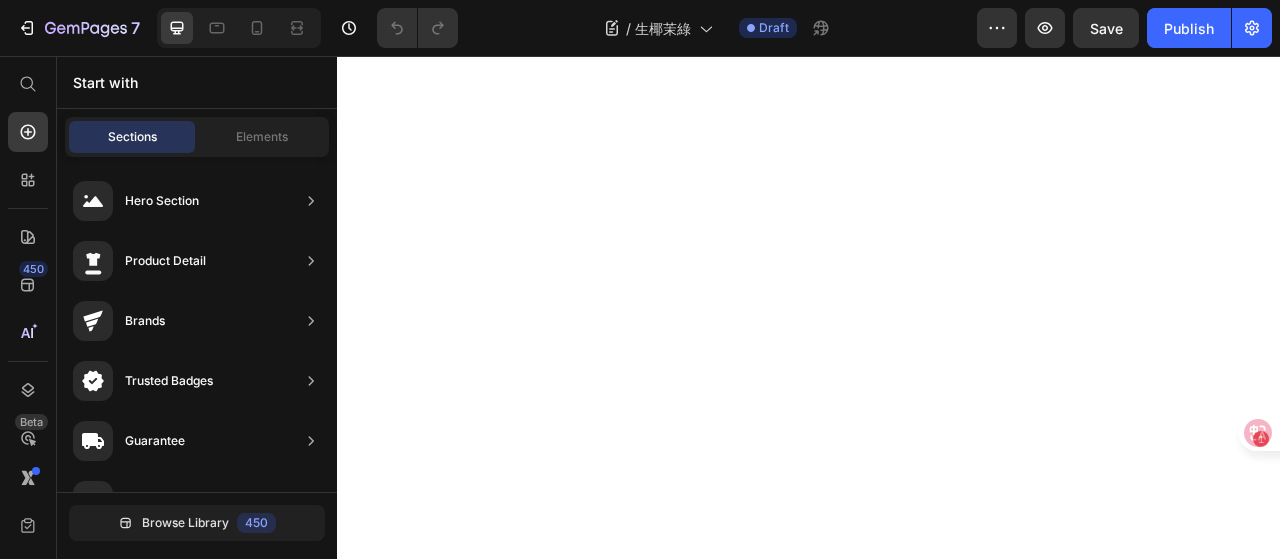 scroll, scrollTop: 0, scrollLeft: 0, axis: both 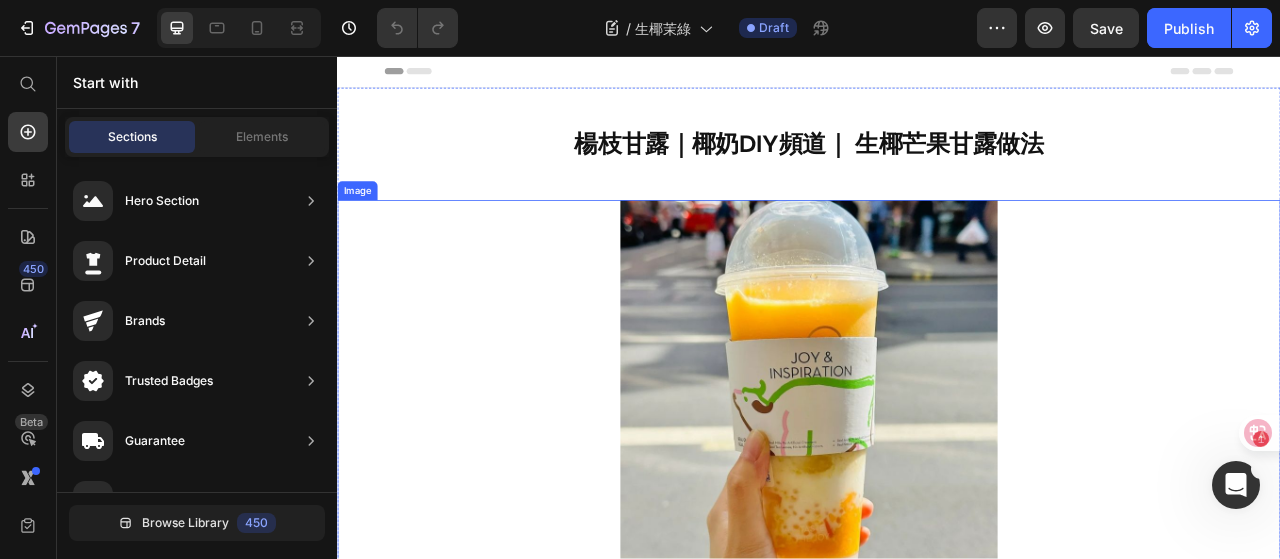 click at bounding box center [937, 480] 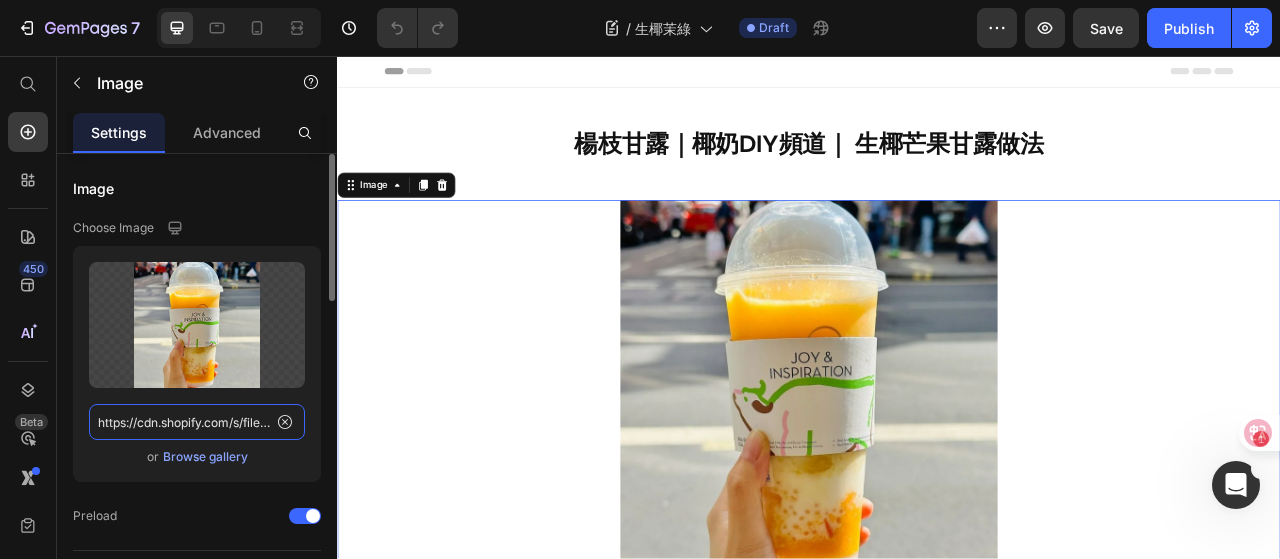click on "https://cdn.shopify.com/s/files/1/0786/4005/4583/files/Square_mango_pomelo_sago.jpg?v=1748285191" 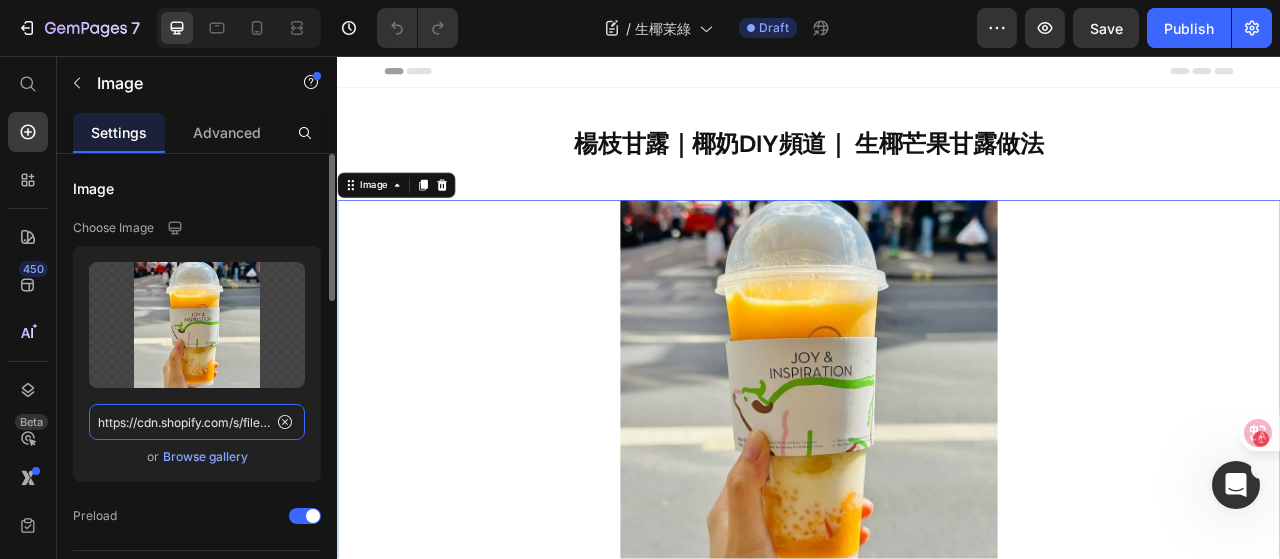 paste on "COCONUT-WITH-JASMINE-GREEN.jpg?v=1752471012" 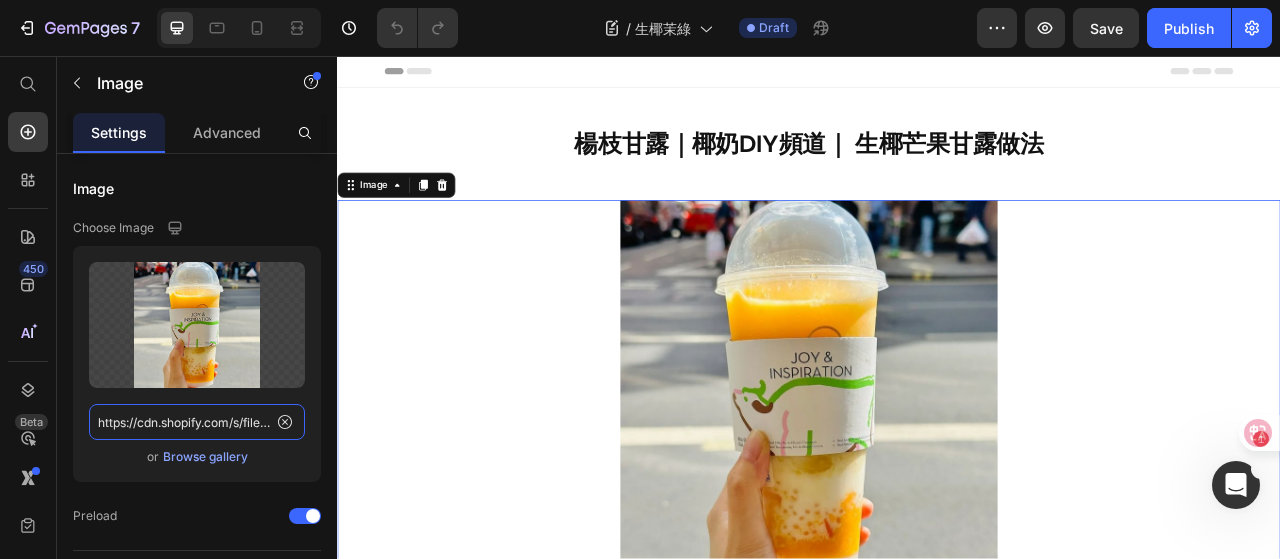 scroll, scrollTop: 0, scrollLeft: 449, axis: horizontal 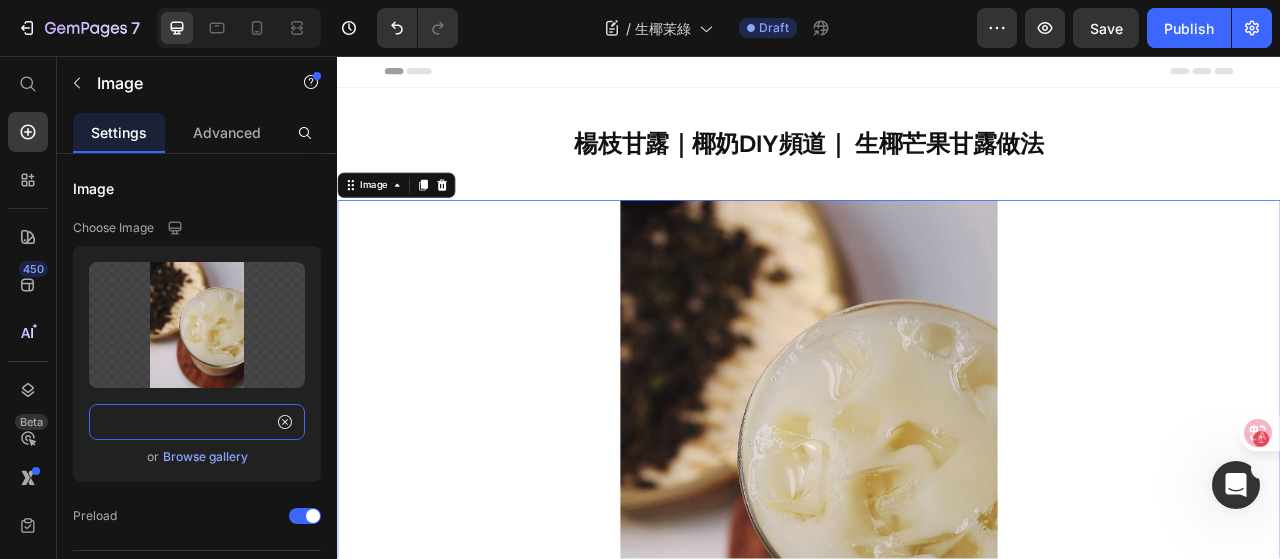 type on "https://cdn.shopify.com/s/files/1/0786/4005/4583/files/COCONUT-WITH-JASMINE-GREEN.jpg?v=1752471012" 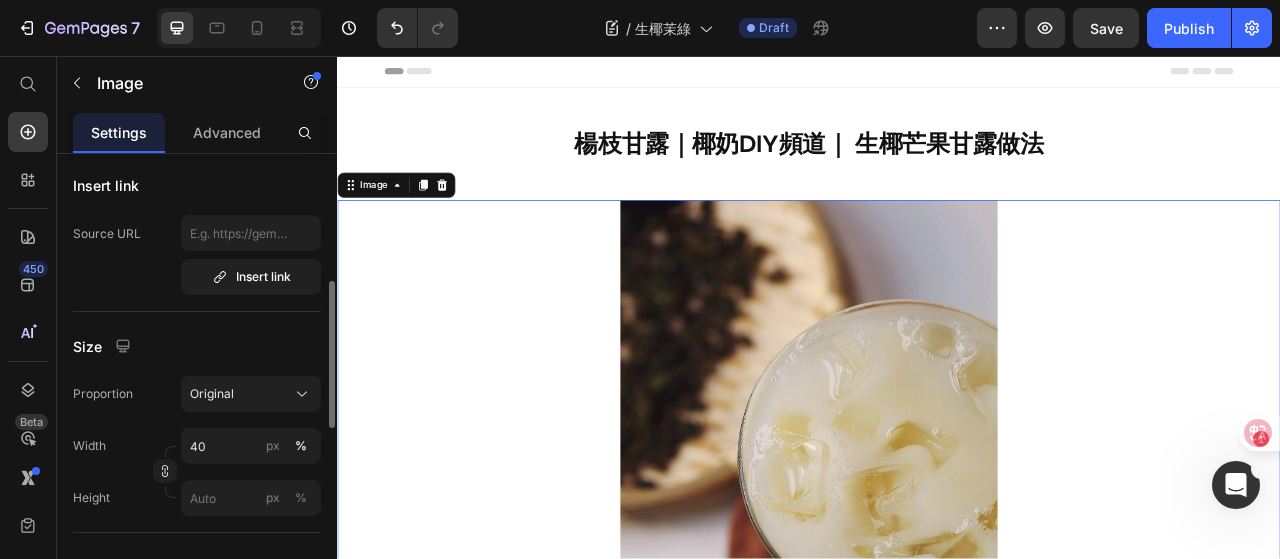 scroll, scrollTop: 600, scrollLeft: 0, axis: vertical 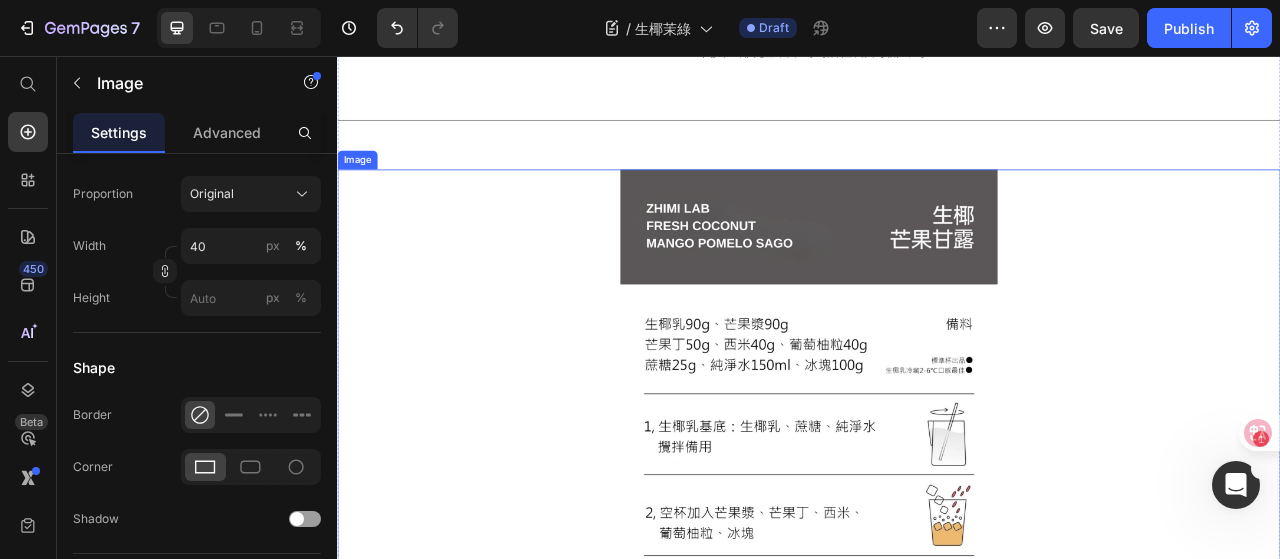 click at bounding box center [937, 521] 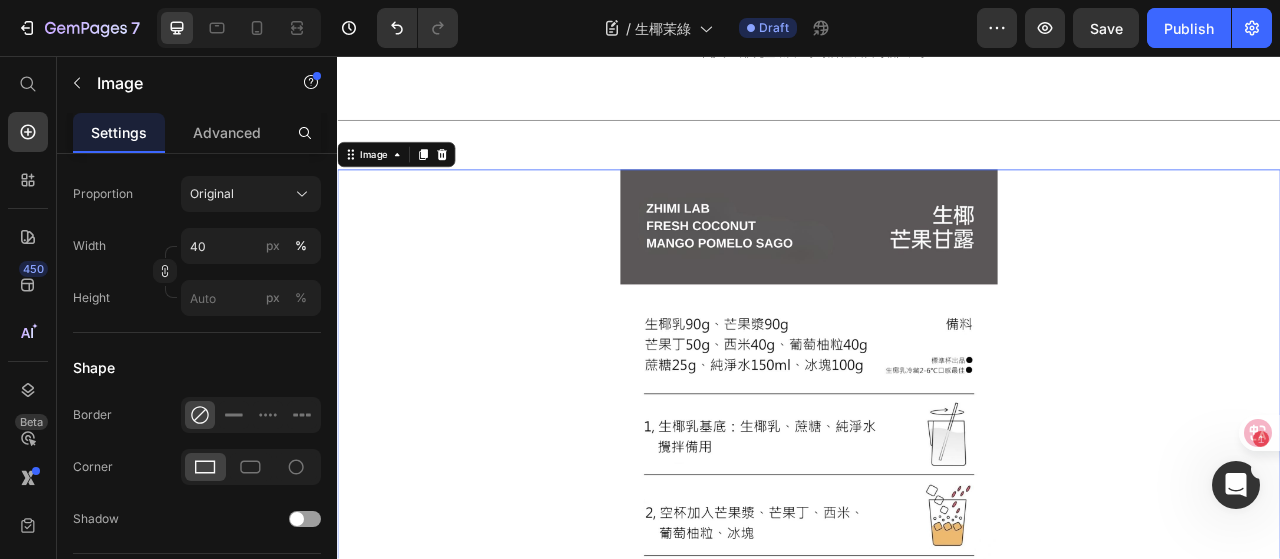 click at bounding box center [937, 521] 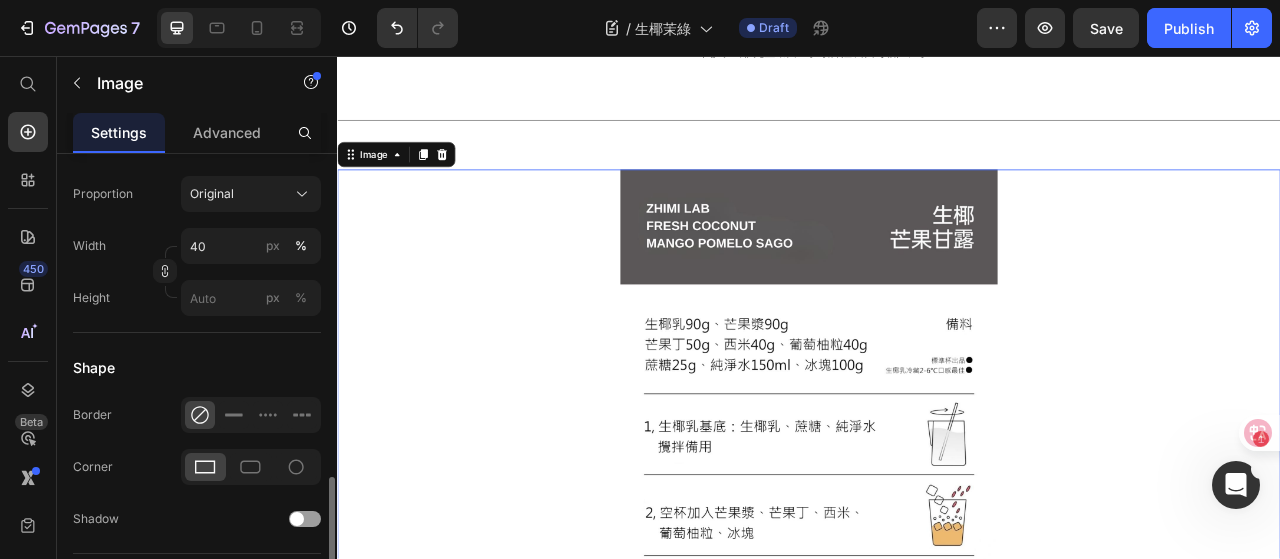 scroll, scrollTop: 988, scrollLeft: 0, axis: vertical 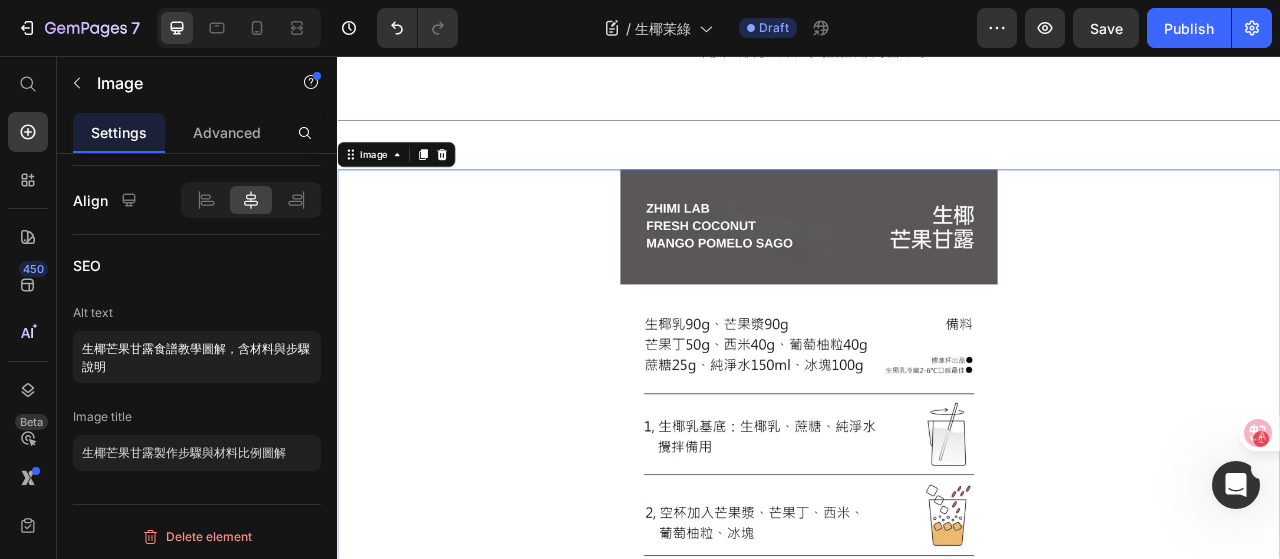 click at bounding box center (937, 521) 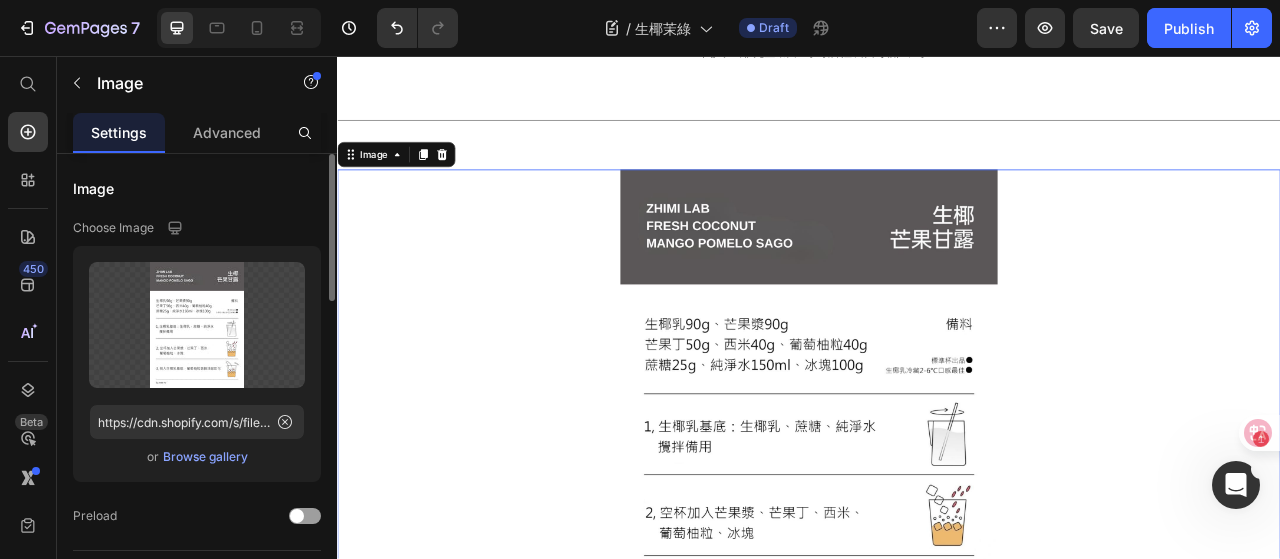 scroll, scrollTop: 200, scrollLeft: 0, axis: vertical 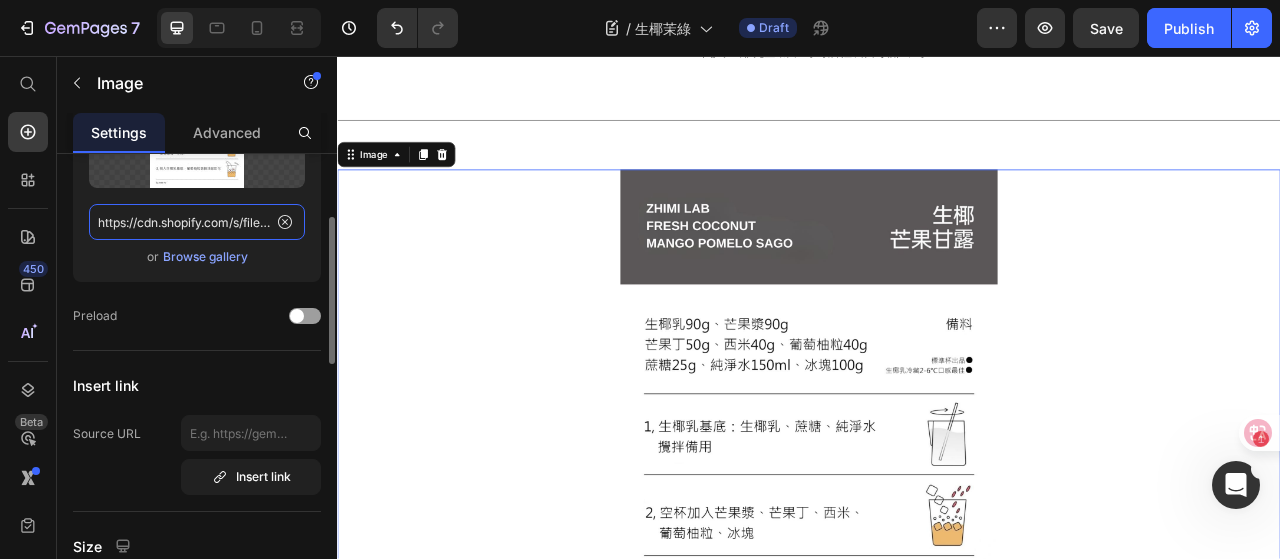 click on "https://cdn.shopify.com/s/files/1/0786/4005/4583/files/COCONUT-MANGO-POMELO-SAGO.jpg?v=1748287352" 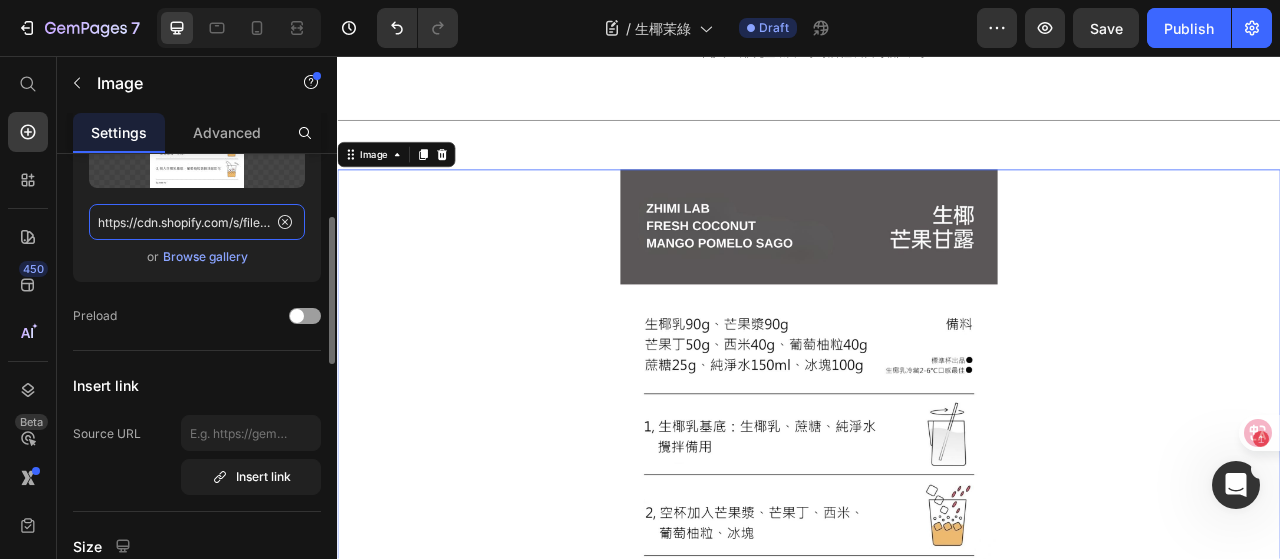 paste on "WITH-JASMINE-GREEN-TEA.jpg?v=17482846" 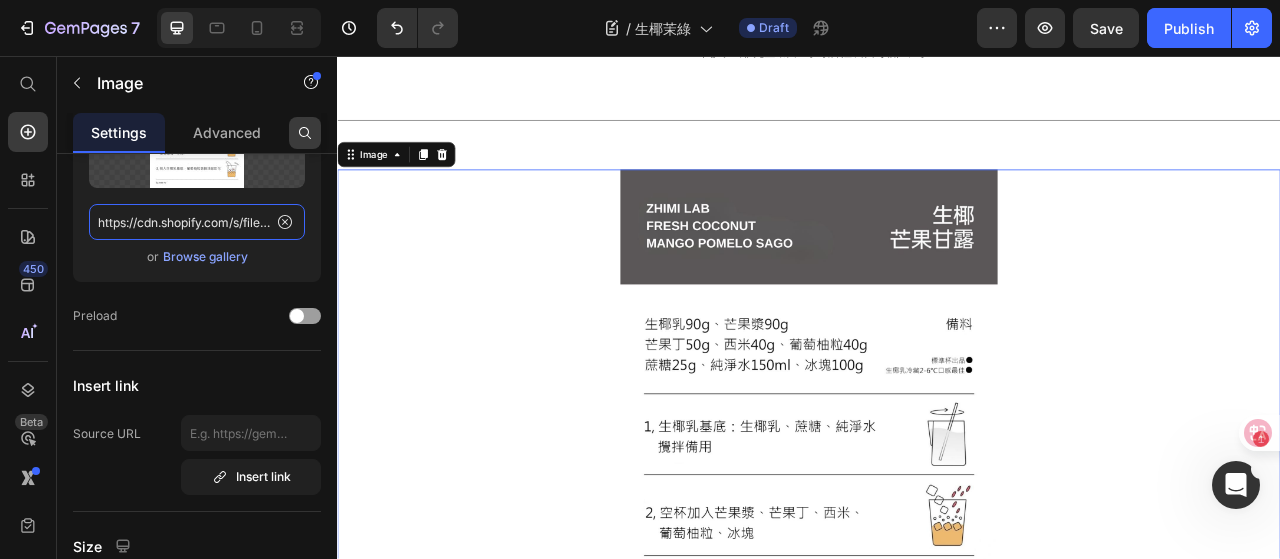 scroll, scrollTop: 0, scrollLeft: 482, axis: horizontal 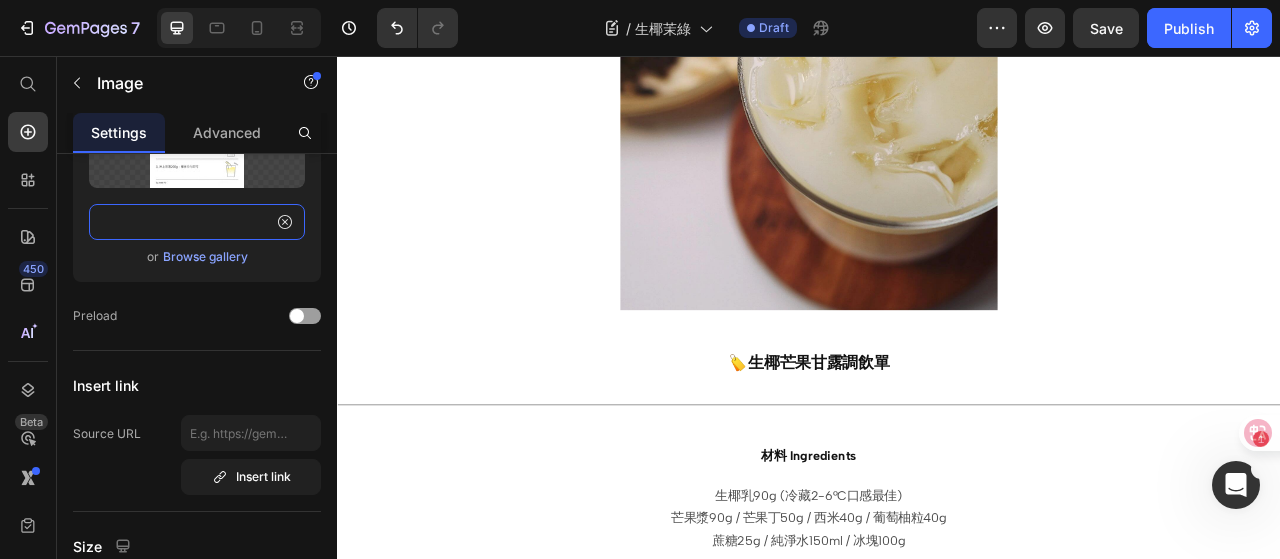 type on "https://cdn.shopify.com/s/files/1/0786/4005/4583/files/COCONUT-WITH-JASMINE-GREEN-TEA.jpg?v=1748284652" 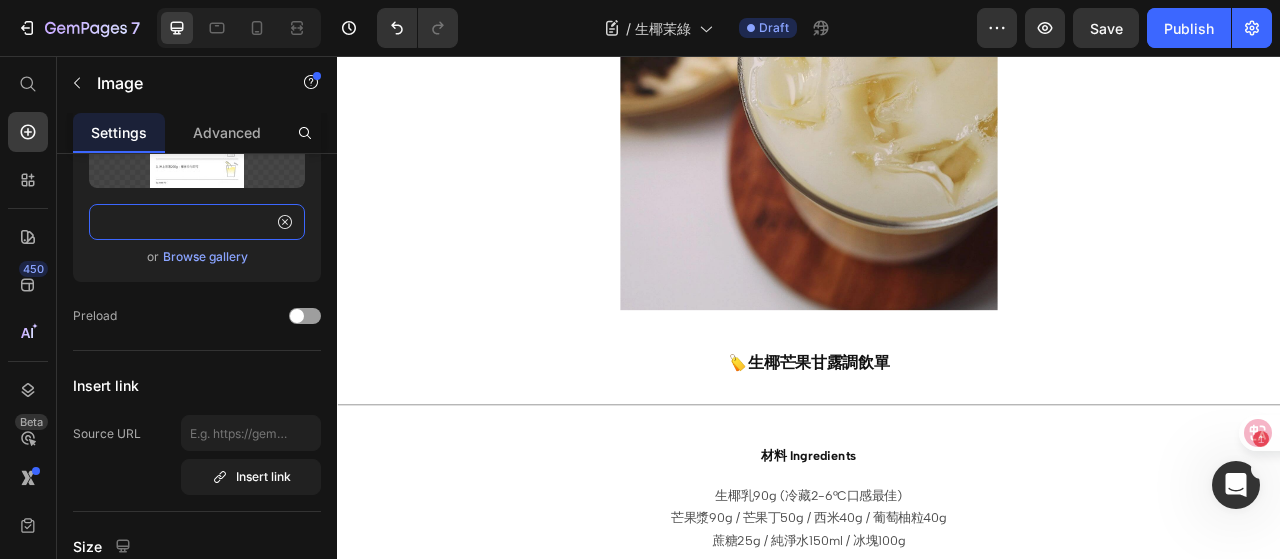 scroll, scrollTop: 0, scrollLeft: 0, axis: both 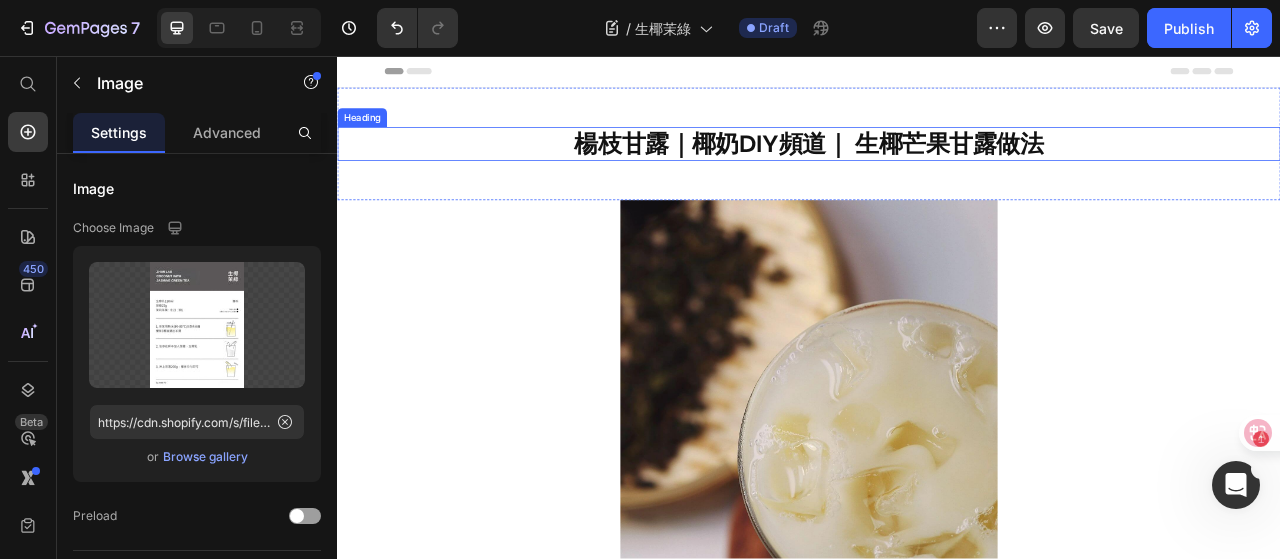 click on "楊枝甘露｜椰奶DIY頻道｜ 生椰芒果甘露做法" at bounding box center [937, 168] 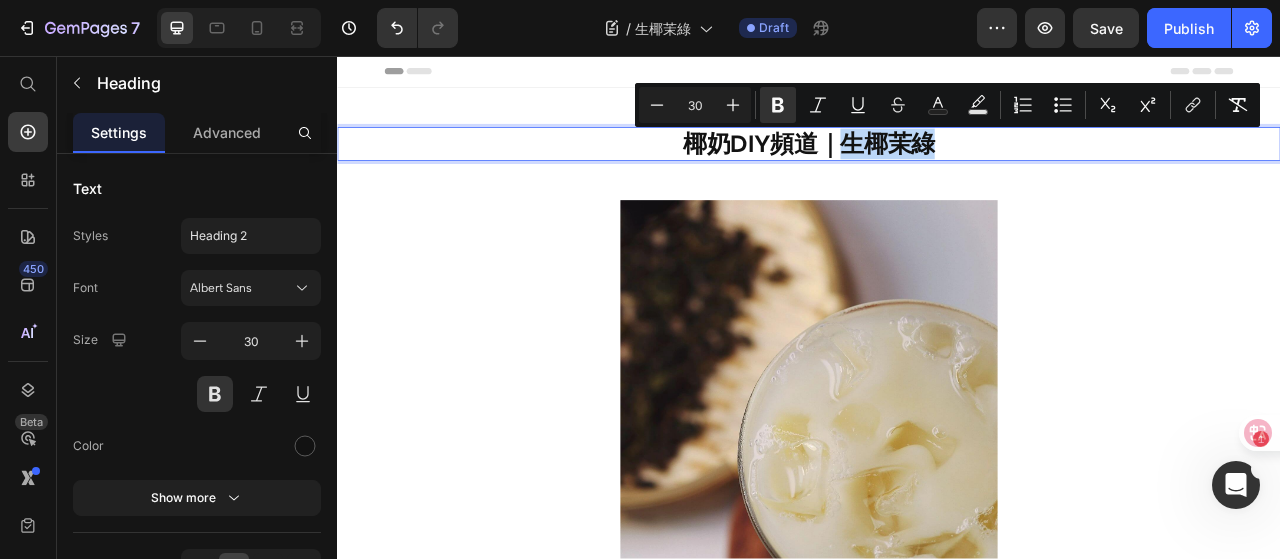 drag, startPoint x: 982, startPoint y: 158, endPoint x: 1078, endPoint y: 171, distance: 96.87621 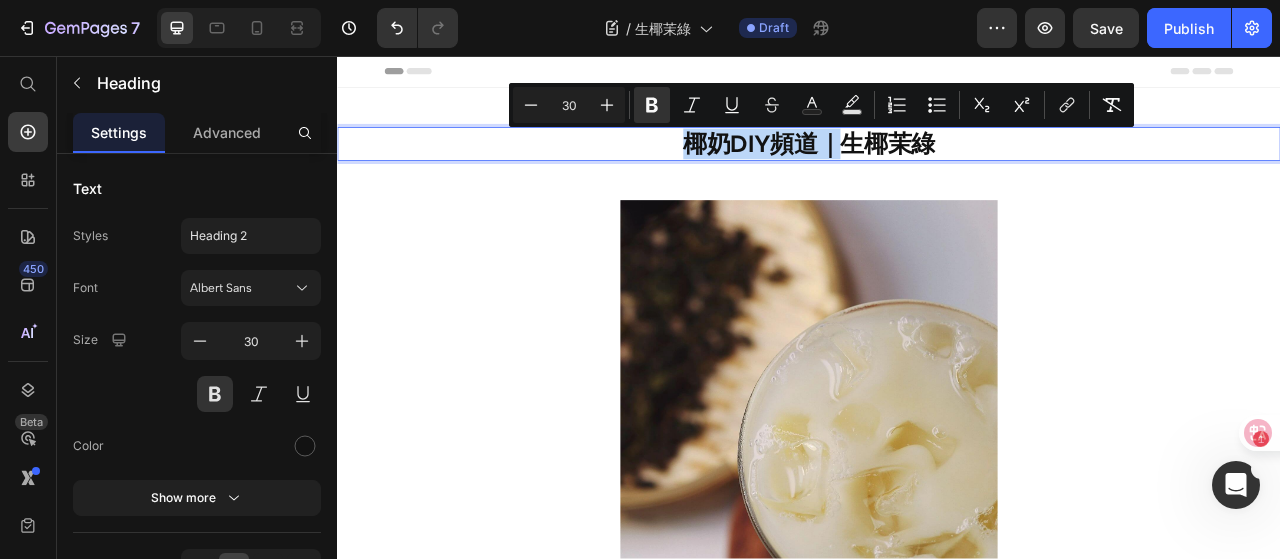 drag, startPoint x: 972, startPoint y: 164, endPoint x: 781, endPoint y: 165, distance: 191.00262 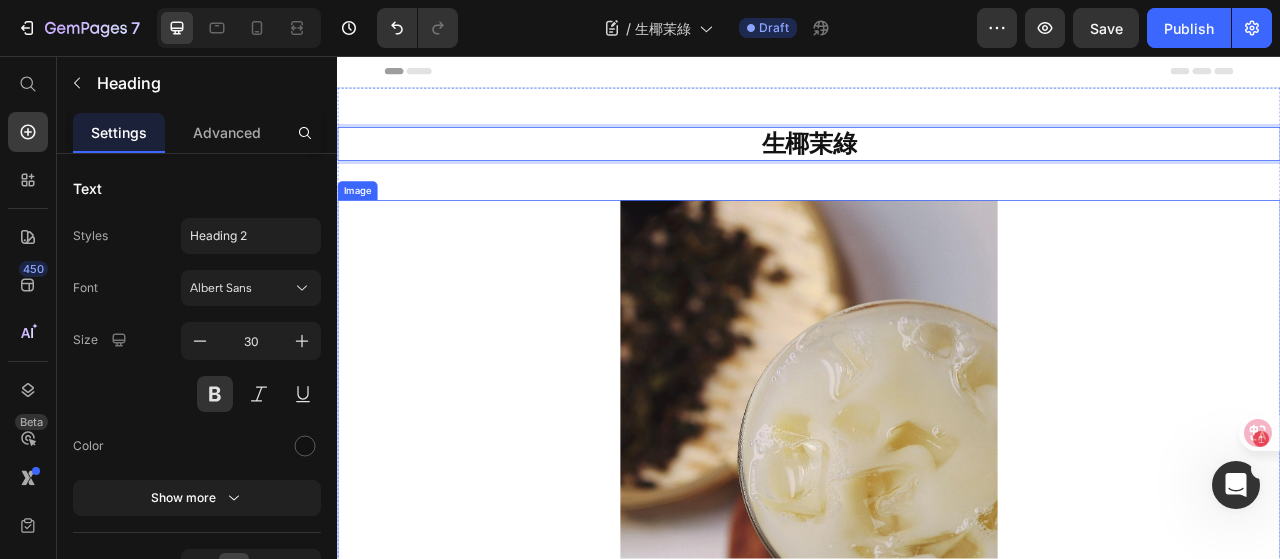 click at bounding box center (937, 560) 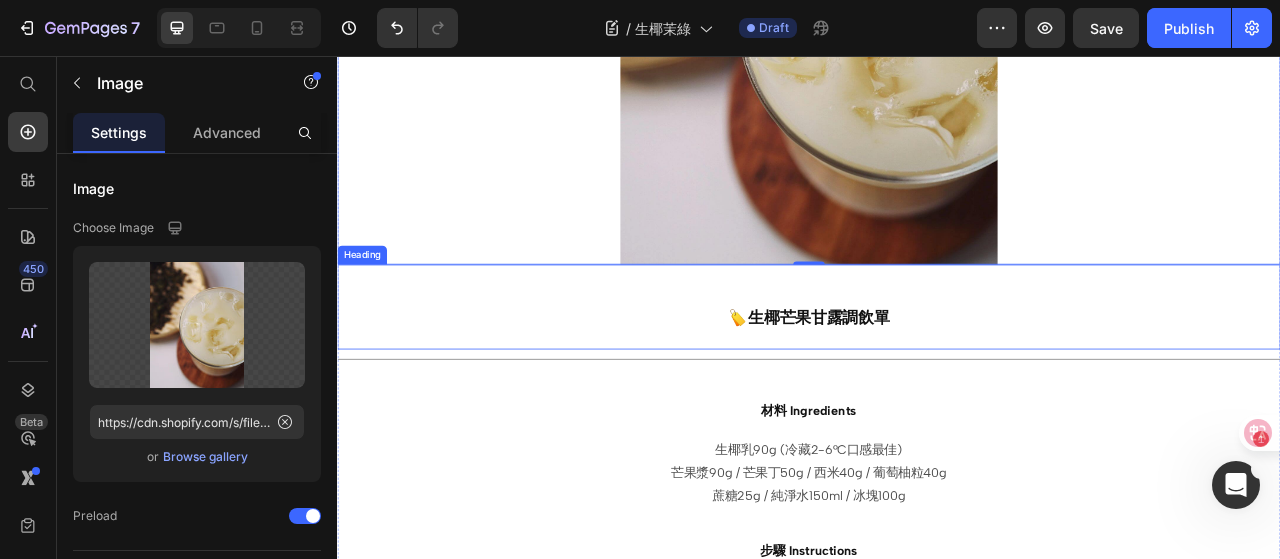 scroll, scrollTop: 600, scrollLeft: 0, axis: vertical 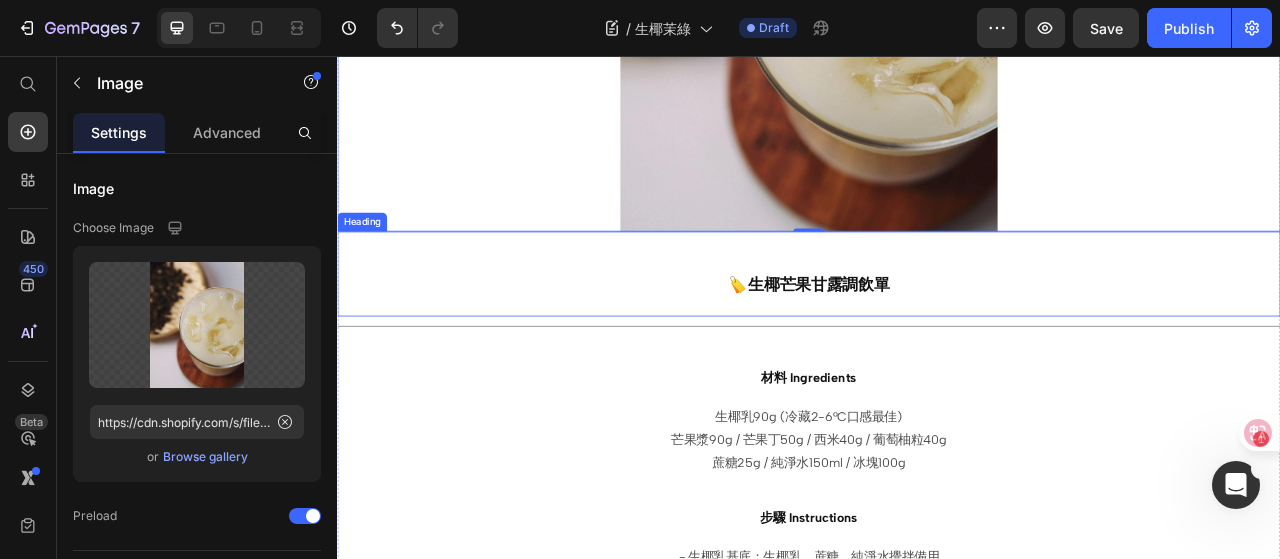 click on "🏷️生椰芒果甘露調飲單" at bounding box center (937, 347) 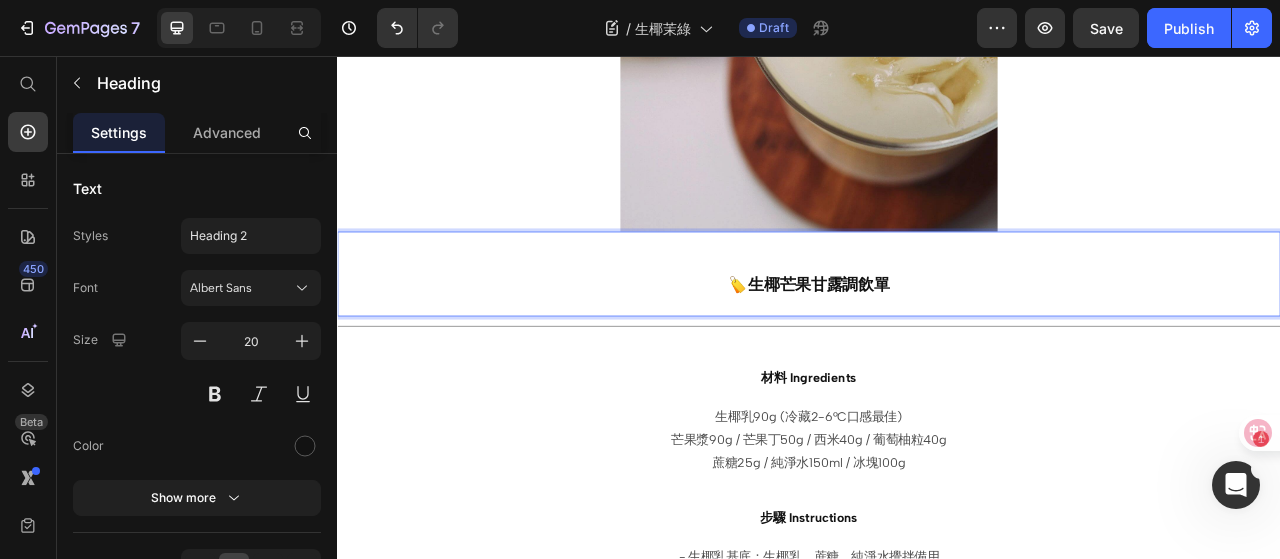 click on "🏷️生椰芒果甘露調飲單" at bounding box center [937, 347] 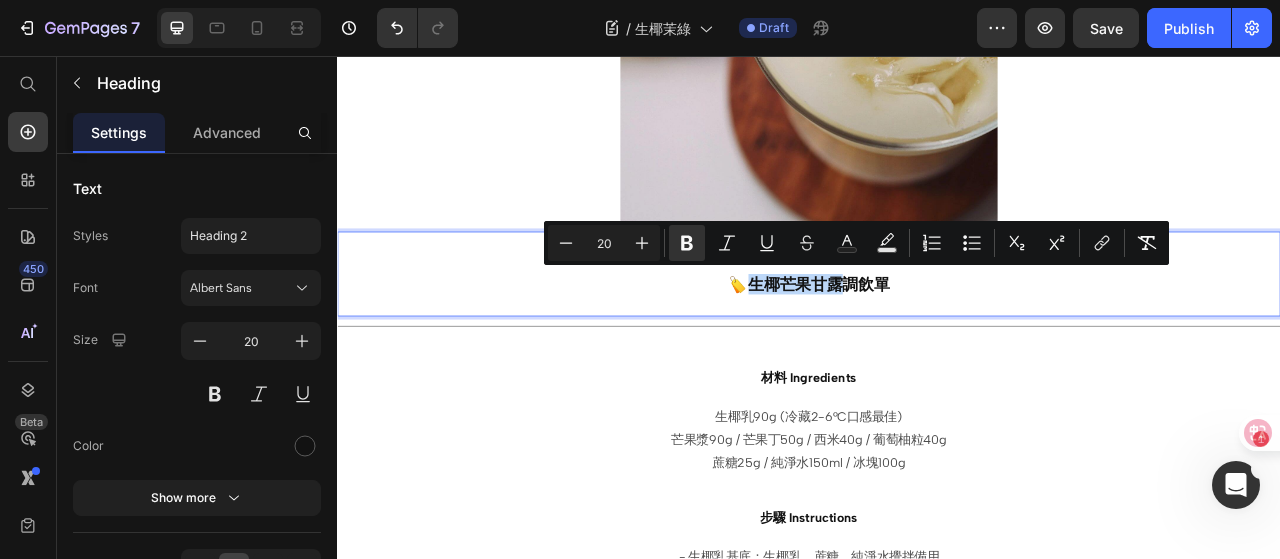 drag, startPoint x: 977, startPoint y: 334, endPoint x: 850, endPoint y: 339, distance: 127.09839 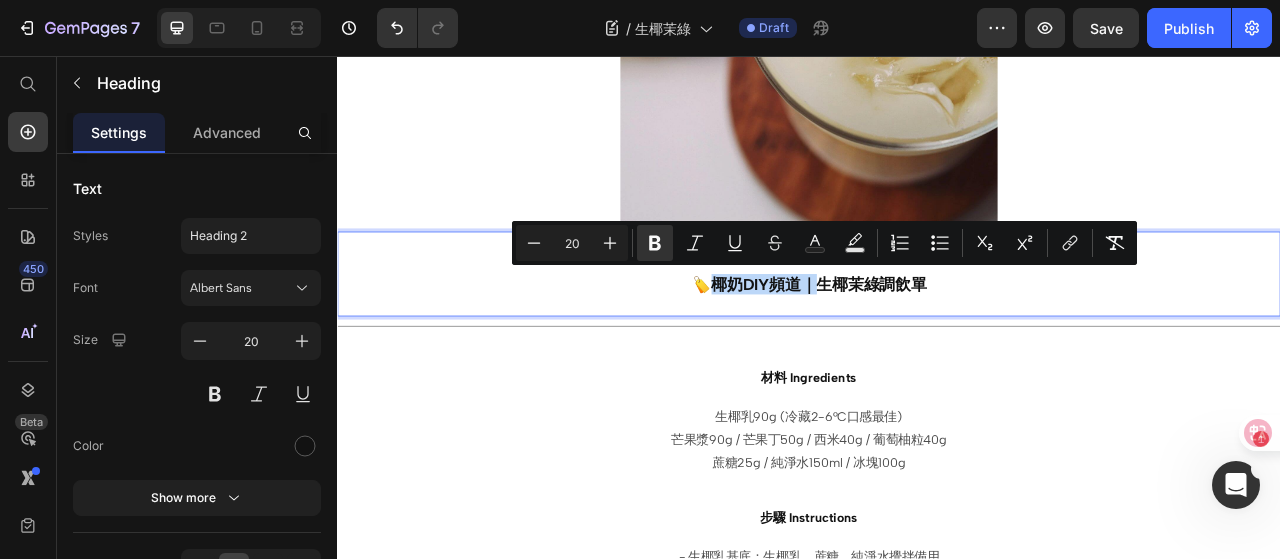 drag, startPoint x: 949, startPoint y: 333, endPoint x: 807, endPoint y: 341, distance: 142.22517 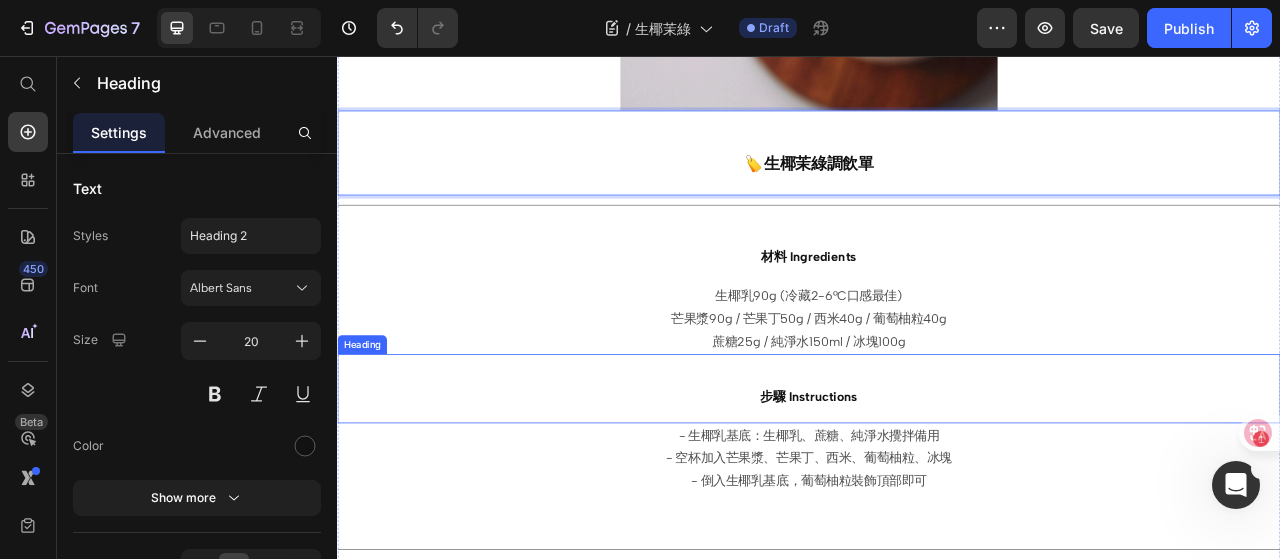 scroll, scrollTop: 800, scrollLeft: 0, axis: vertical 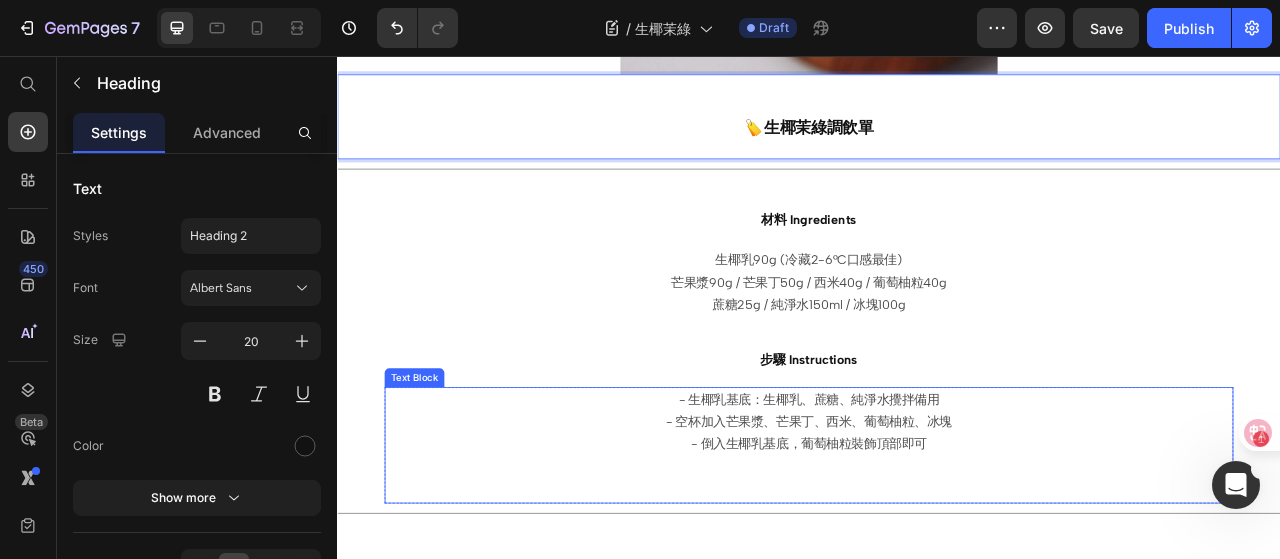 click on "- 生椰乳基底：生椰乳、蔗糖、純淨水攪拌備用" at bounding box center [937, 494] 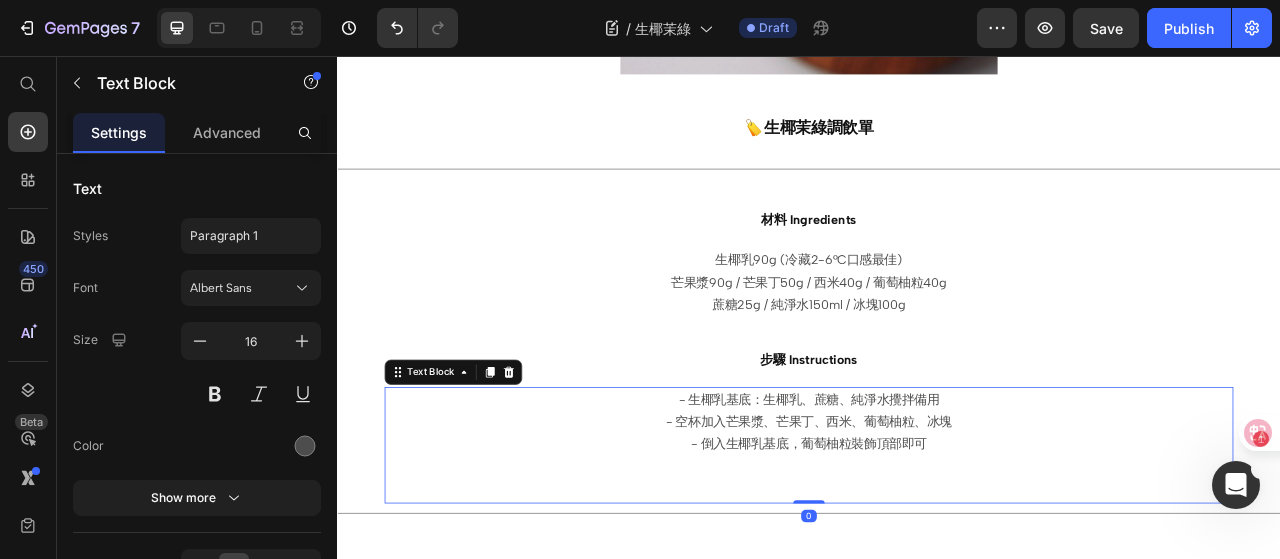 click on "- 生椰乳基底：生椰乳、蔗糖、純淨水攪拌備用" at bounding box center [937, 494] 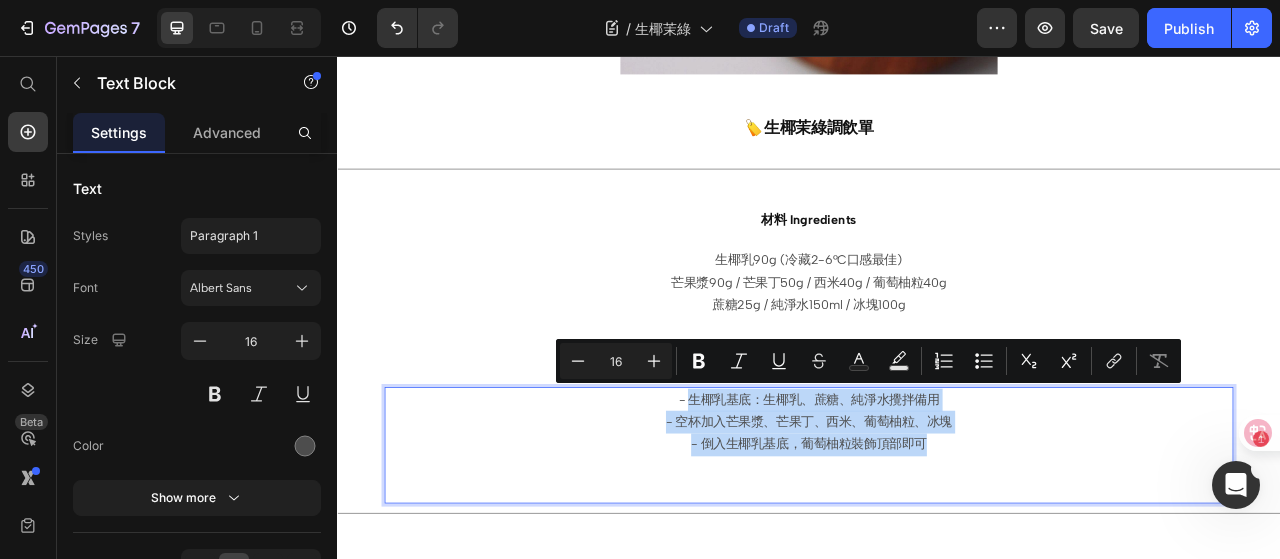 drag, startPoint x: 782, startPoint y: 477, endPoint x: 1077, endPoint y: 550, distance: 303.898 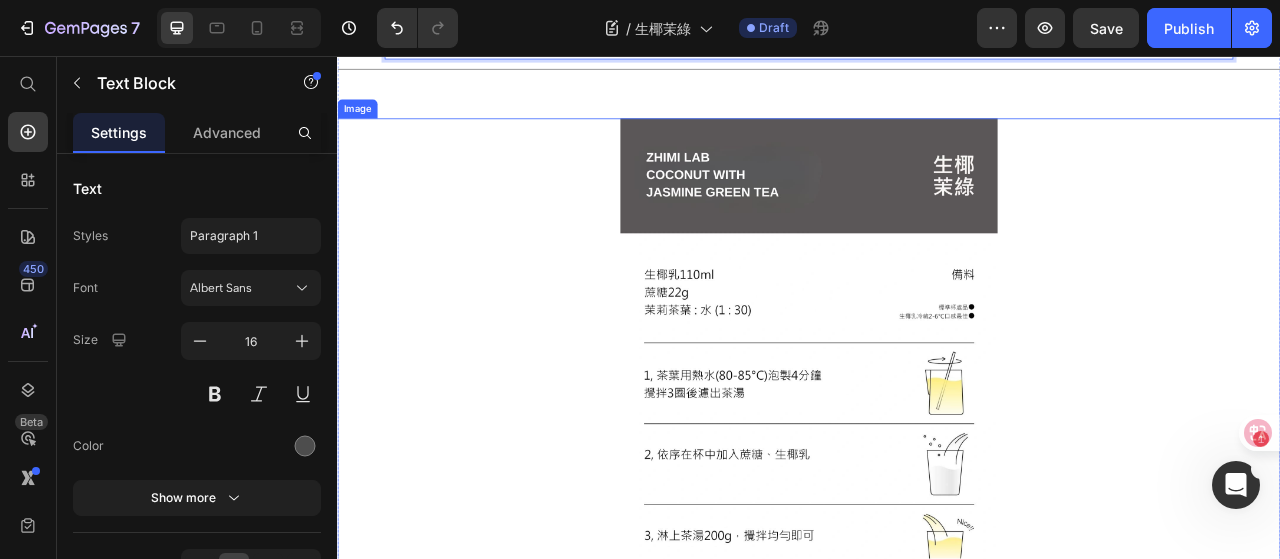 scroll, scrollTop: 1400, scrollLeft: 0, axis: vertical 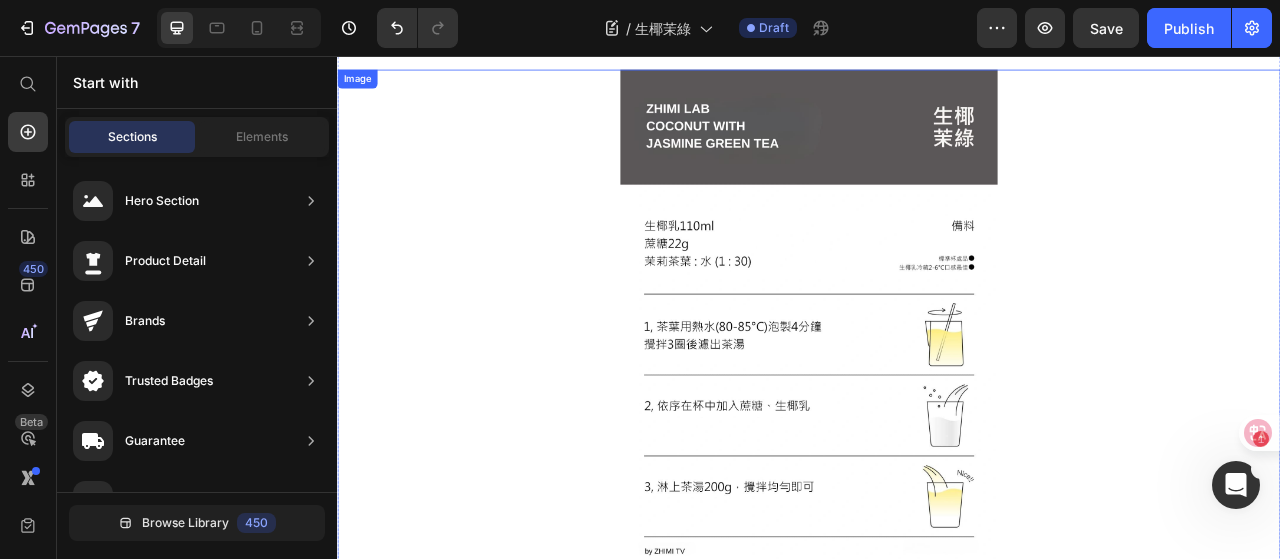 click at bounding box center (937, 394) 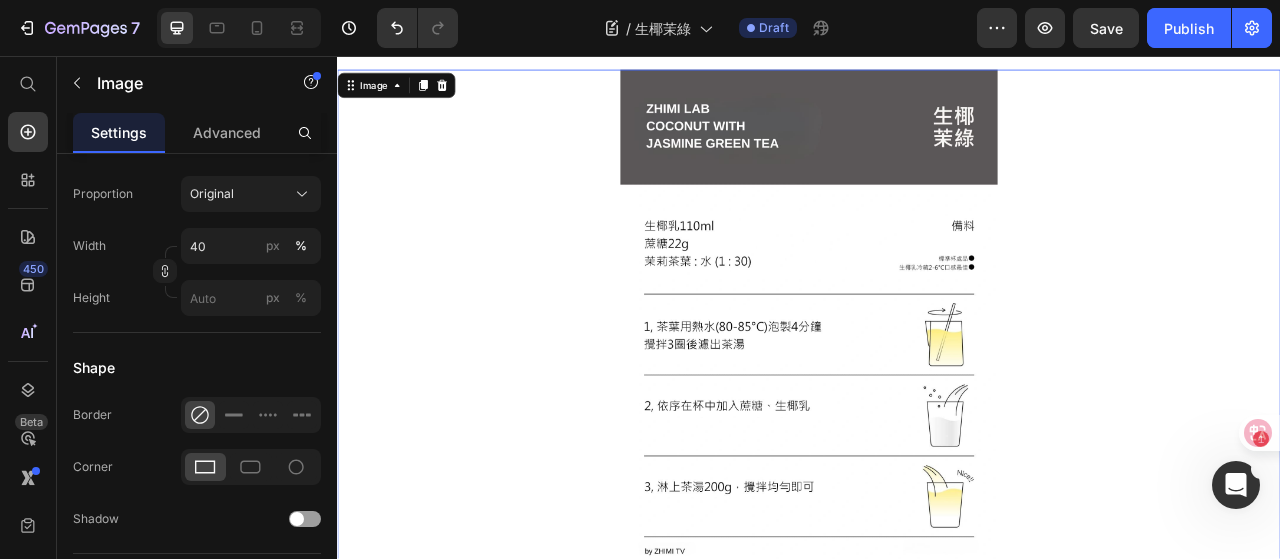 scroll, scrollTop: 988, scrollLeft: 0, axis: vertical 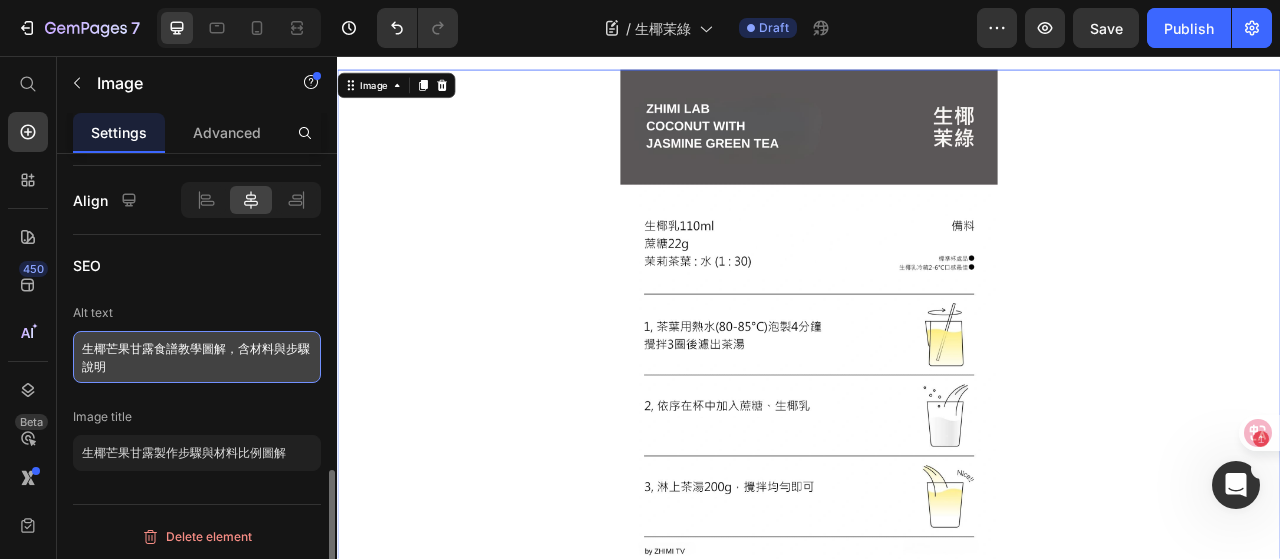 click on "生椰芒果甘露食譜教學圖解，含材料與步驟說明" at bounding box center [197, 357] 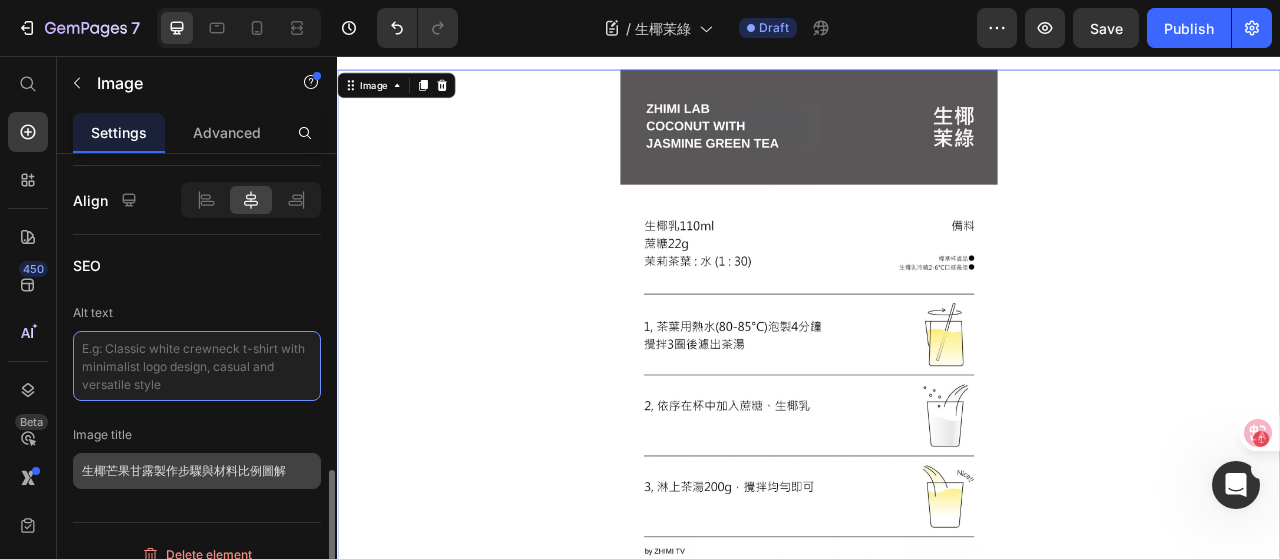 type 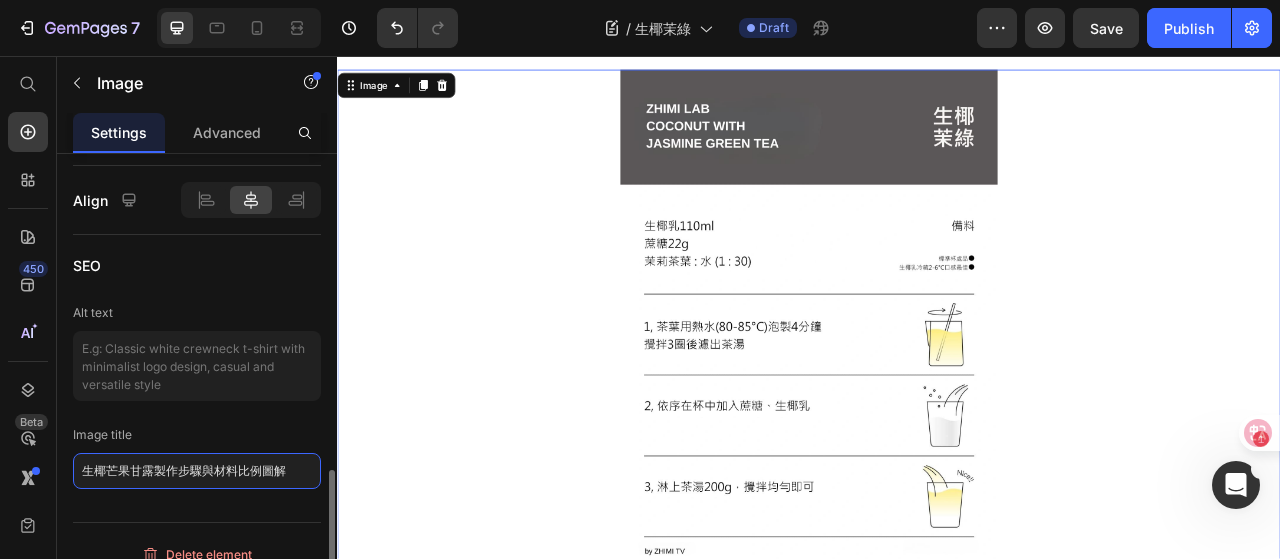 click on "生椰芒果甘露製作步驟與材料比例圖解" 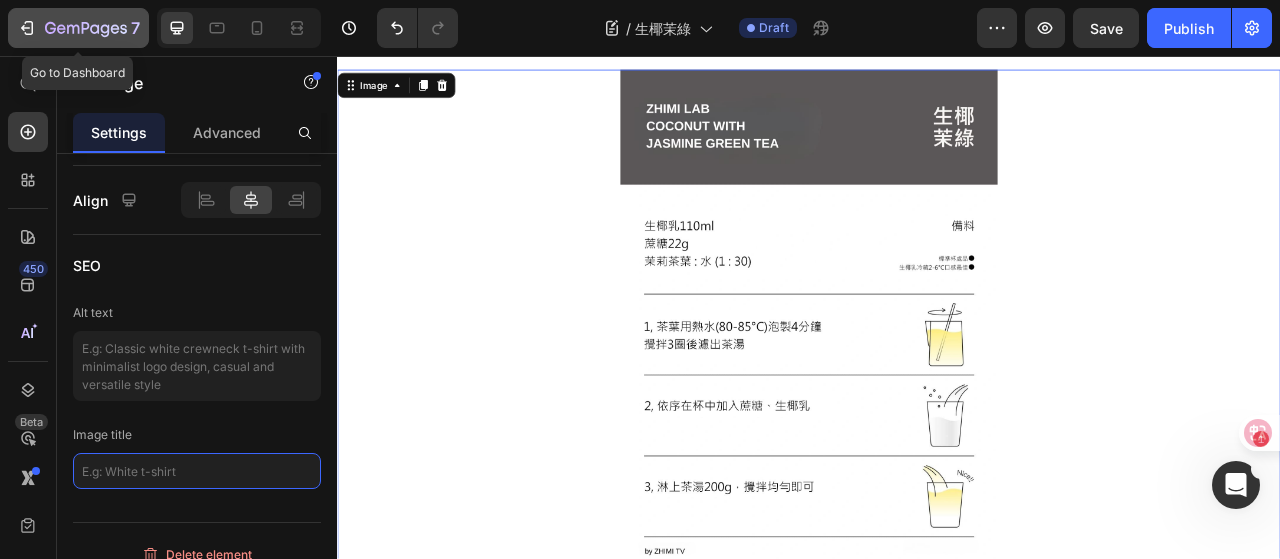 type 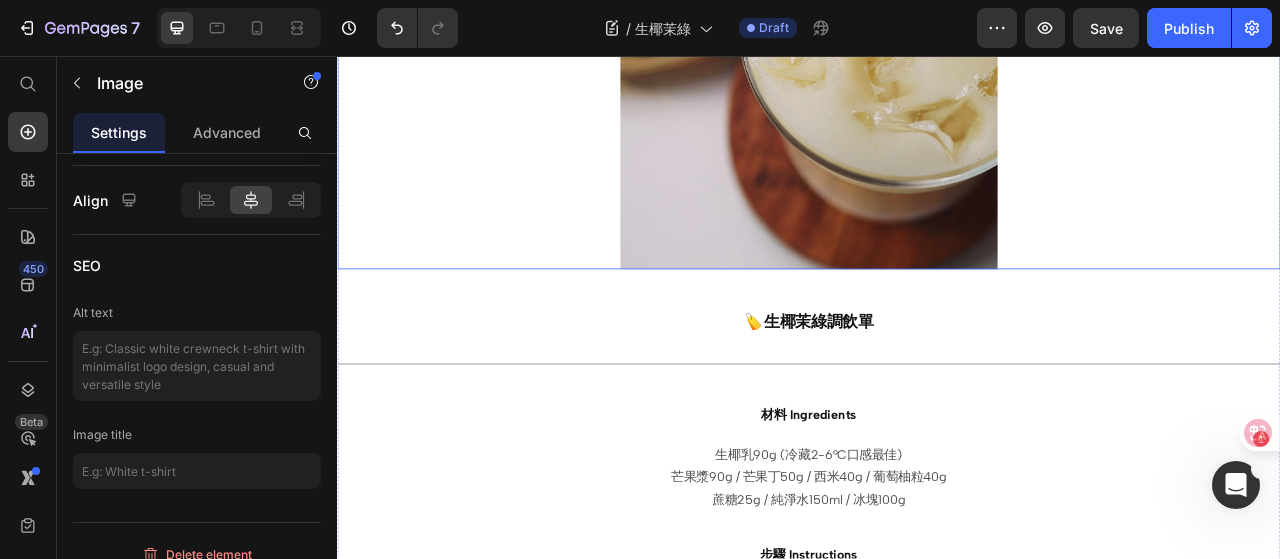 scroll, scrollTop: 330, scrollLeft: 0, axis: vertical 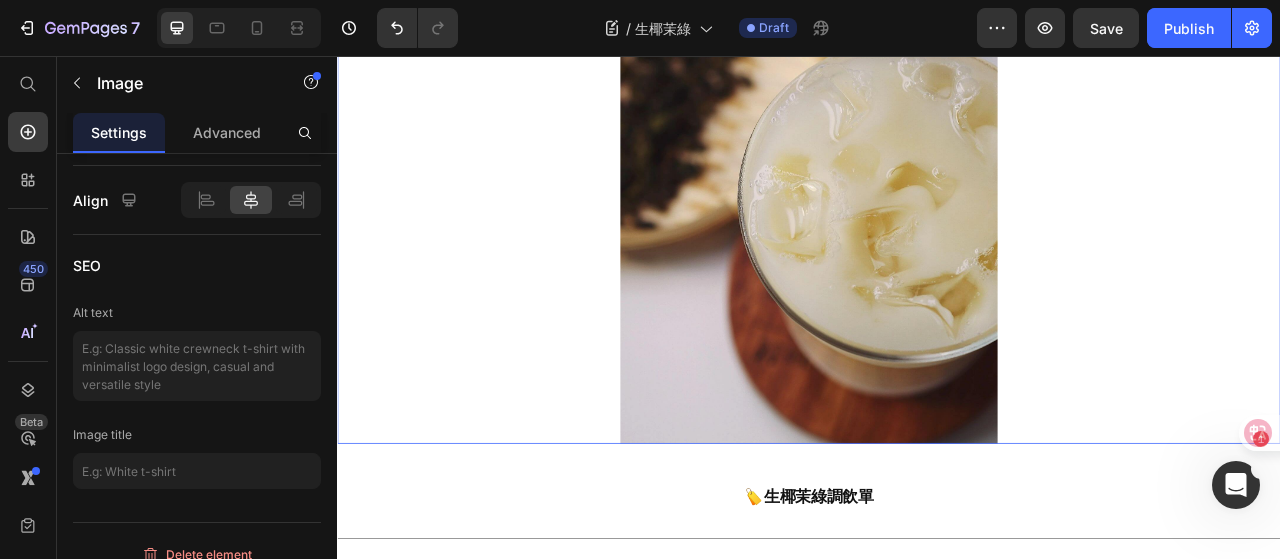 click at bounding box center (937, 230) 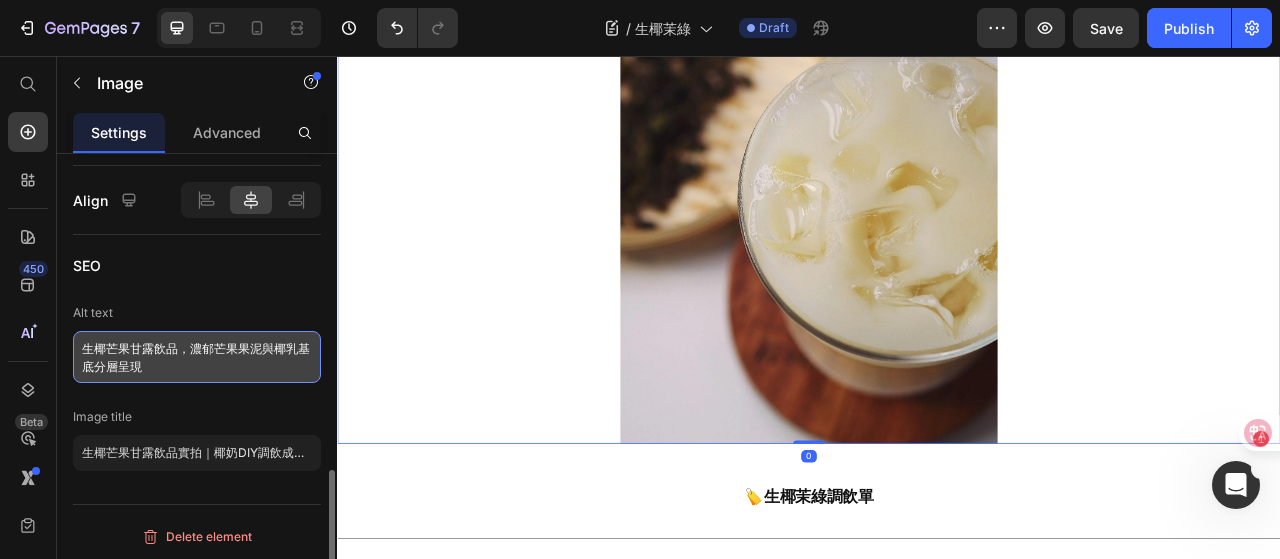 click on "生椰芒果甘露飲品，濃郁芒果果泥與椰乳基底分層呈現" at bounding box center [197, 357] 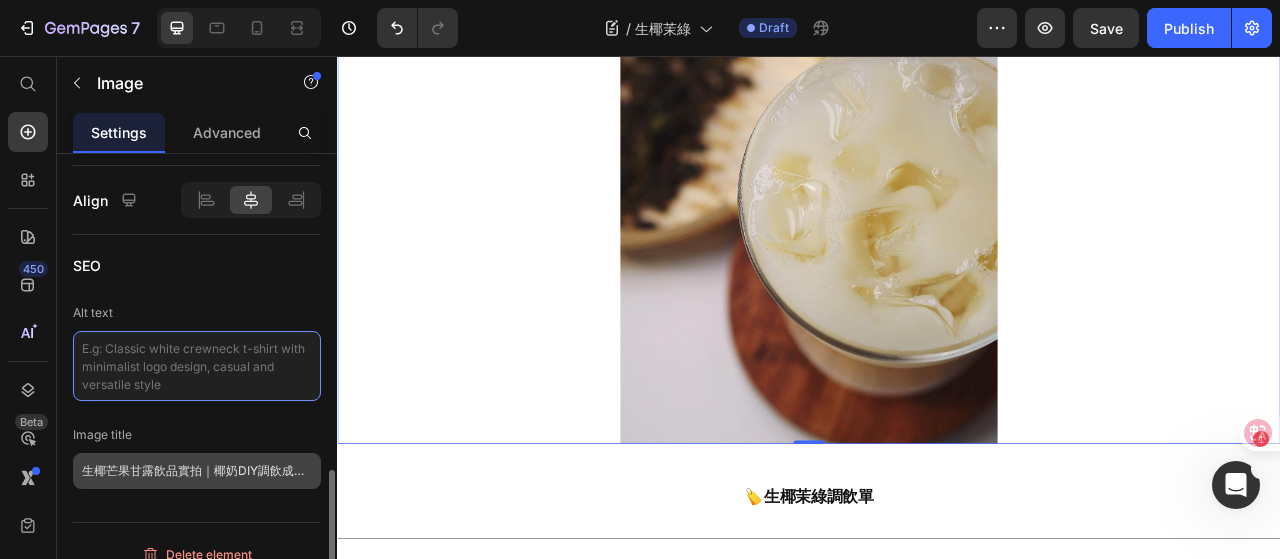 type 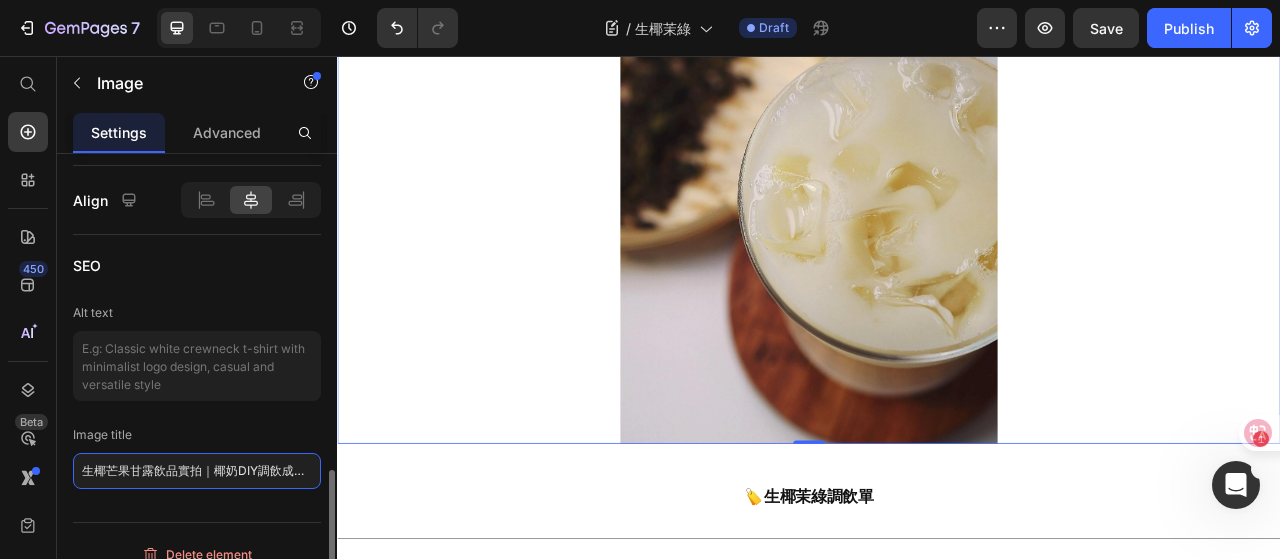 click on "生椰芒果甘露飲品實拍｜椰奶DIY調飲成品圖" 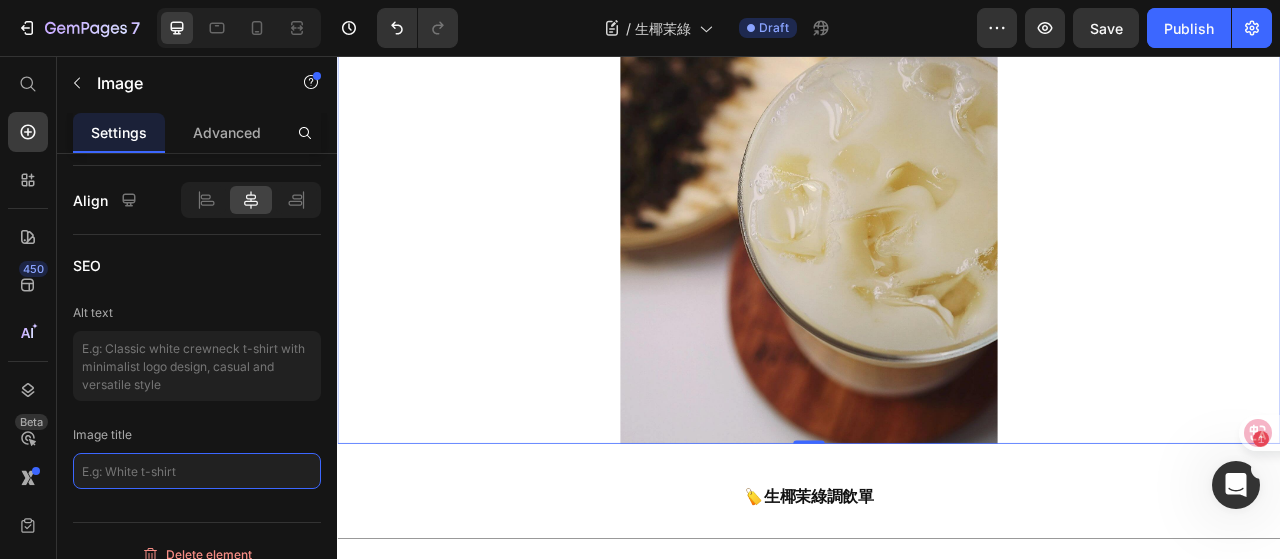 type 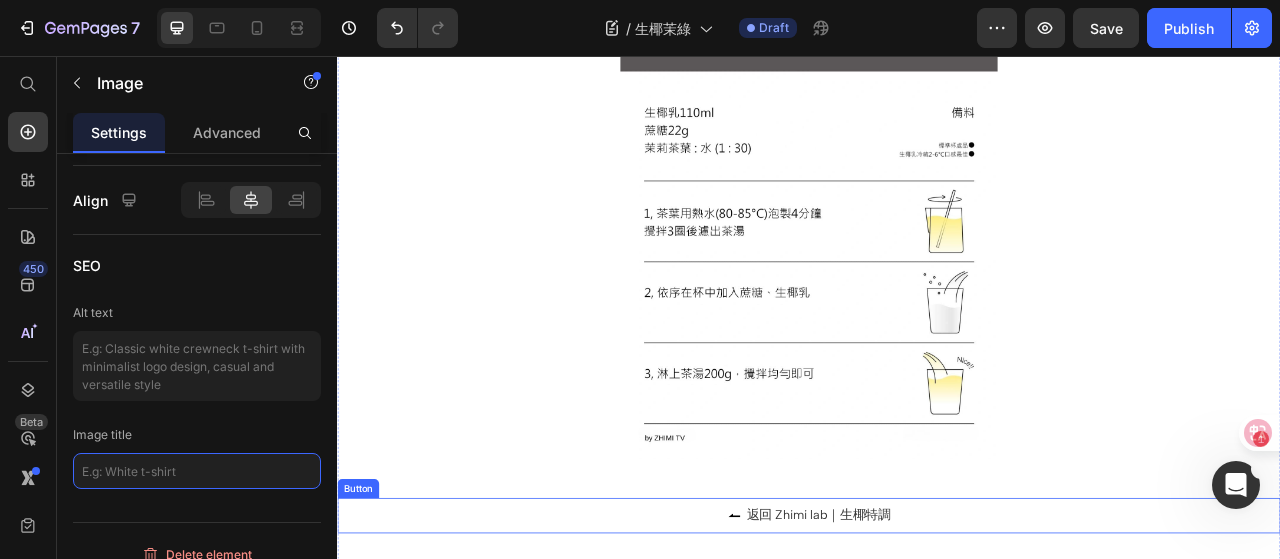 scroll, scrollTop: 1530, scrollLeft: 0, axis: vertical 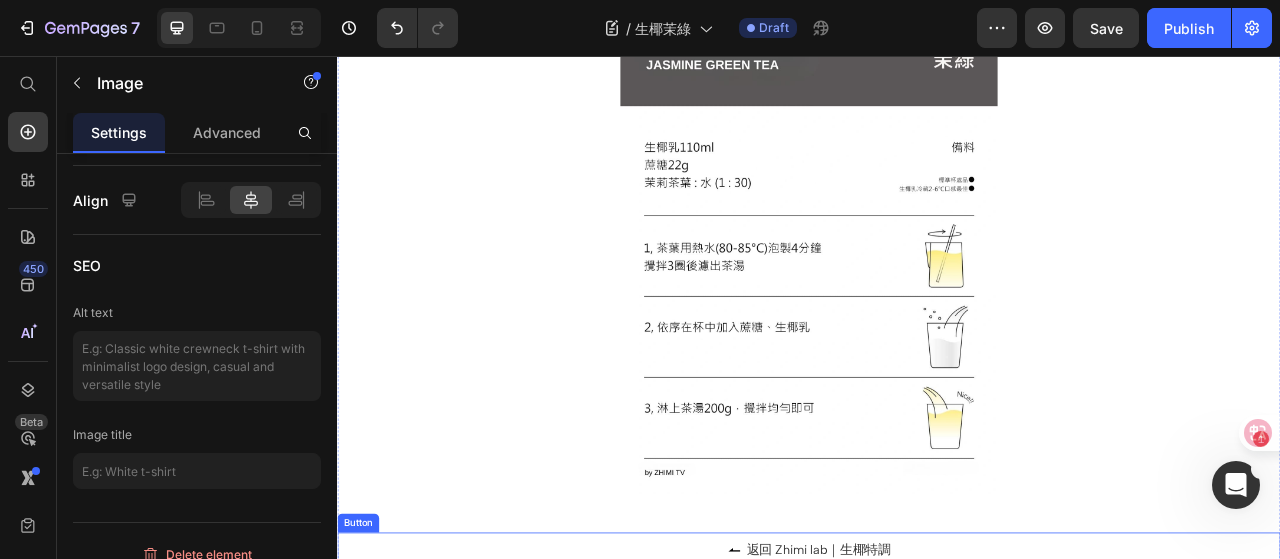 click at bounding box center (937, 294) 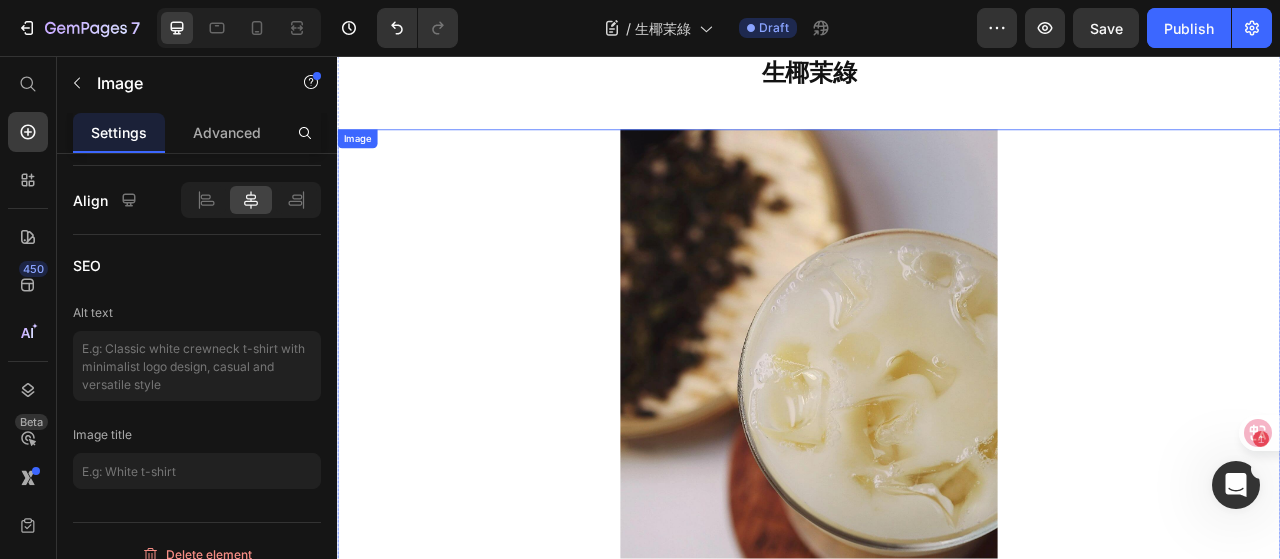scroll, scrollTop: 0, scrollLeft: 0, axis: both 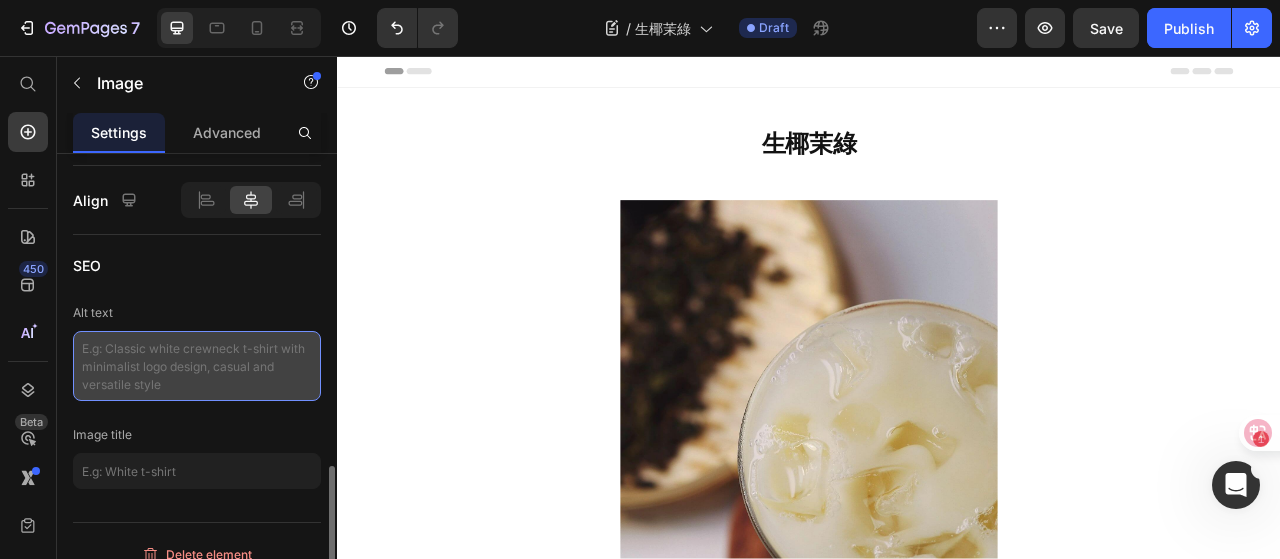 click at bounding box center [197, 366] 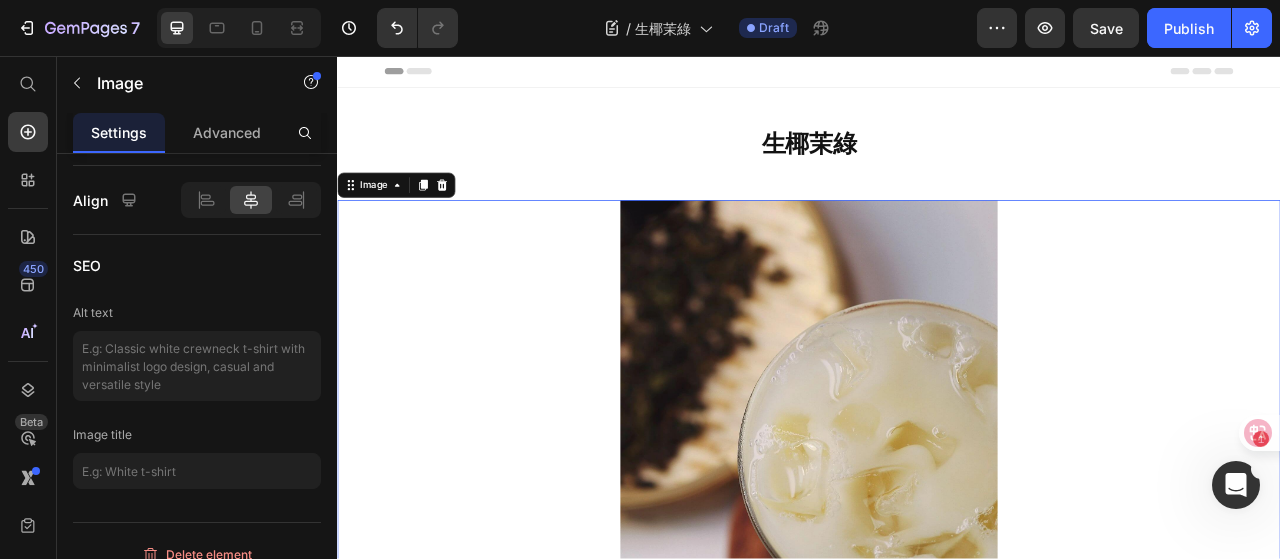 click at bounding box center (937, 560) 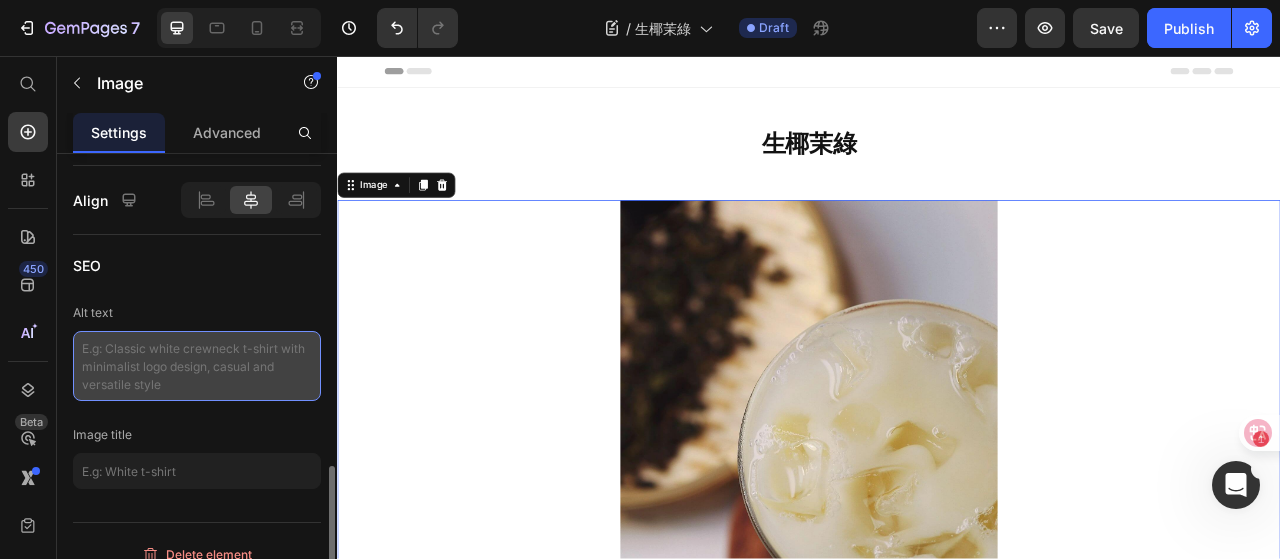 click at bounding box center [197, 366] 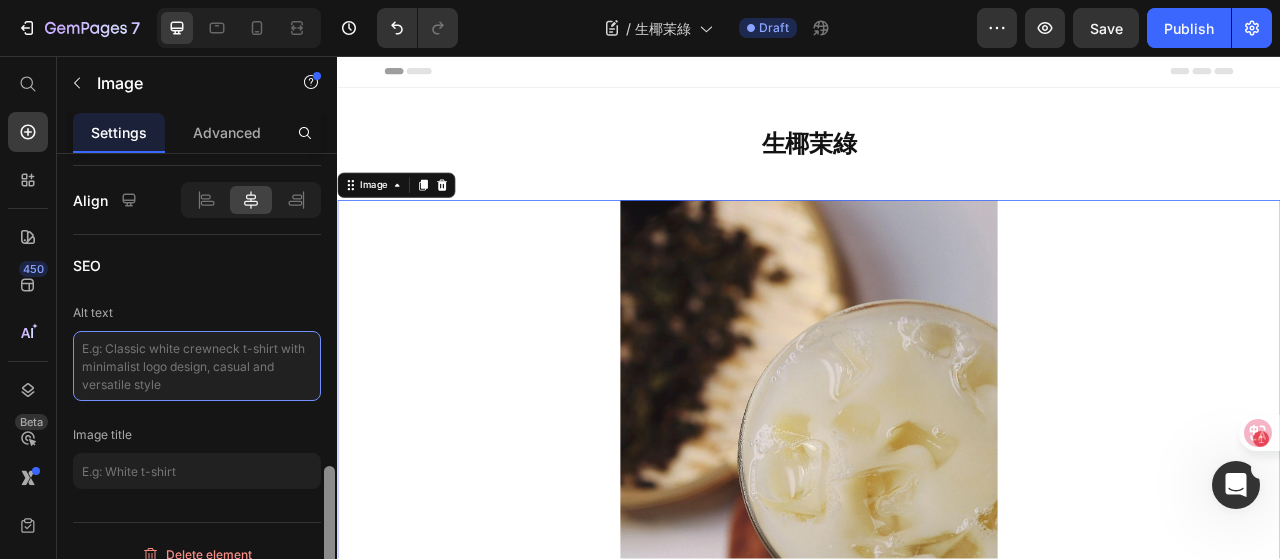 paste on "冰涼生椰乳搭配茉莉綠茶的調飲成品照" 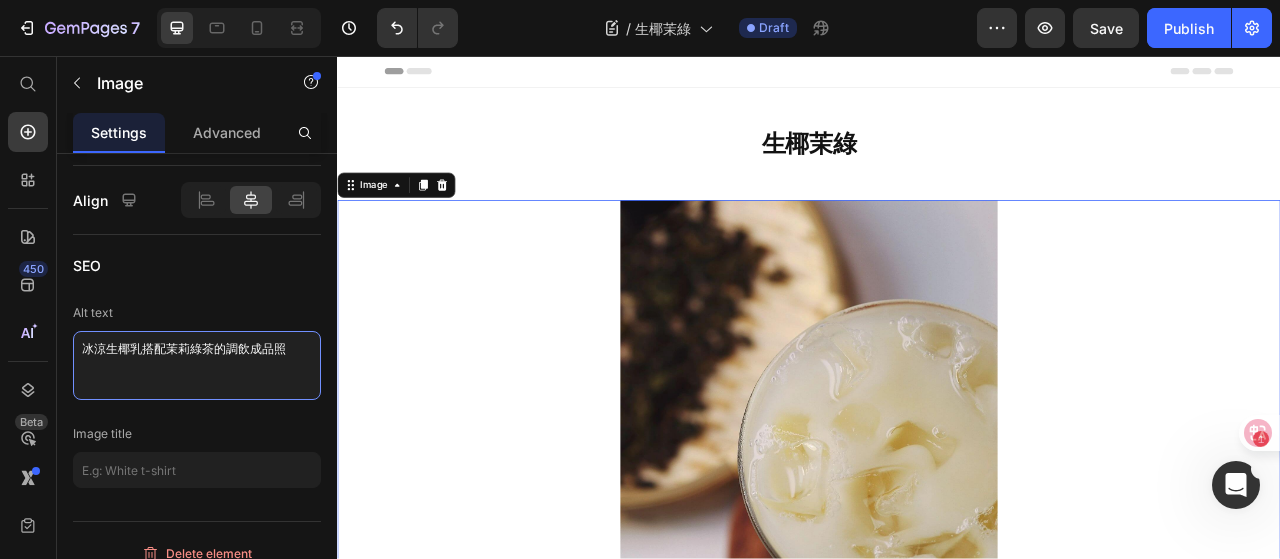 type on "冰涼生椰乳搭配茉莉綠茶的調飲成品照" 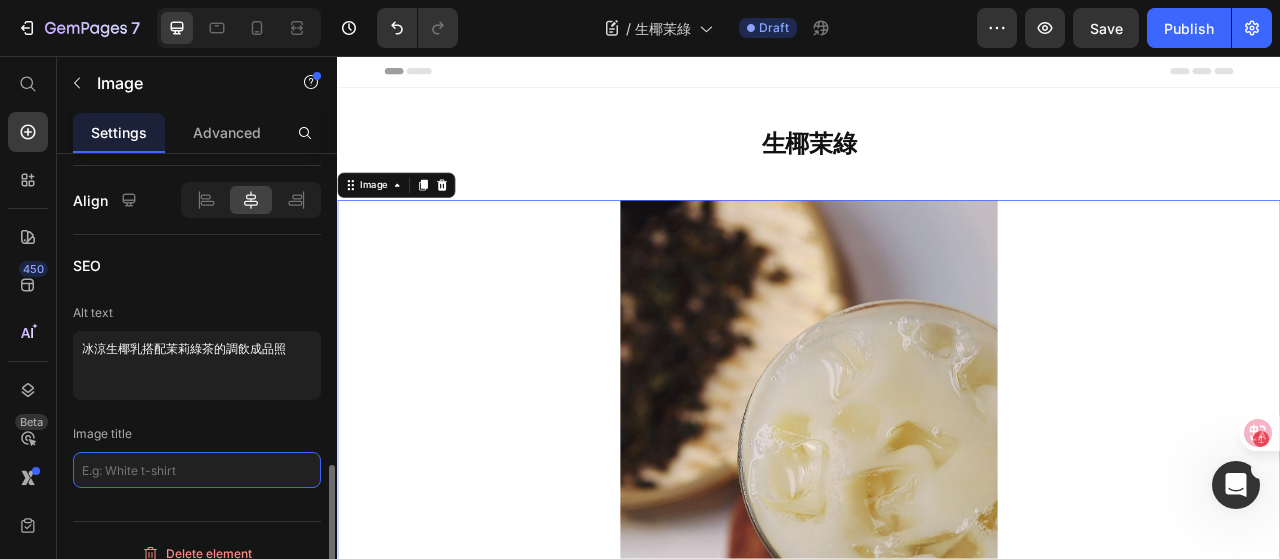 click 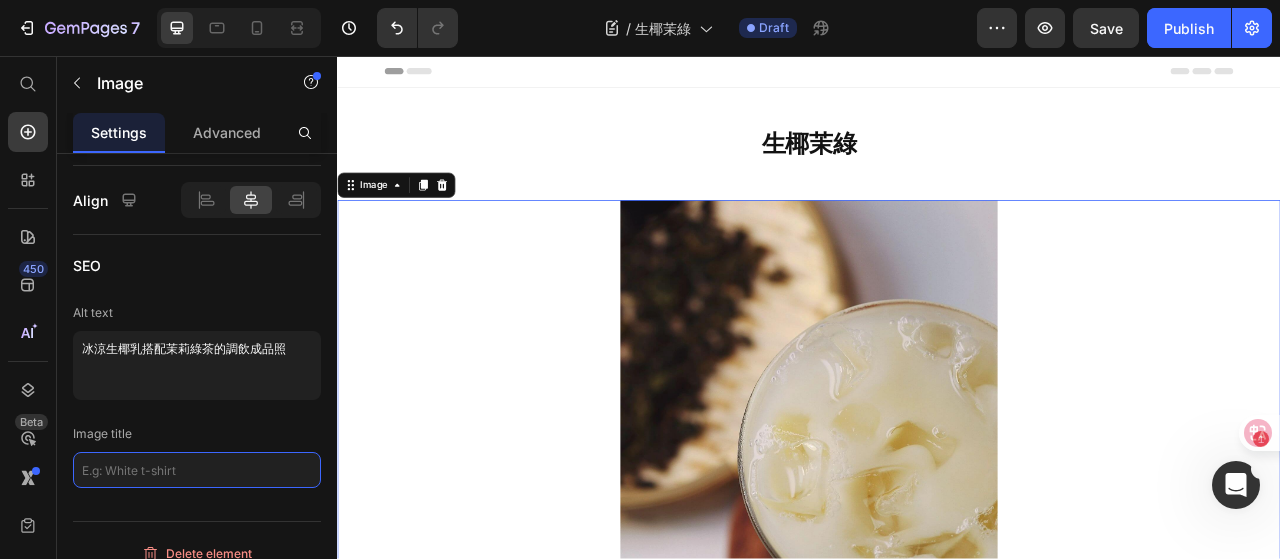 paste on "生椰茉綠調飲成品" 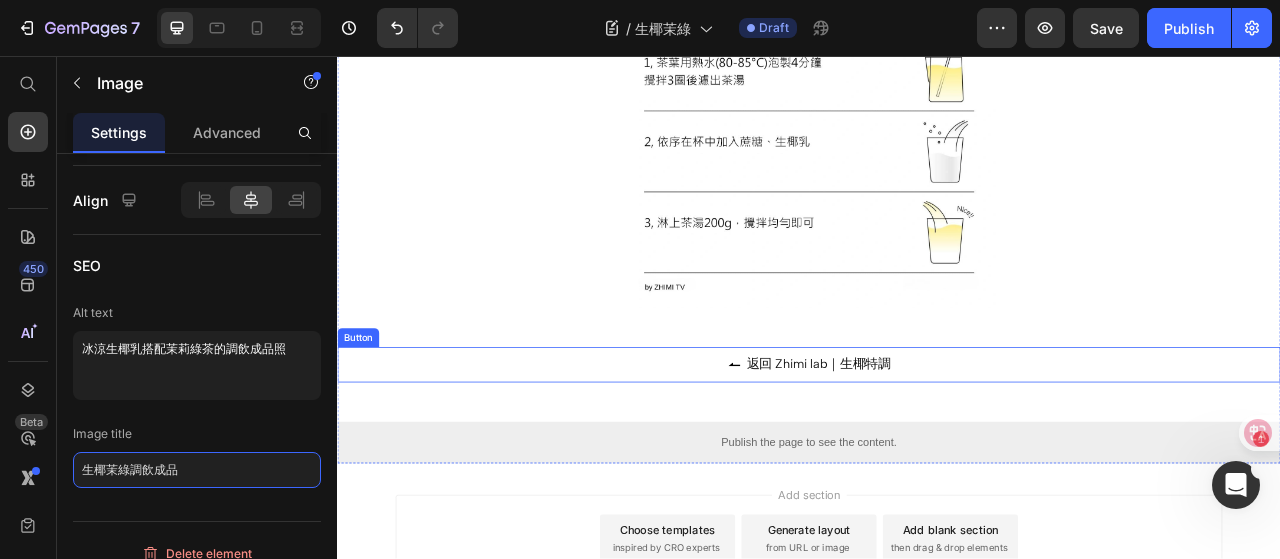 scroll, scrollTop: 1611, scrollLeft: 0, axis: vertical 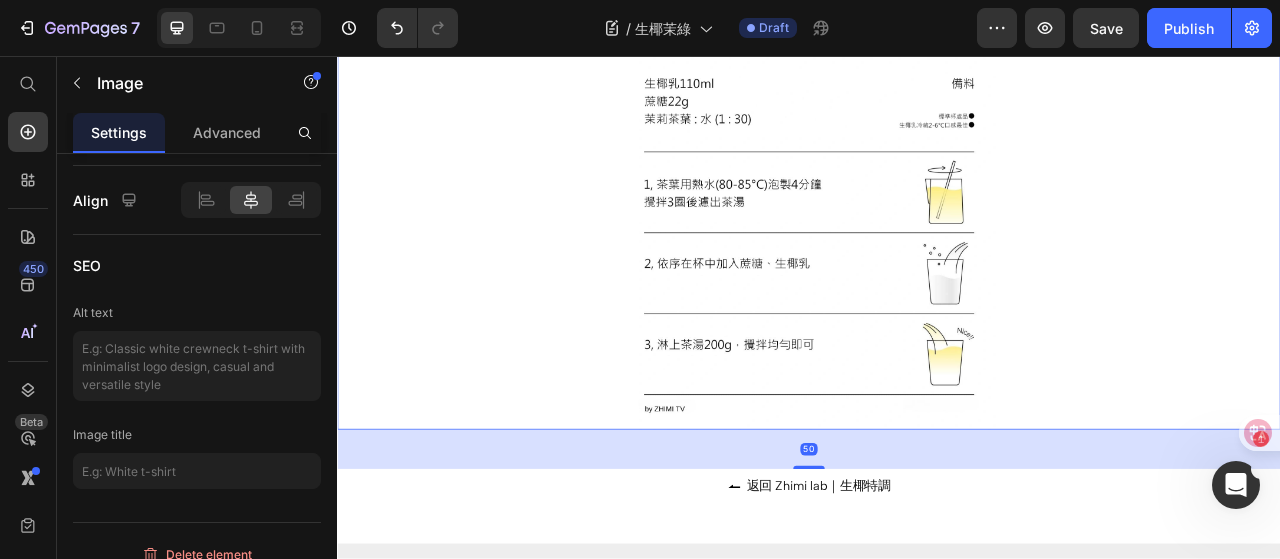 click at bounding box center (937, 213) 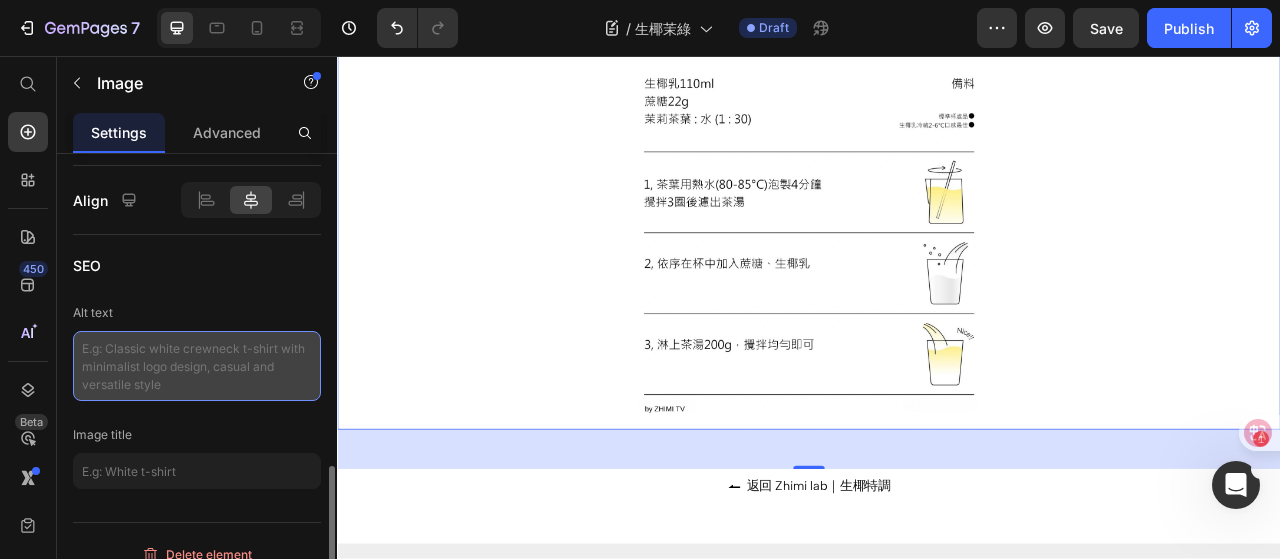 click at bounding box center [197, 366] 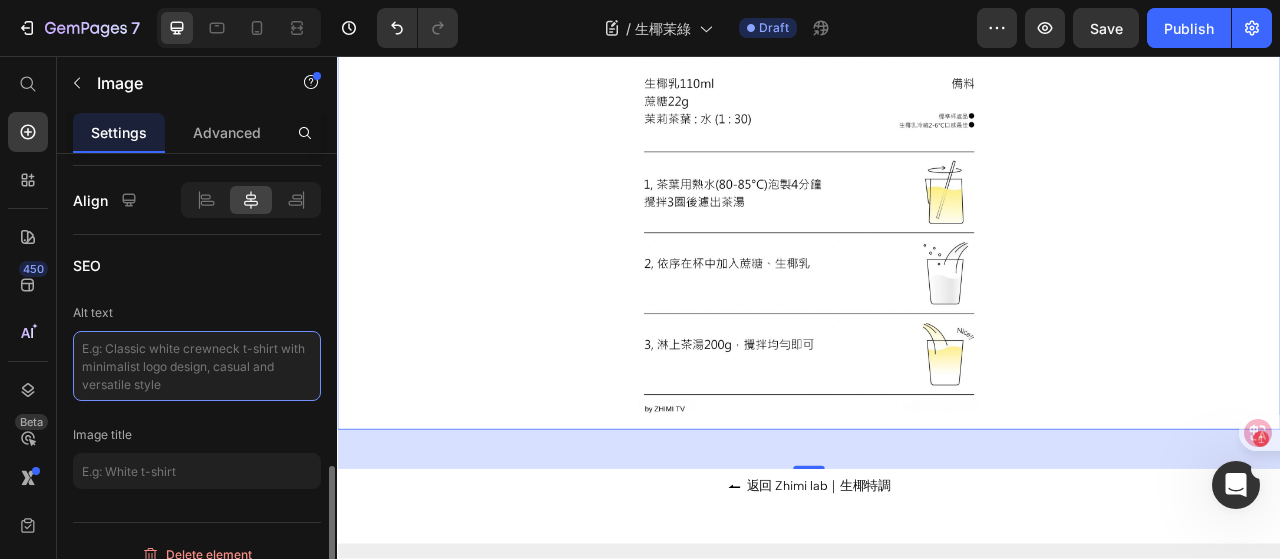 paste on "生椰茉綠食譜與製作步驟圖解" 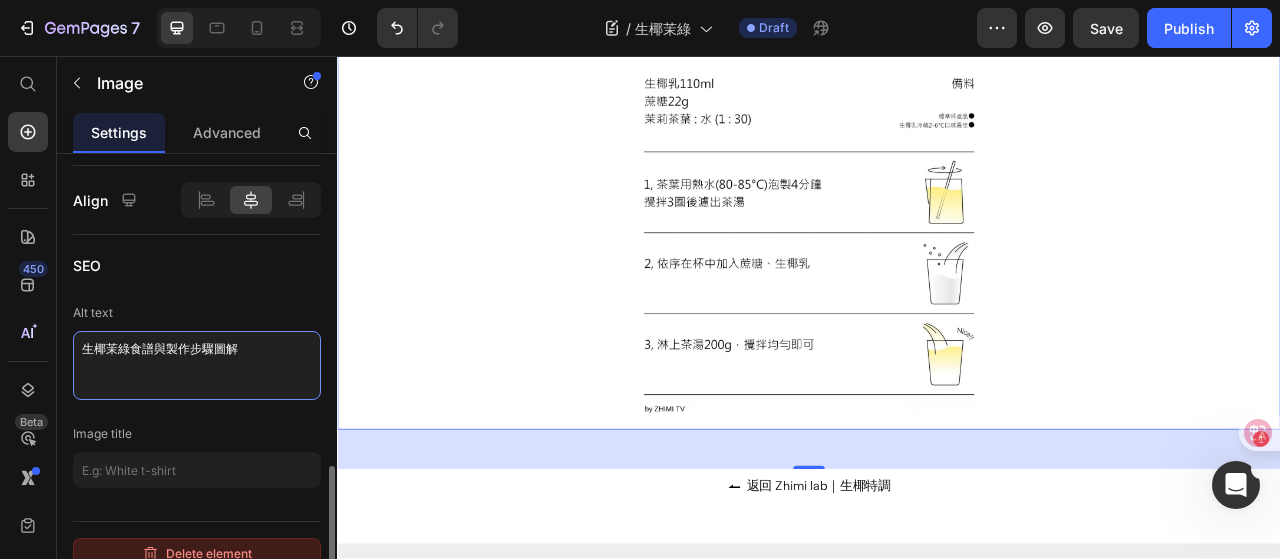 type on "生椰茉綠食譜與製作步驟圖解" 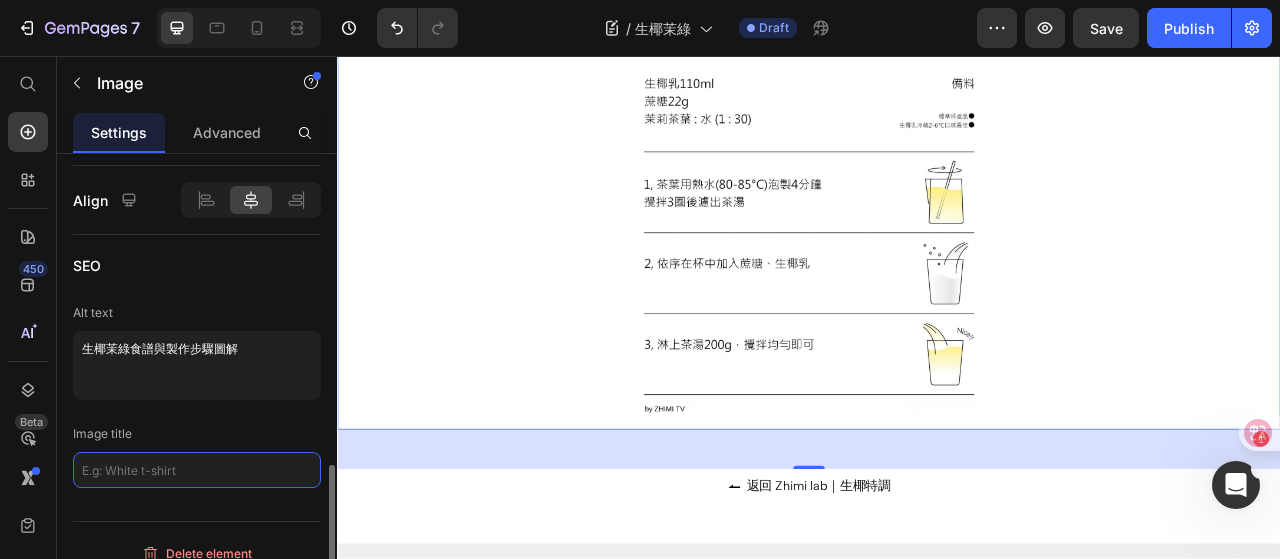 click 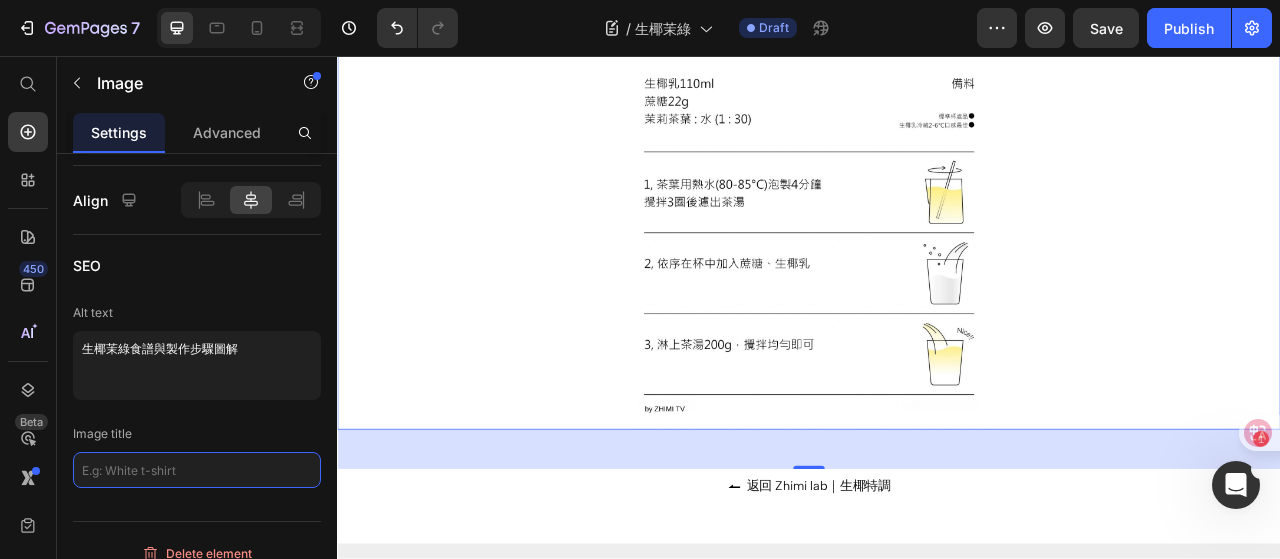 paste on "生椰茉綠DIY沖泡教學" 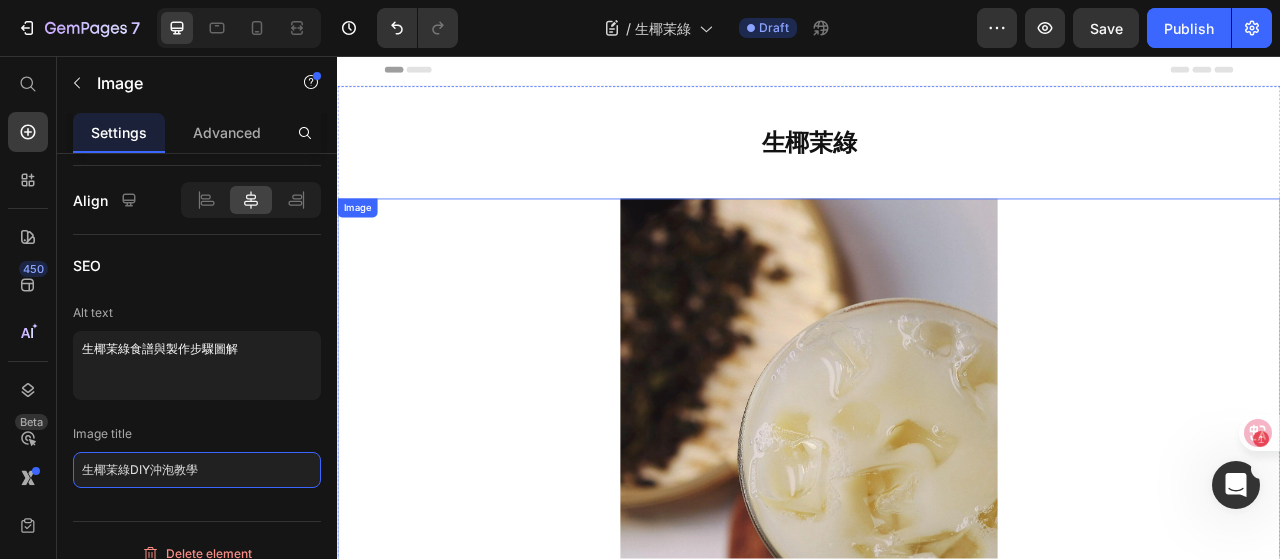scroll, scrollTop: 0, scrollLeft: 0, axis: both 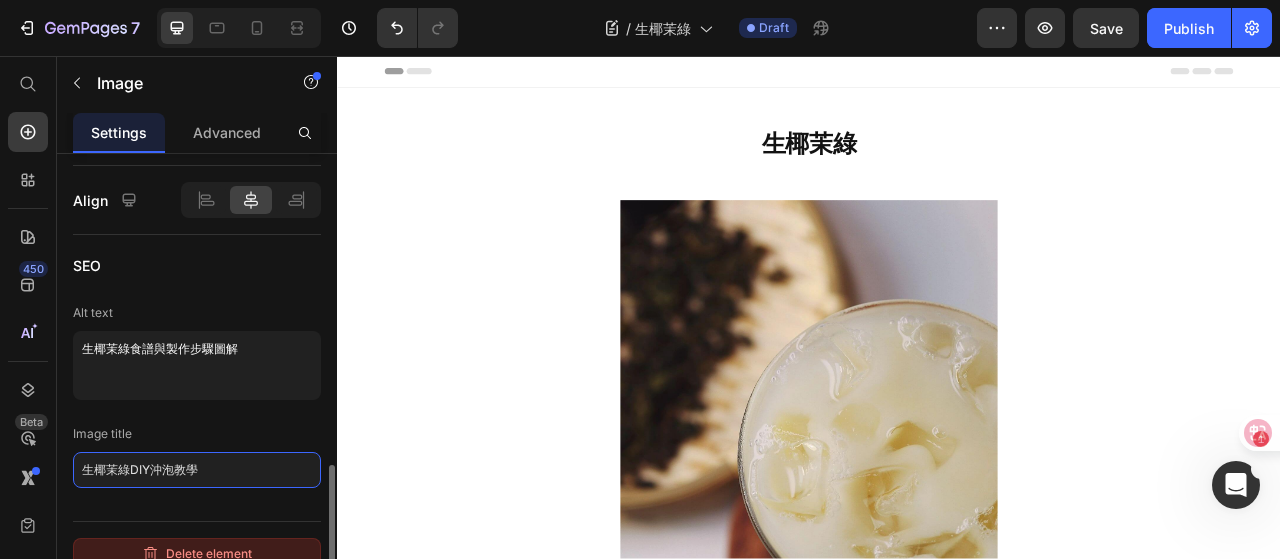type on "生椰茉綠DIY沖泡教學" 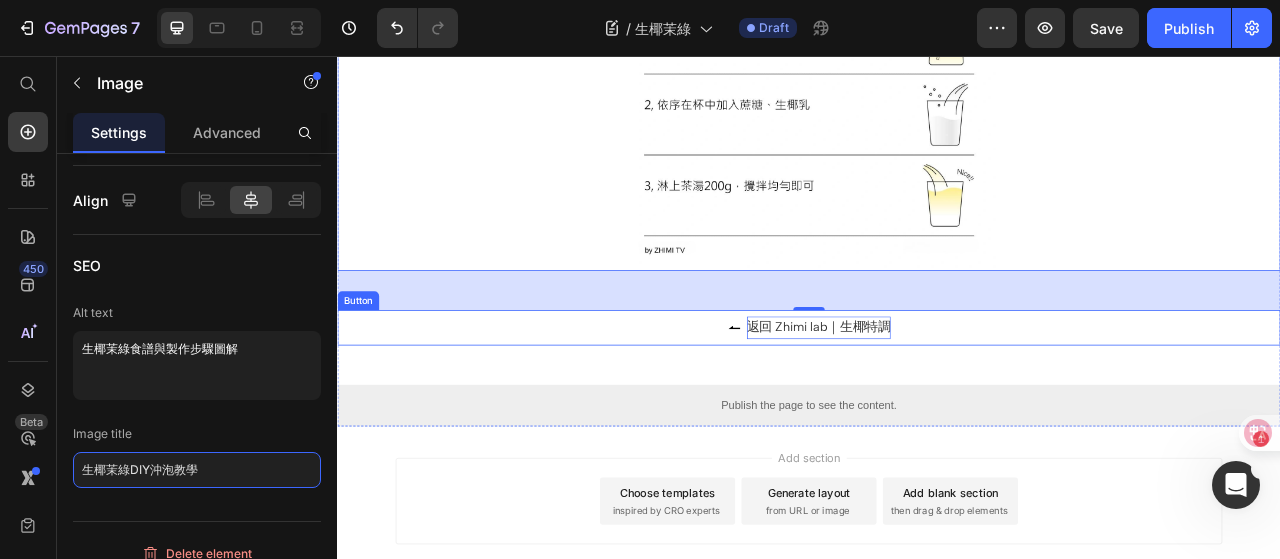 scroll, scrollTop: 1911, scrollLeft: 0, axis: vertical 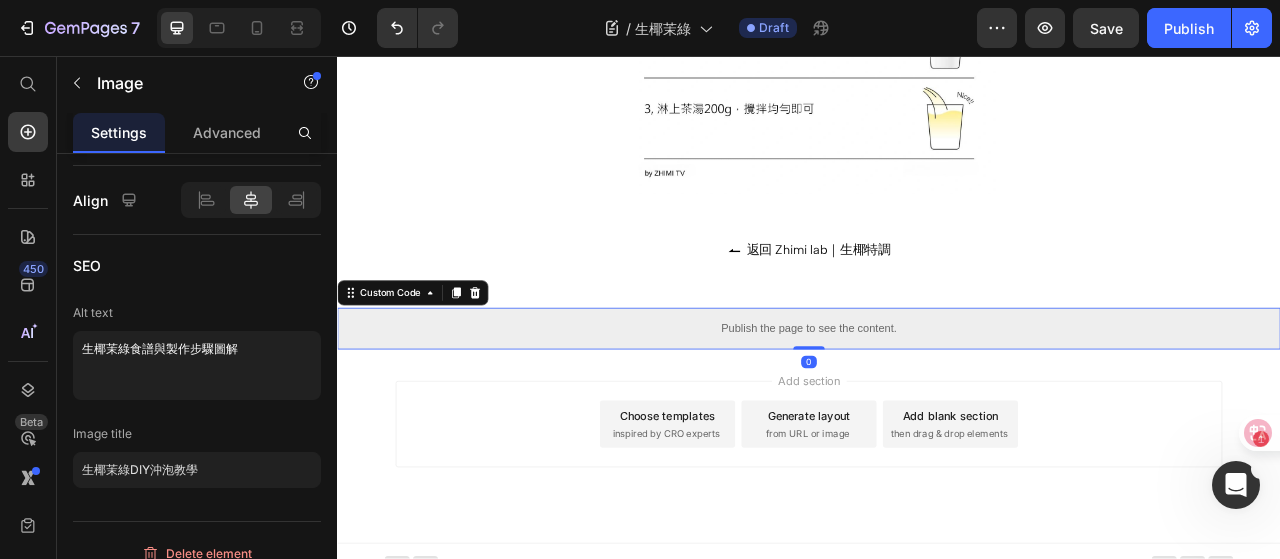 click on "Publish the page to see the content." at bounding box center [937, 403] 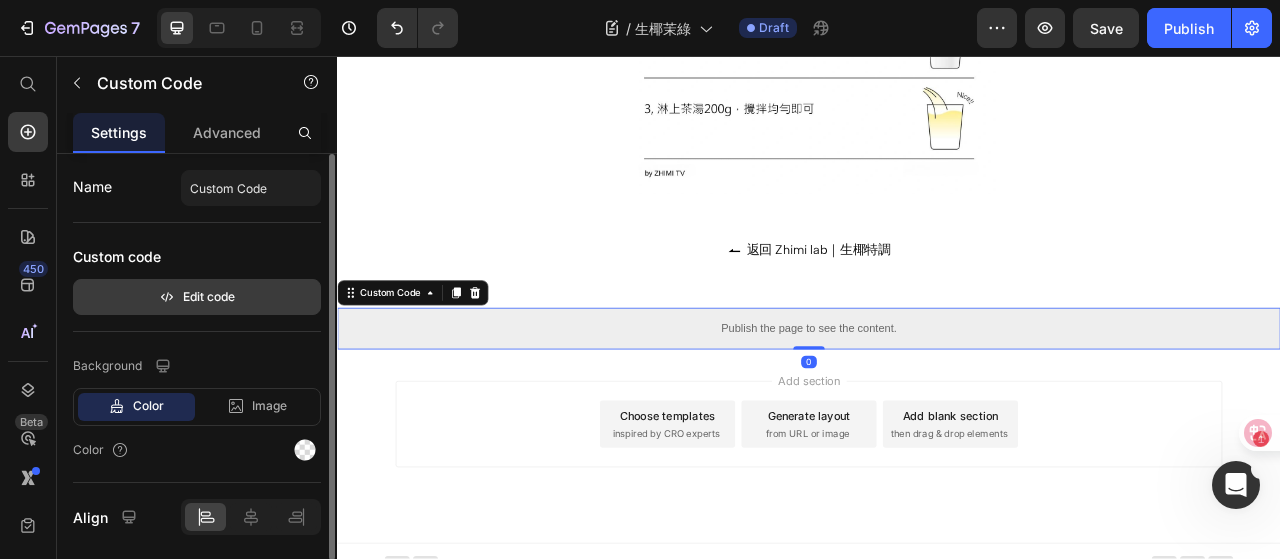 click on "Edit code" at bounding box center [197, 297] 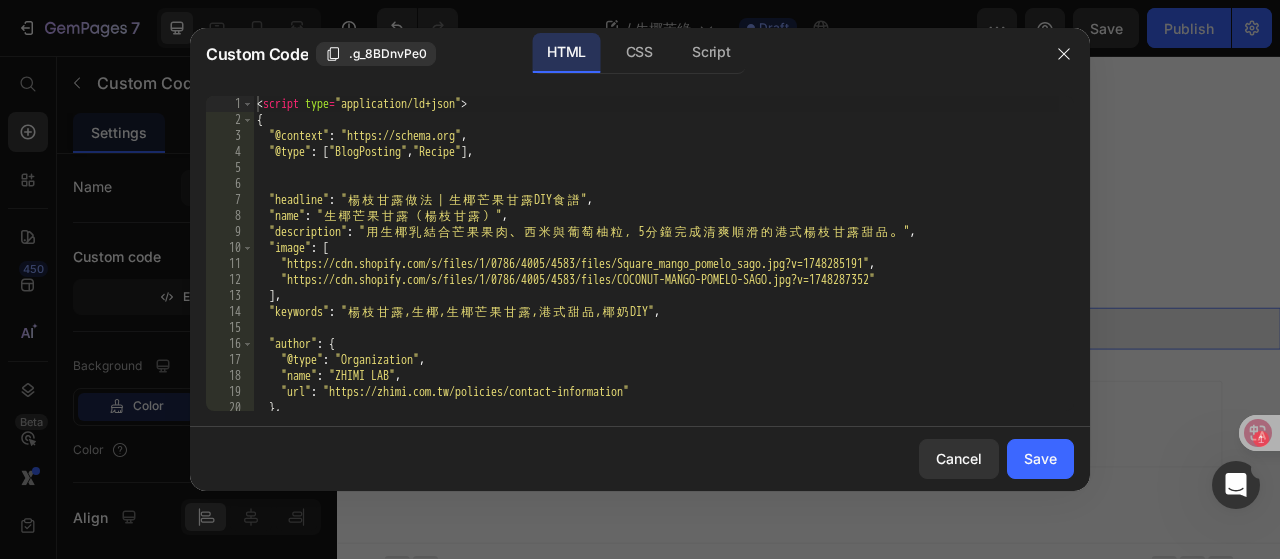 click on "< script   type = "application/ld+json" > {    "@context" :   "https://schema.org" ,    "@type" :   [ "BlogPosting" , "Recipe" ] ,    "headline" :   " 楊 枝 甘 露 做 法 ｜ 生 椰 芒 果 甘 露  DIY  食 譜 " ,    "name" :   " 生 椰 芒 果 甘 露 （ 楊 枝 甘 露 ） " ,    "description" :   " 用 生 椰 乳 結 合 芒 果 果 肉 、 西 米 與 葡 萄 柚 粒 ， 5  分 鐘 完 成 清 爽 順 滑 的 港 式 楊 枝 甘 露 甜 品 。 " ,    "image" :   [      "https://cdn.shopify.com/s/files/1/0786/4005/4583/files/Square_mango_pomelo_sago.jpg?v=1748285191" ,      "https://cdn.shopify.com/s/files/1/0786/4005/4583/files/COCONUT-MANGO-POMELO-SAGO.jpg?v=1748287352"    ] ,    "keywords" :   " 楊 枝 甘 露 ,  生 椰 ,  生 椰 芒 果 甘 露 ,  港 式 甜 品 ,  椰 奶 DIY" ,    "author" :   {      "@type" :   "Organization" ,      "name" :   "ZHIMI LAB" ,      "url" :   "https://zhimi.com.tw/policies/contact-information"    } ," at bounding box center [656, 269] 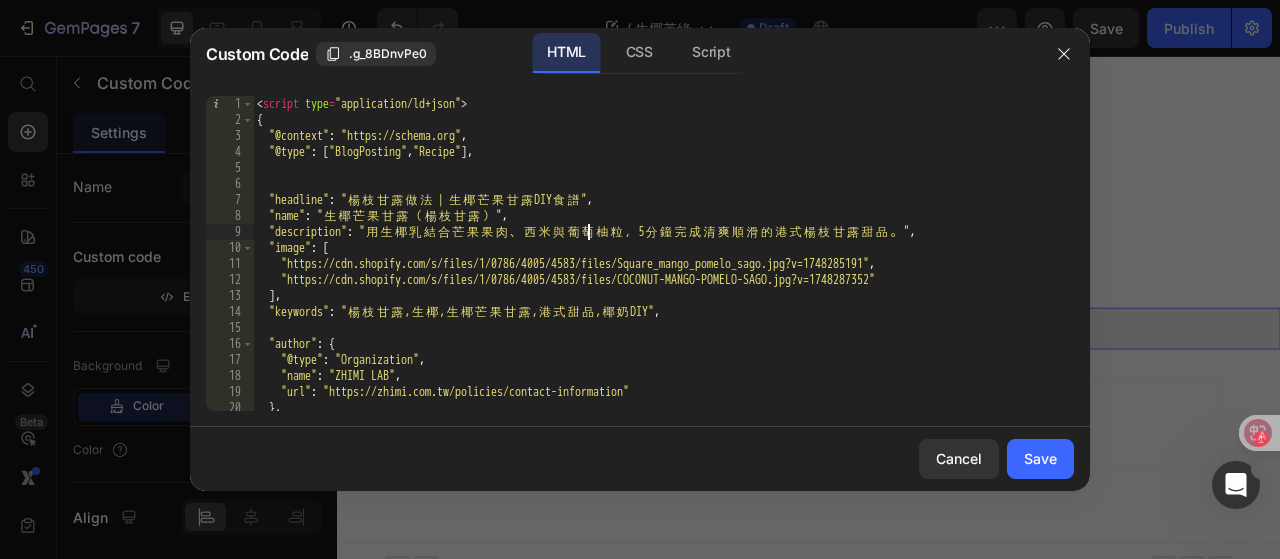 type on "</script>" 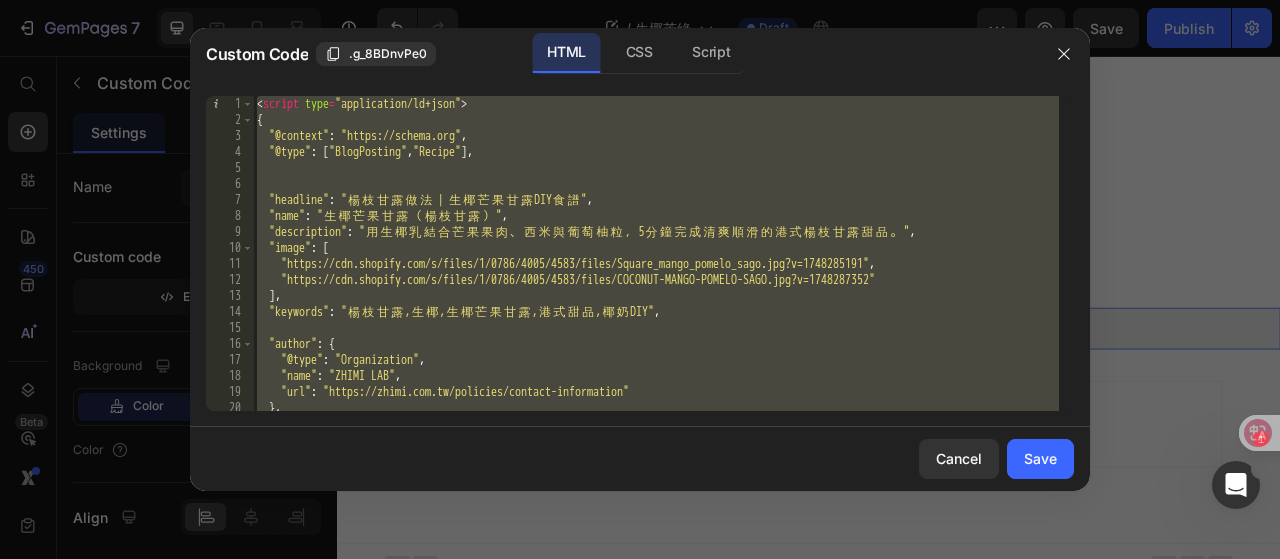 paste 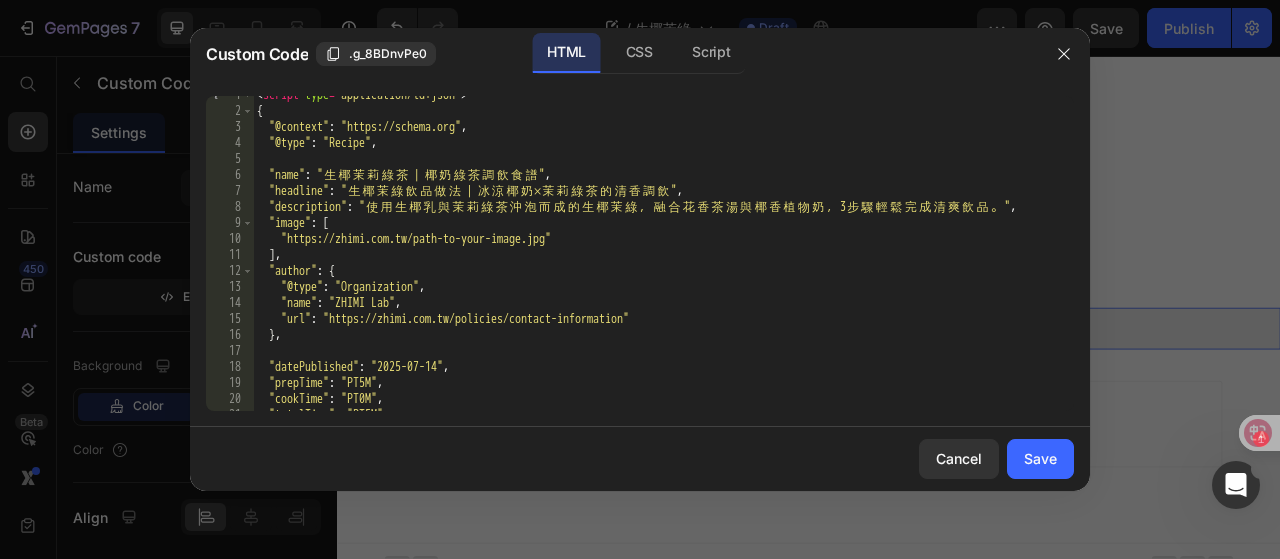 scroll, scrollTop: 0, scrollLeft: 0, axis: both 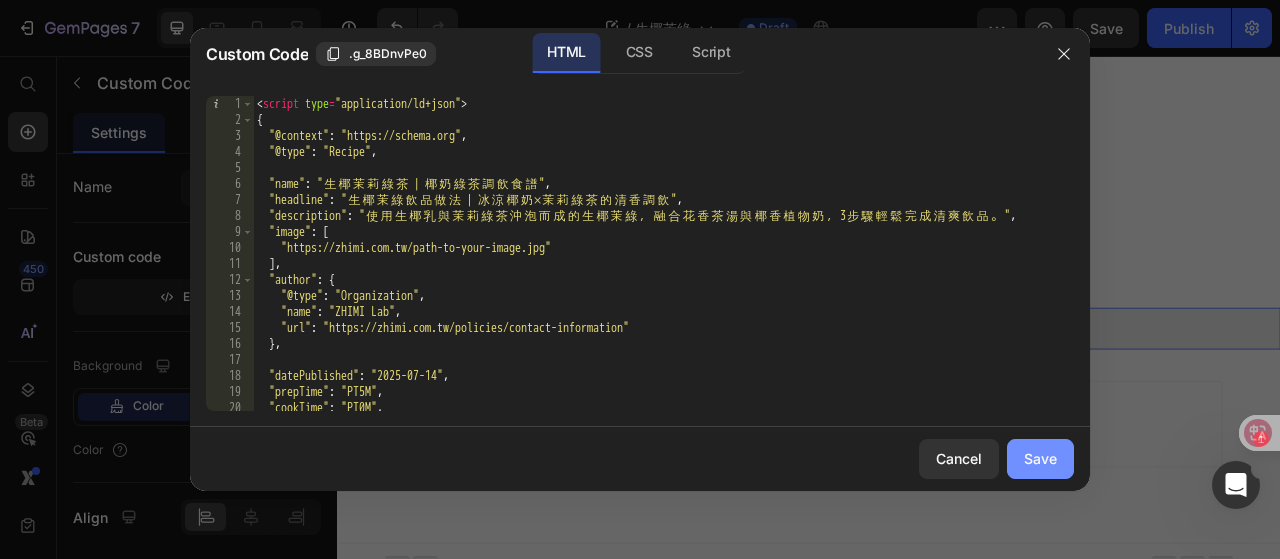 click on "Save" 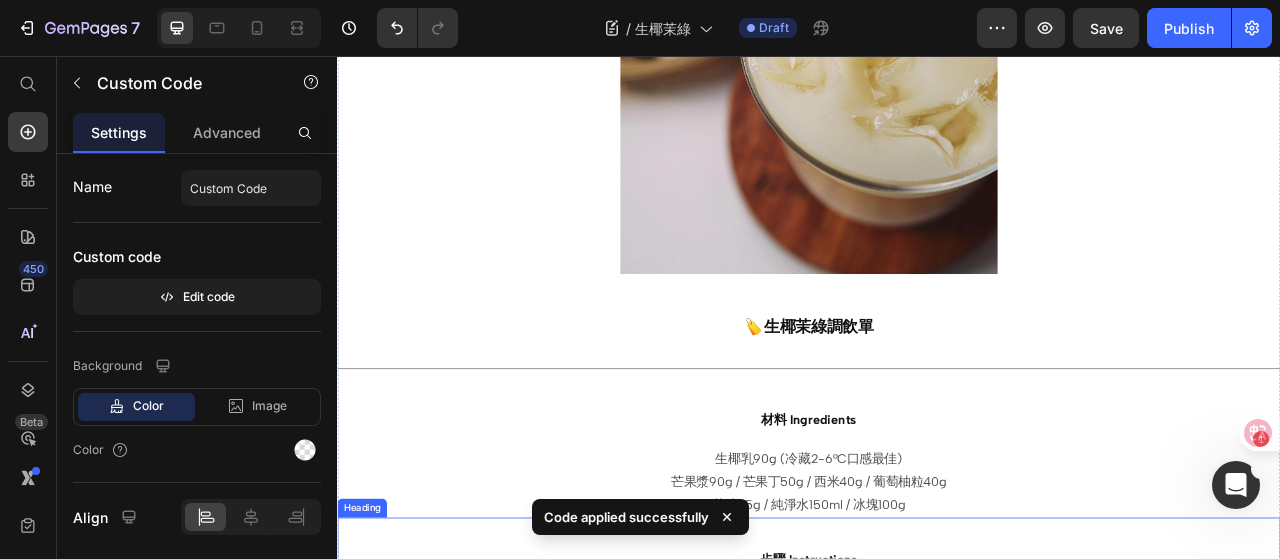 scroll, scrollTop: 311, scrollLeft: 0, axis: vertical 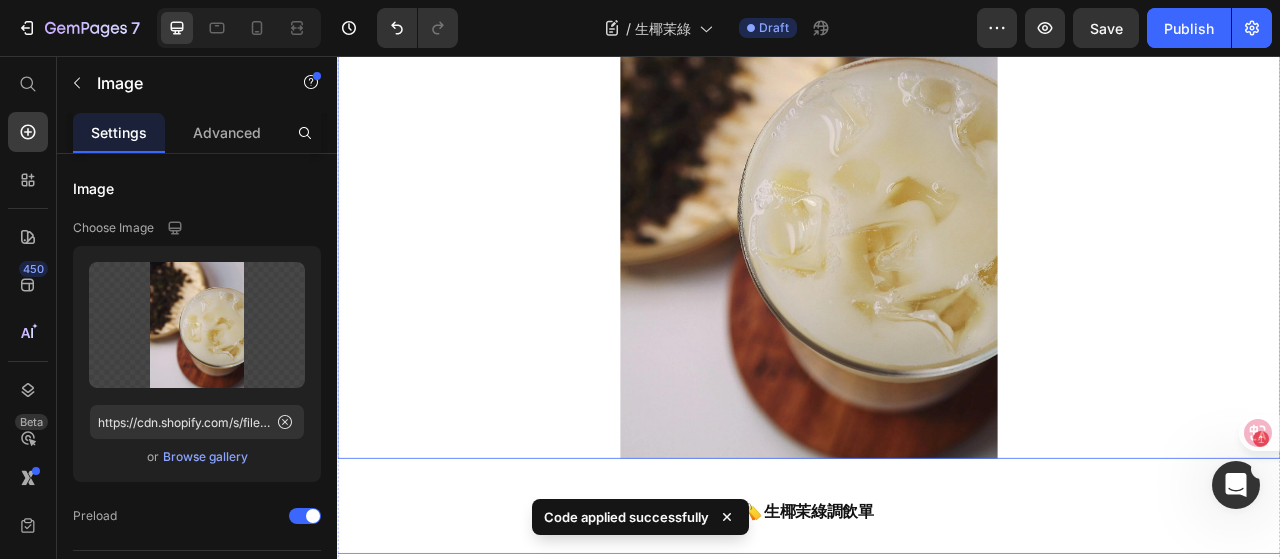 click at bounding box center (937, 249) 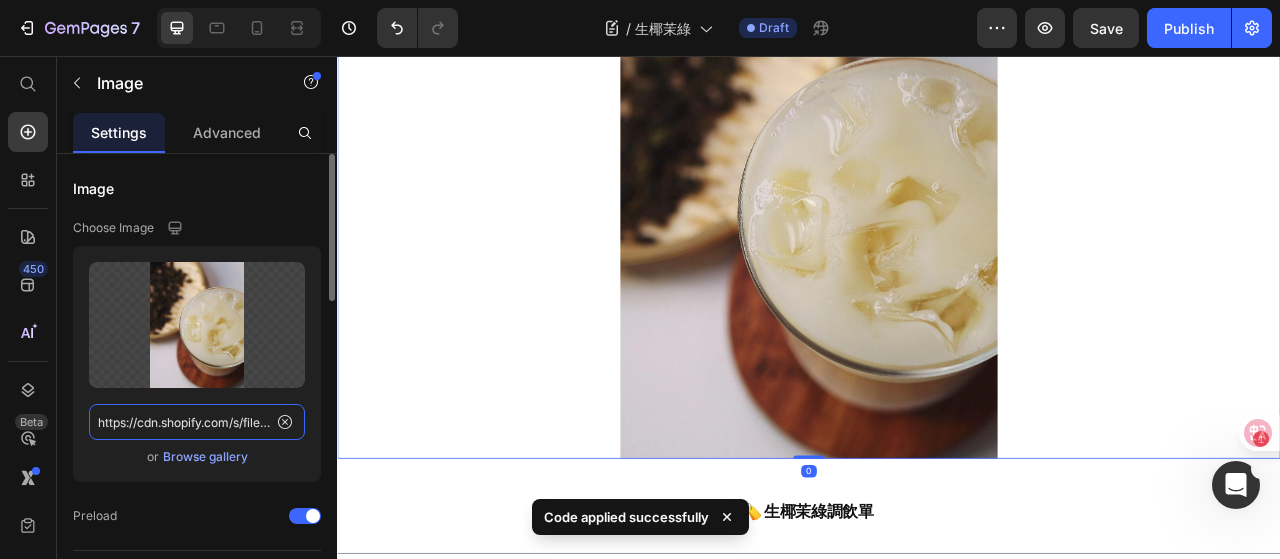 click on "https://cdn.shopify.com/s/files/1/0786/4005/4583/files/COCONUT-WITH-JASMINE-GREEN.jpg?v=1752471012" 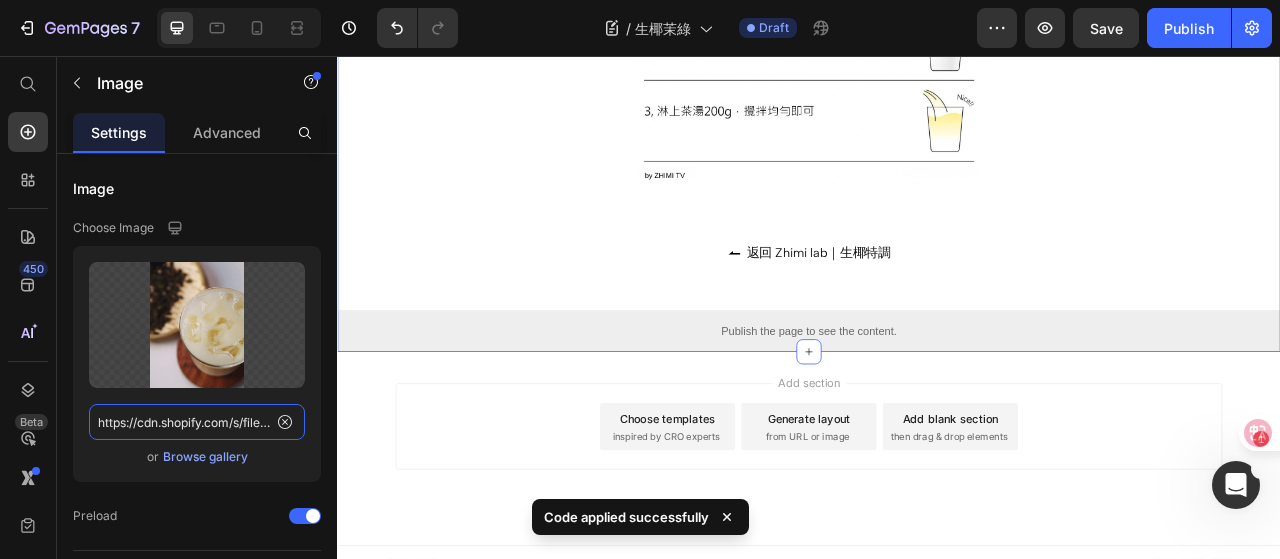 scroll, scrollTop: 1911, scrollLeft: 0, axis: vertical 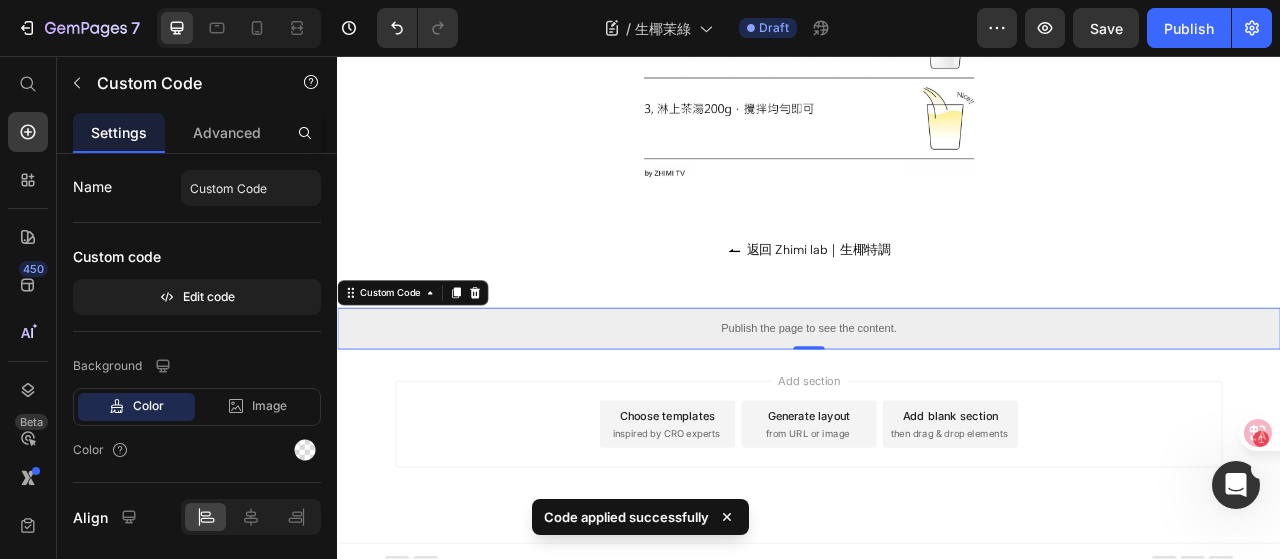 click on "Publish the page to see the content." at bounding box center (937, 403) 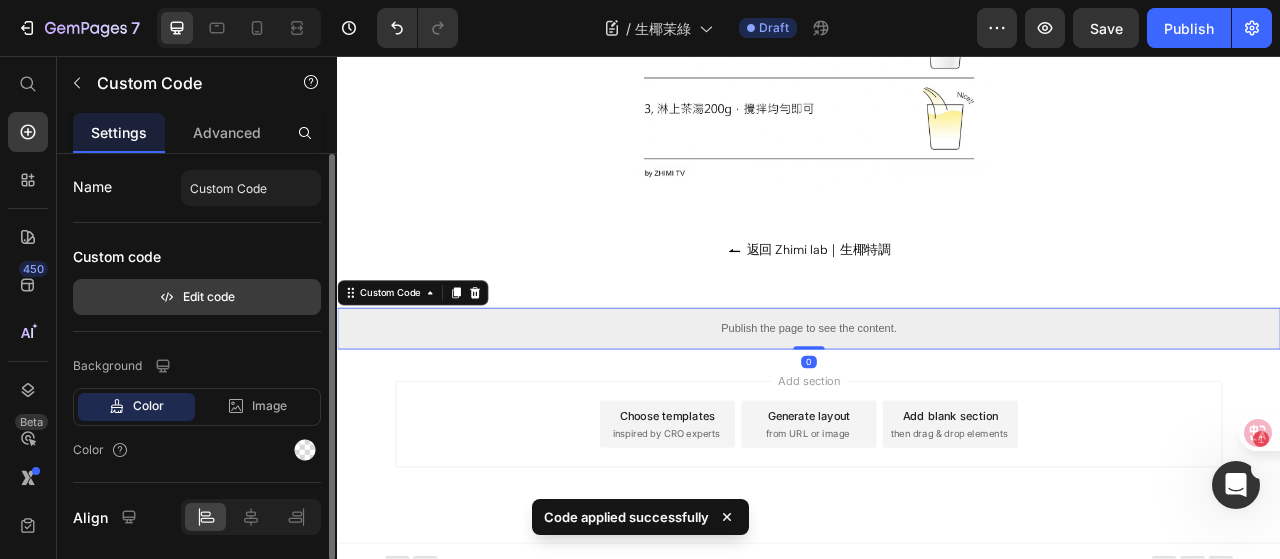 click on "Edit code" at bounding box center [197, 297] 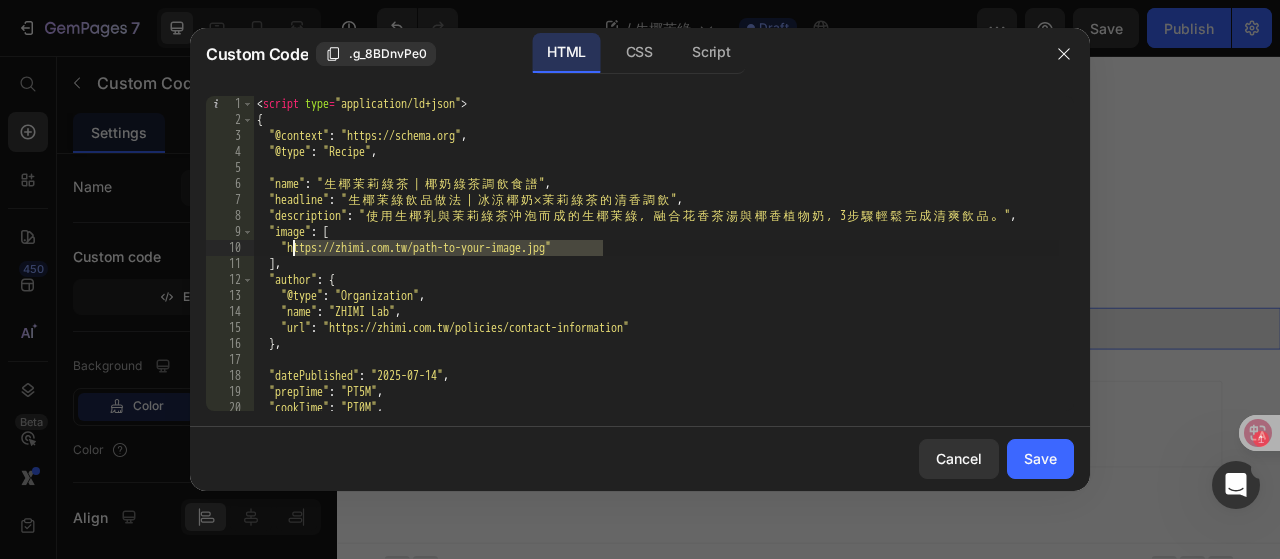 drag, startPoint x: 603, startPoint y: 247, endPoint x: 292, endPoint y: 254, distance: 311.07877 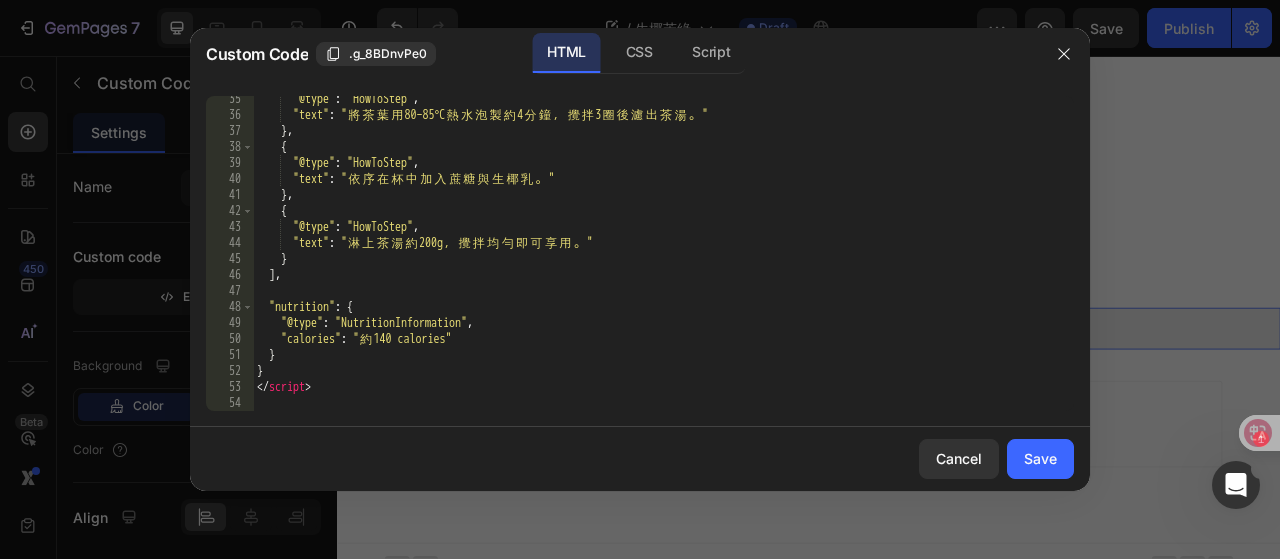 scroll, scrollTop: 548, scrollLeft: 0, axis: vertical 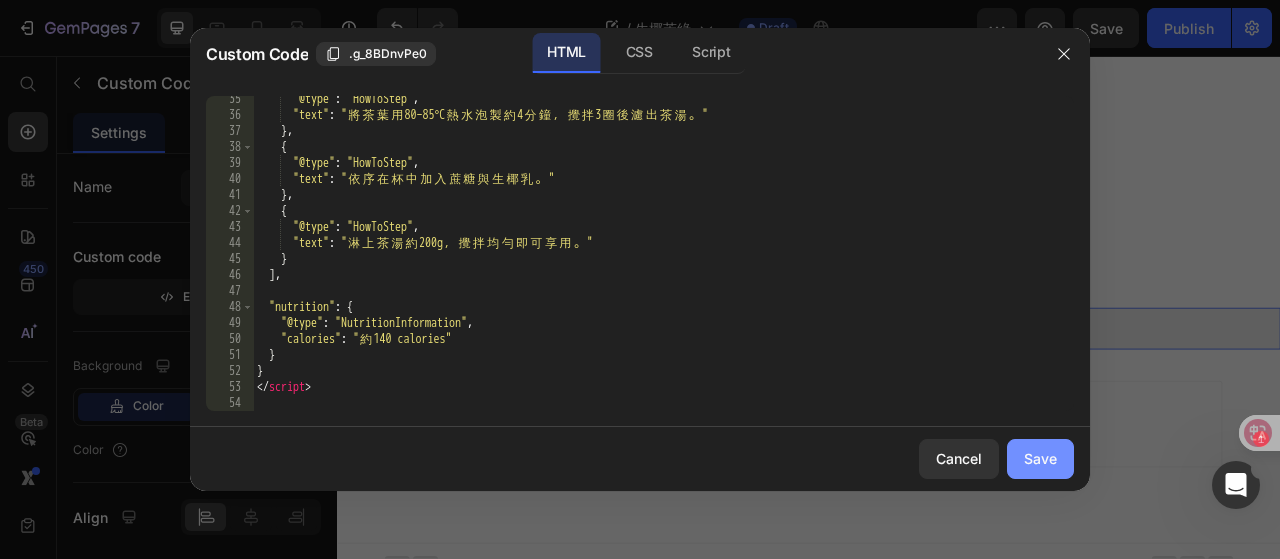 click on "Save" at bounding box center [1040, 458] 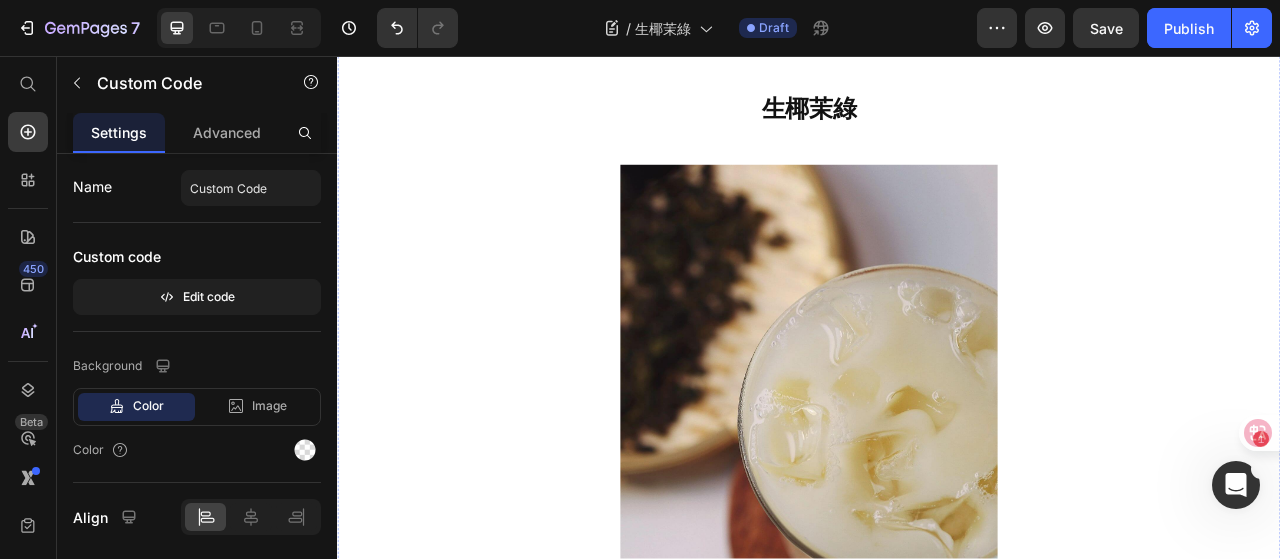 scroll, scrollTop: 0, scrollLeft: 0, axis: both 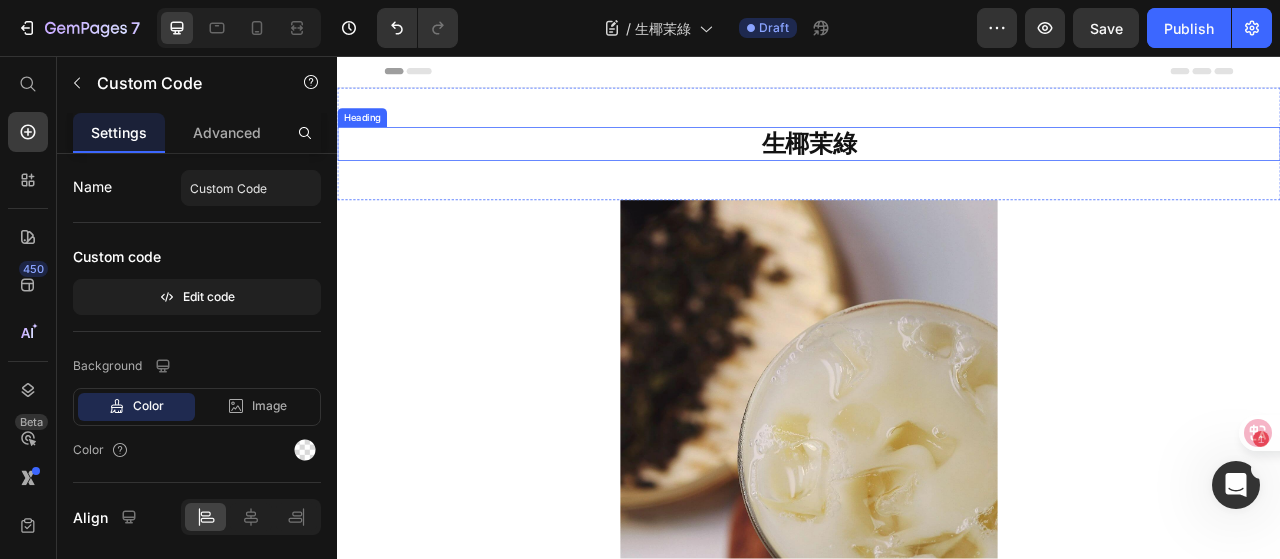 click on "生椰茉綠" at bounding box center (937, 168) 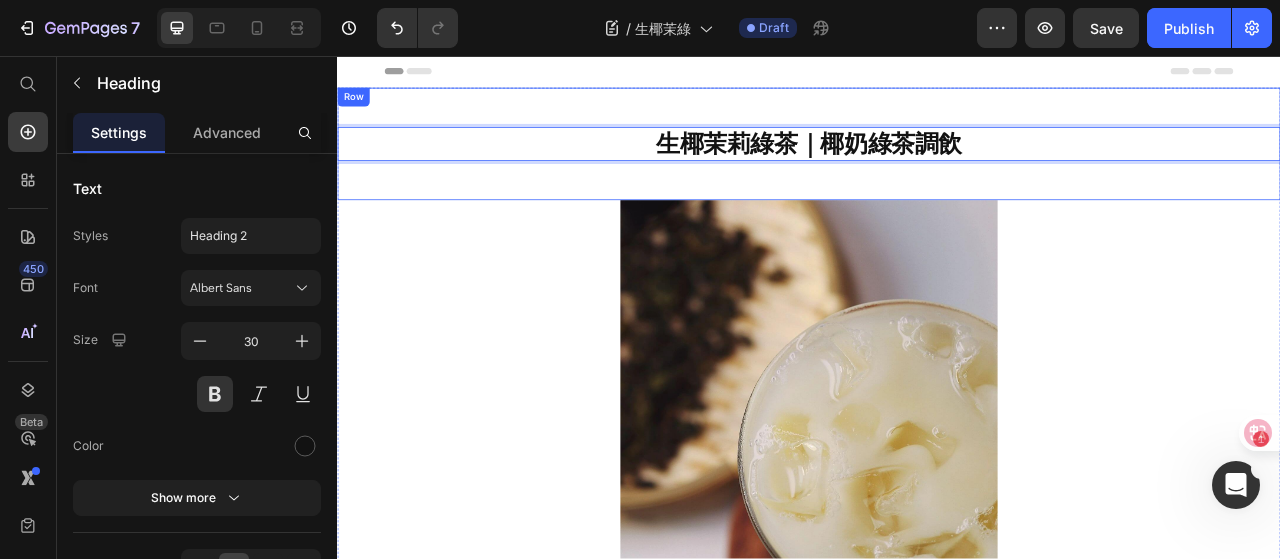 type 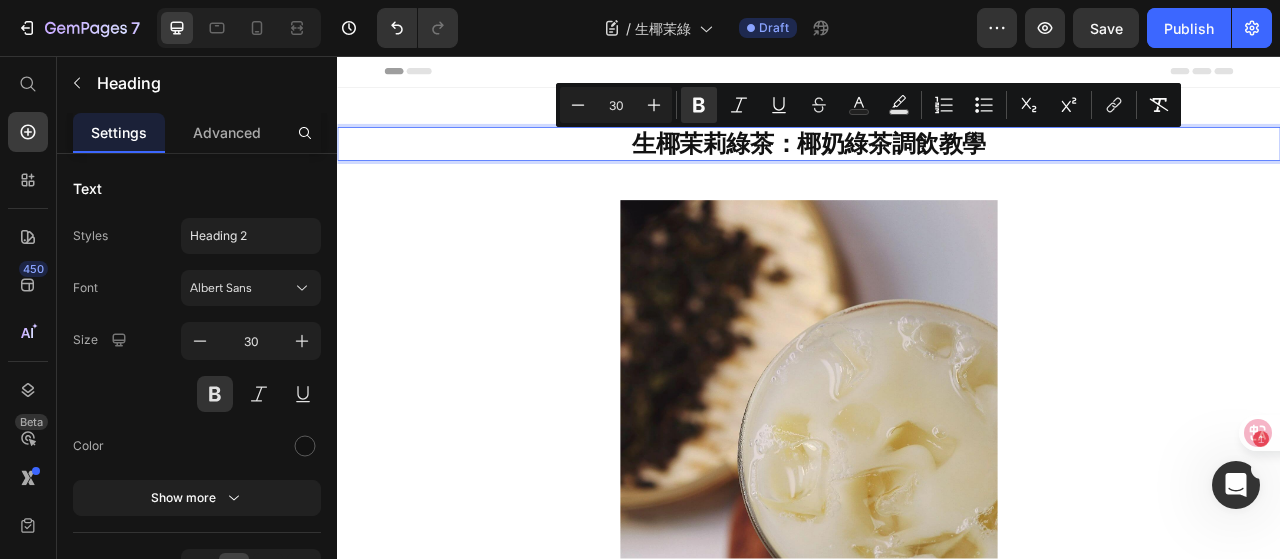 click on "生椰茉莉綠茶：椰奶綠茶調飲教學" at bounding box center (937, 168) 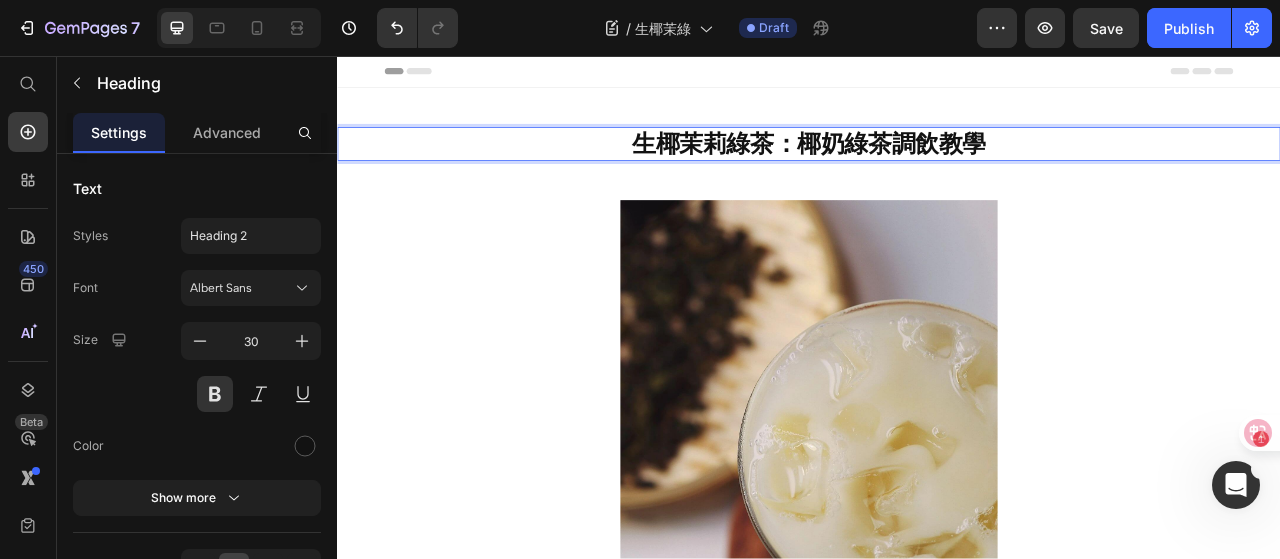 click on "生椰茉莉綠茶：椰奶綠茶調飲教學" at bounding box center [937, 168] 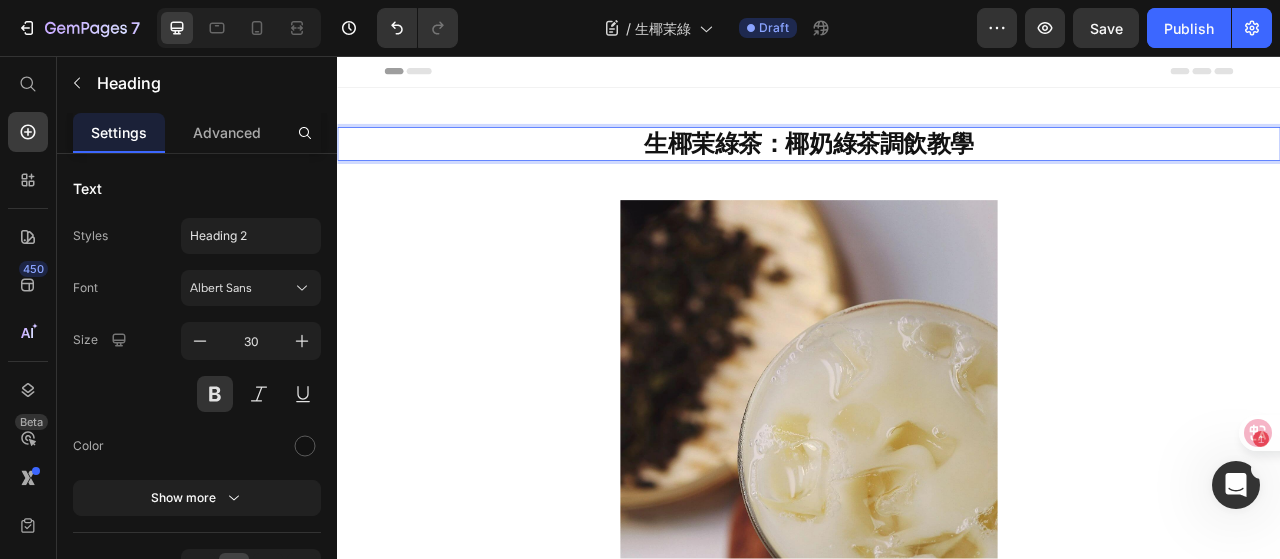 click on "生椰茉綠茶：椰奶綠茶調飲教學" at bounding box center (937, 168) 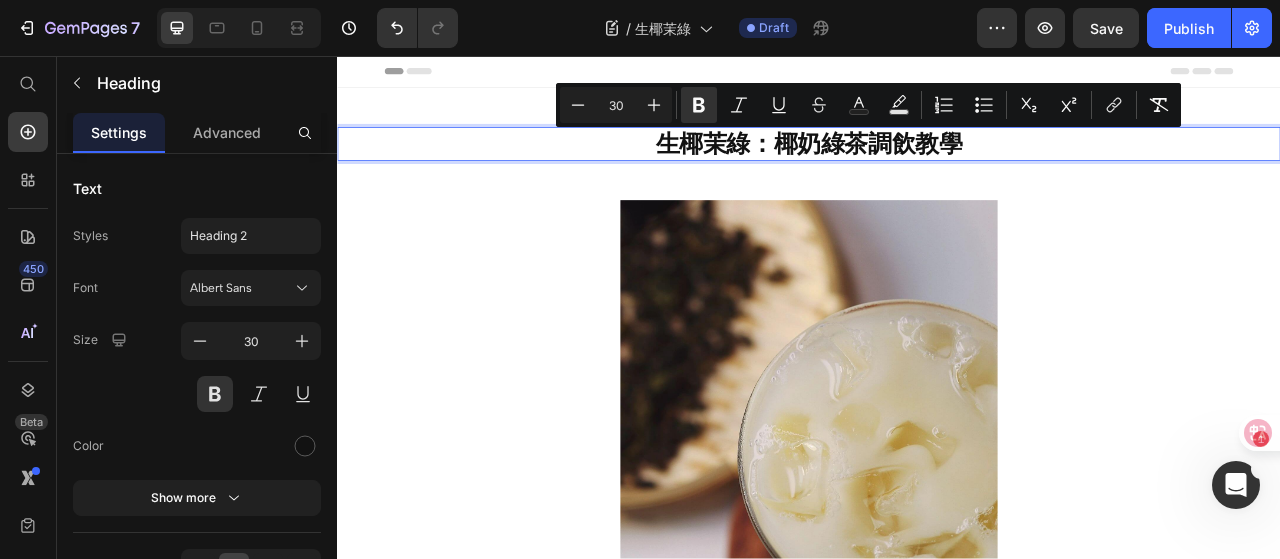 click on "生椰茉綠：椰奶綠茶調飲教學" at bounding box center (937, 168) 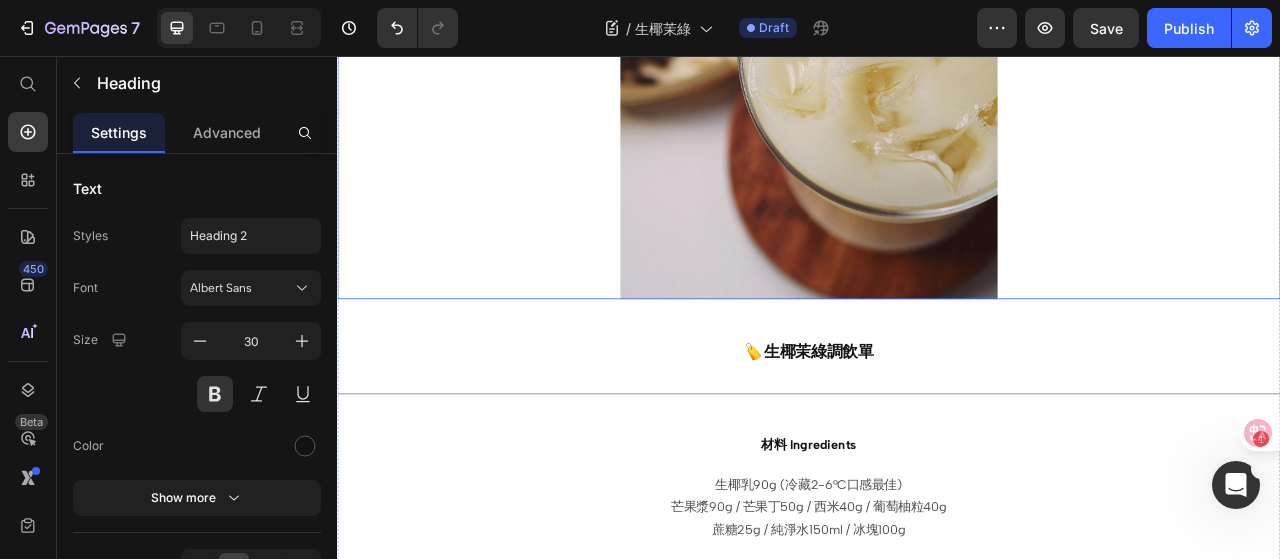 scroll, scrollTop: 600, scrollLeft: 0, axis: vertical 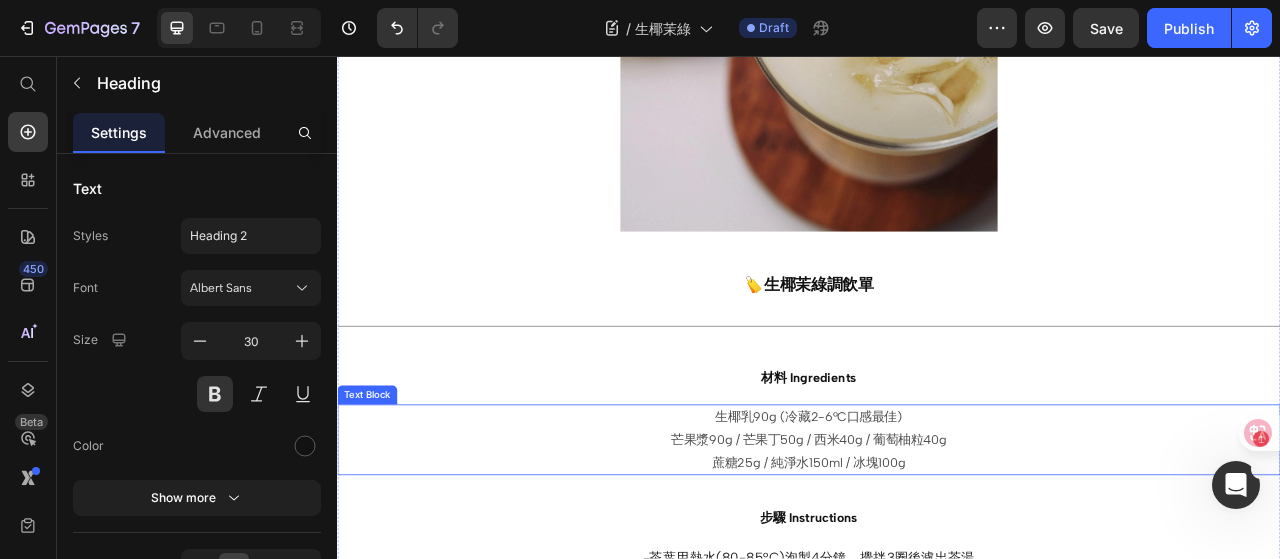 click on "生椰乳90g (冷藏2-6°C口感最佳)" at bounding box center (937, 516) 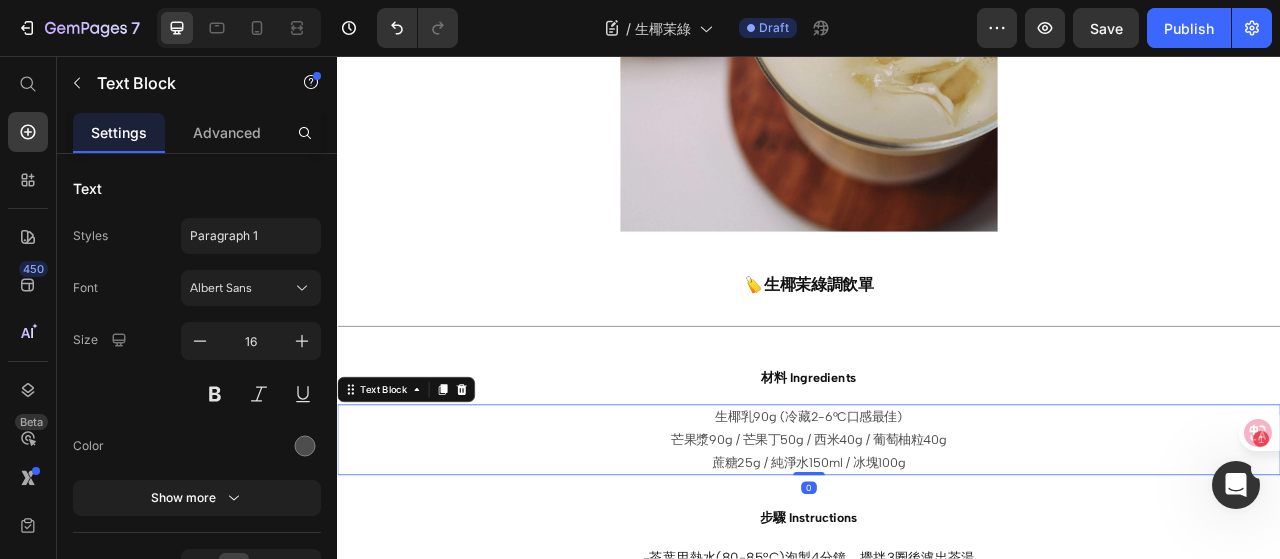 click on "生椰乳90g (冷藏2-6°C口感最佳)" at bounding box center [937, 516] 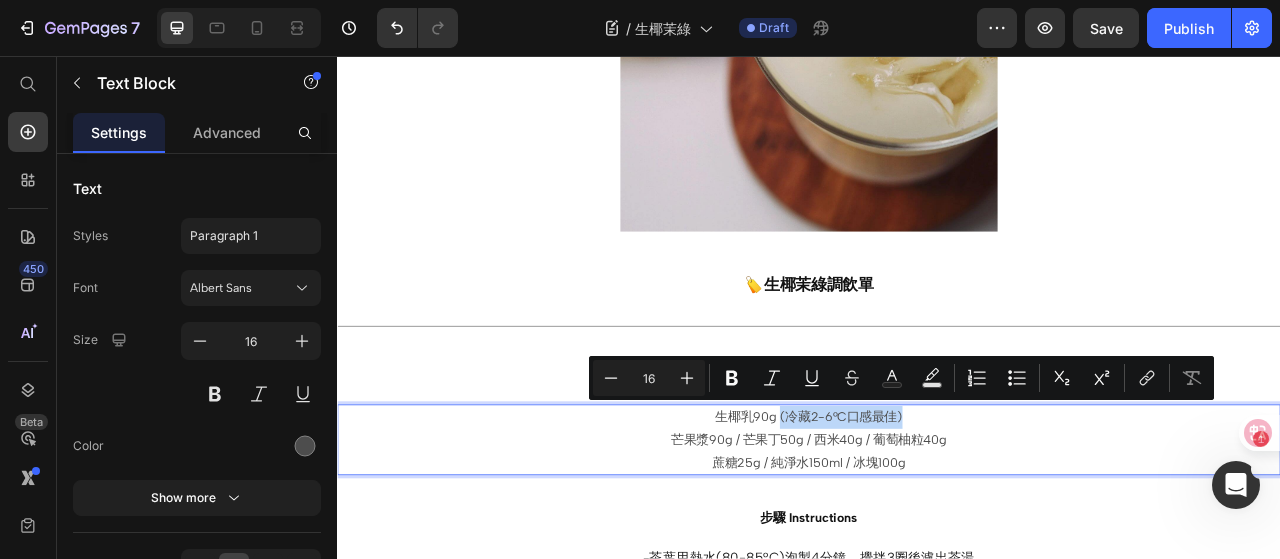 drag, startPoint x: 1053, startPoint y: 508, endPoint x: 895, endPoint y: 505, distance: 158.02847 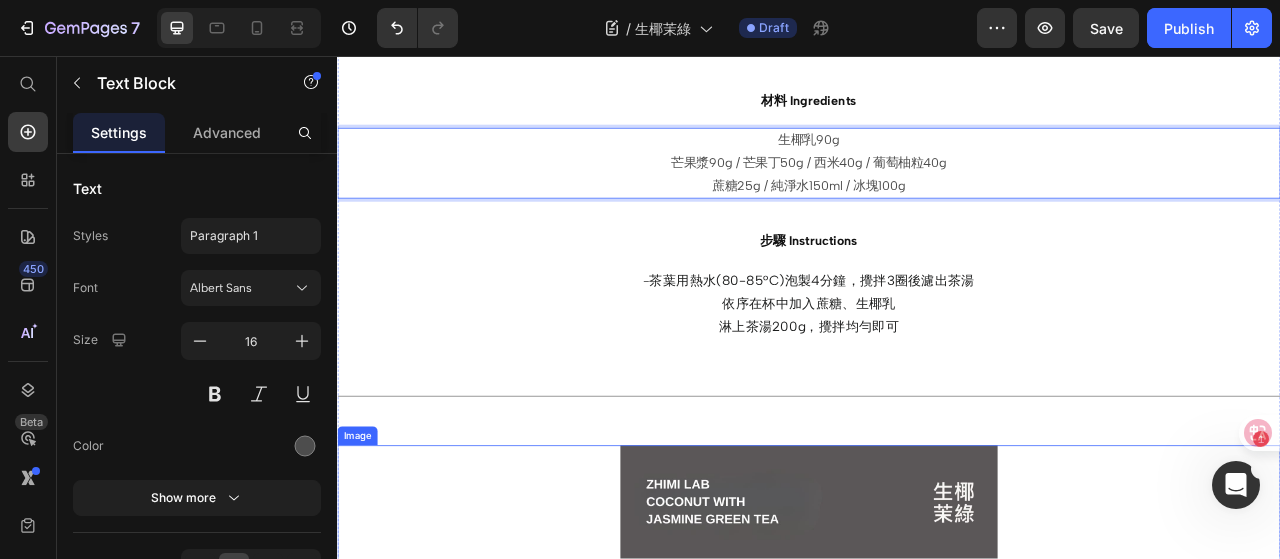 scroll, scrollTop: 800, scrollLeft: 0, axis: vertical 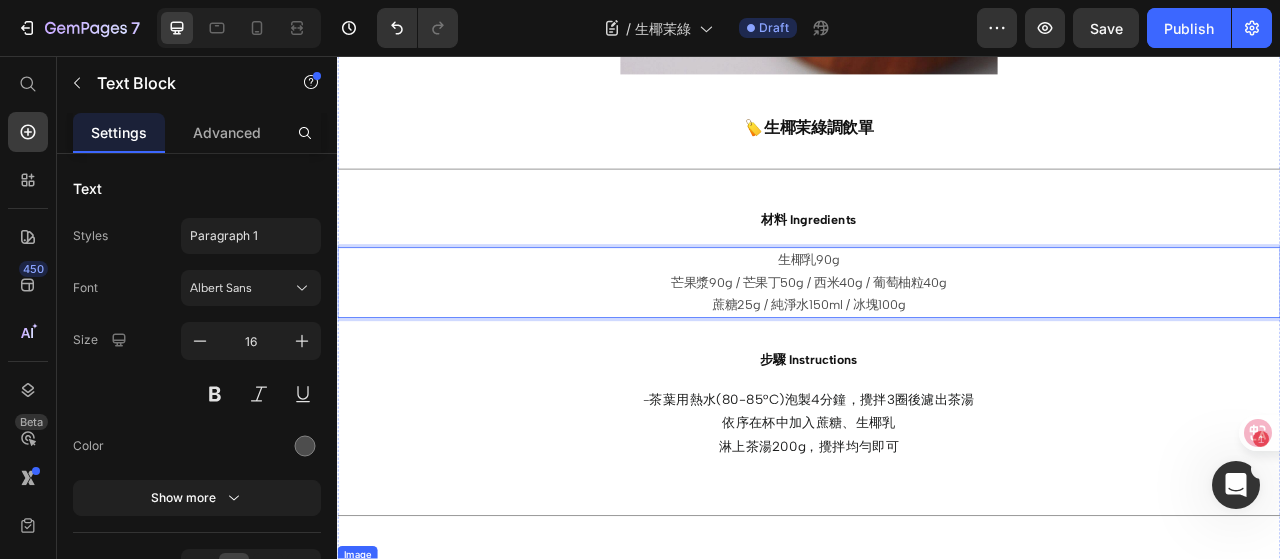 type 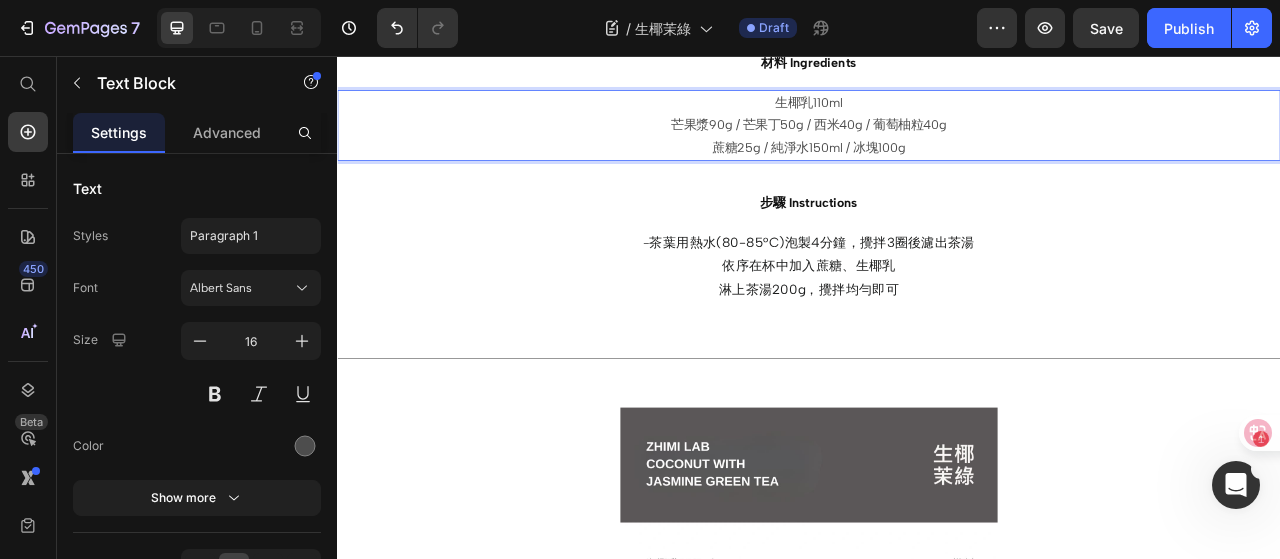 scroll, scrollTop: 900, scrollLeft: 0, axis: vertical 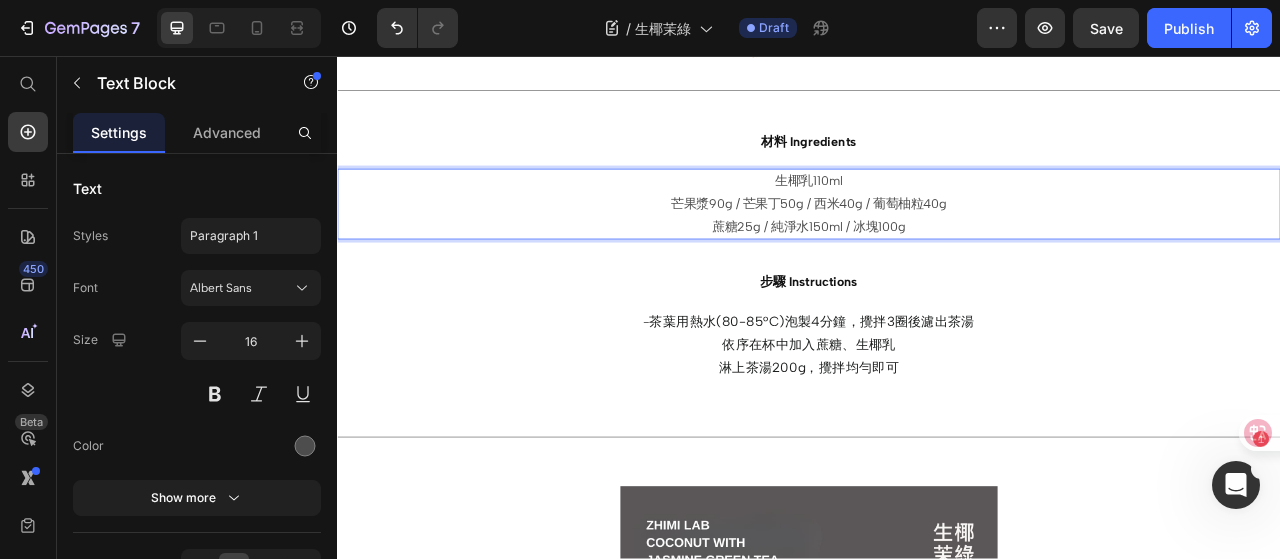 click on "芒果漿90g / 芒果丁50g / 西米40g / 葡萄柚粒40g" at bounding box center [937, 245] 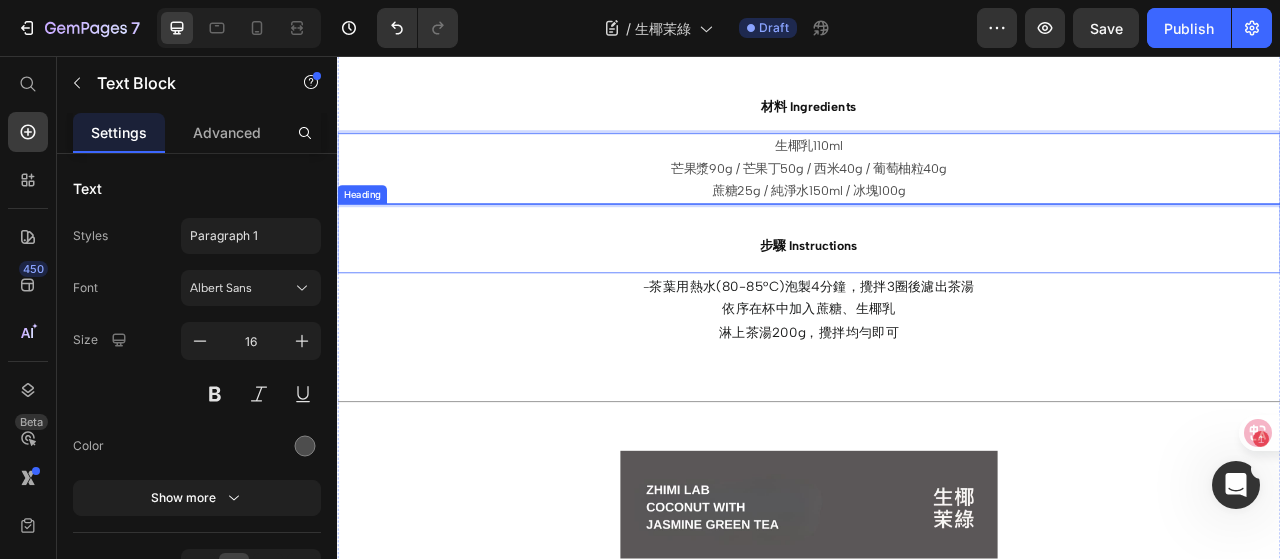 scroll, scrollTop: 900, scrollLeft: 0, axis: vertical 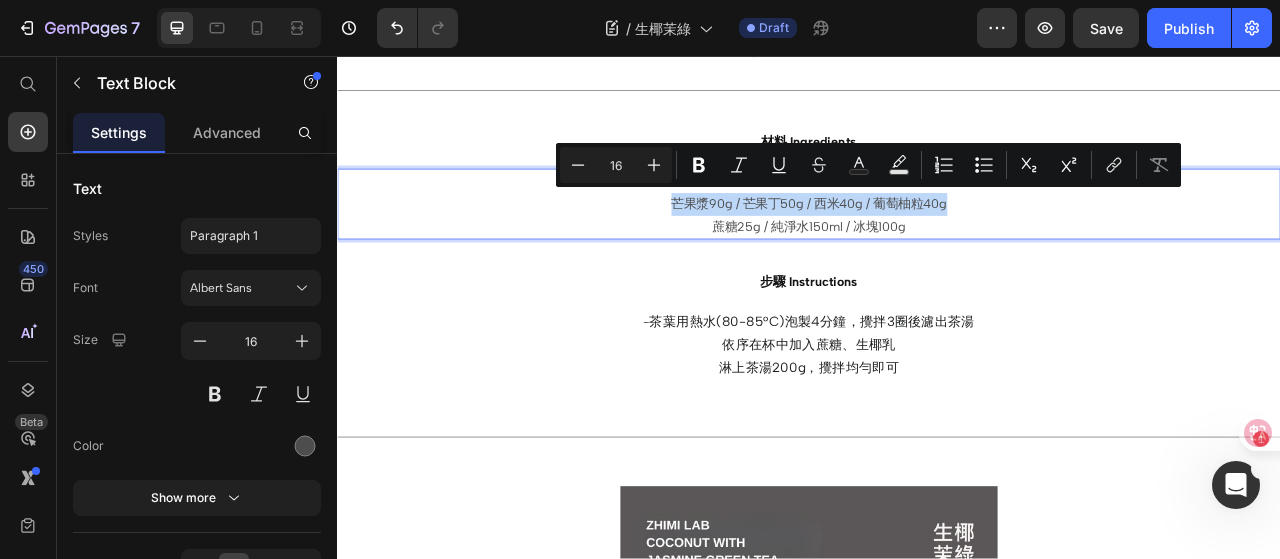 drag, startPoint x: 758, startPoint y: 231, endPoint x: 1118, endPoint y: 234, distance: 360.0125 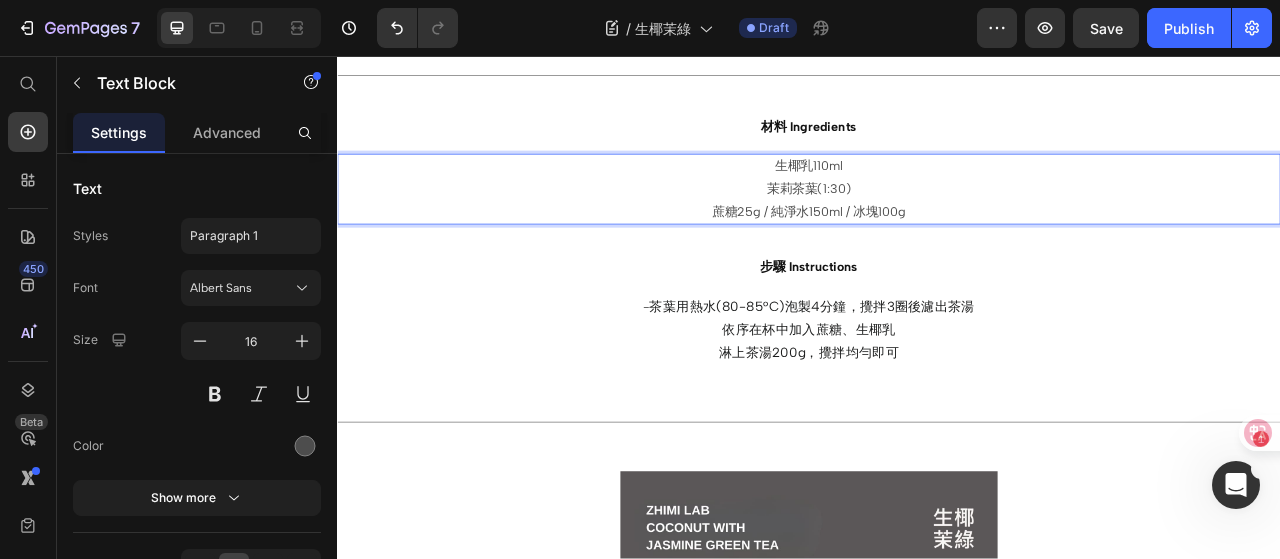 scroll, scrollTop: 900, scrollLeft: 0, axis: vertical 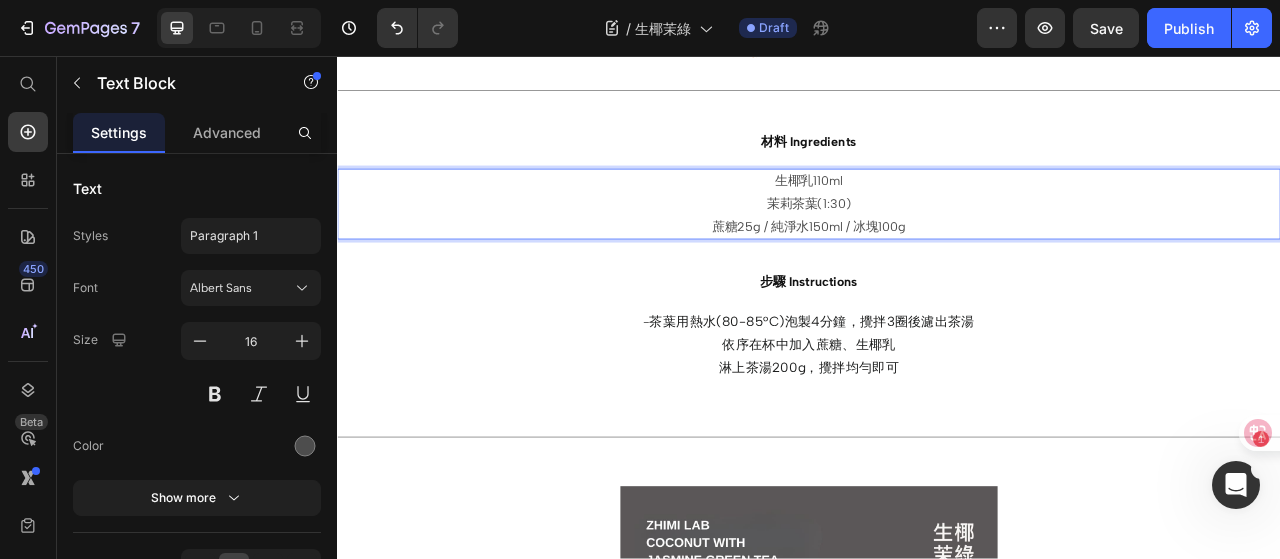 click on "茉莉茶葉(1:30)" at bounding box center (937, 245) 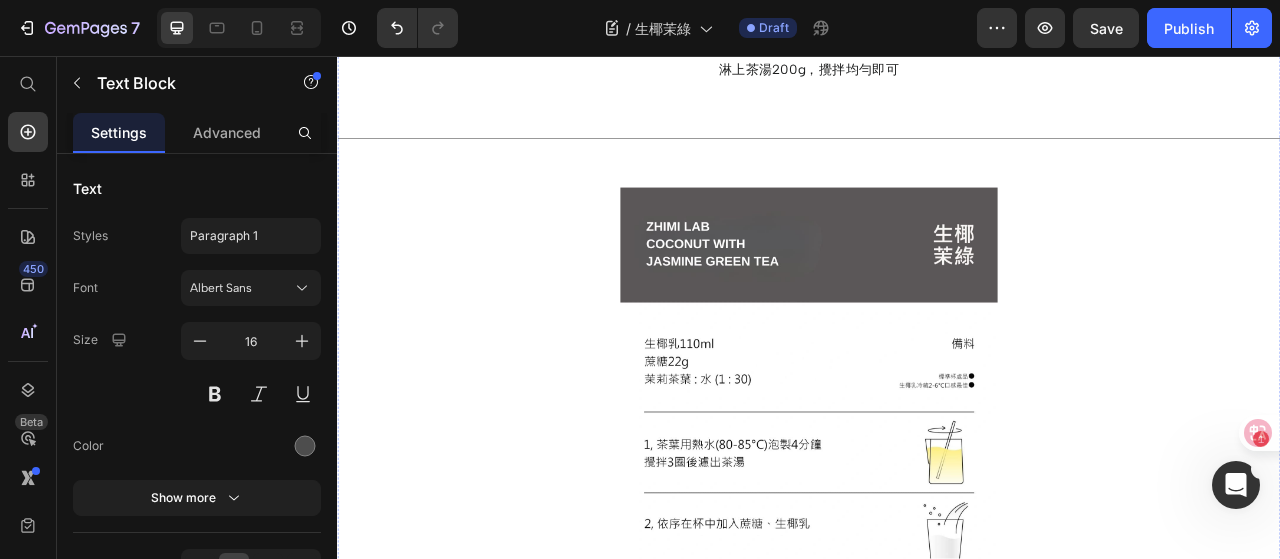 scroll, scrollTop: 1000, scrollLeft: 0, axis: vertical 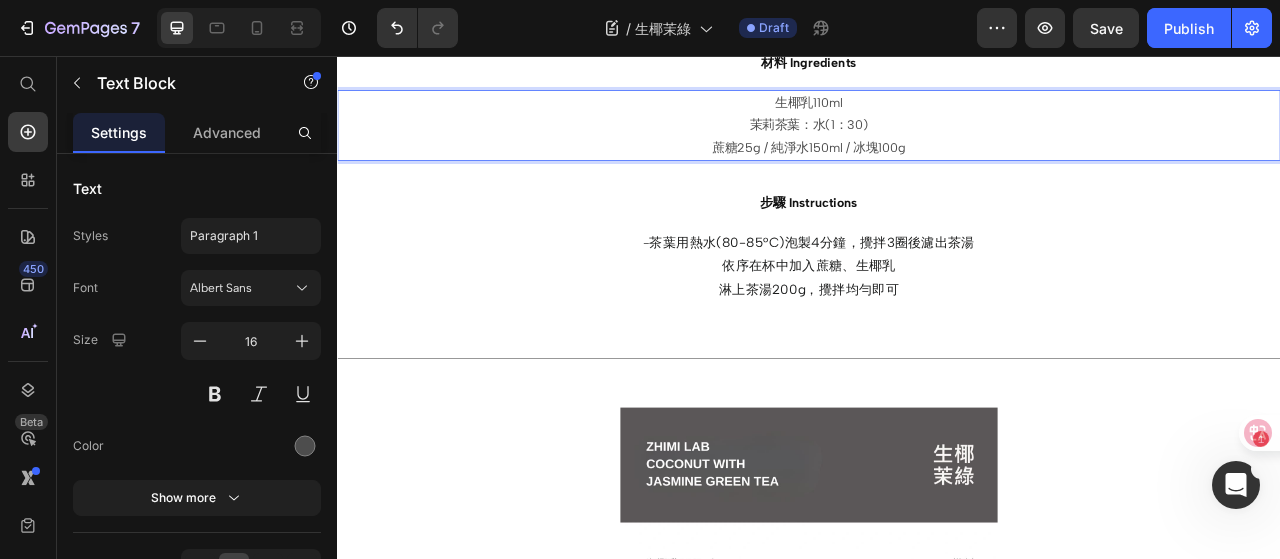 click on "蔗糖25g / 純淨水150ml / 冰塊100g" at bounding box center [937, 174] 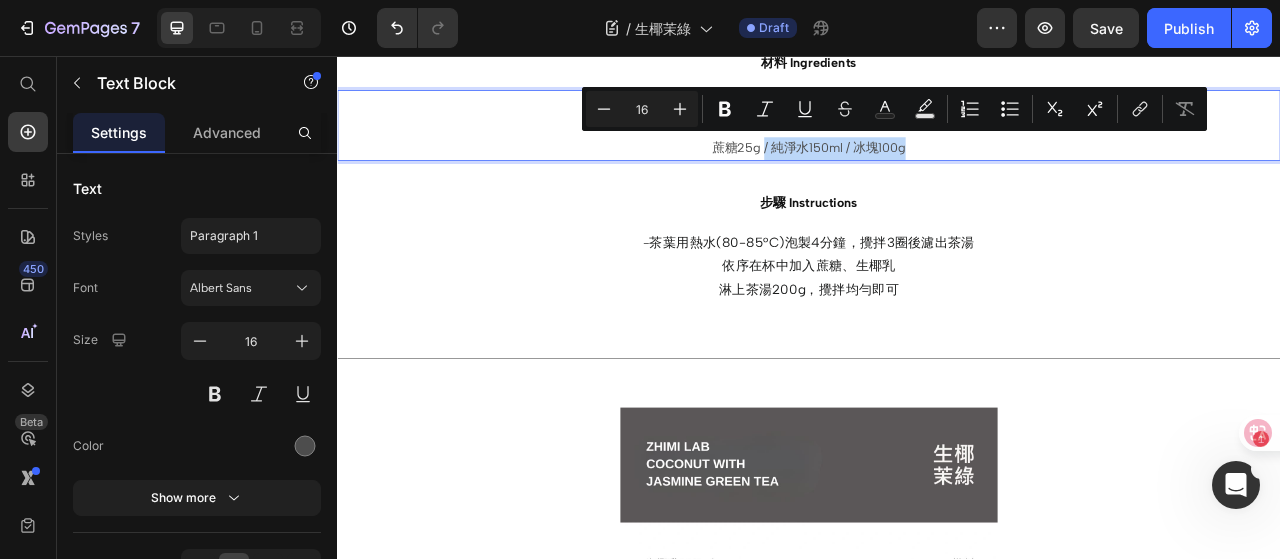 drag, startPoint x: 1059, startPoint y: 161, endPoint x: 873, endPoint y: 159, distance: 186.01076 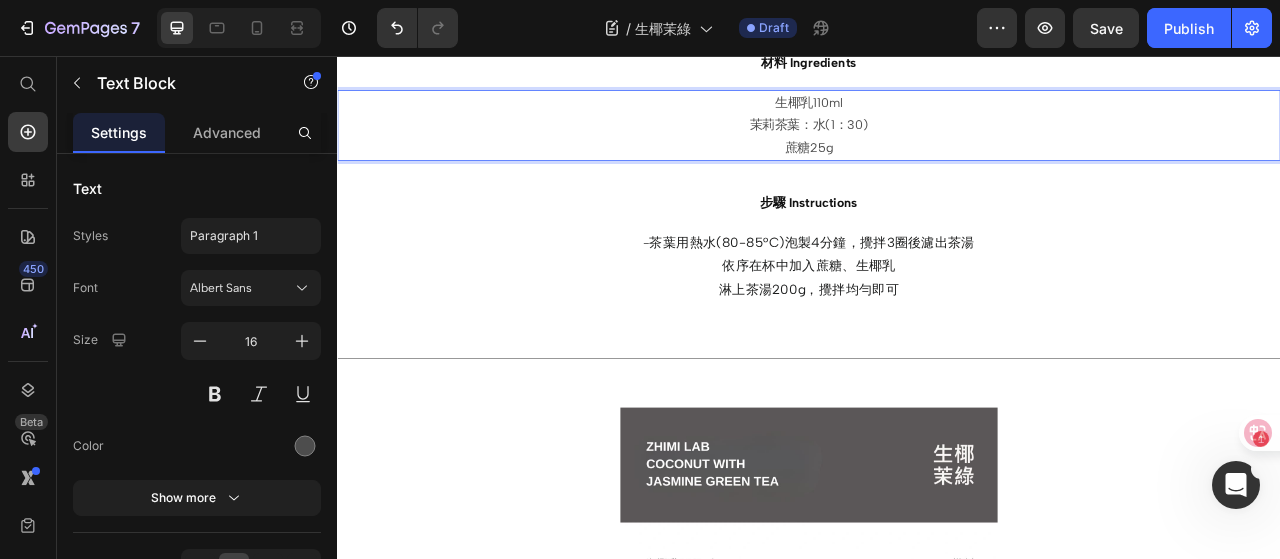 click on "蔗糖25g" at bounding box center [937, 174] 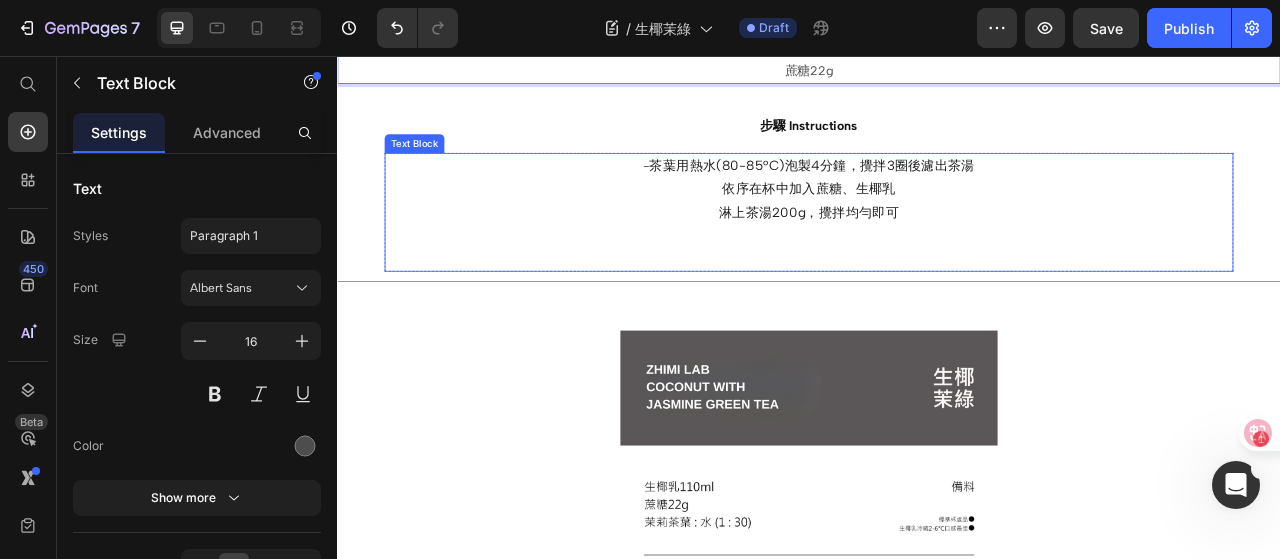 scroll, scrollTop: 1100, scrollLeft: 0, axis: vertical 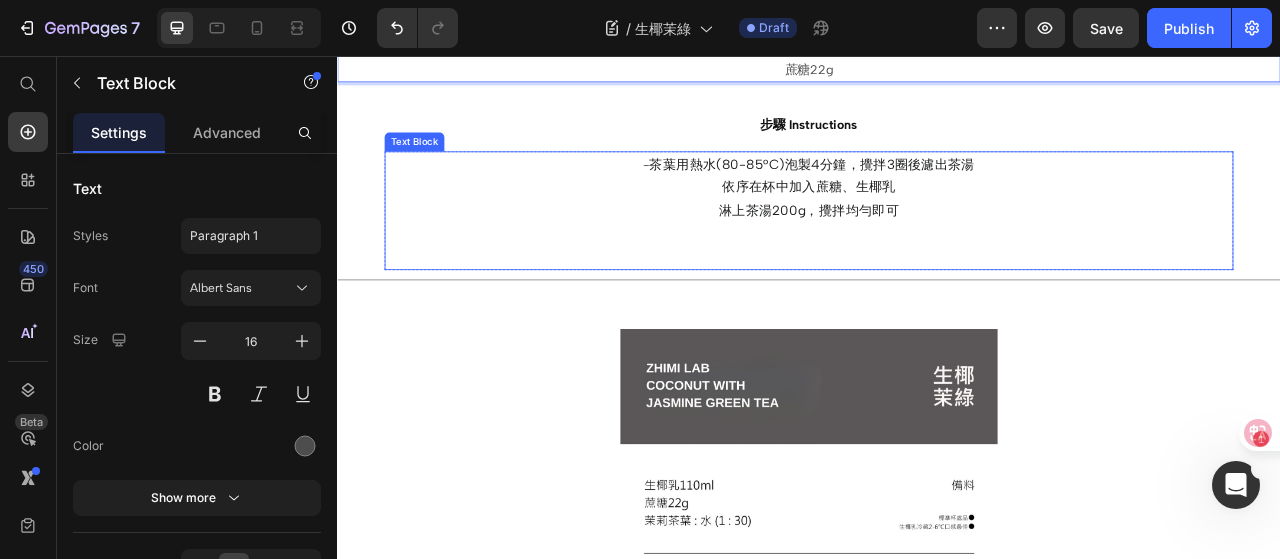 click on "-  茶葉用熱水(80-85°C)泡製4分鐘，攪拌3圈後濾出茶湯 依序在杯中加入蔗糖、生椰乳 淋上茶湯200g，攪拌均勻即可" at bounding box center (937, 224) 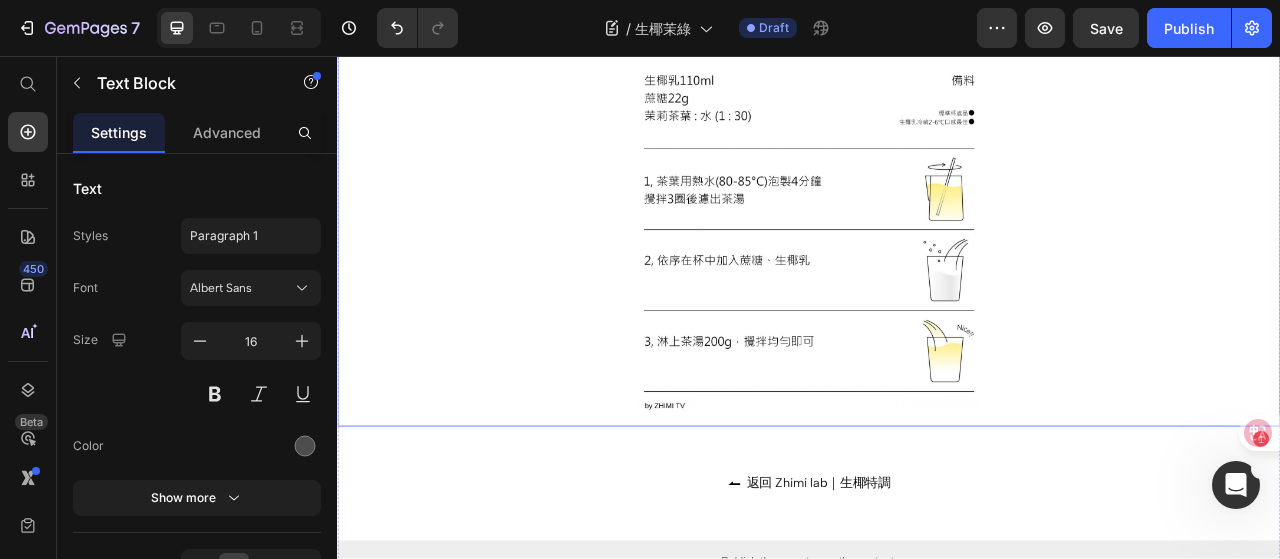 scroll, scrollTop: 1700, scrollLeft: 0, axis: vertical 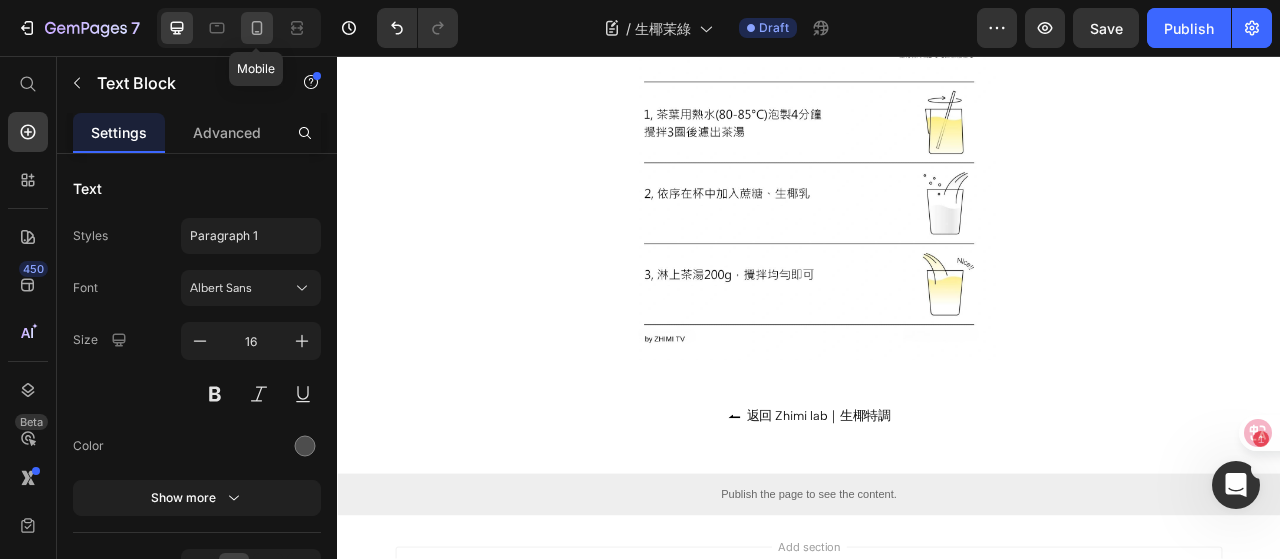 click 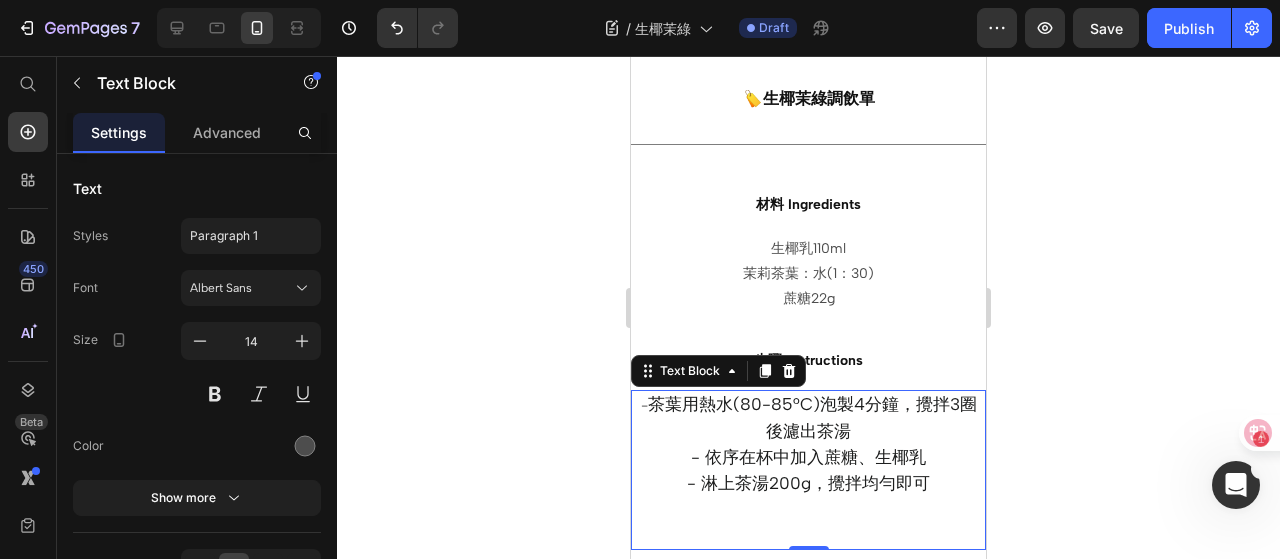 scroll, scrollTop: 694, scrollLeft: 0, axis: vertical 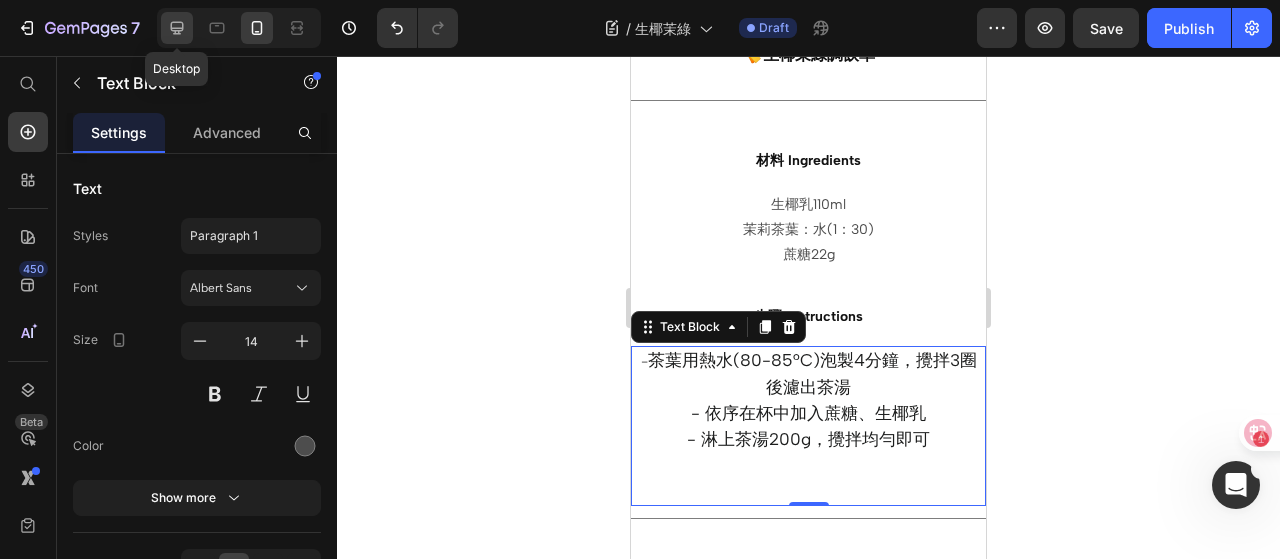click 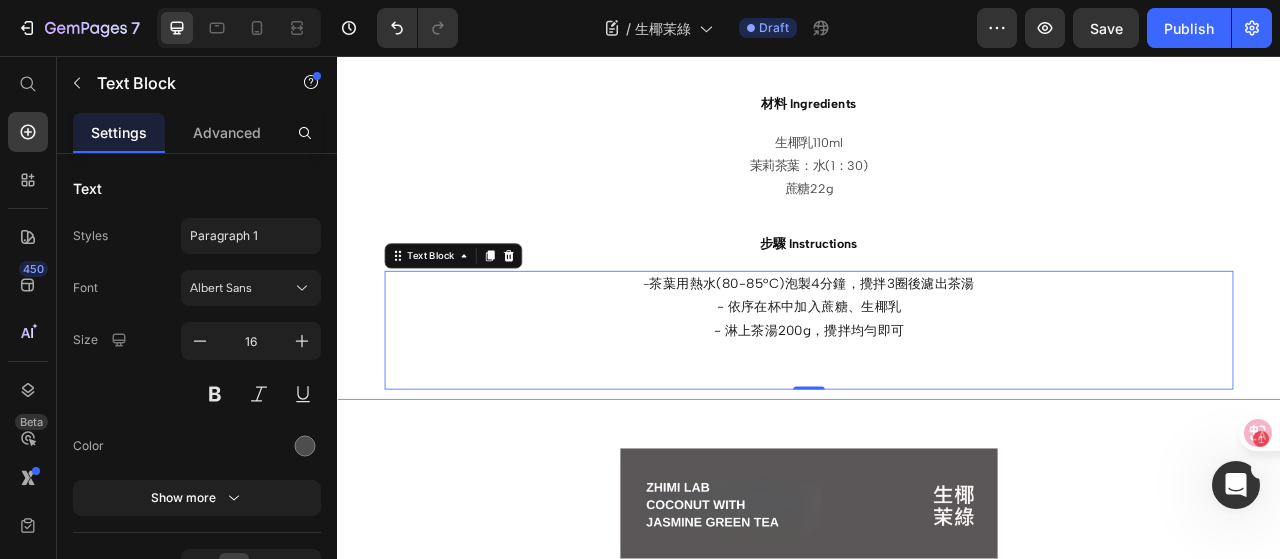 scroll, scrollTop: 842, scrollLeft: 0, axis: vertical 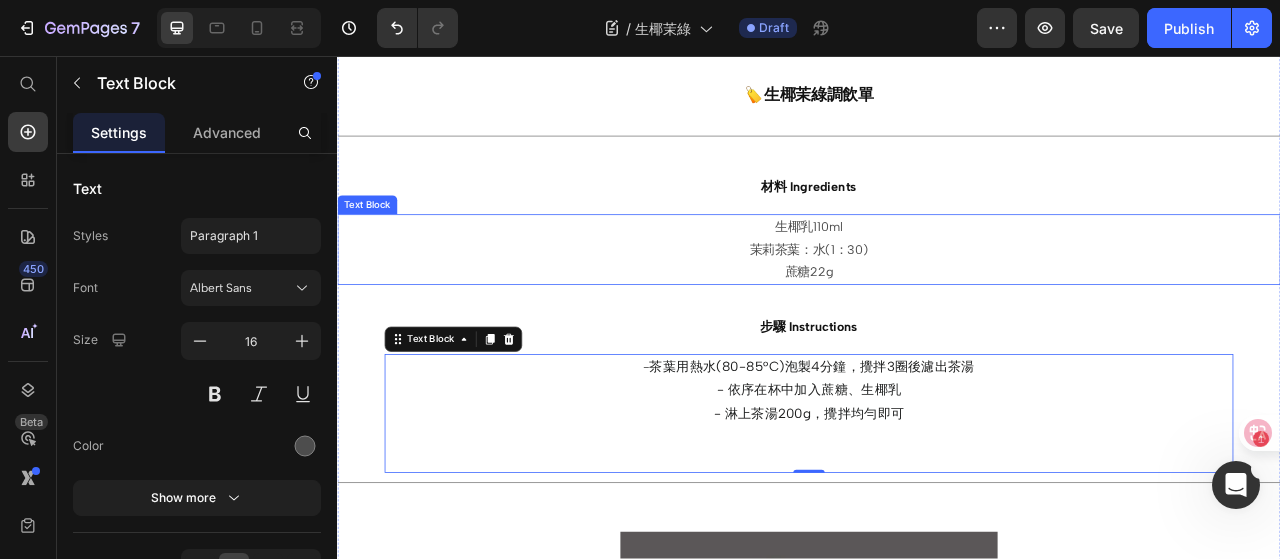 click on "茉莉茶葉：水(1：30)" at bounding box center [937, 303] 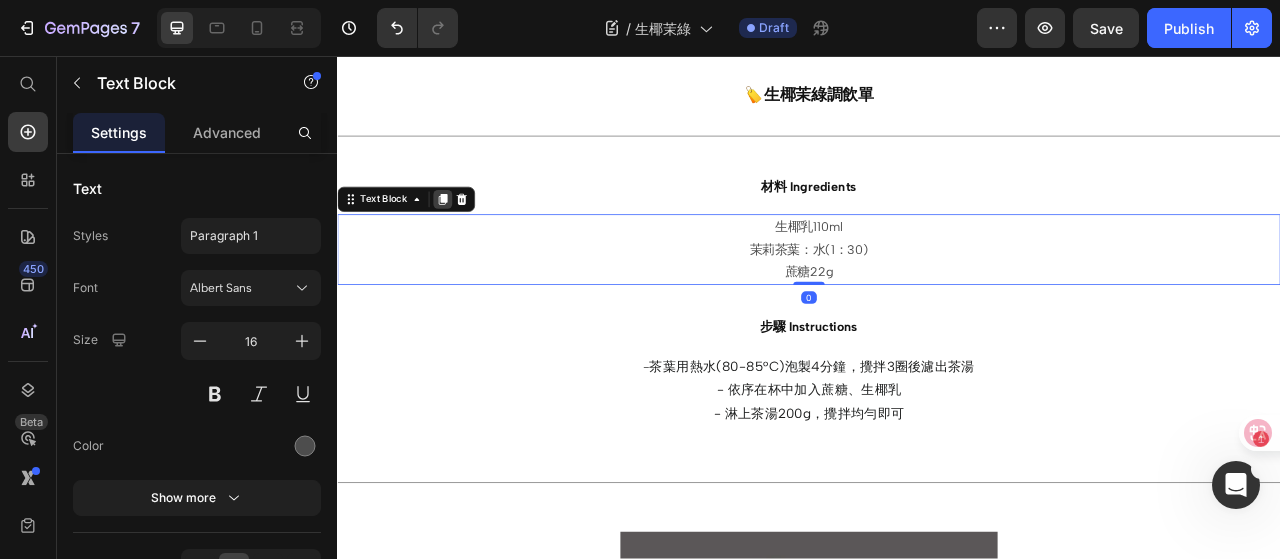 click 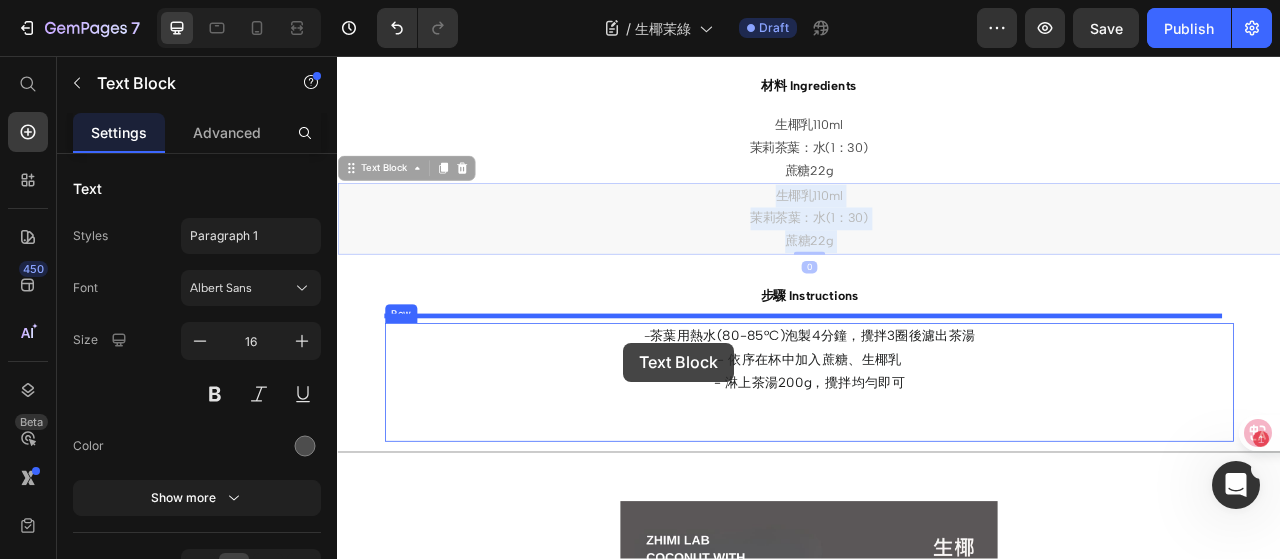 scroll, scrollTop: 975, scrollLeft: 0, axis: vertical 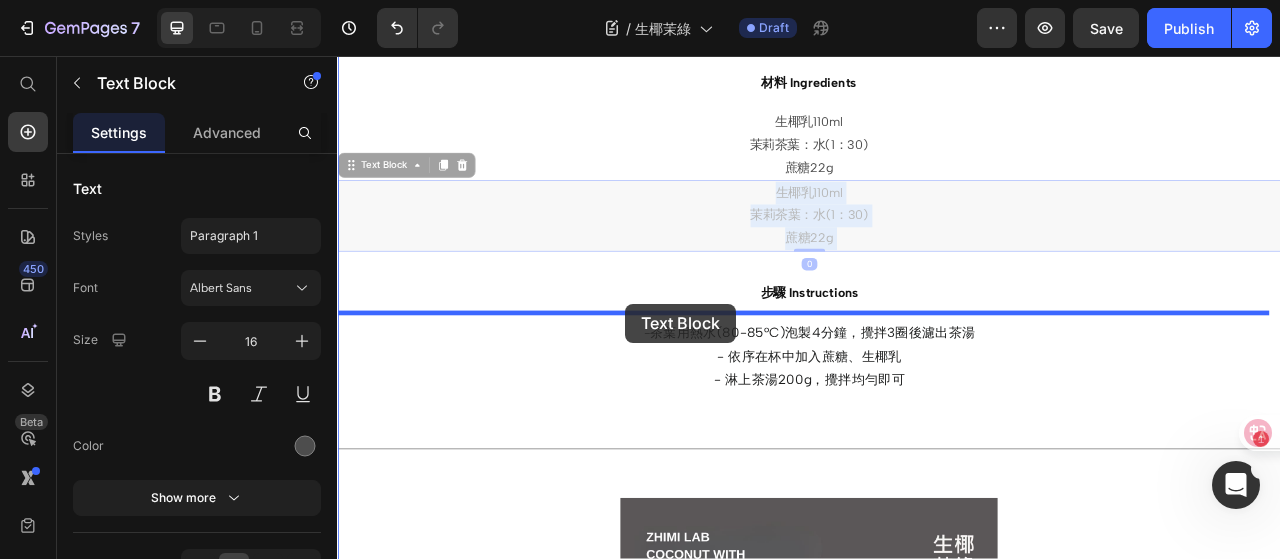 drag, startPoint x: 682, startPoint y: 357, endPoint x: 703, endPoint y: 371, distance: 25.23886 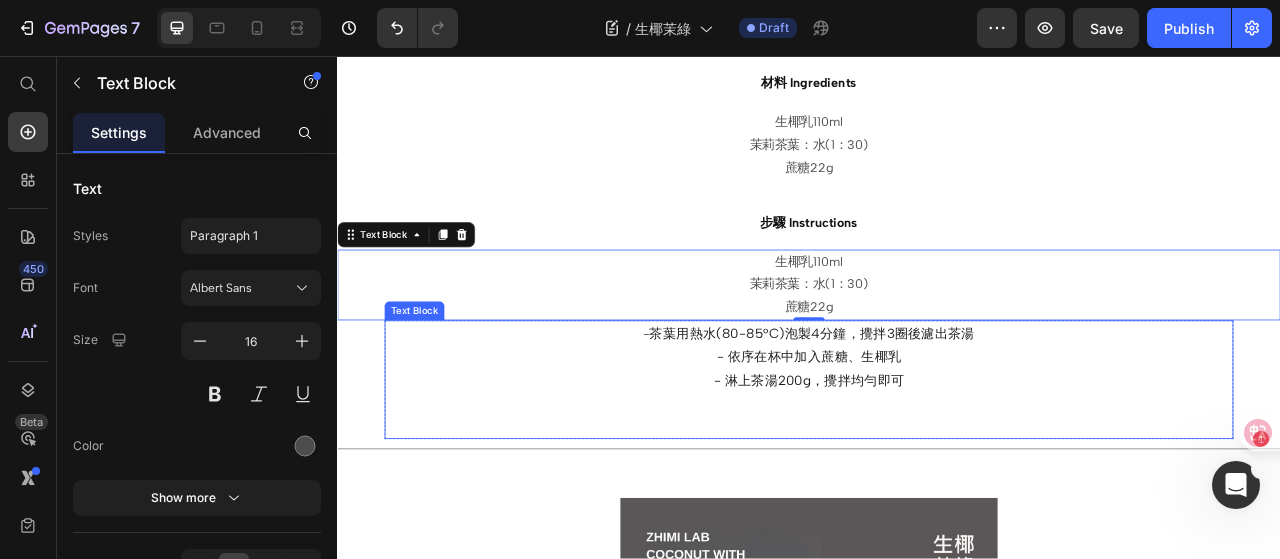 click on "- 依序在杯中加入蔗糖、生椰乳" at bounding box center (937, 439) 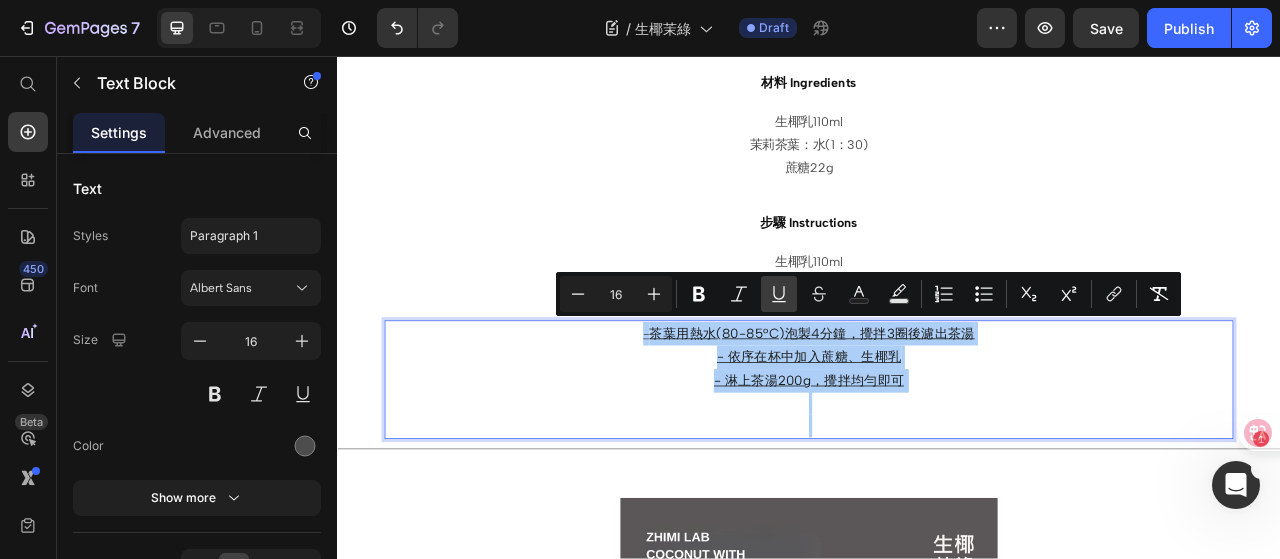 drag, startPoint x: 553, startPoint y: 288, endPoint x: 772, endPoint y: 281, distance: 219.11185 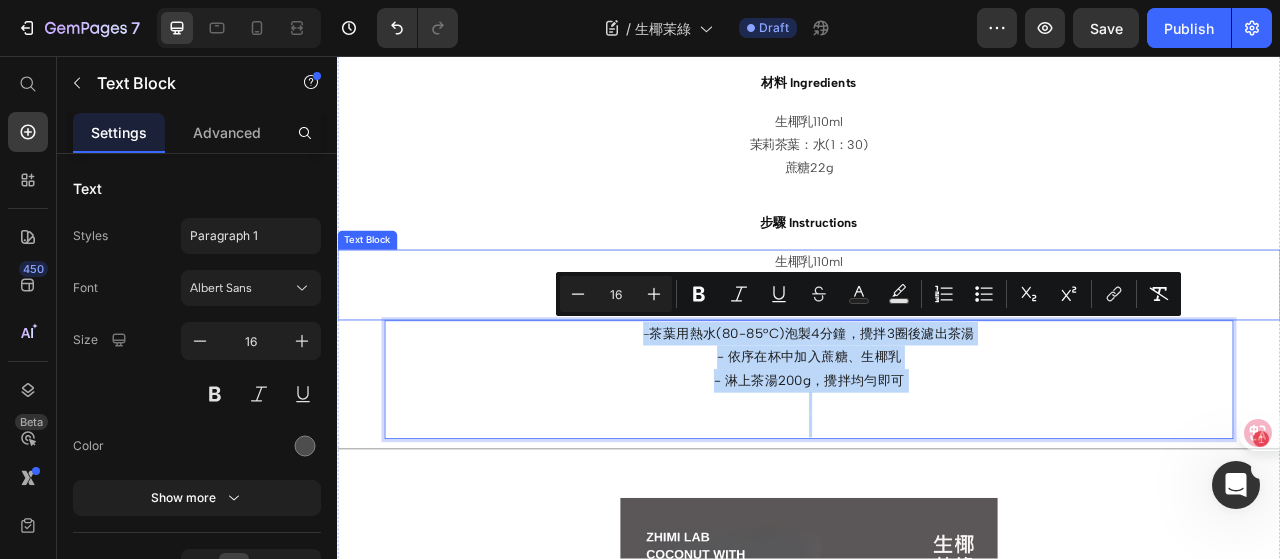 click on "生椰乳110ml" at bounding box center (937, 319) 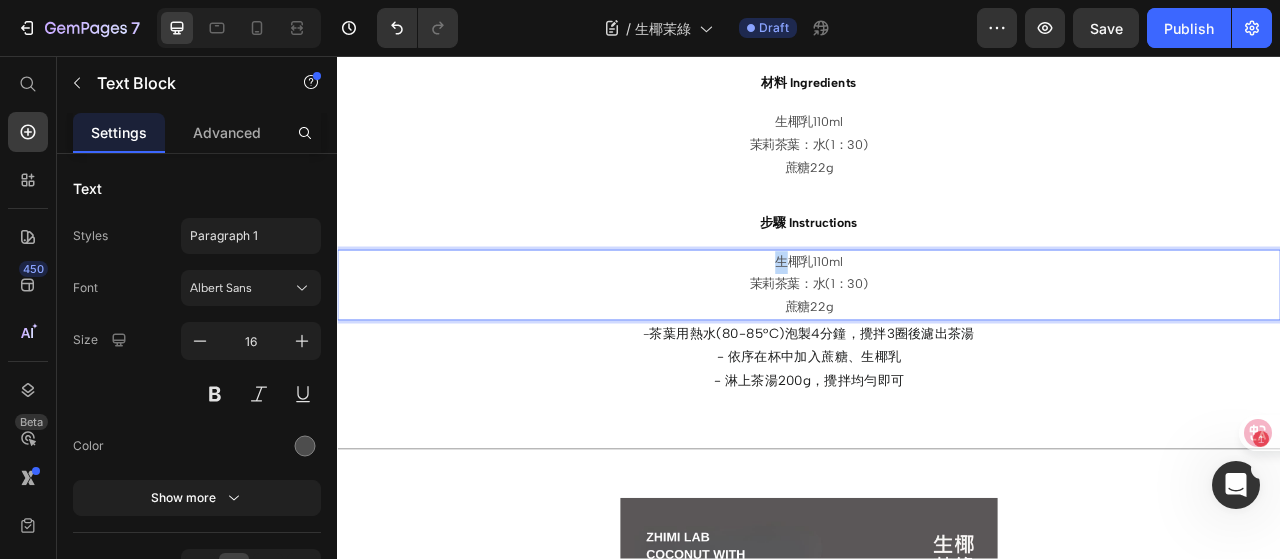 click on "生椰乳110ml" at bounding box center [937, 319] 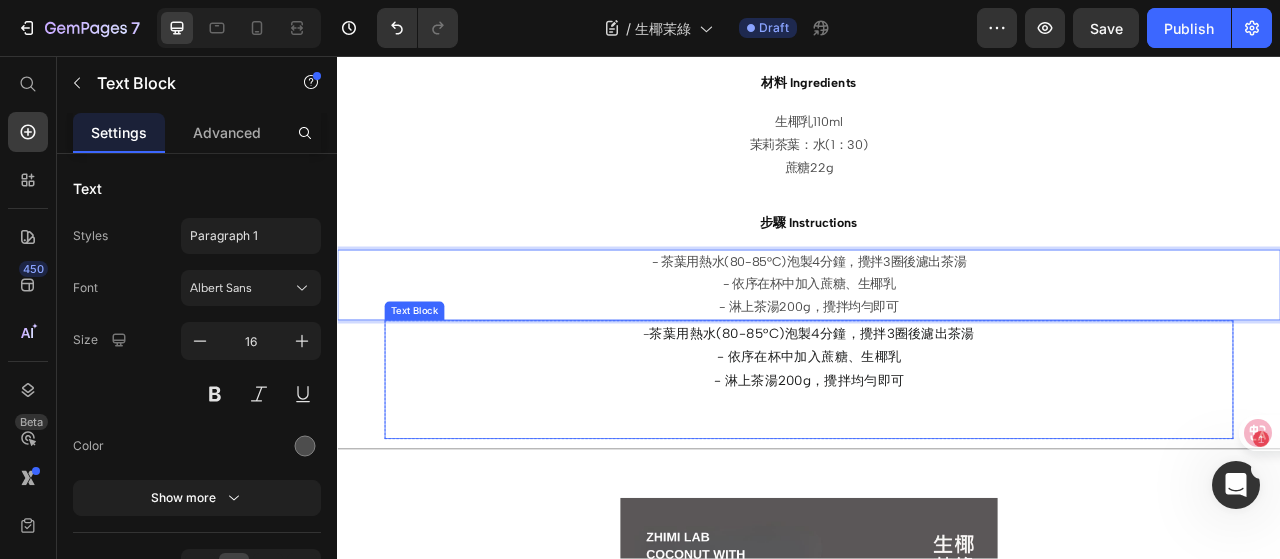 click on "-  茶葉用熱水(80-85°C)泡製4分鐘，攪拌3圈後濾出茶湯 - 依序在杯中加入蔗糖、生椰乳 - 淋上茶湯200g，攪拌均勻即可" at bounding box center (937, 439) 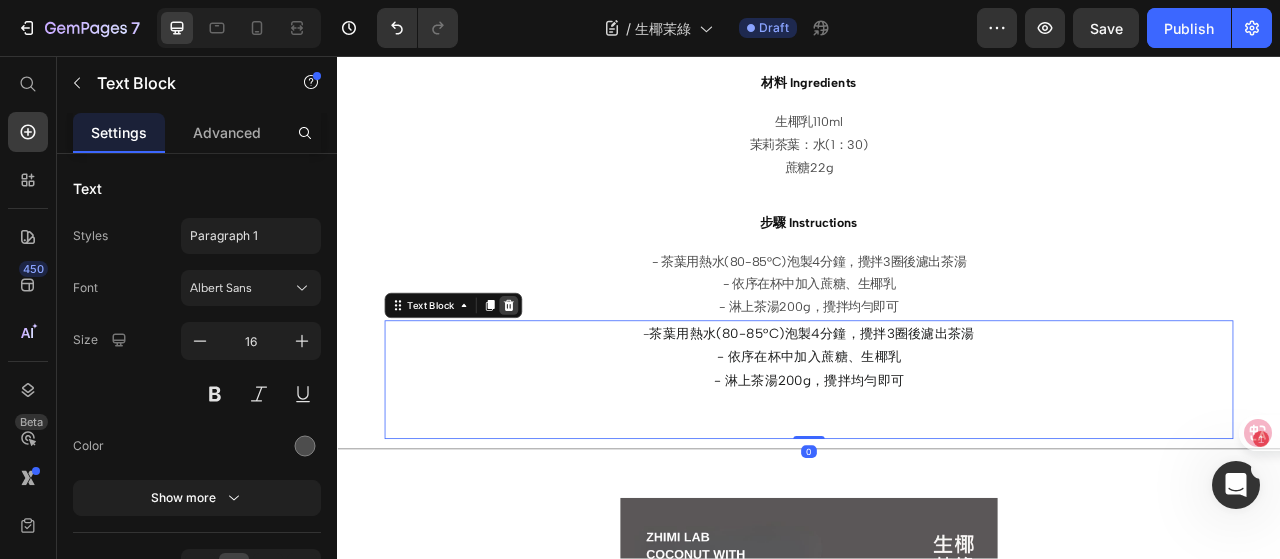 click 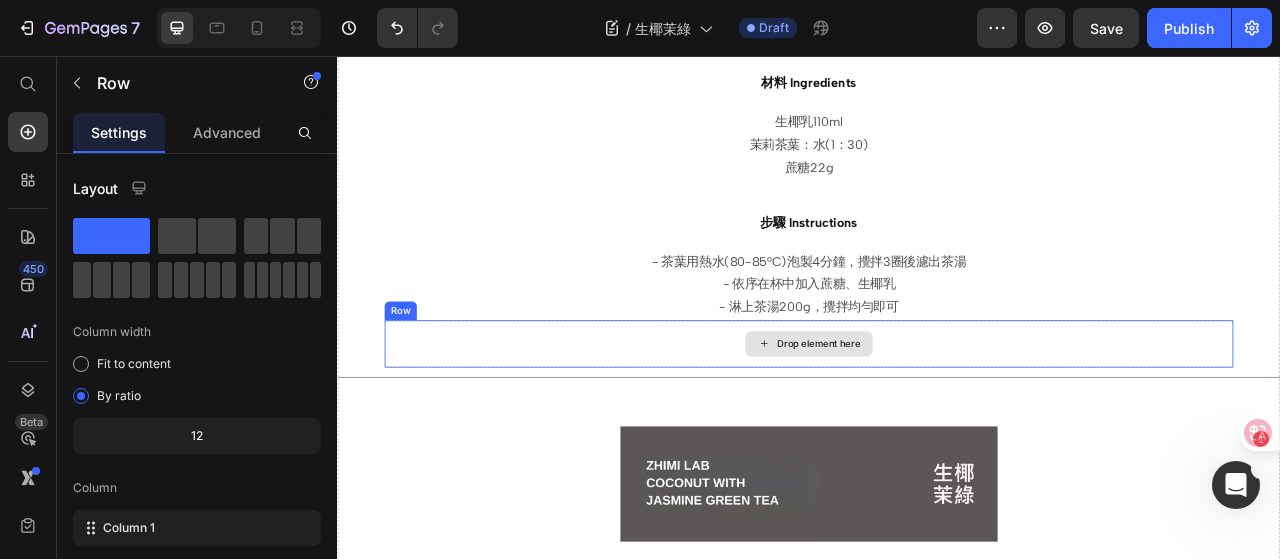 click on "Drop element here" at bounding box center [937, 423] 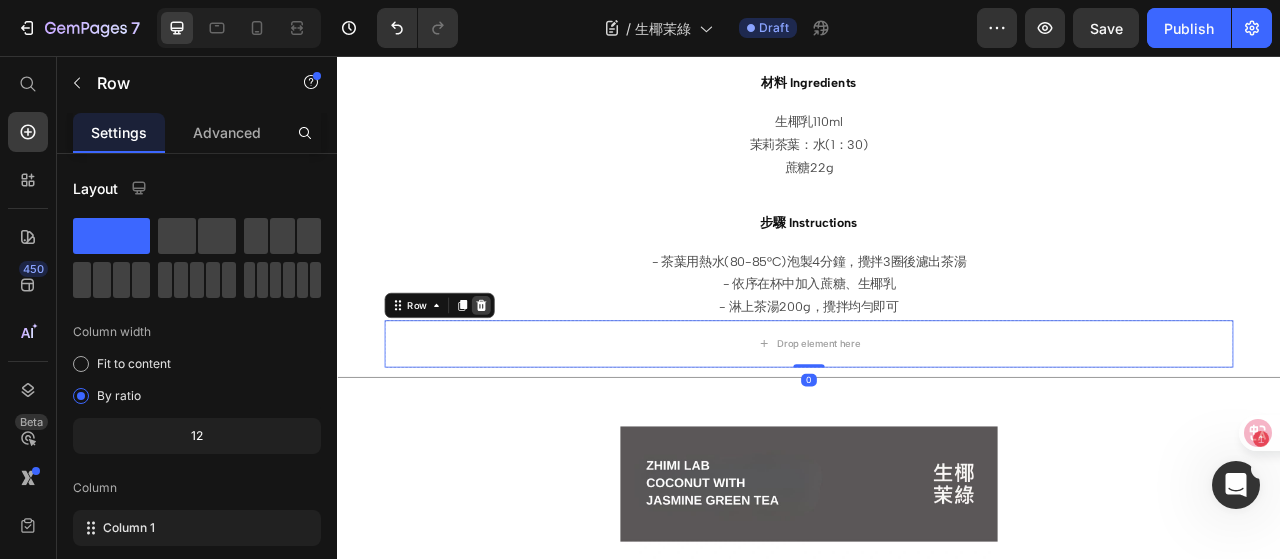click 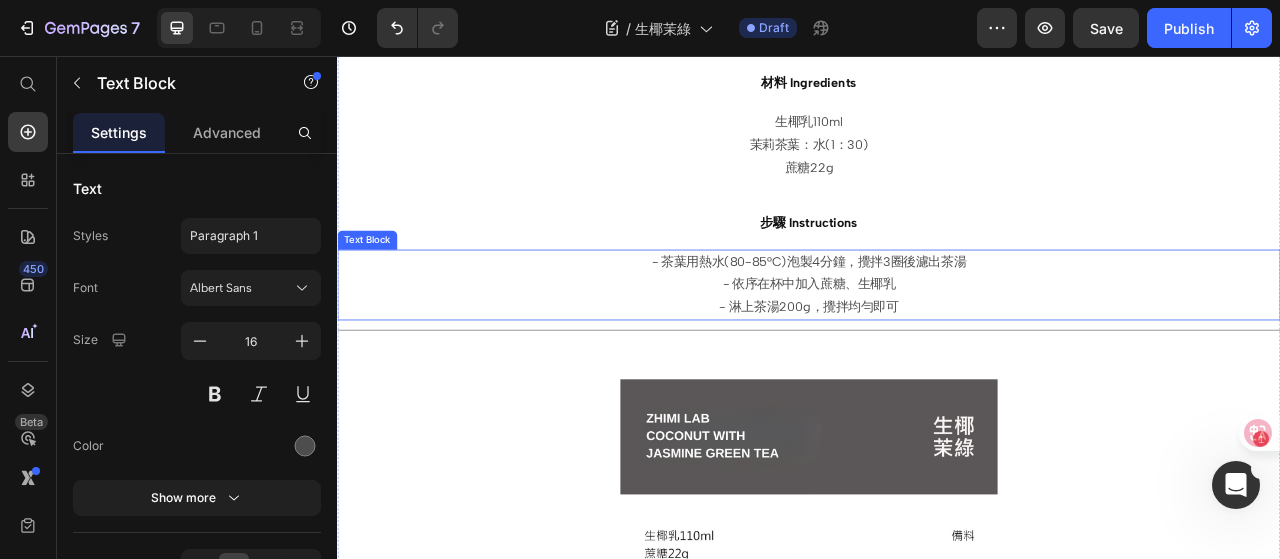 click on "- 淋上茶湯200g，攪拌均勻即可" at bounding box center [937, 376] 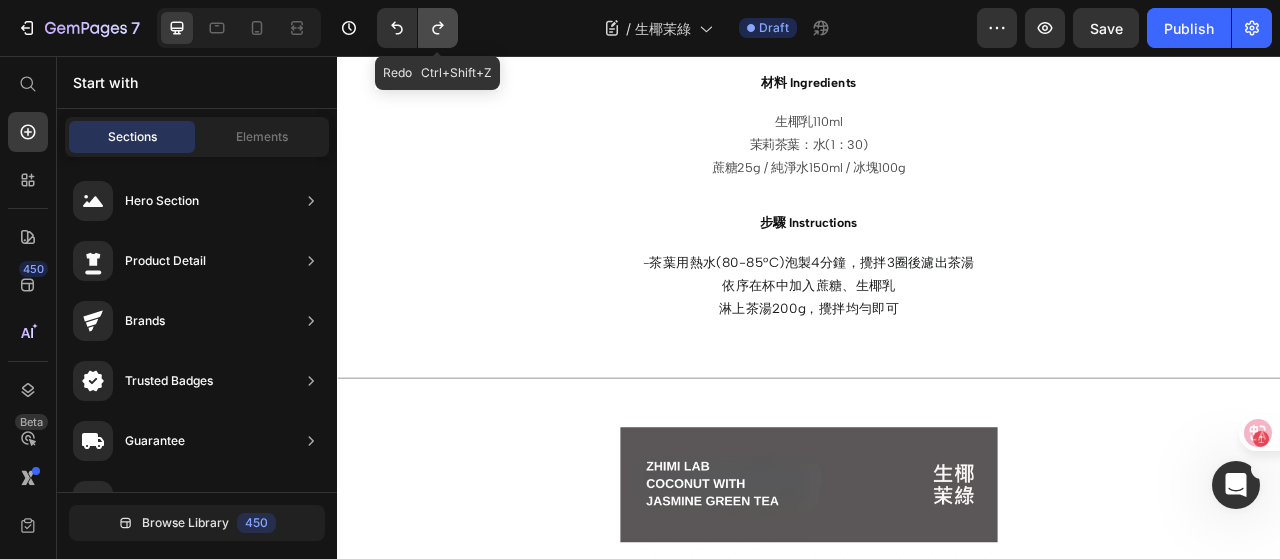 click 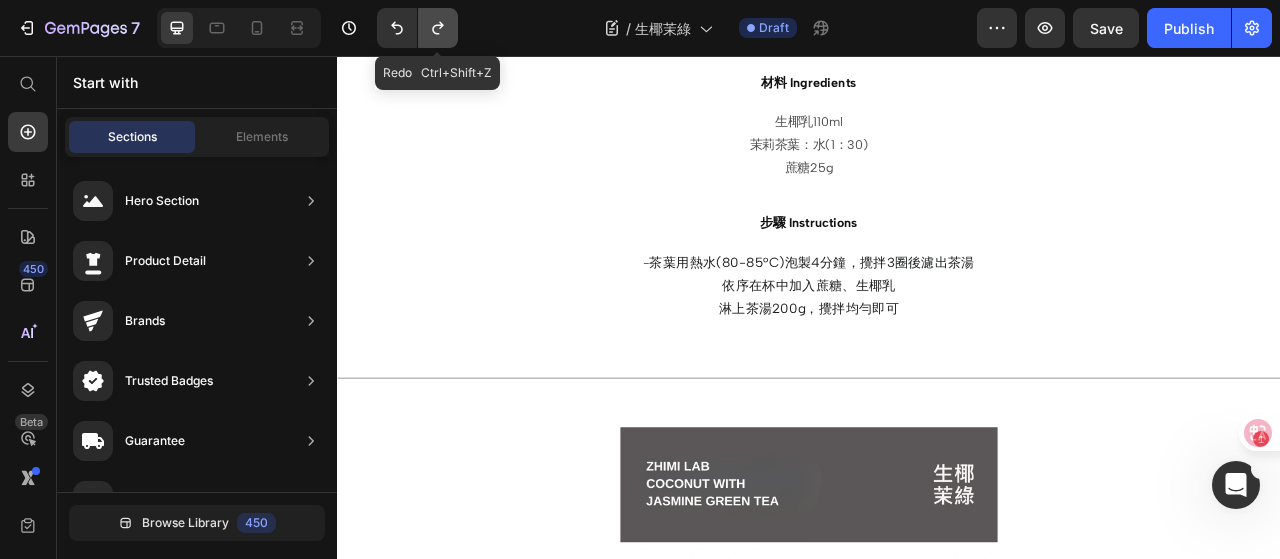 click 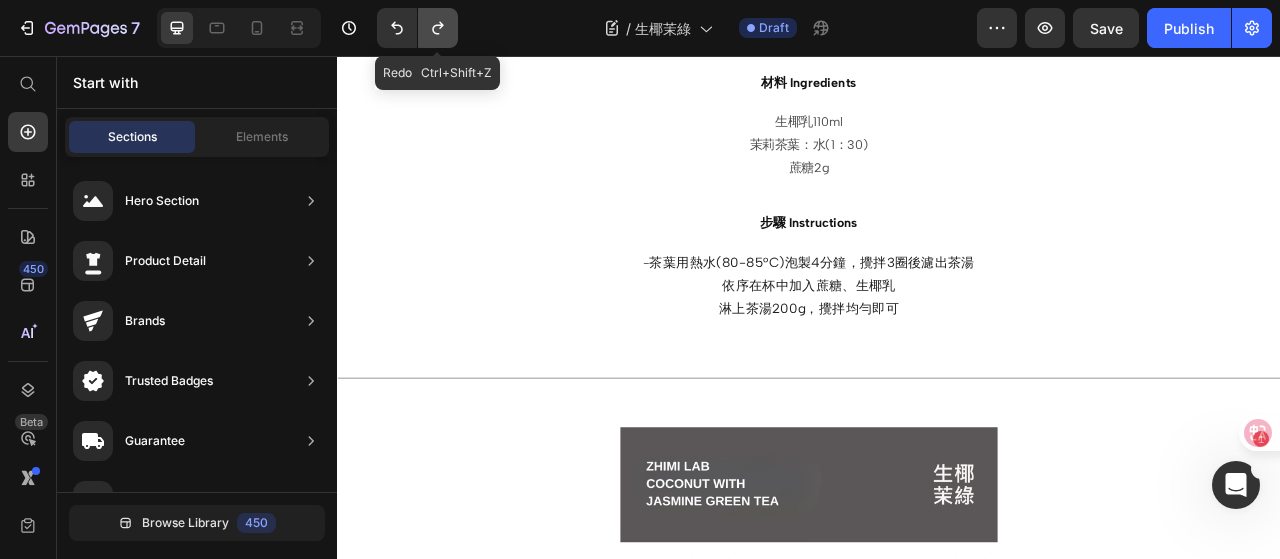 click 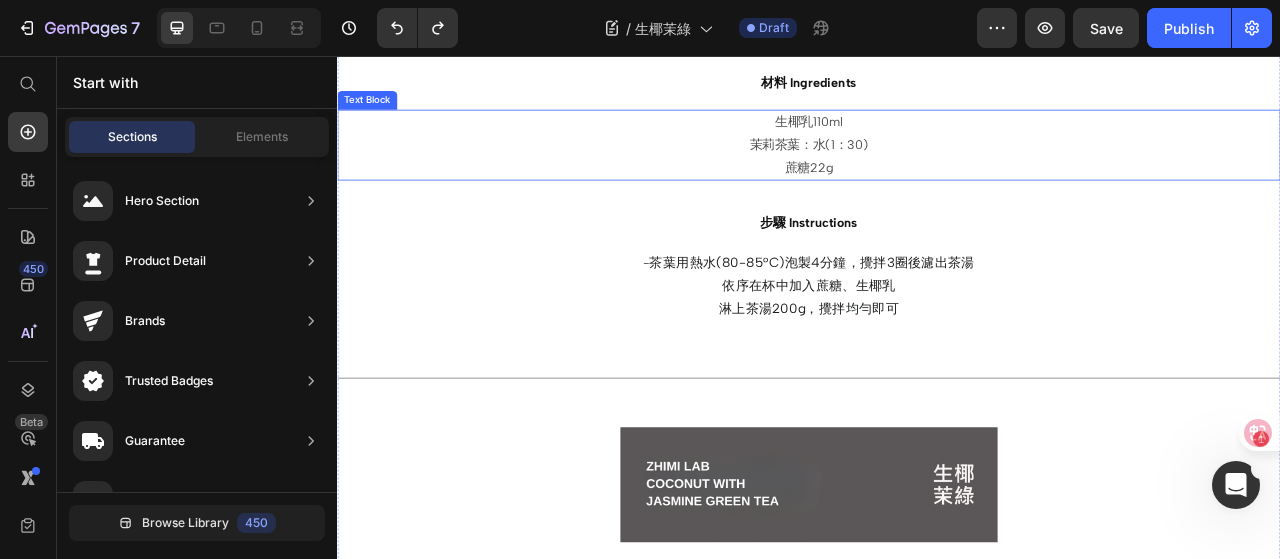 click on "茉莉茶葉：水(1：30)" at bounding box center (937, 170) 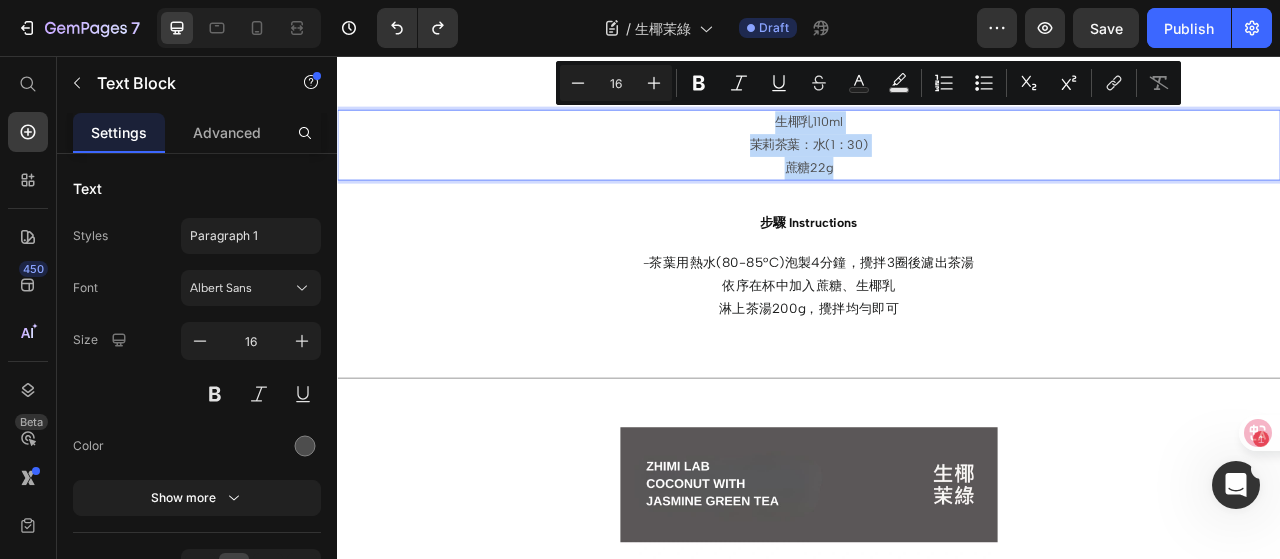 drag, startPoint x: 883, startPoint y: 129, endPoint x: 965, endPoint y: 187, distance: 100.43903 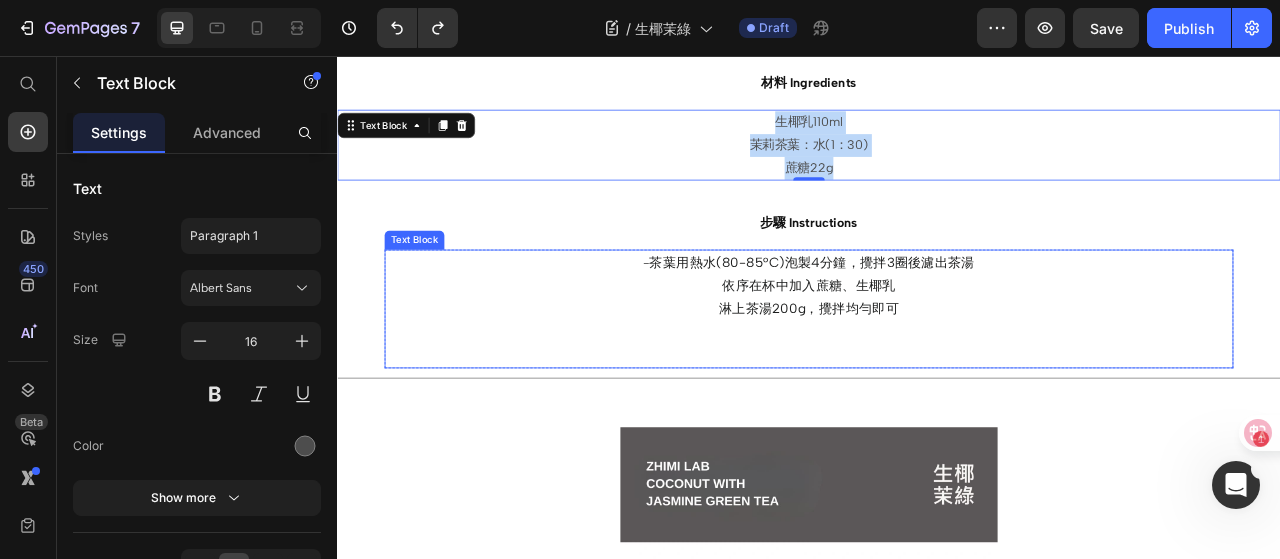 click on "茶葉用熱水(80-85°C)泡製4分鐘，攪拌3圈後濾出茶湯" at bounding box center [941, 319] 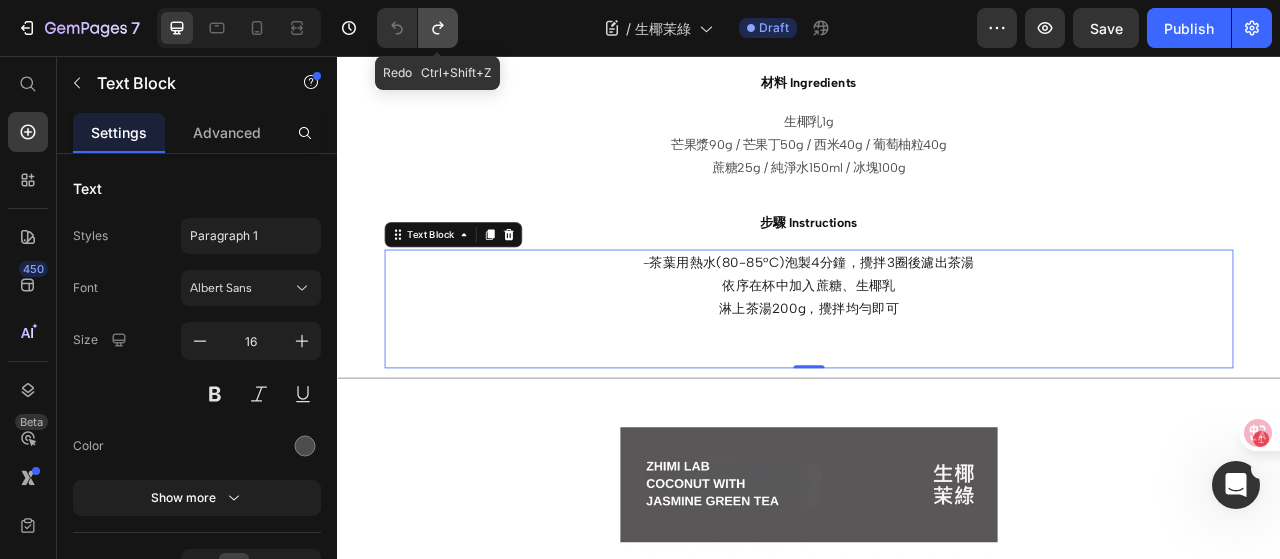click 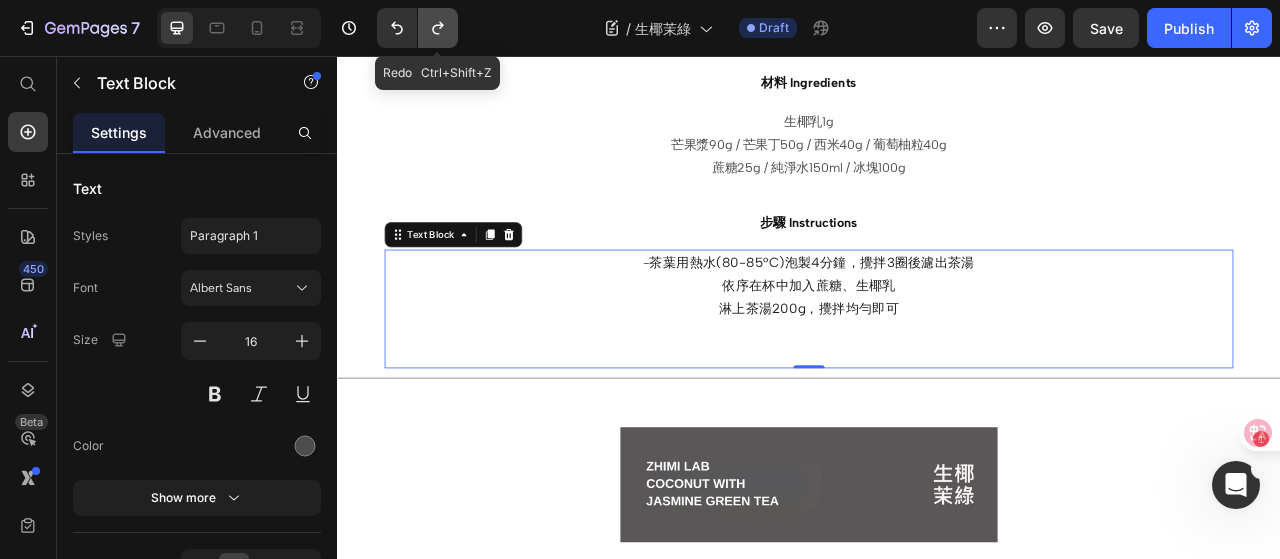 click 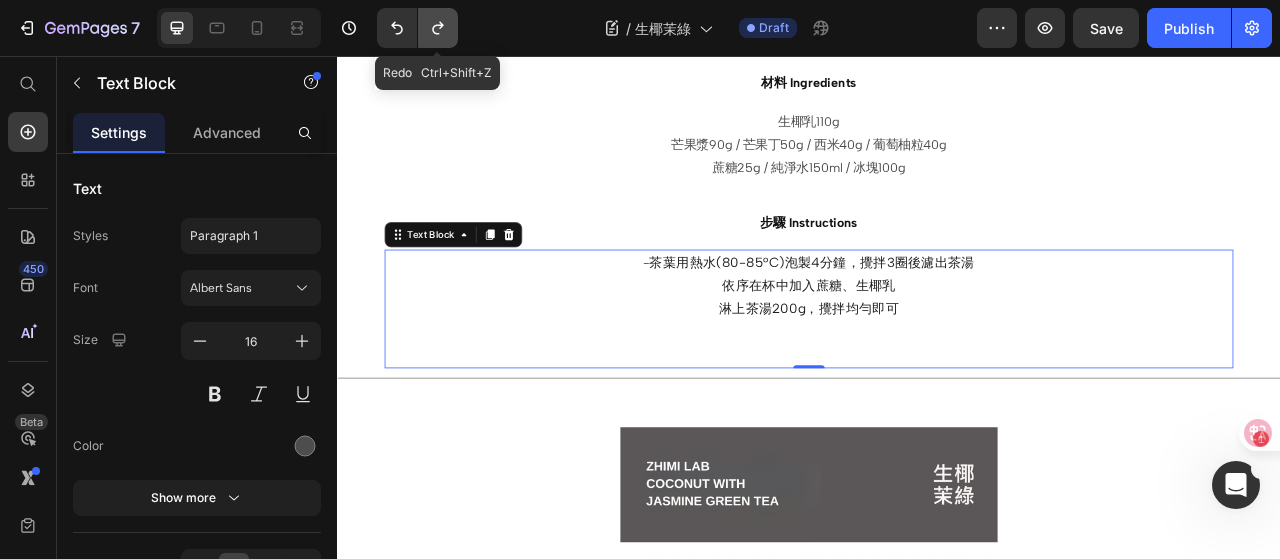 click 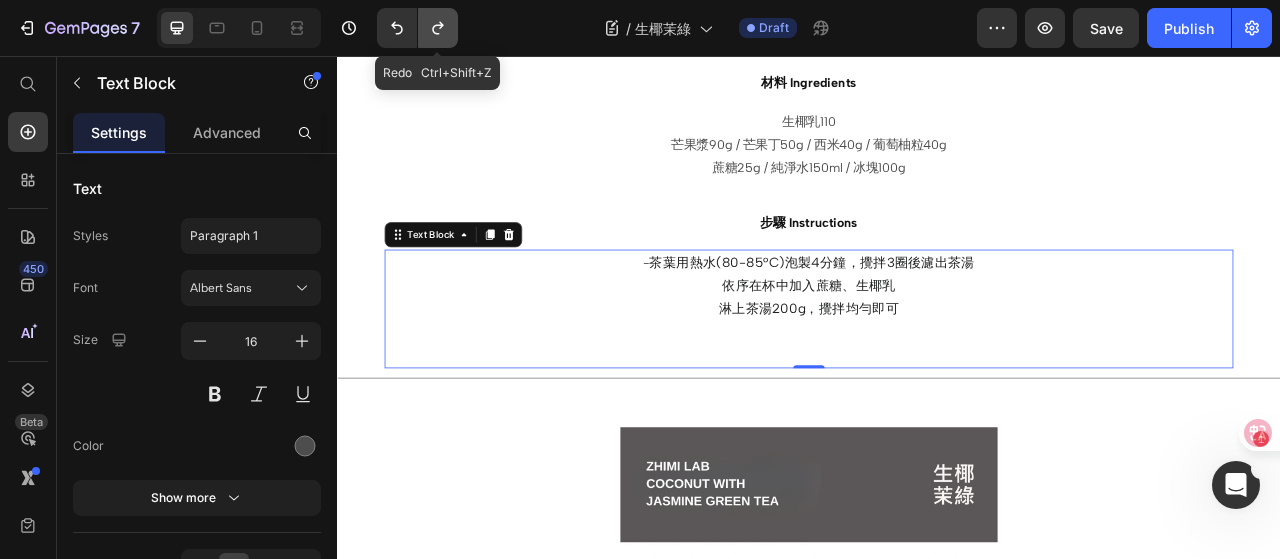 click 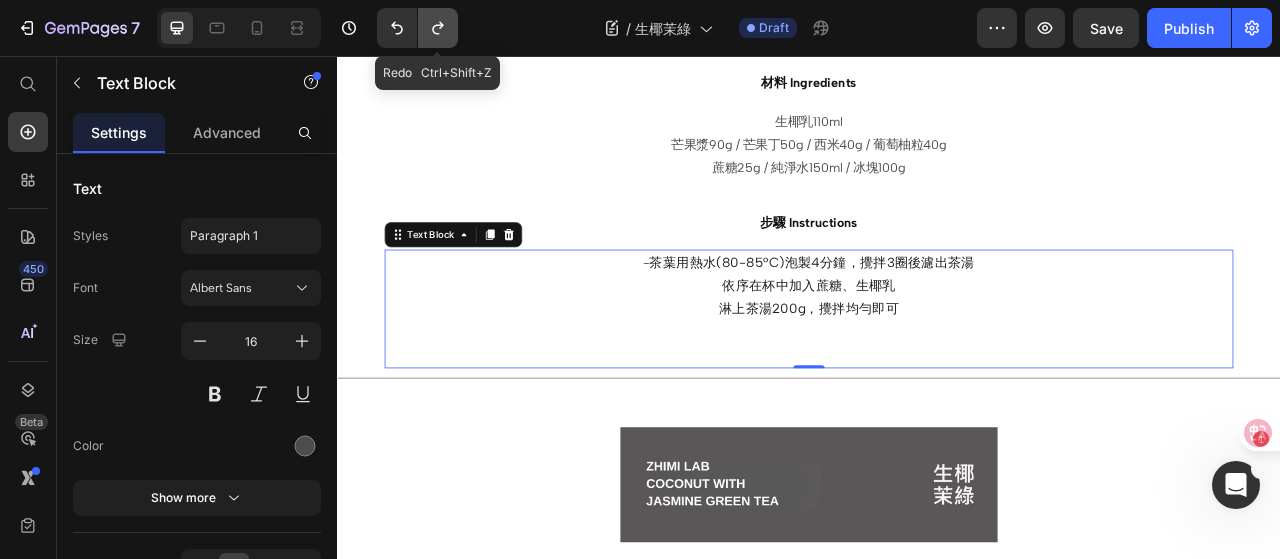 click 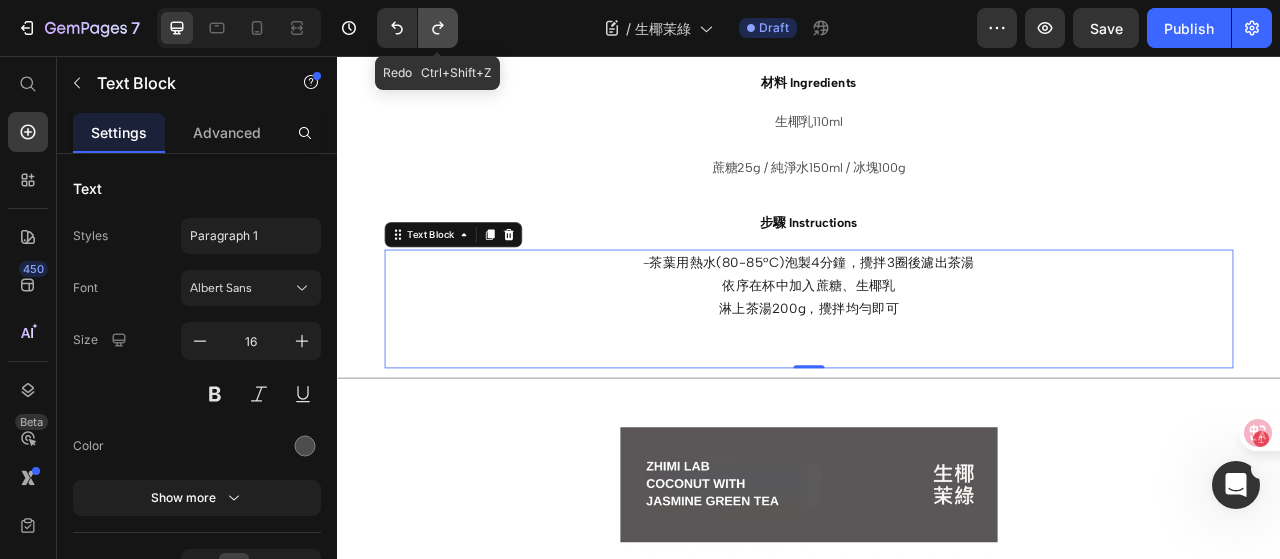 click 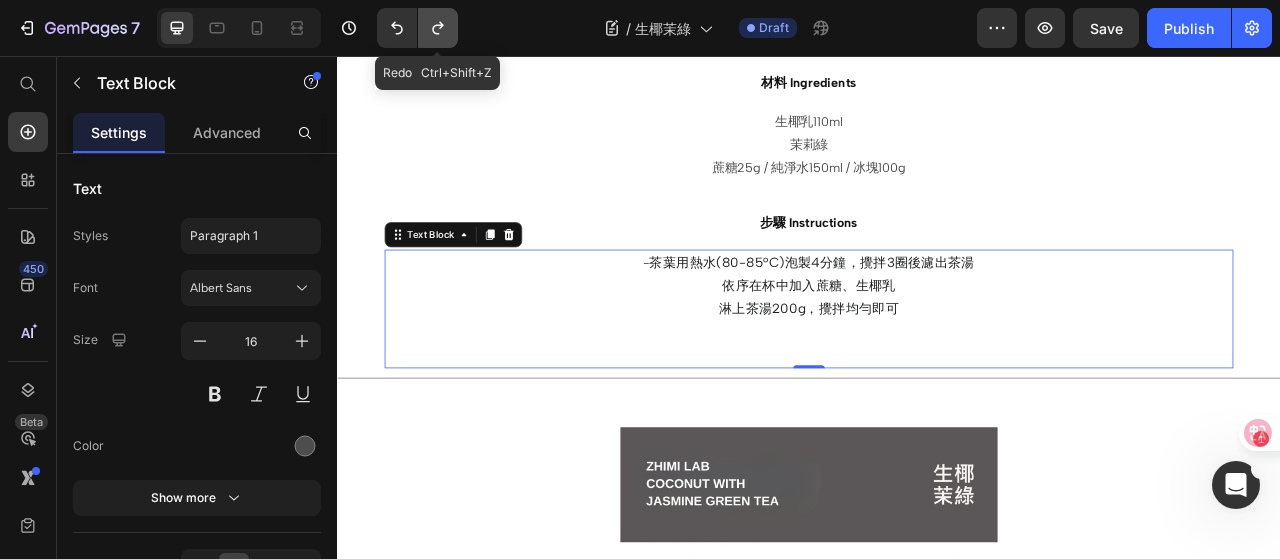click 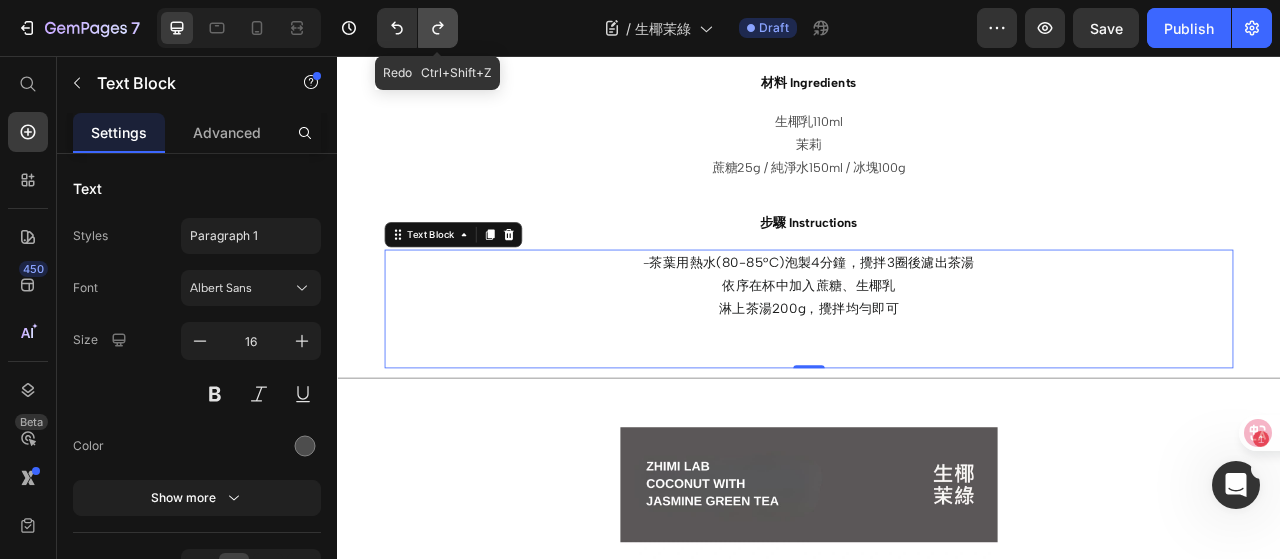 click 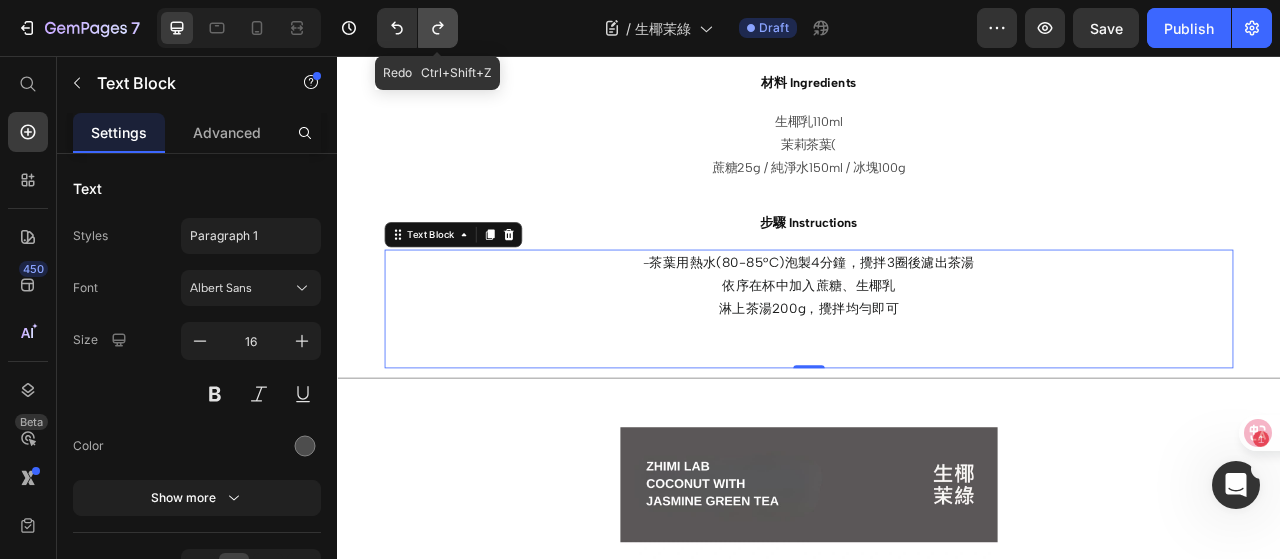 click 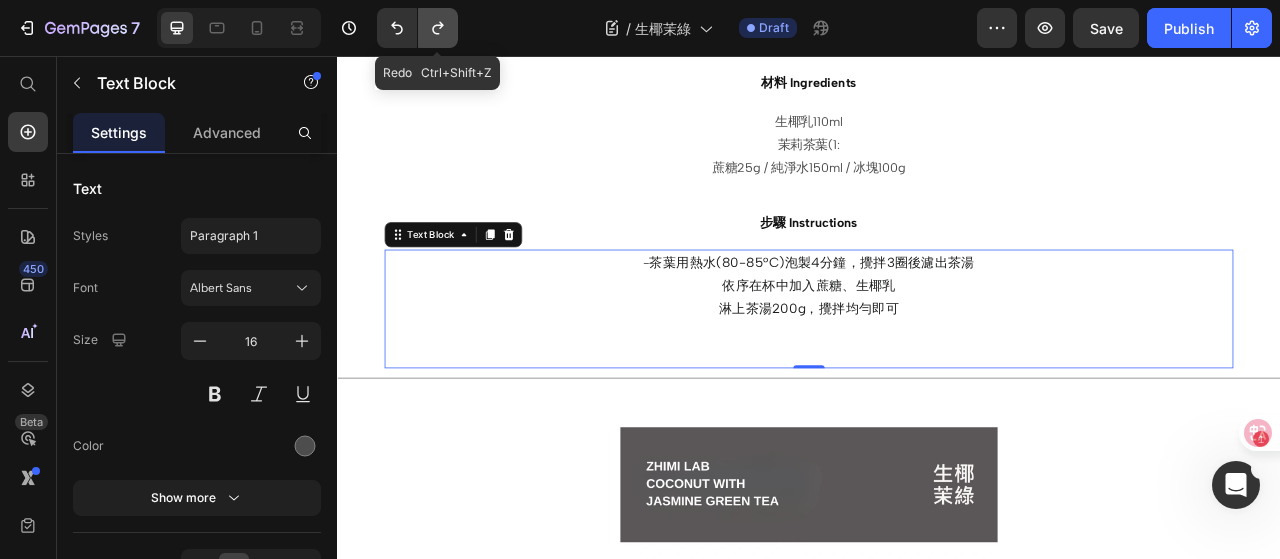 click 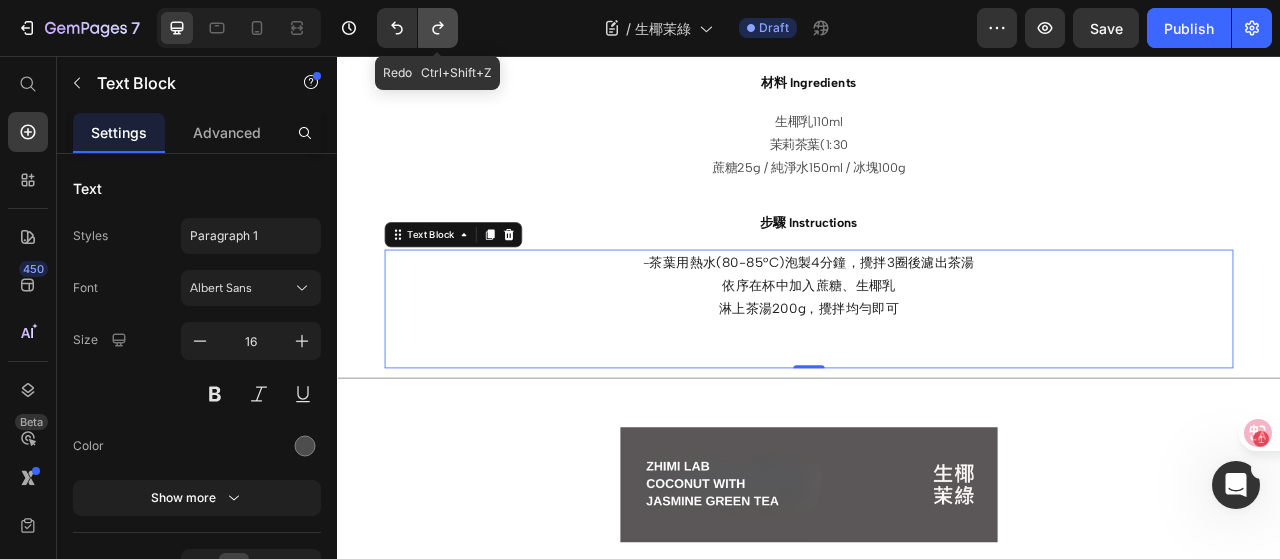 click 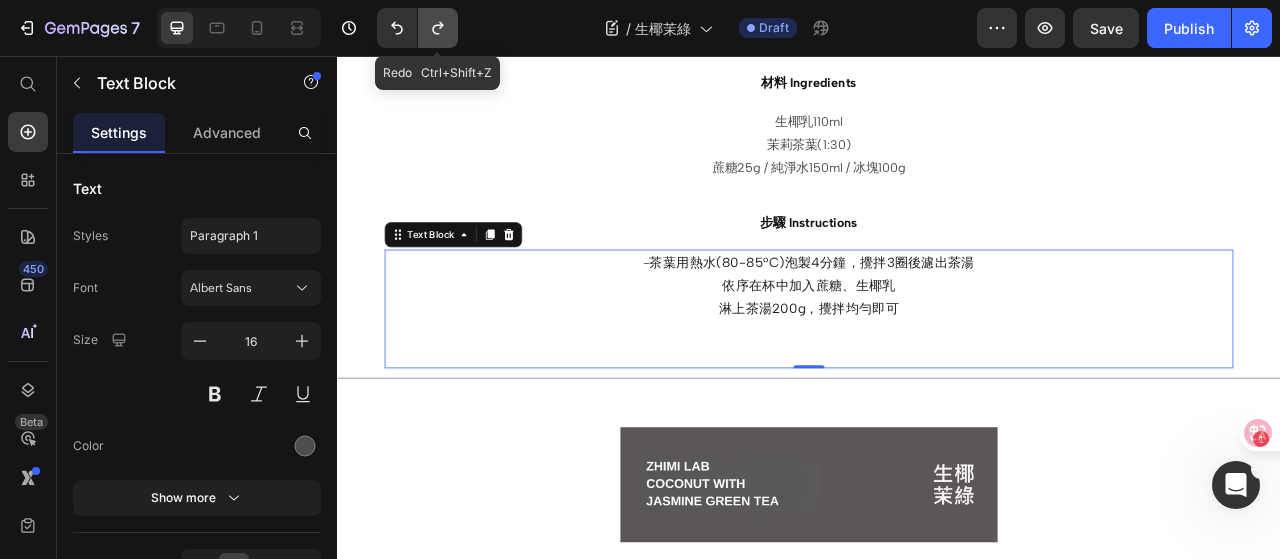 click 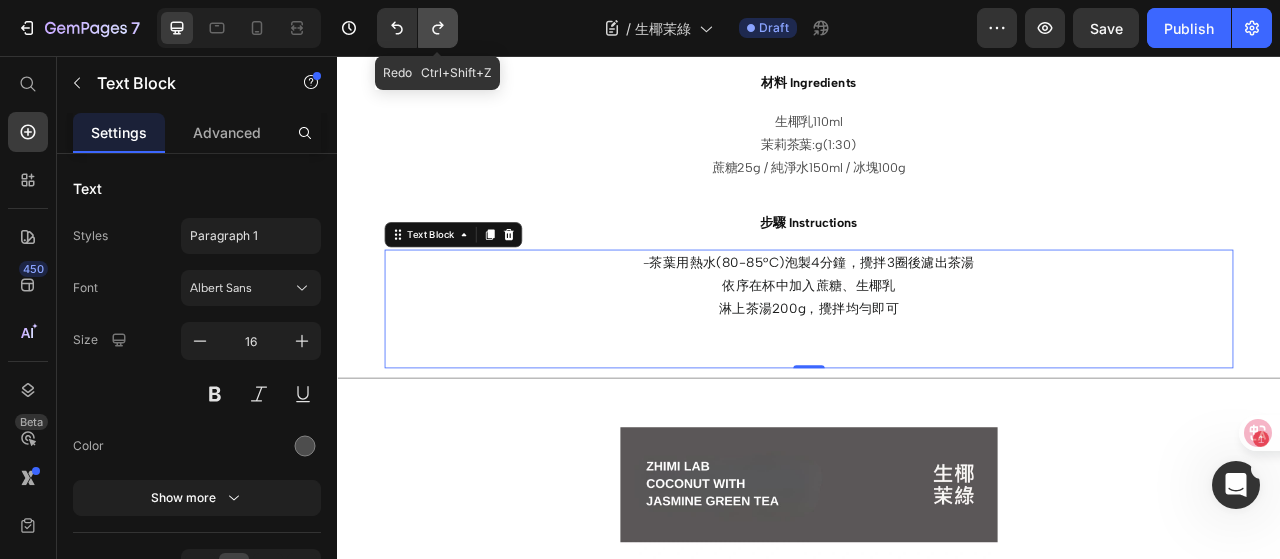 click 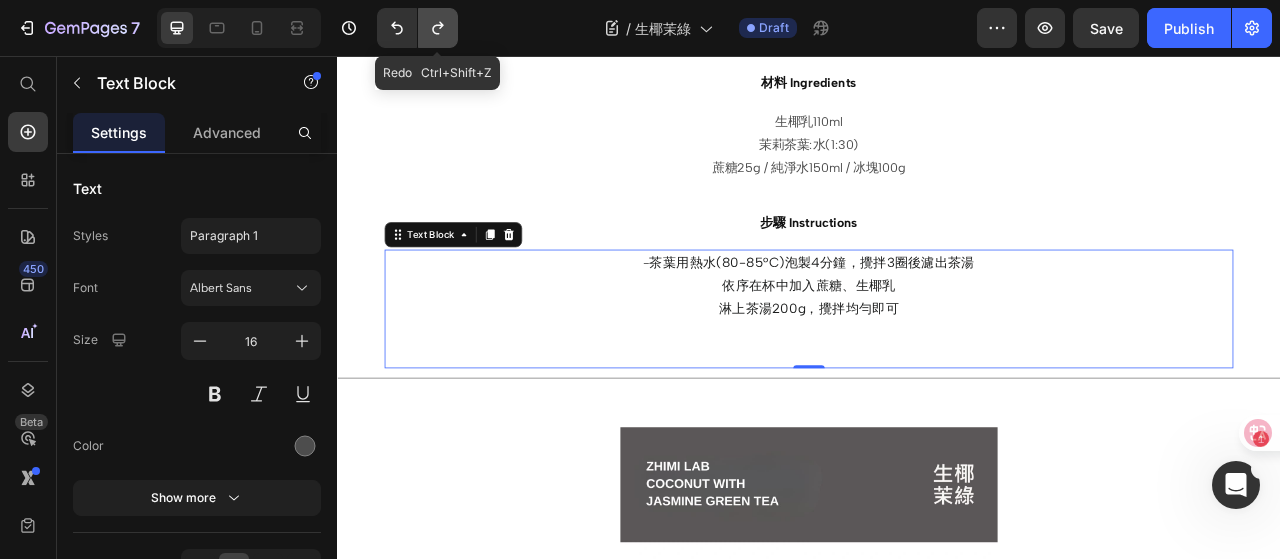 click 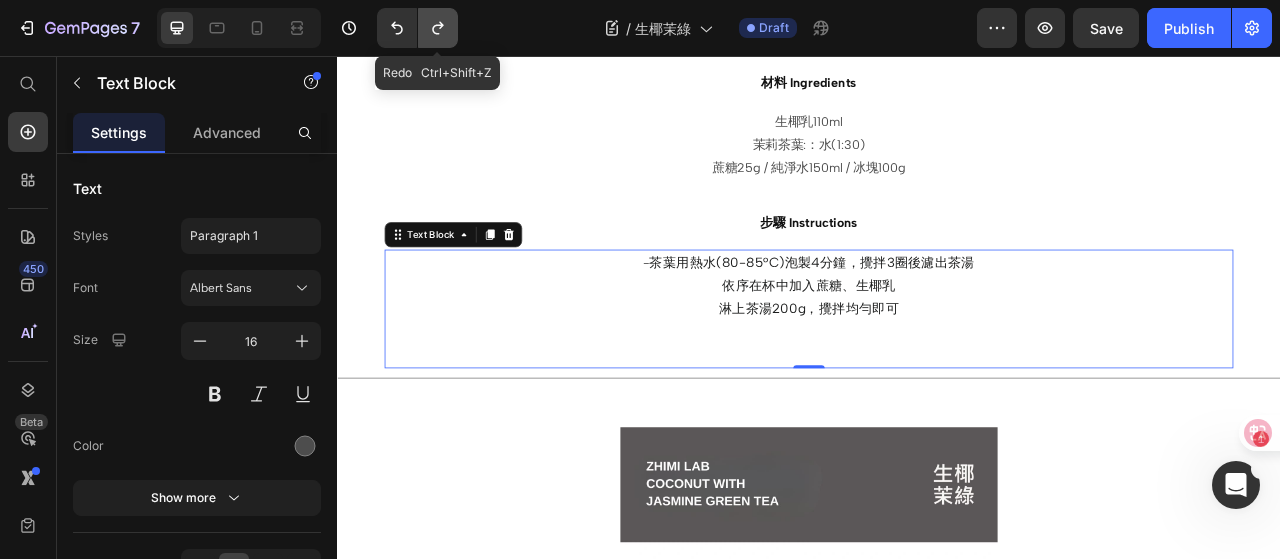 click 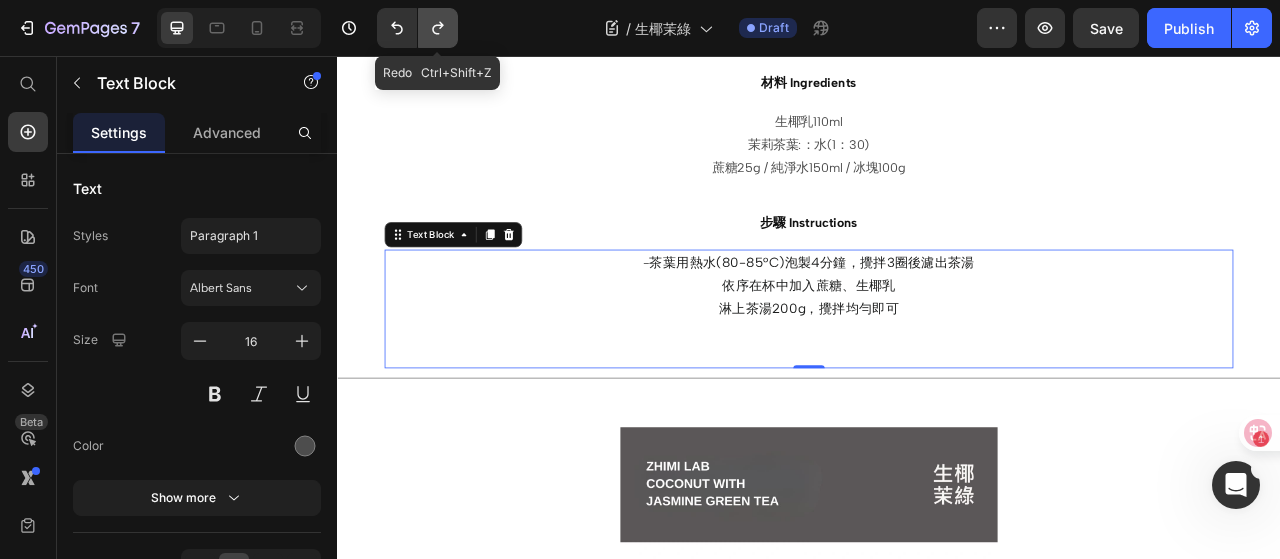 click 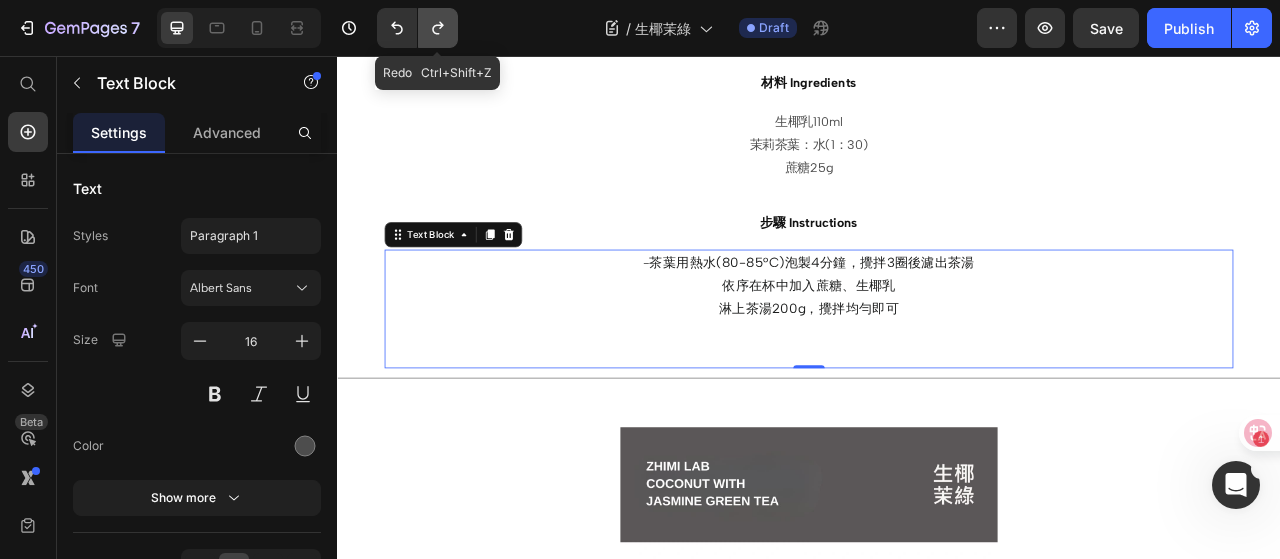 click 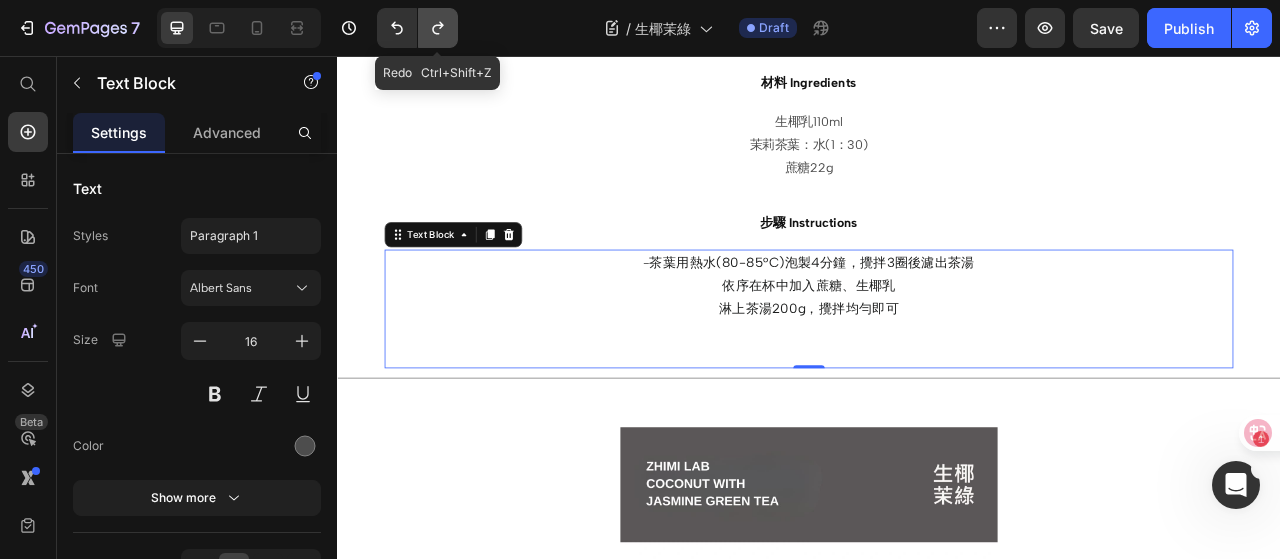 click 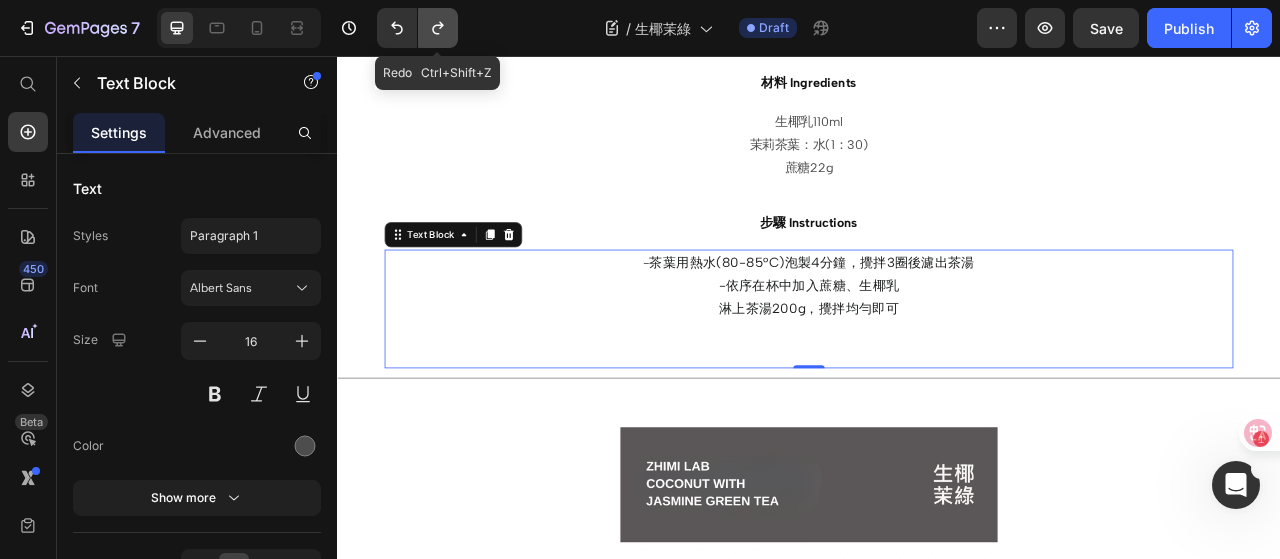 click 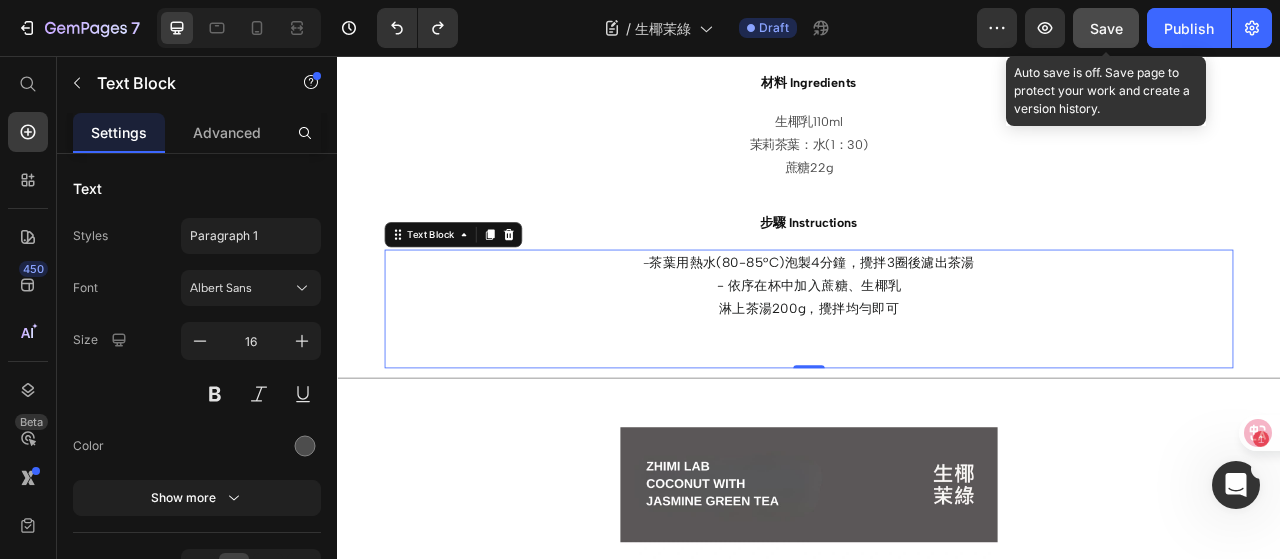 click on "Save" at bounding box center (1106, 28) 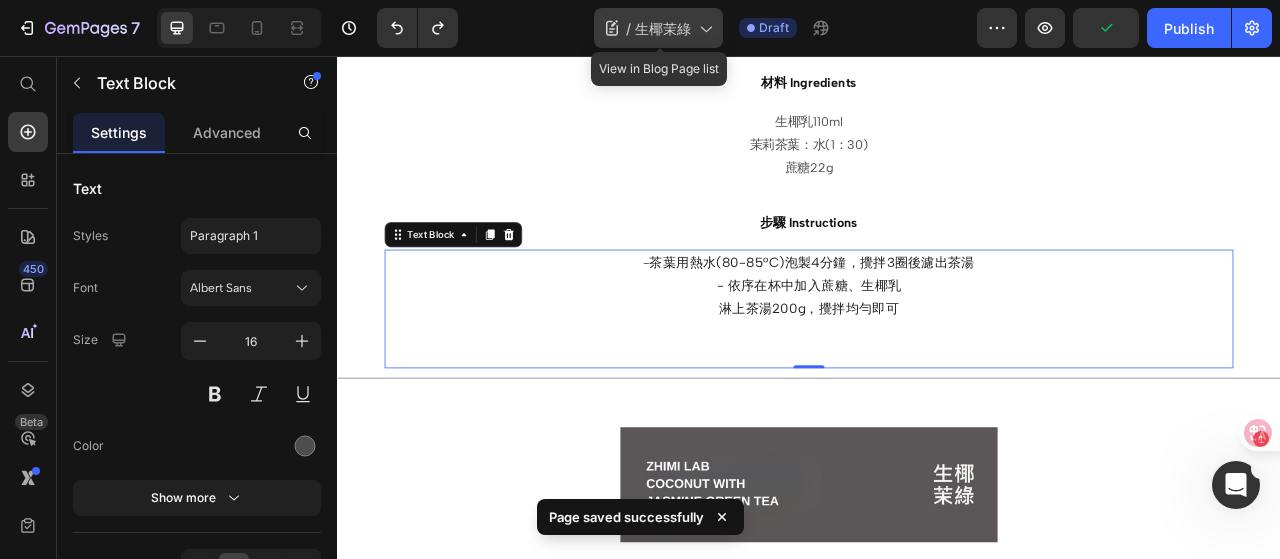 click on "生椰茉綠" at bounding box center [663, 28] 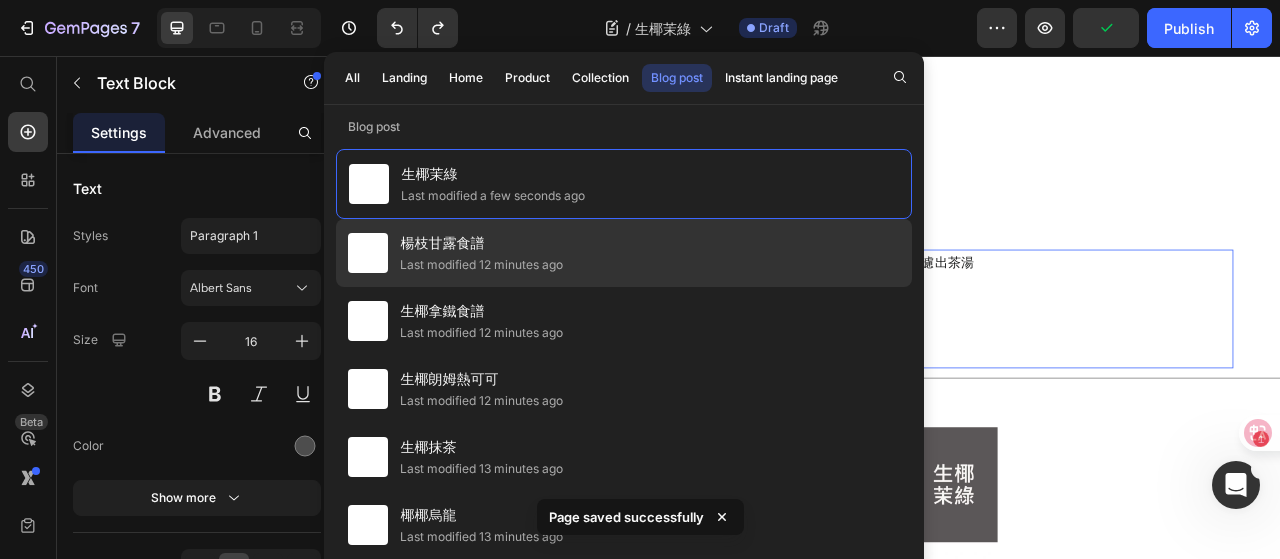 click on "楊枝甘露食譜 Last modified 12 minutes ago" 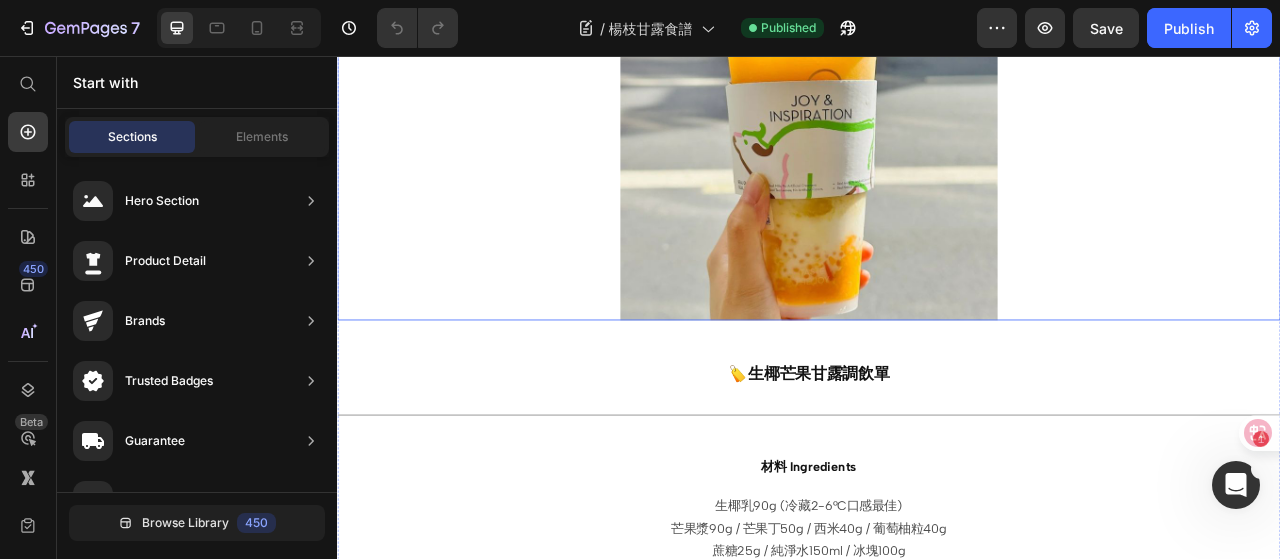 scroll, scrollTop: 700, scrollLeft: 0, axis: vertical 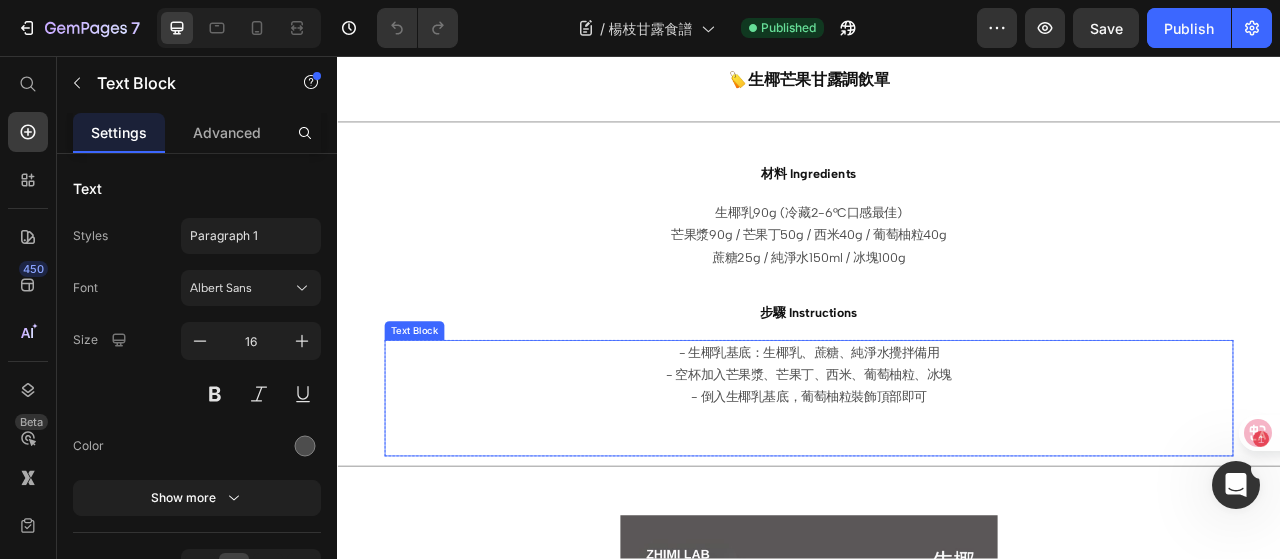 click on "- 空杯加入芒果漿、芒果丁、西米、葡萄柚粒、冰塊" at bounding box center [937, 463] 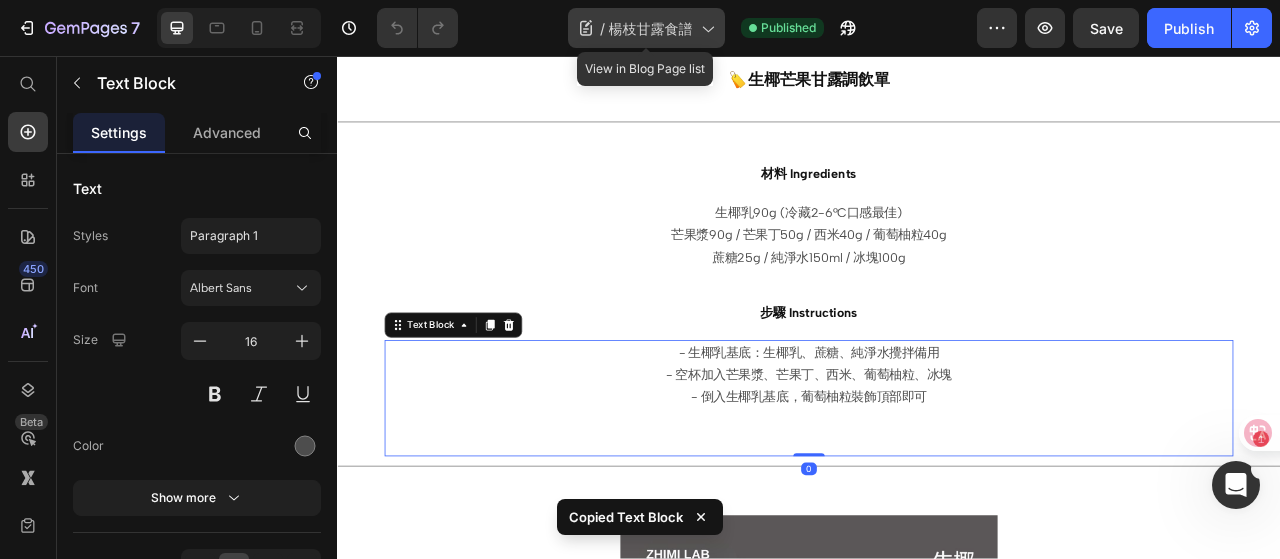 click on "楊枝甘露食譜" at bounding box center (651, 28) 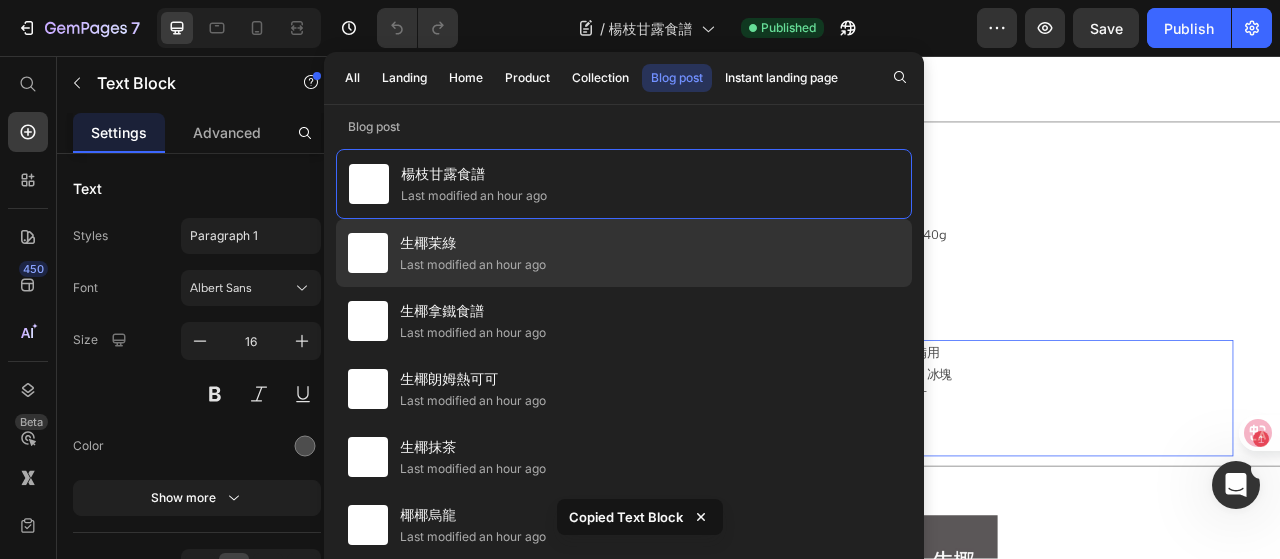 click on "生椰茉綠 Last modified an hour ago" 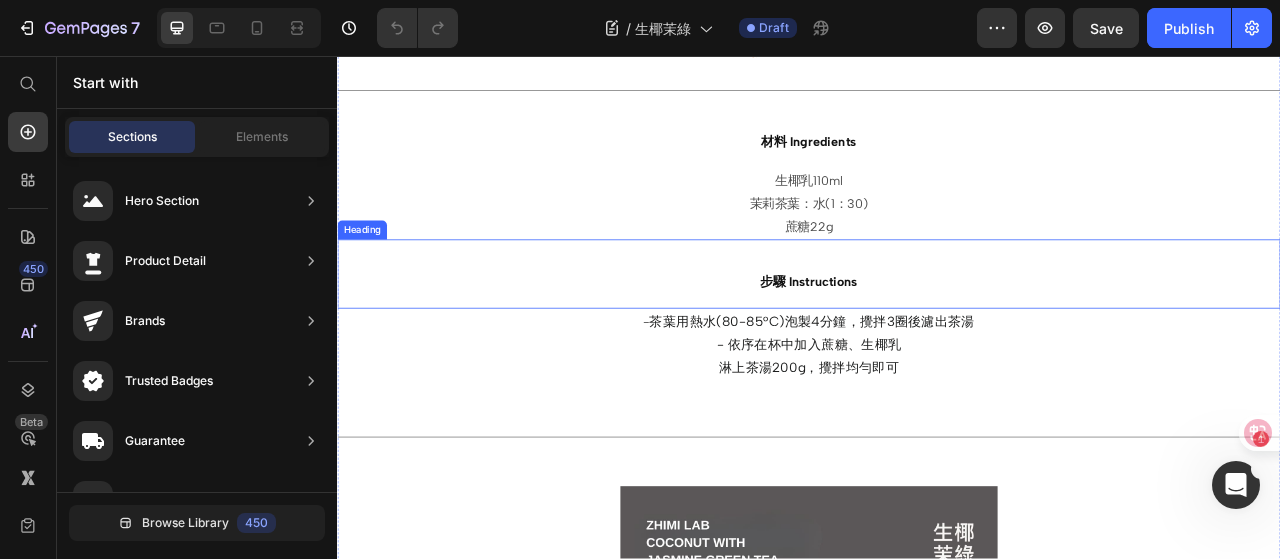 scroll, scrollTop: 1000, scrollLeft: 0, axis: vertical 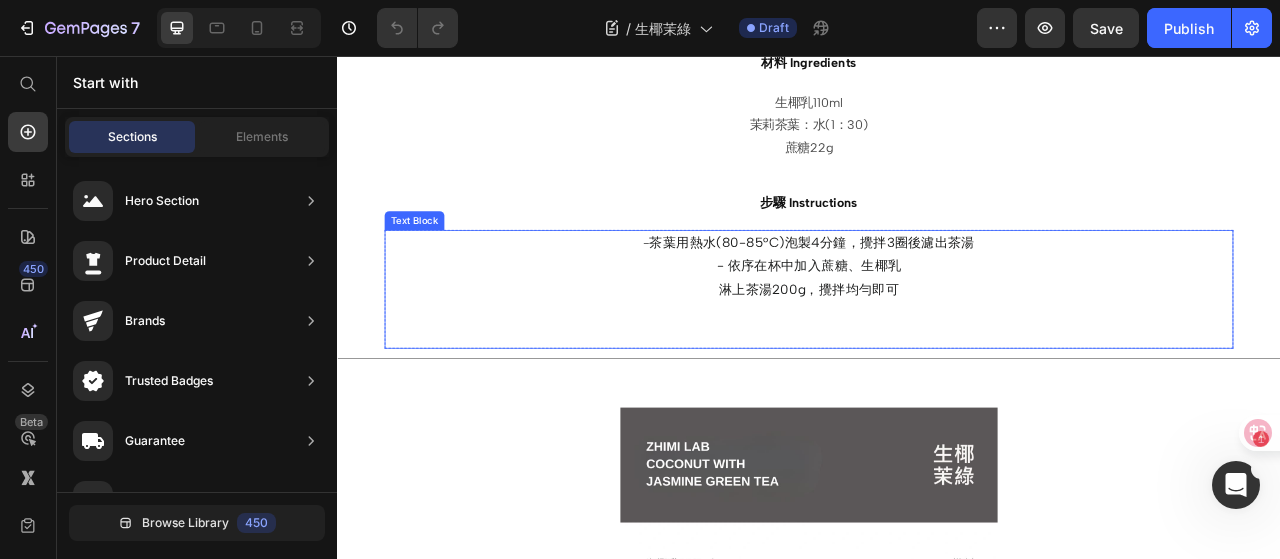 click on "-  茶葉用熱水(80-85°C)泡製4分鐘，攪拌3圈後濾出茶湯 - 依序在杯中加入蔗糖、生椰乳 淋上茶湯200g，攪拌均勻即可" at bounding box center [937, 324] 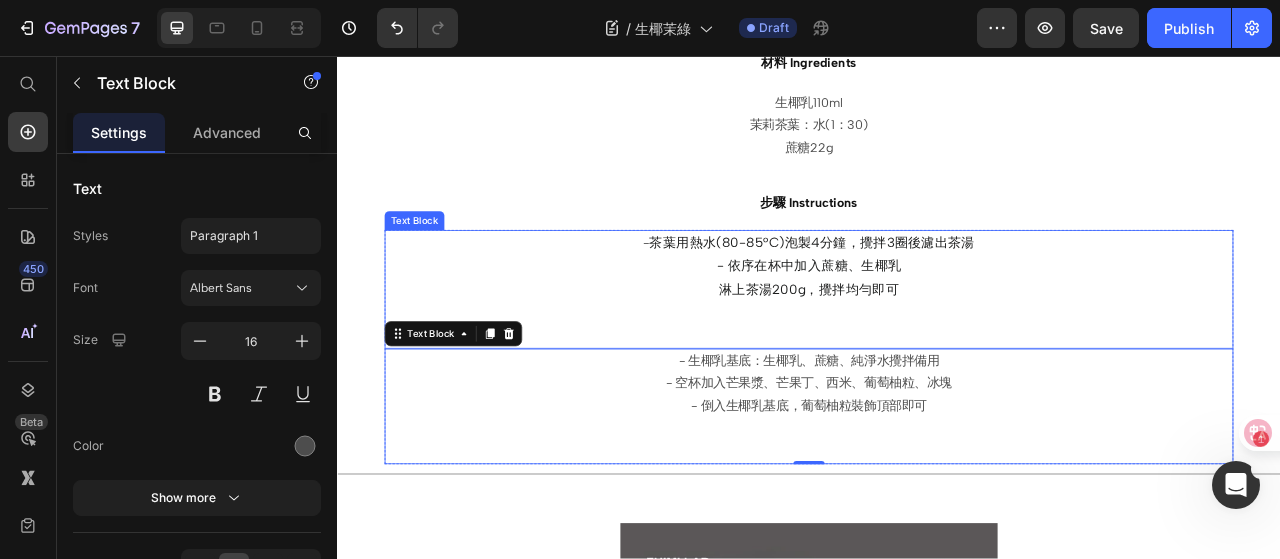 click on "- 依序在杯中加入蔗糖、生椰乳" at bounding box center (937, 323) 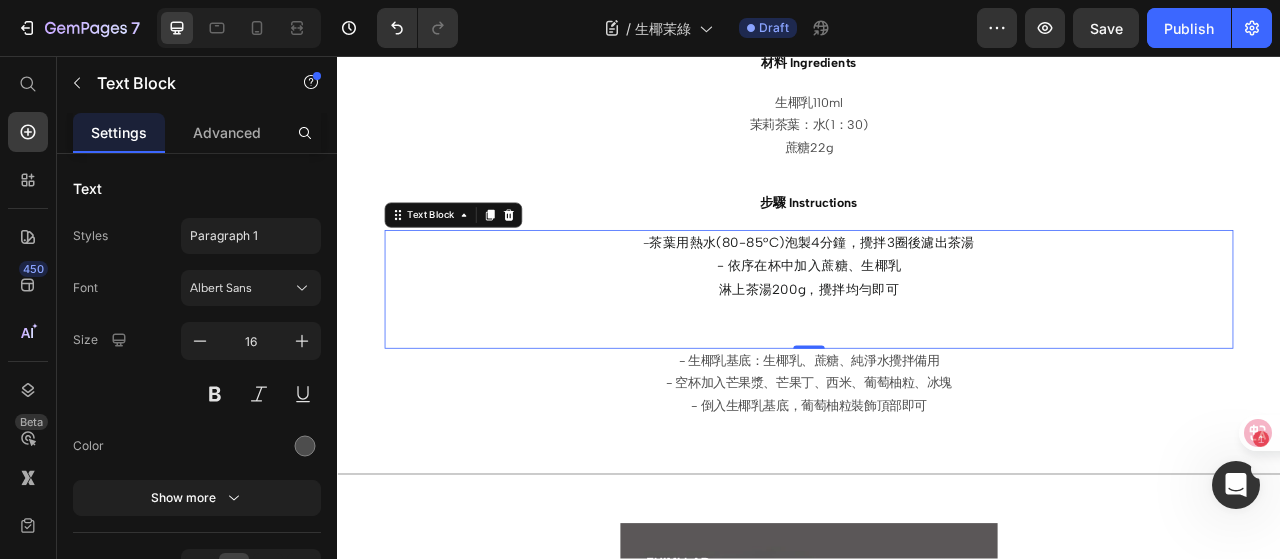 click on "- 依序在杯中加入蔗糖、生椰乳" at bounding box center (937, 323) 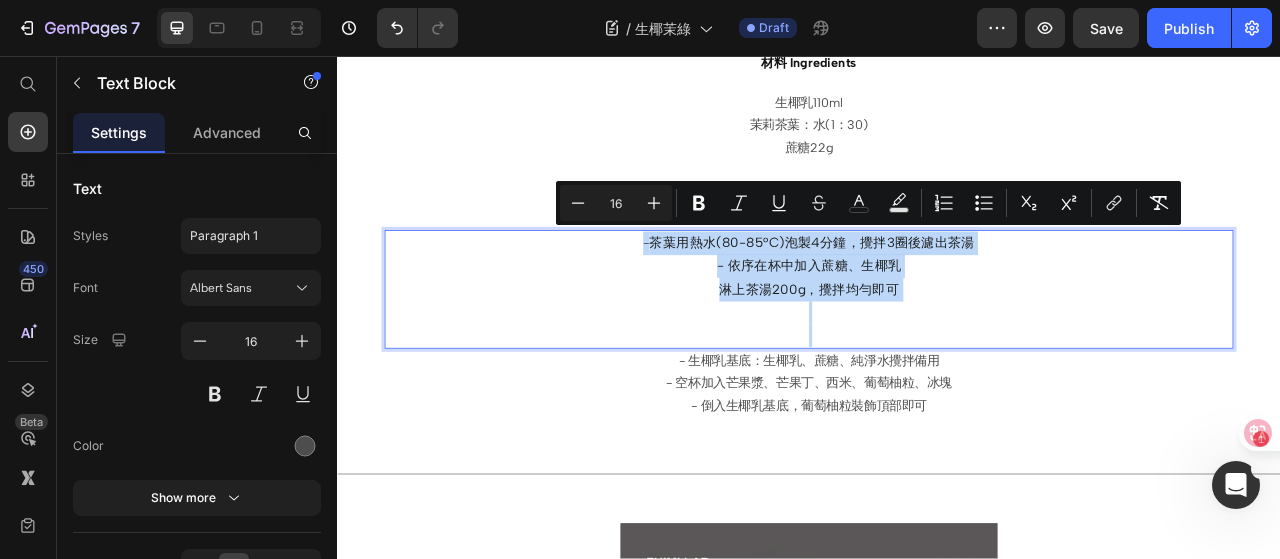copy on "-  茶葉用熱水(80-85°C)泡製4分鐘，攪拌3圈後濾出茶湯 - 依序在杯中加入蔗糖、生椰乳 淋上茶湯200g，攪拌均勻即可" 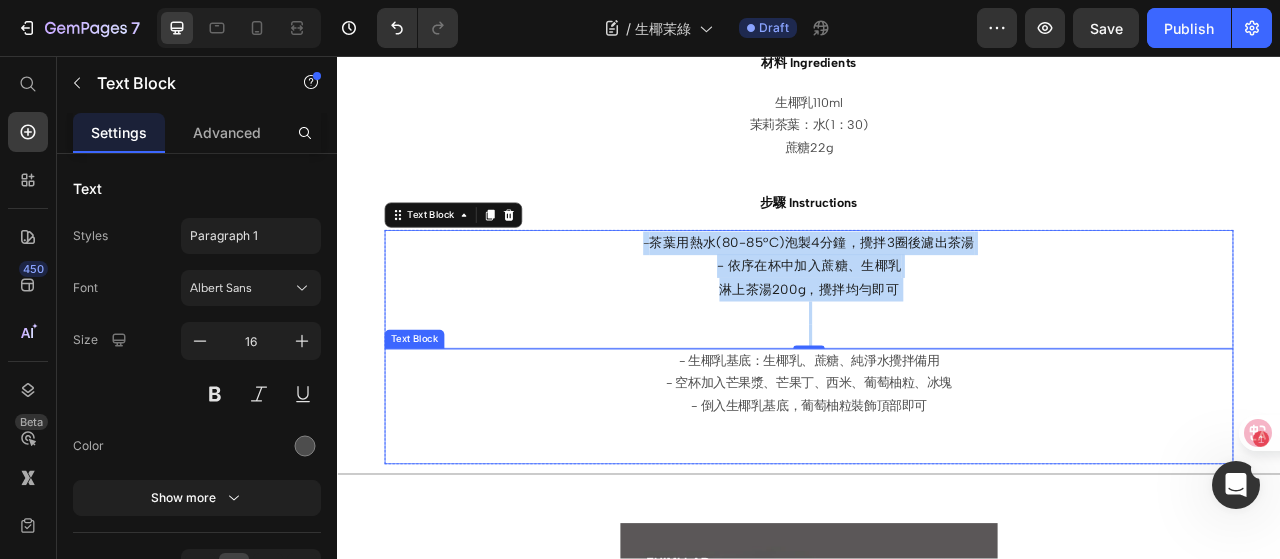 click on "- 空杯加入芒果漿、芒果丁、西米、葡萄柚粒、冰塊" at bounding box center (937, 473) 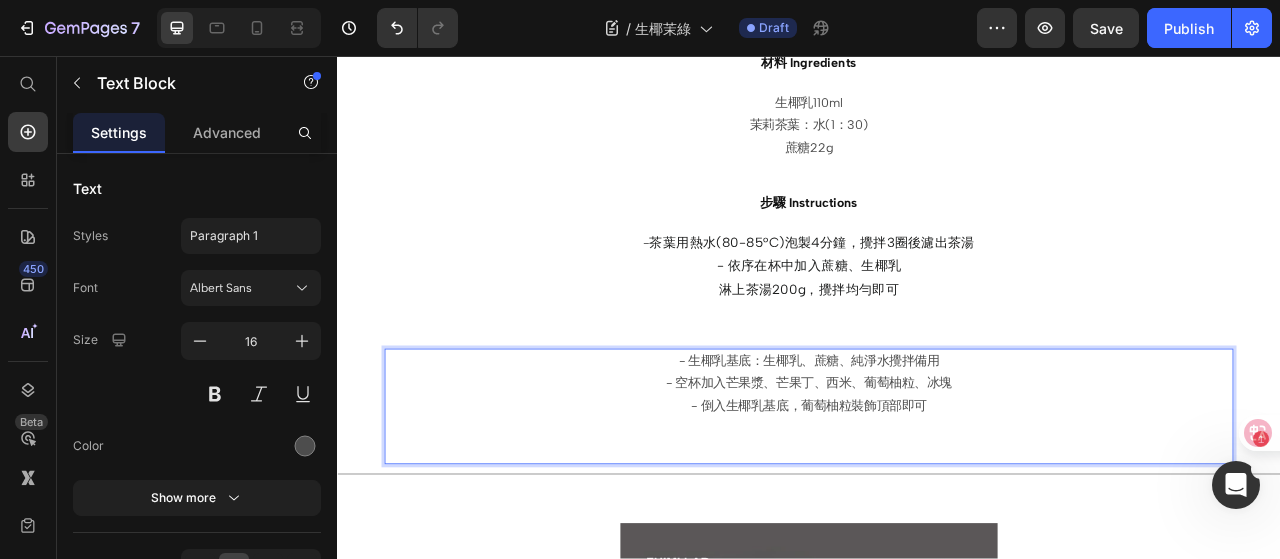 click on "- 生椰乳基底：生椰乳、蔗糖、純淨水攪拌備用" at bounding box center (937, 445) 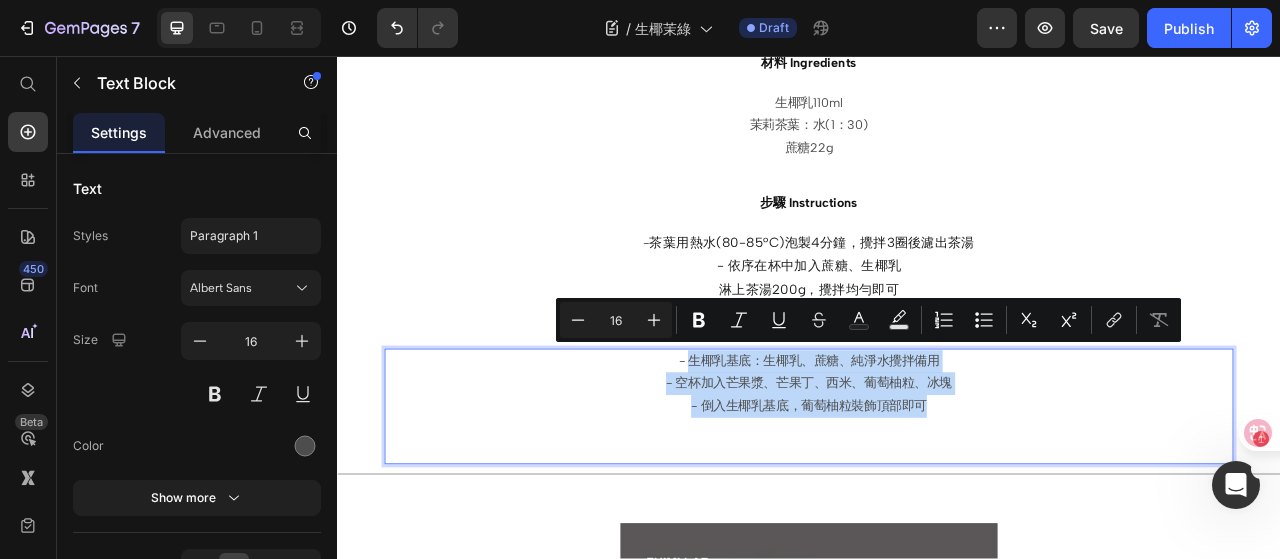 drag, startPoint x: 783, startPoint y: 433, endPoint x: 1118, endPoint y: 485, distance: 339.0118 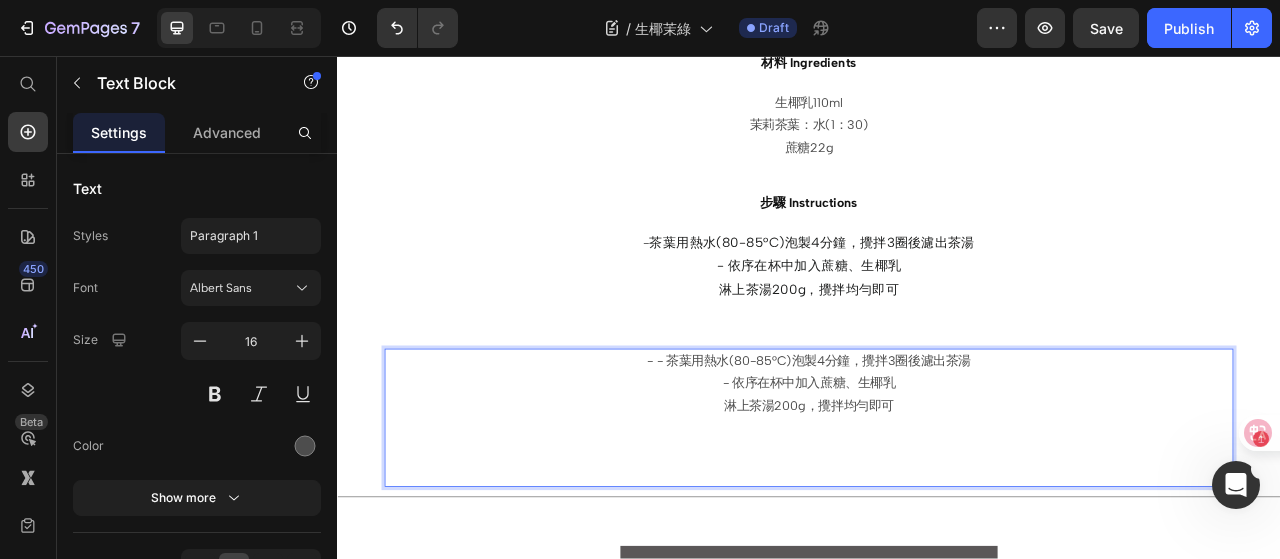 click on "- - 茶葉用熱水(80-85°C)泡製4分鐘，攪拌3圈後濾出茶湯" at bounding box center [937, 445] 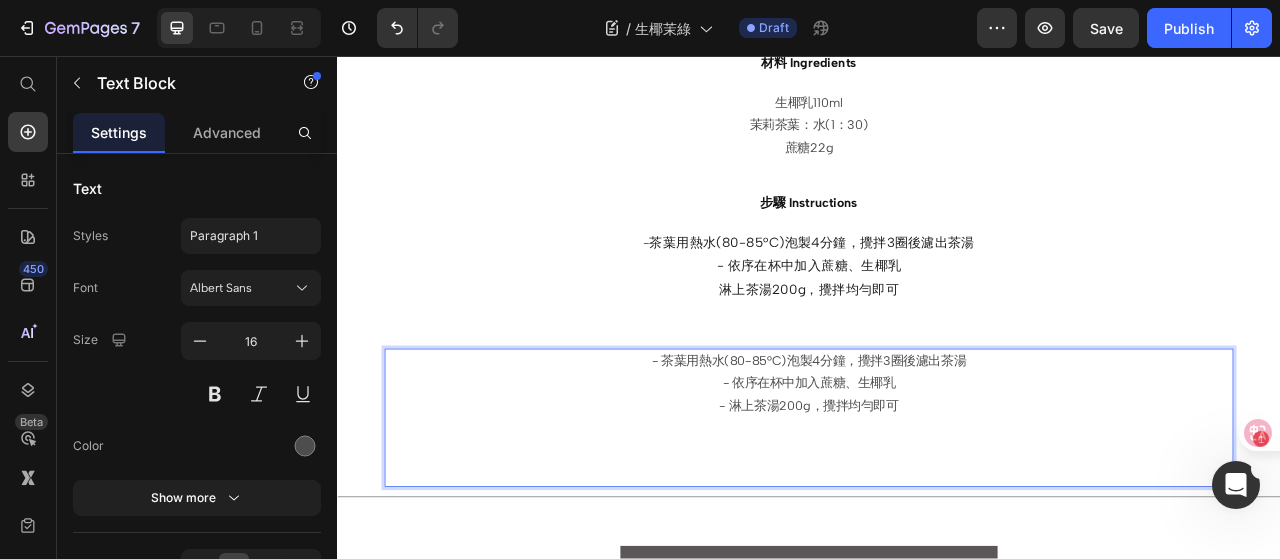 click at bounding box center (937, 588) 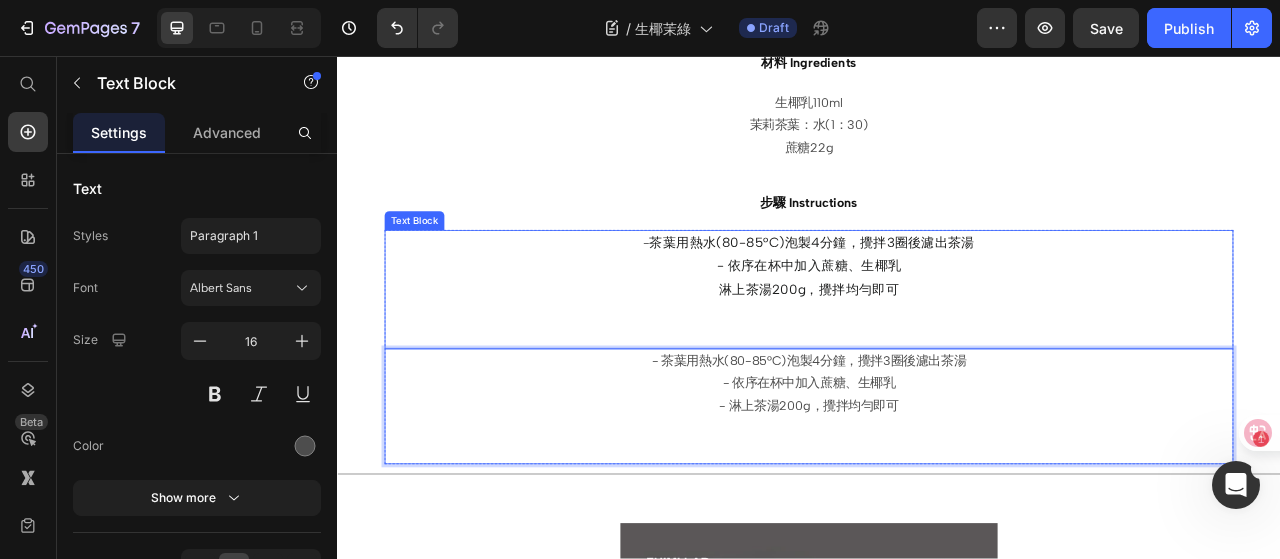click on "-  茶葉用熱水(80-85°C)泡製4分鐘，攪拌3圈後濾出茶湯 - 依序在杯中加入蔗糖、生椰乳 淋上茶湯200g，攪拌均勻即可" at bounding box center [937, 324] 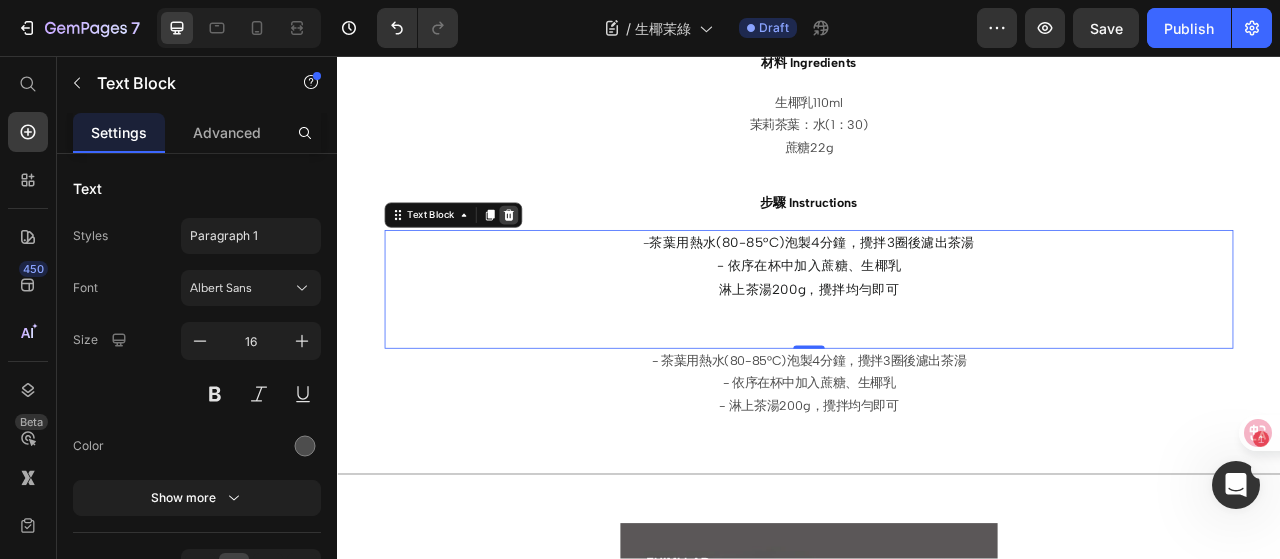 click 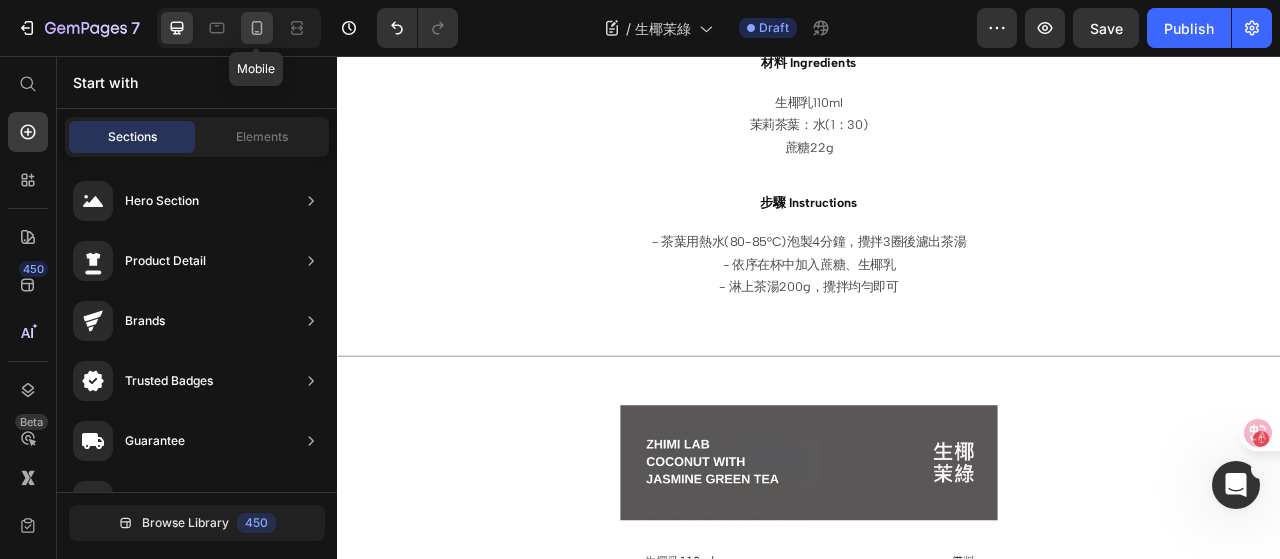 click 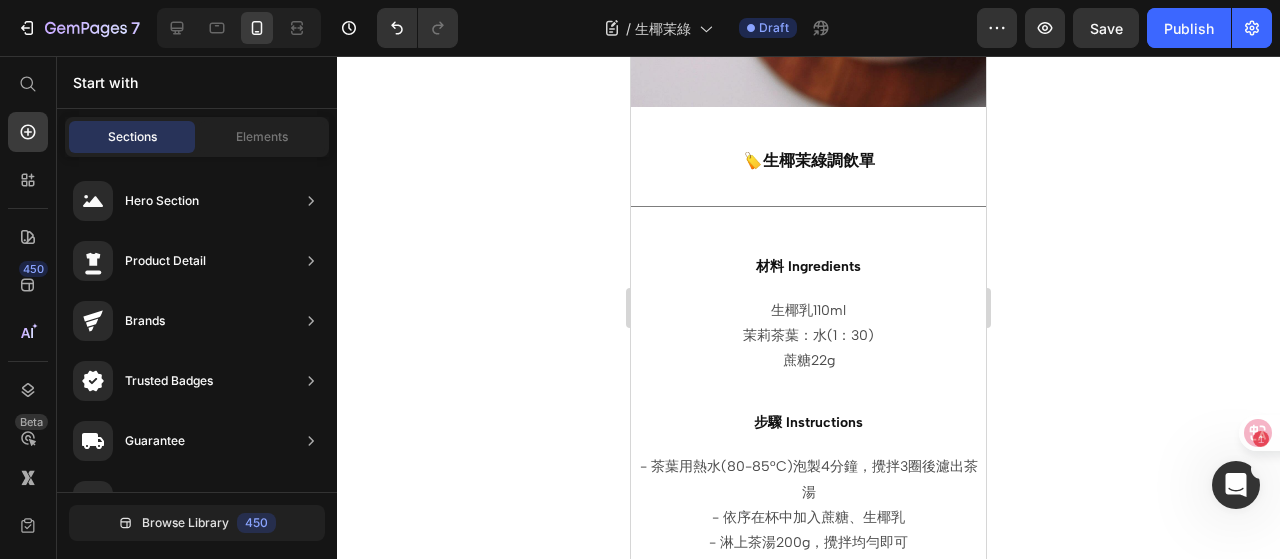 scroll, scrollTop: 360, scrollLeft: 0, axis: vertical 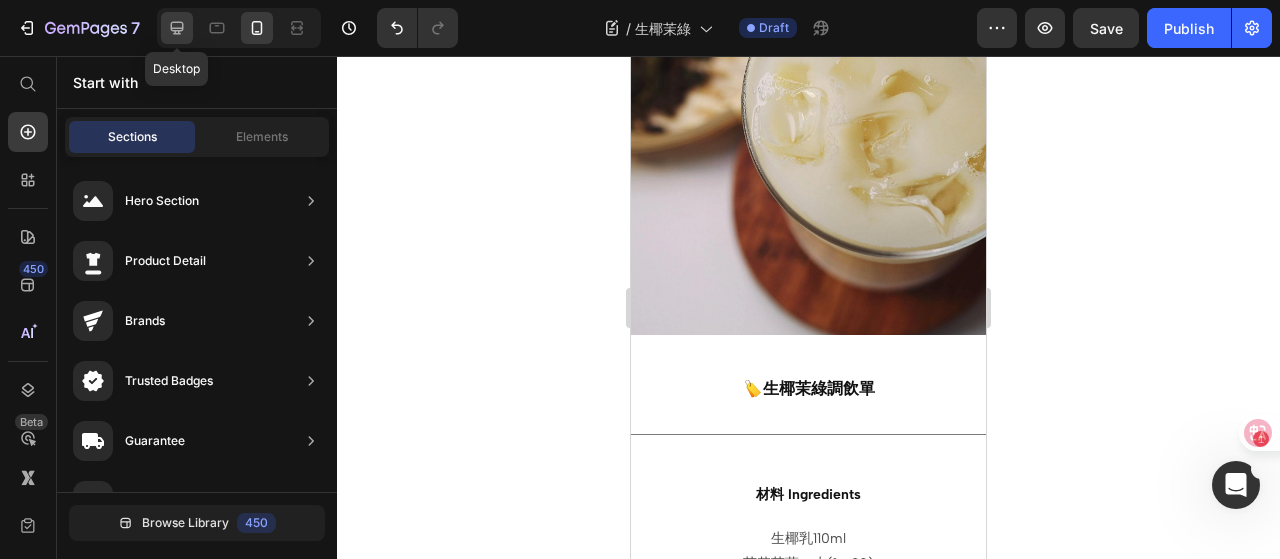 click 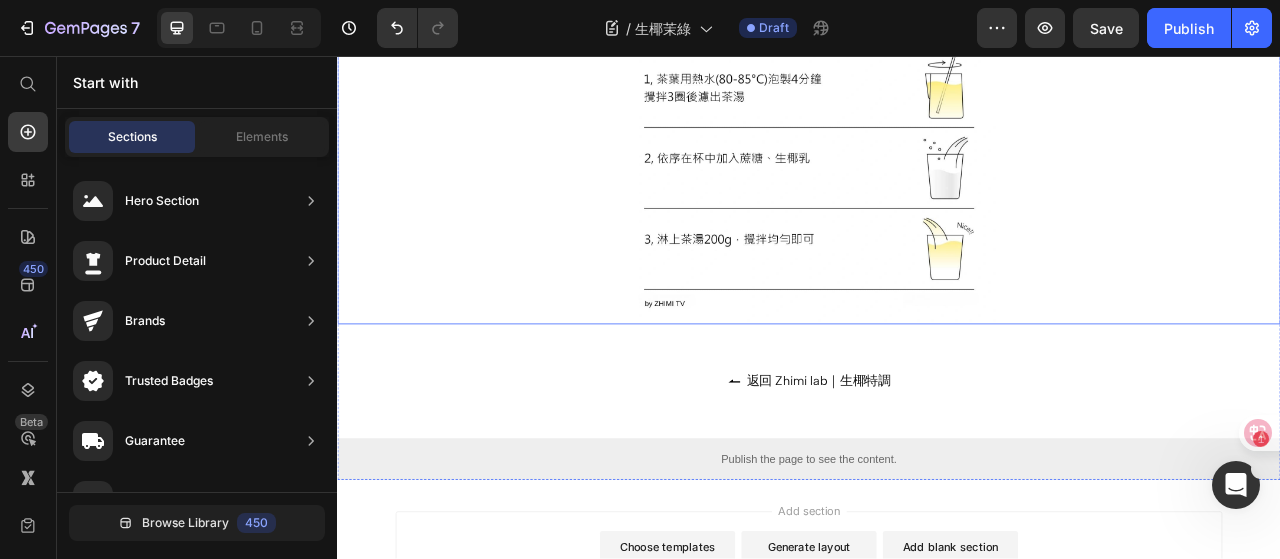 scroll, scrollTop: 1911, scrollLeft: 0, axis: vertical 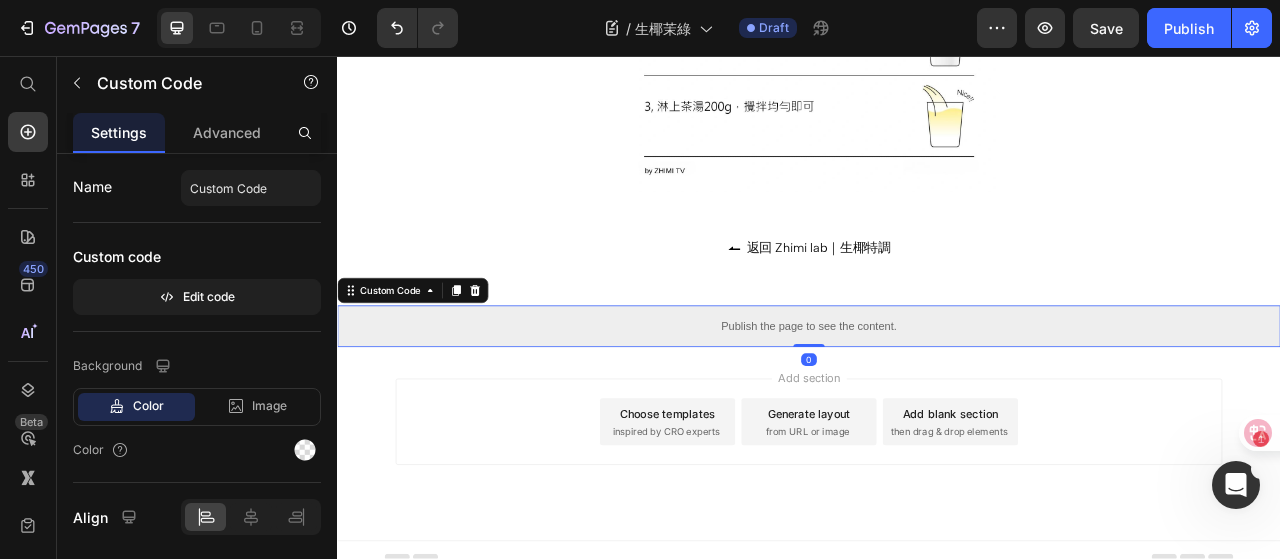 click on "Publish the page to see the content." at bounding box center (937, 400) 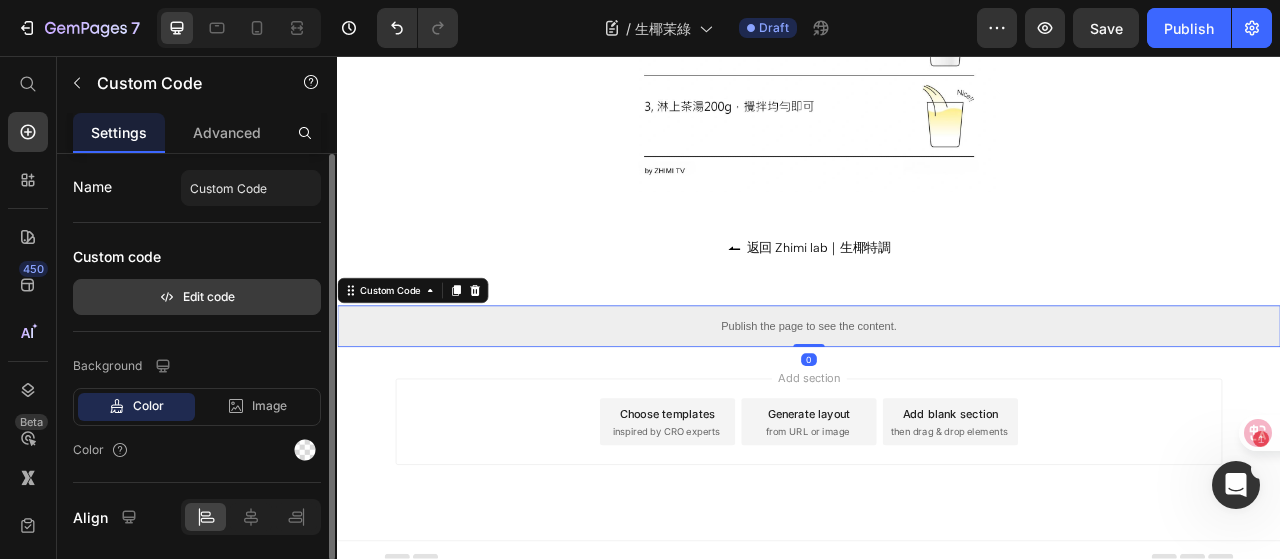 click on "Edit code" at bounding box center [197, 297] 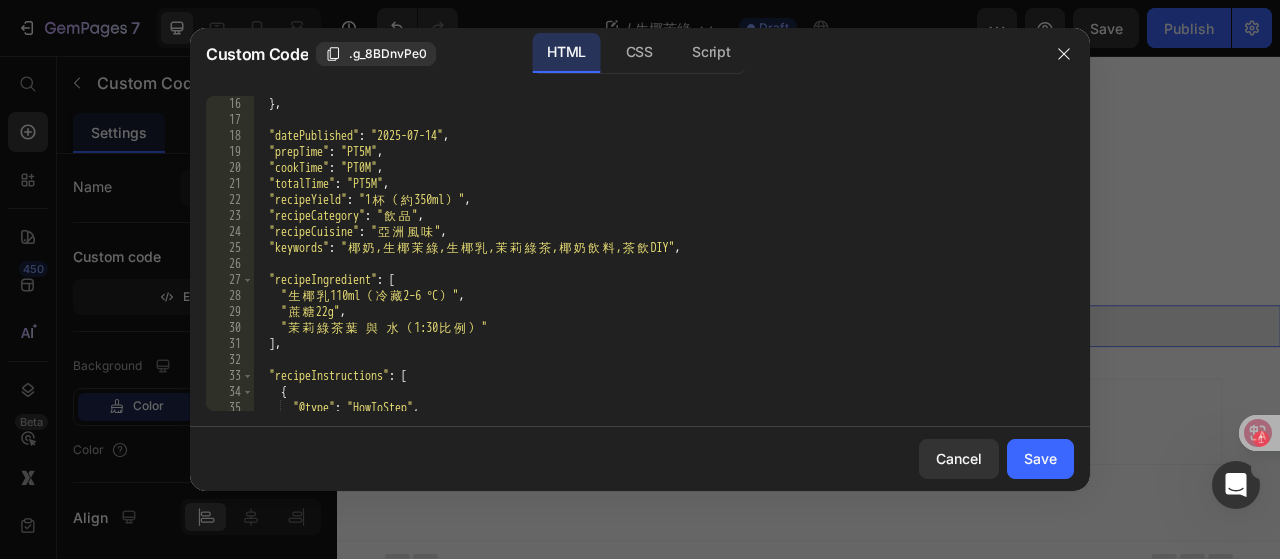 scroll, scrollTop: 300, scrollLeft: 0, axis: vertical 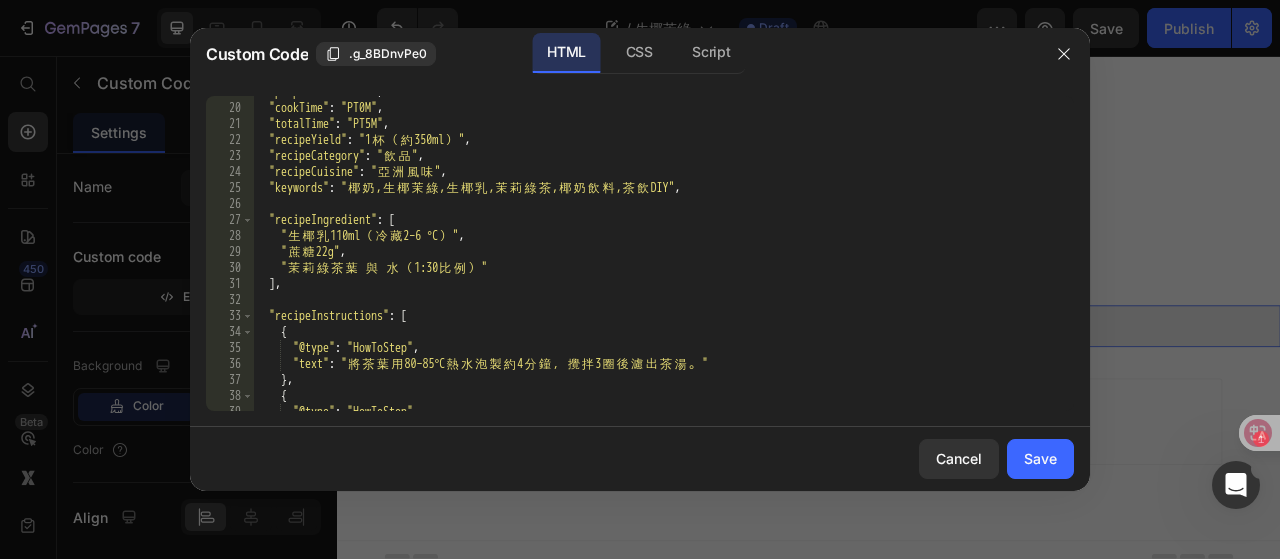 click on ""prepTime" :   "PT5M" ,    "cookTime" :   "PT0M" ,    "totalTime" :   "PT5M" ,    "recipeYield" :   "1  杯 （ 約 350ml ） " ,    "recipeCategory" :   " 飲 品 " ,    "recipeCuisine" :   " 亞 洲 風 味 " ,    "keywords" :   " 椰 奶 ,  生 椰 茉 綠 ,  生 椰 乳 ,  茉 莉 綠 茶 ,  椰 奶 飲 料 ,  茶 飲 DIY" ,    "recipeIngredient" :   [      " 生 椰 乳  110ml （ 冷 藏  2–6 °C ） " ,      " 蔗 糖  22g" ,      " 茉 莉 綠 茶 葉   與   水 （ 1:30  比 例 ） "    ] ,    "recipeInstructions" :   [      {         "@type" :   "HowToStep" ,         "text" :   " 將 茶 葉 用  80–85°C  熱 水 泡 製 約  4  分 鐘 ， 攪 拌  3  圈 後 濾 出 茶 湯 。 "      } ,      {         "@type" :   "HowToStep" ," at bounding box center (656, 257) 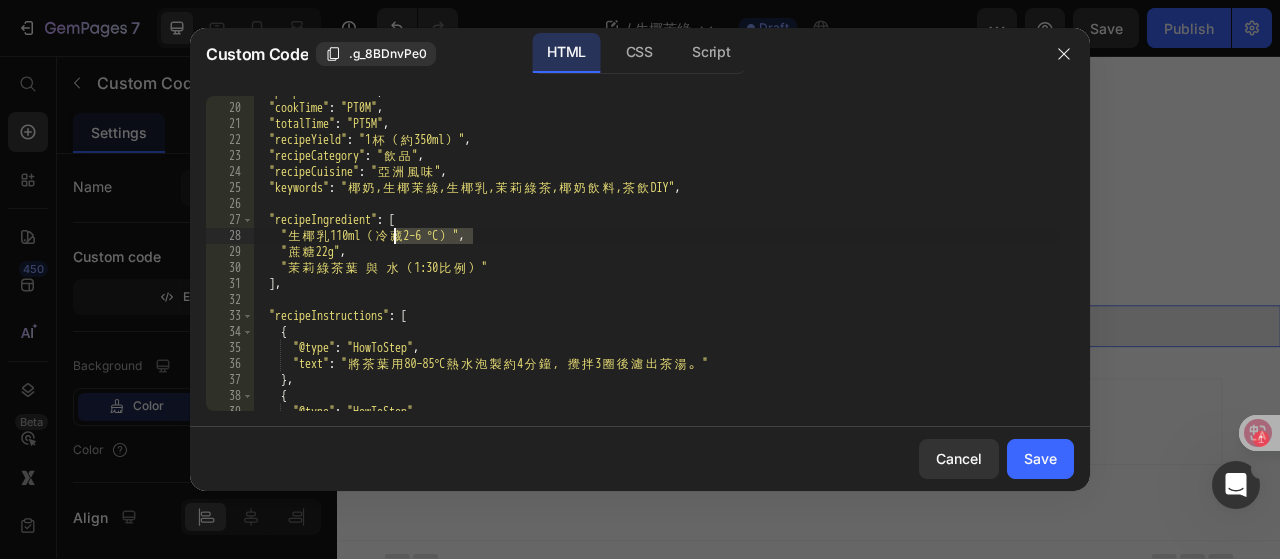 drag, startPoint x: 479, startPoint y: 233, endPoint x: 393, endPoint y: 235, distance: 86.023254 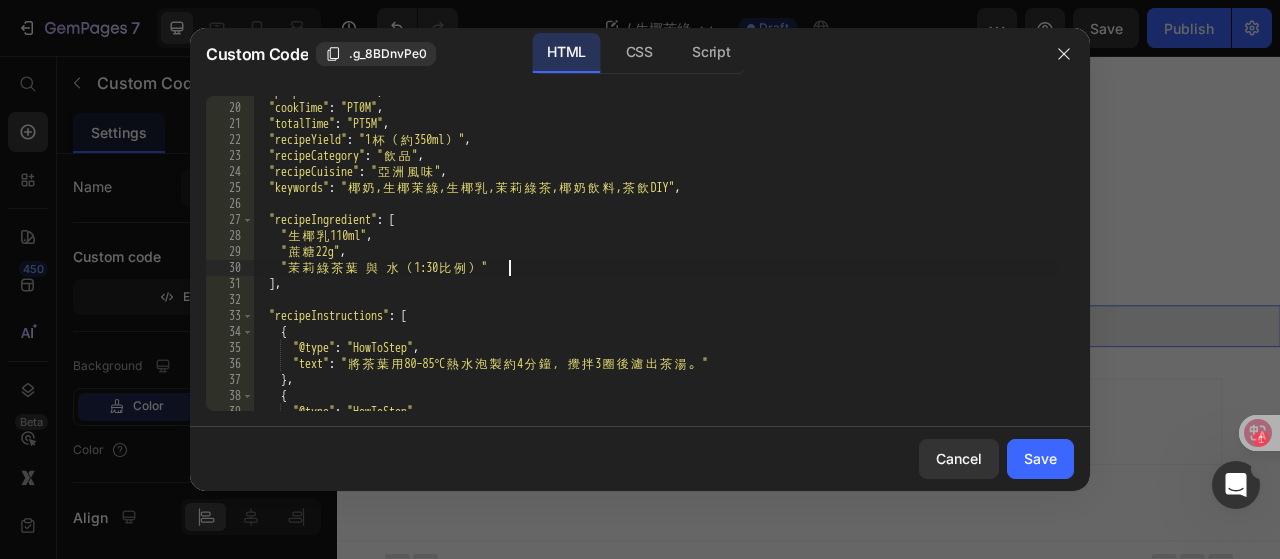 click on ""prepTime" :   "PT5M" ,    "cookTime" :   "PT0M" ,    "totalTime" :   "PT5M" ,    "recipeYield" :   "1  杯 （ 約 350ml ） " ,    "recipeCategory" :   " 飲 品 " ,    "recipeCuisine" :   " 亞 洲 風 味 " ,    "keywords" :   " 椰 奶 ,  生 椰 茉 綠 ,  生 椰 乳 ,  茉 莉 綠 茶 ,  椰 奶 飲 料 ,  茶 飲 DIY" ,    "recipeIngredient" :   [      " 生 椰 乳  110ml" ,      " 蔗 糖  22g" ,      " 茉 莉 綠 茶 葉   與   水 （ 1:30  比 例 ） "    ] ,    "recipeInstructions" :   [      {         "@type" :   "HowToStep" ,         "text" :   " 將 茶 葉 用  80–85°C  熱 水 泡 製 約  4  分 鐘 ， 攪 拌  3  圈 後 濾 出 茶 湯 。 "      } ,      {         "@type" :   "HowToStep" ," at bounding box center [656, 257] 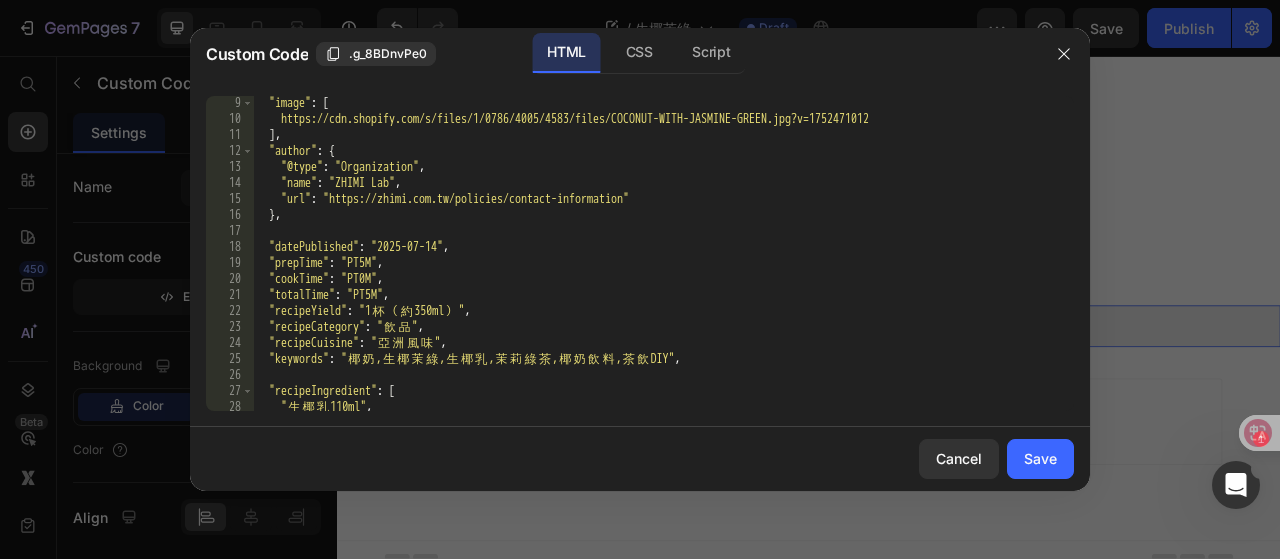 scroll, scrollTop: 0, scrollLeft: 0, axis: both 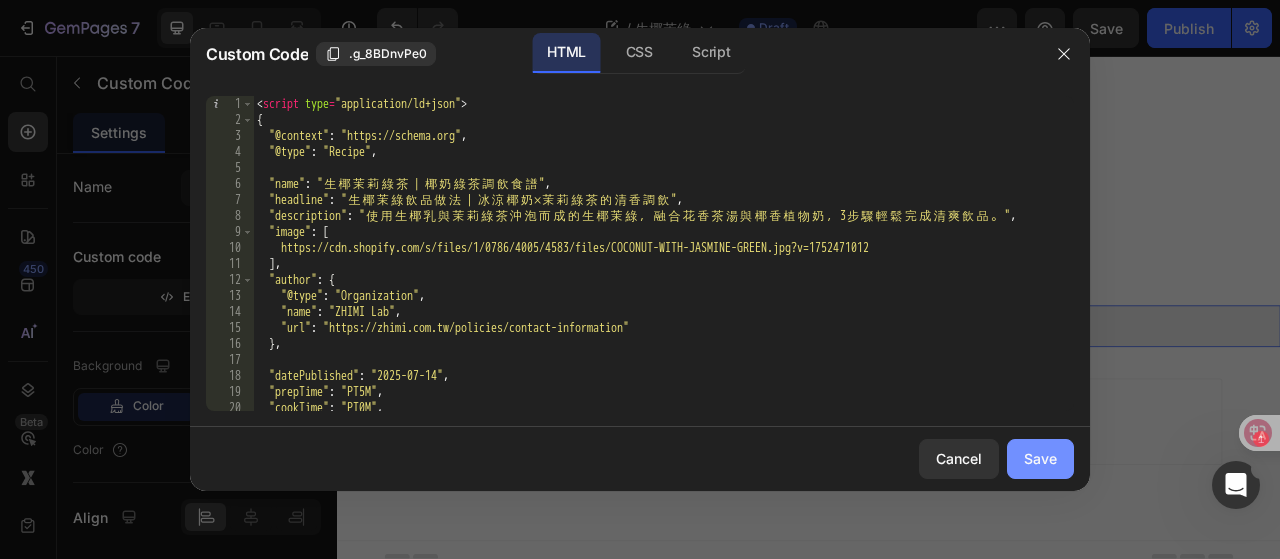 click on "Save" 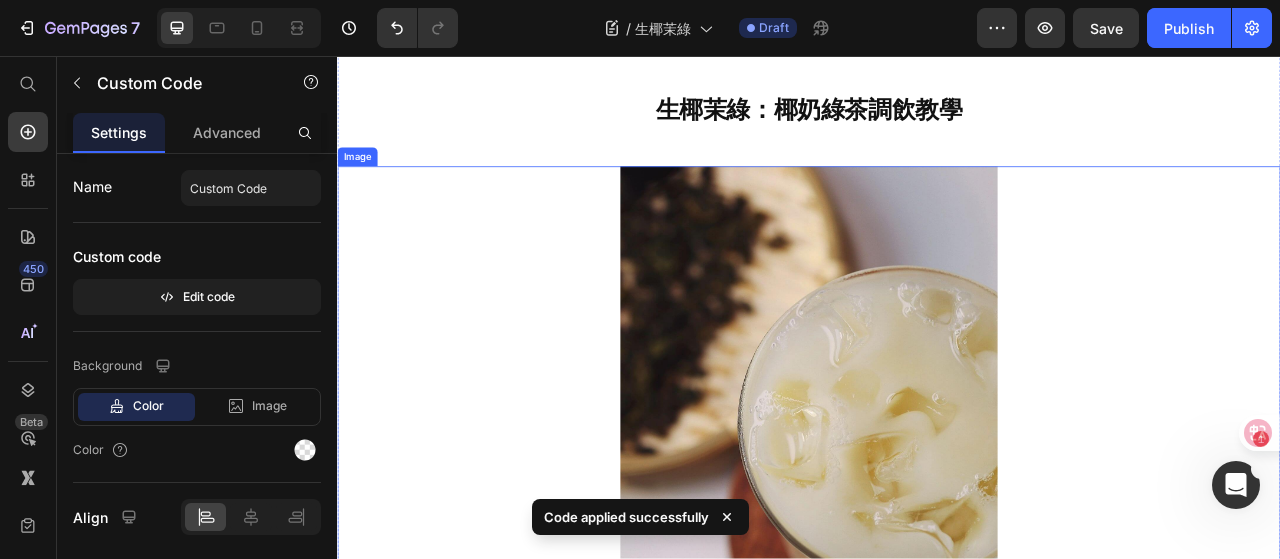 scroll, scrollTop: 0, scrollLeft: 0, axis: both 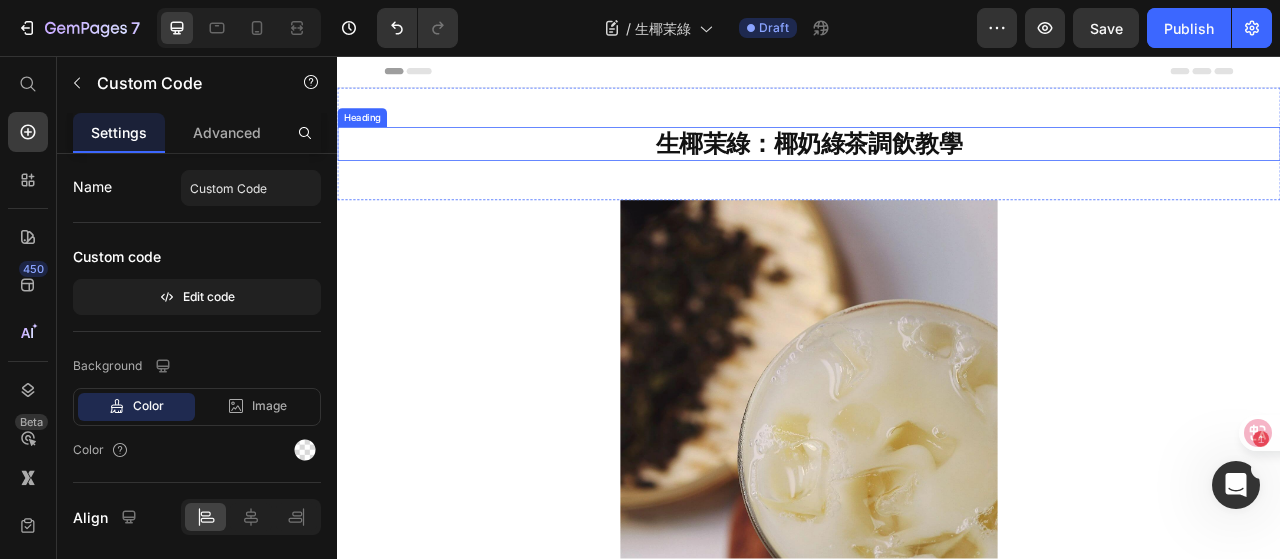 click on "生椰茉綠：椰奶綠茶調飲教學" at bounding box center (937, 168) 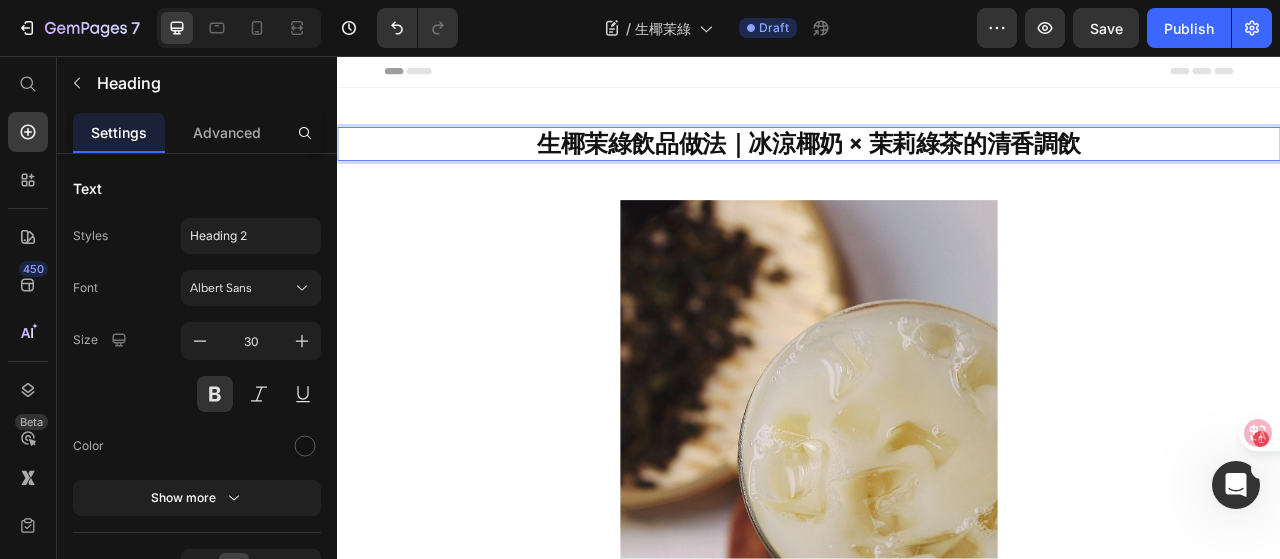 click on "生椰茉綠飲品做法｜冰涼椰奶 × 茉莉綠茶的清香調飲" at bounding box center [937, 168] 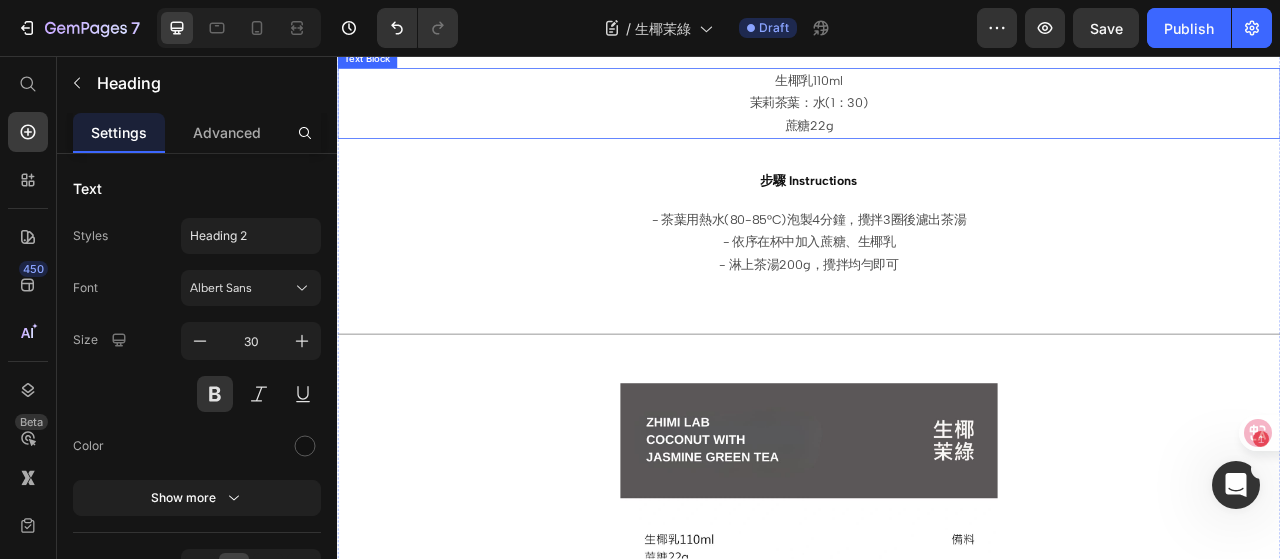 scroll, scrollTop: 1100, scrollLeft: 0, axis: vertical 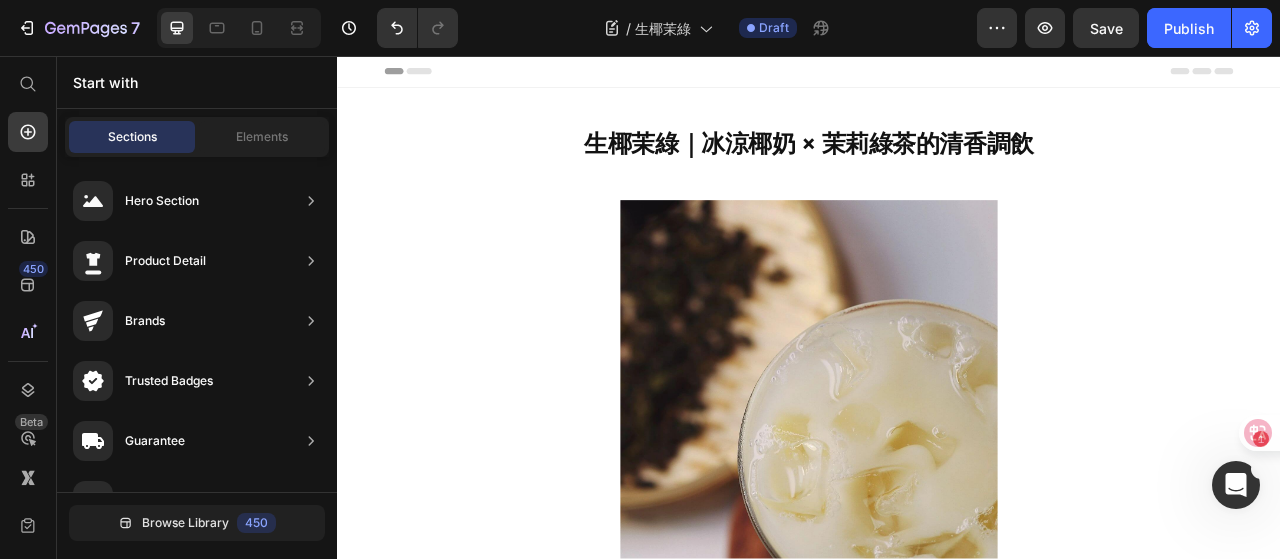 click on "Header" at bounding box center [394, 76] 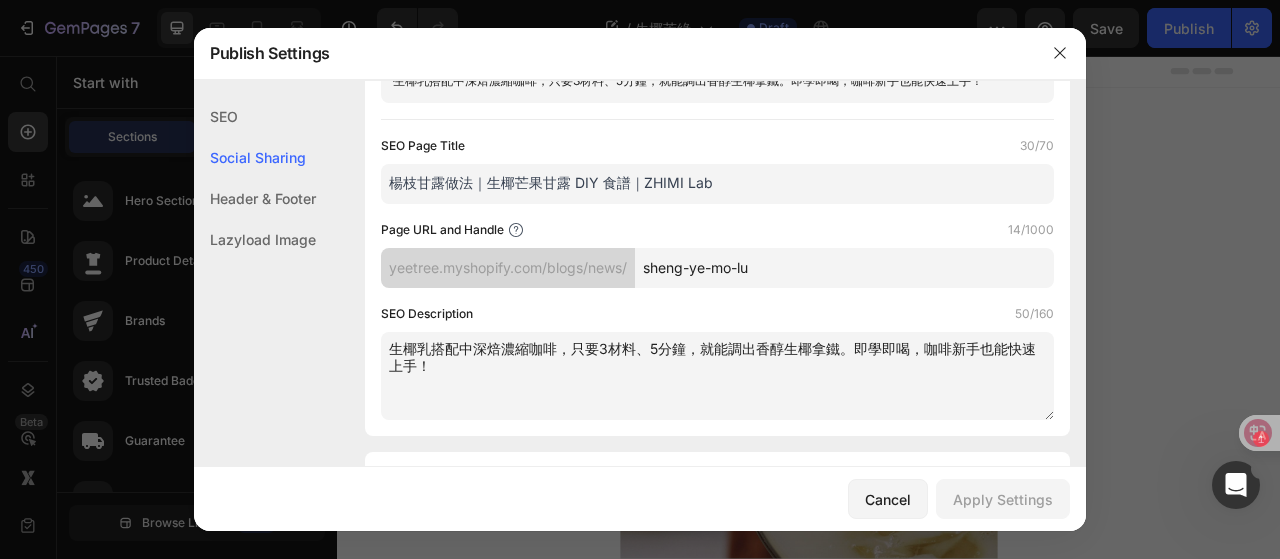 scroll, scrollTop: 0, scrollLeft: 0, axis: both 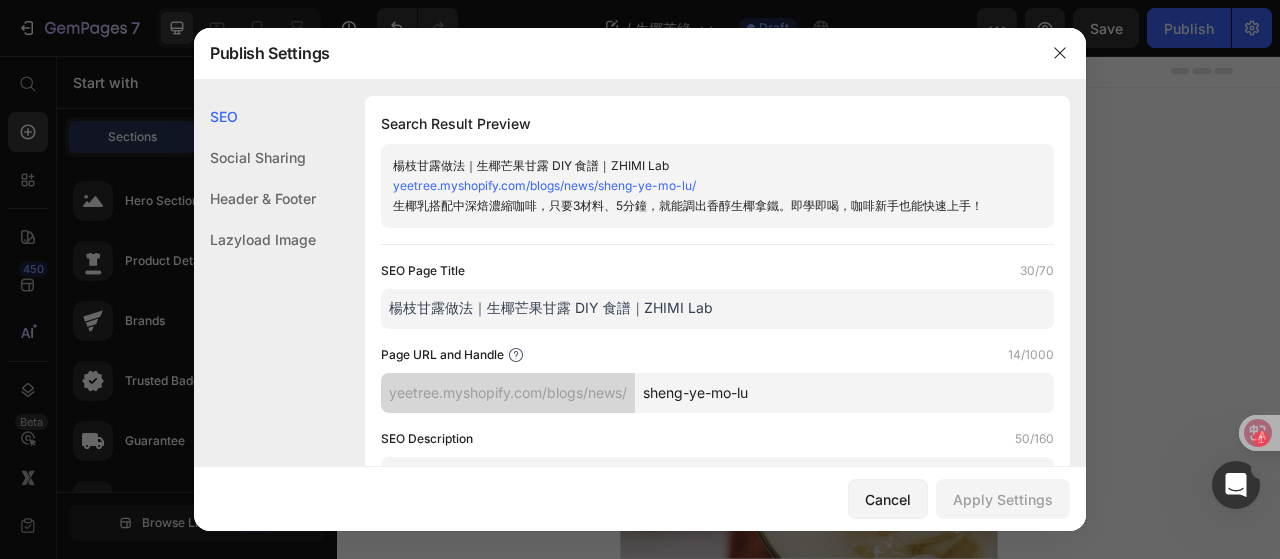click on "楊枝甘露做法｜生椰芒果甘露 DIY 食譜｜ZHIMI Lab" at bounding box center (717, 309) 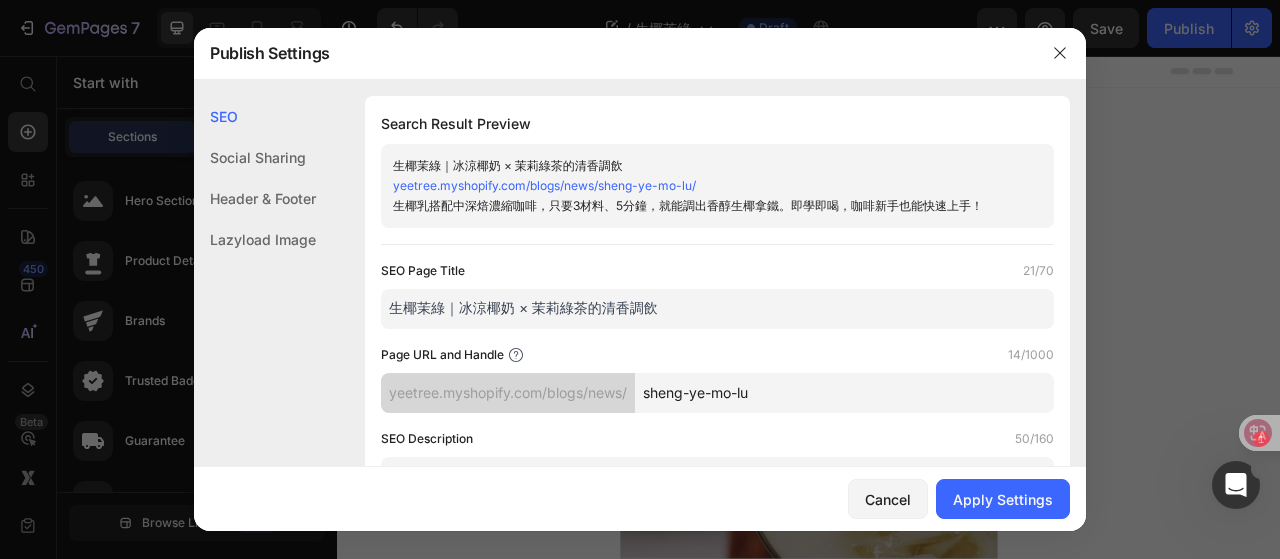 type on "生椰茉綠｜冰涼椰奶 × 茉莉綠茶的清香調飲" 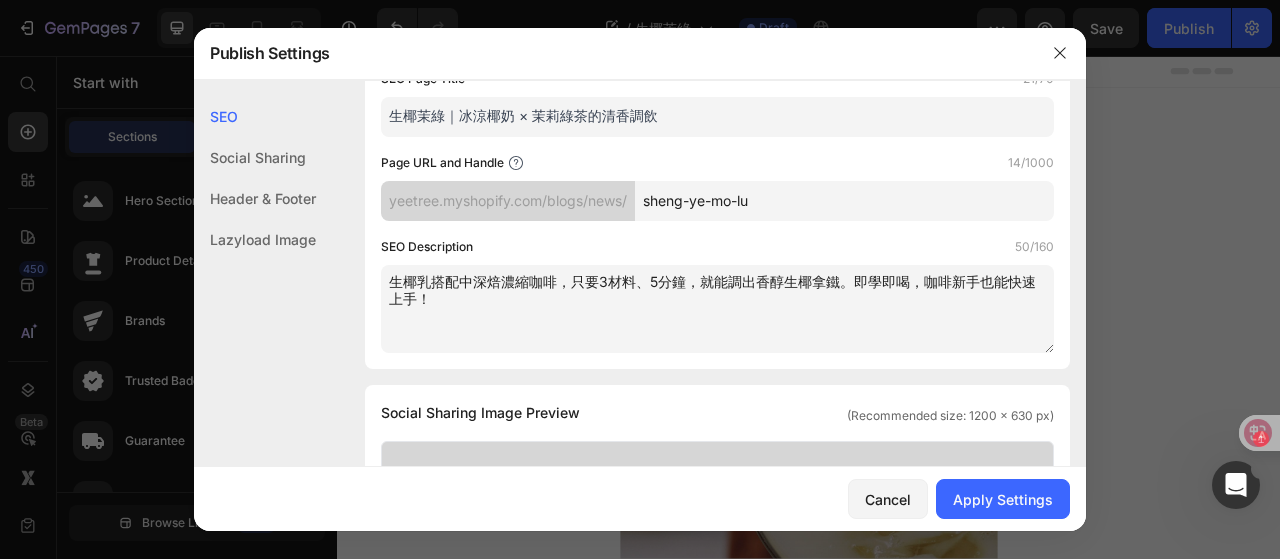 scroll, scrollTop: 200, scrollLeft: 0, axis: vertical 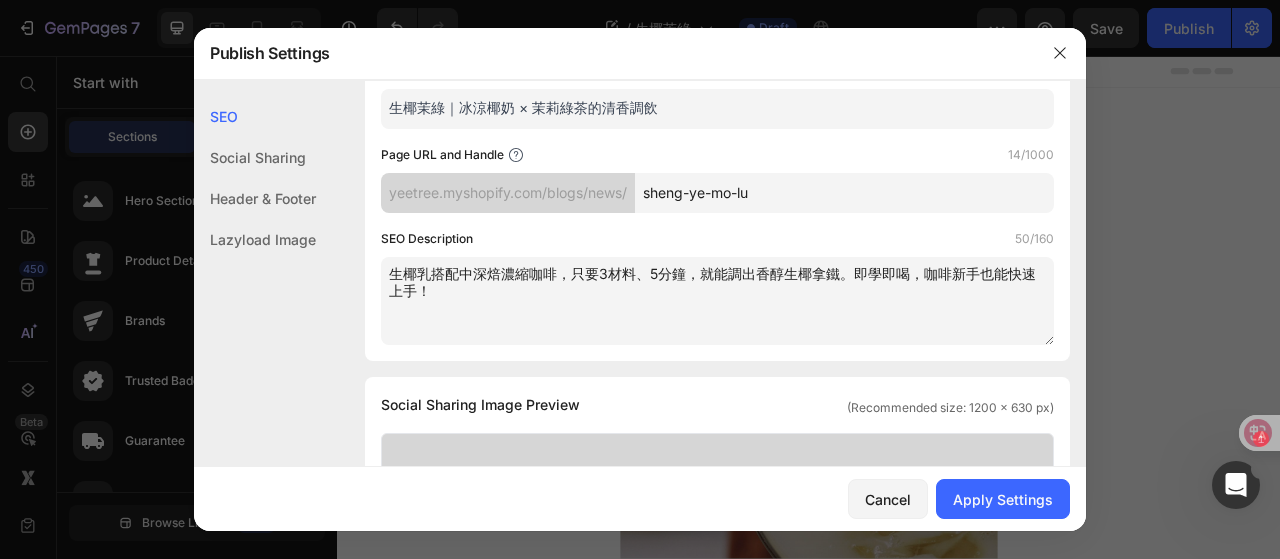 drag, startPoint x: 567, startPoint y: 297, endPoint x: 309, endPoint y: 245, distance: 263.18814 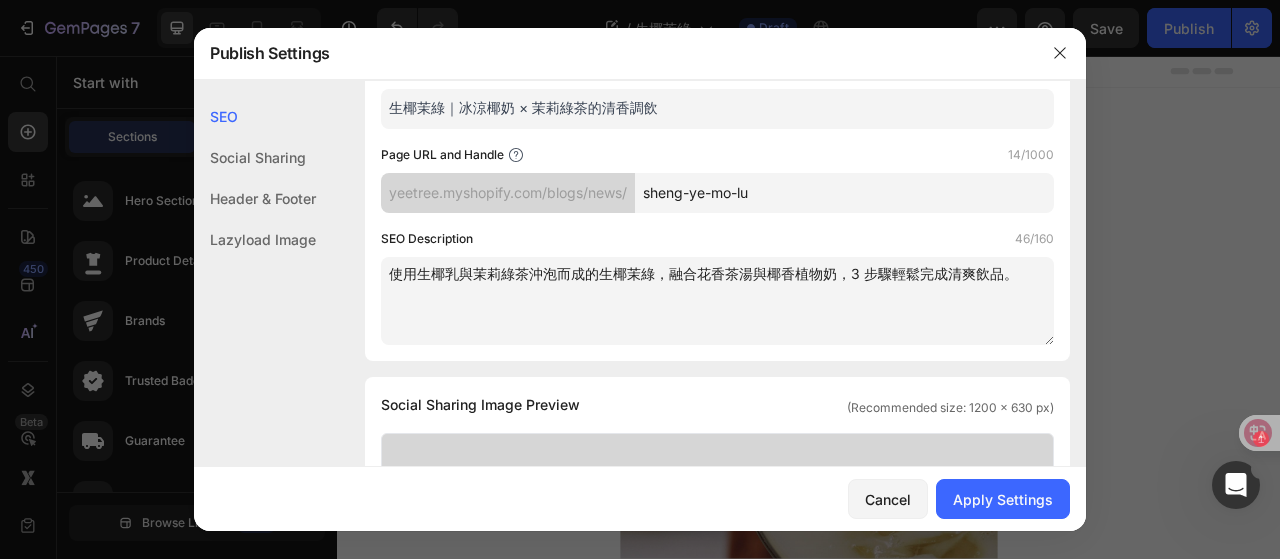 click on "使用生椰乳與茉莉綠茶沖泡而成的生椰茉綠，融合花香茶湯與椰香植物奶，3 步驟輕鬆完成清爽飲品。" at bounding box center (717, 301) 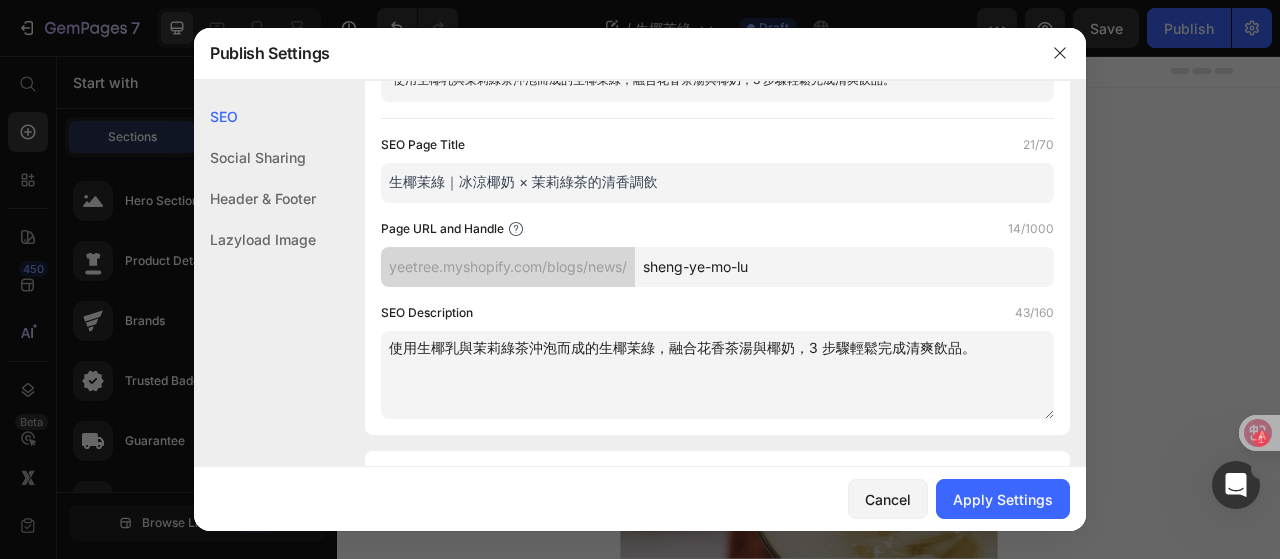 scroll, scrollTop: 100, scrollLeft: 0, axis: vertical 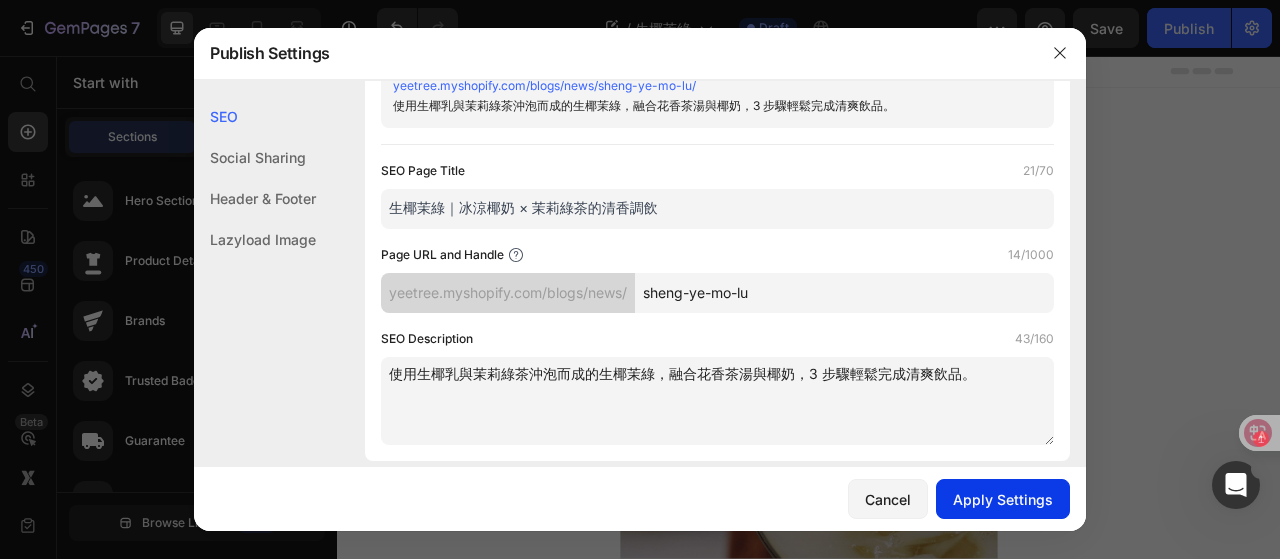 type on "使用生椰乳與茉莉綠茶沖泡而成的生椰茉綠，融合花香茶湯與椰奶，3 步驟輕鬆完成清爽飲品。" 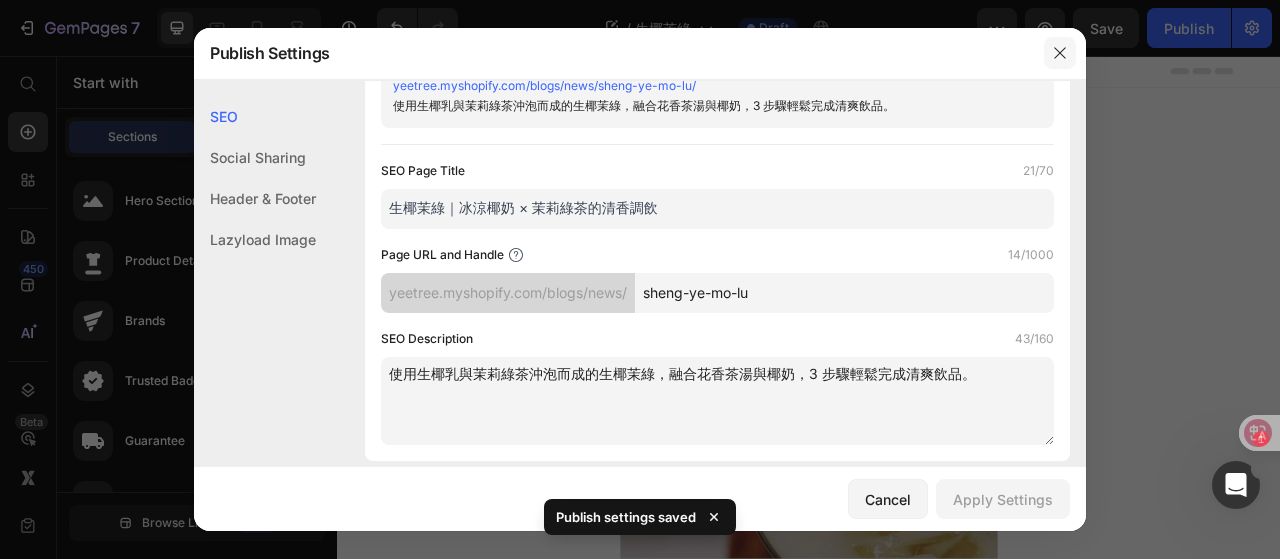 click 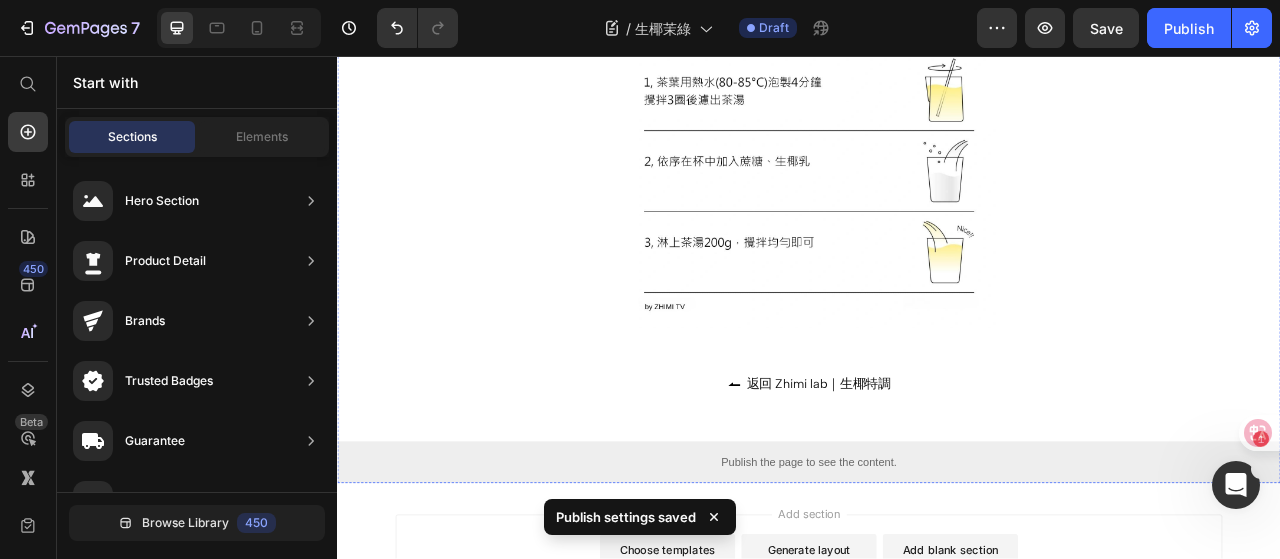 scroll, scrollTop: 1900, scrollLeft: 0, axis: vertical 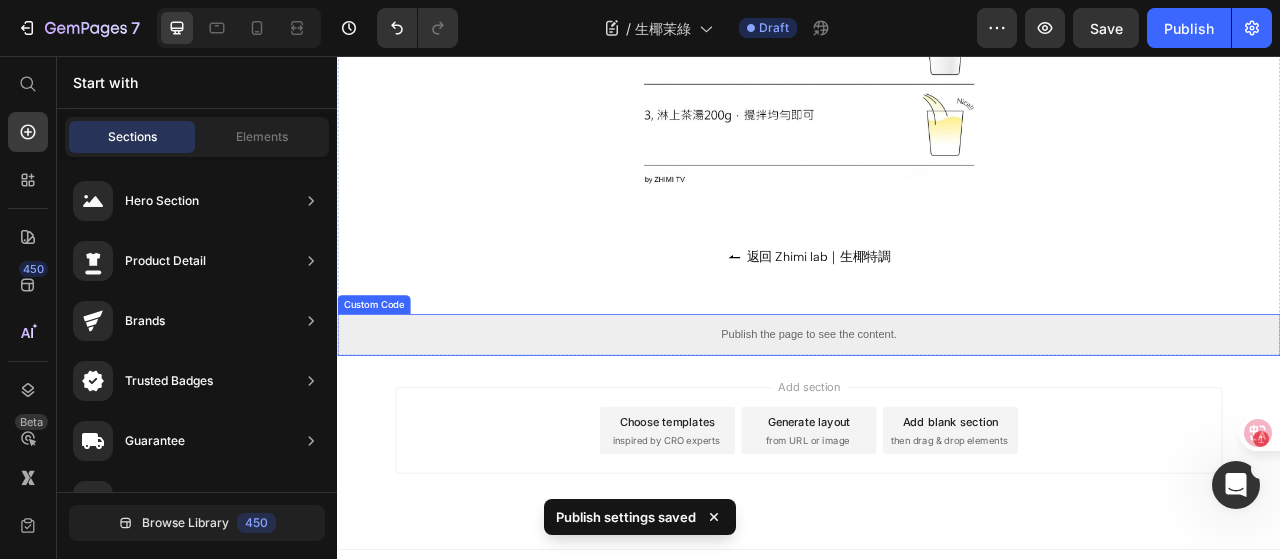 click on "Publish the page to see the content." at bounding box center (937, 411) 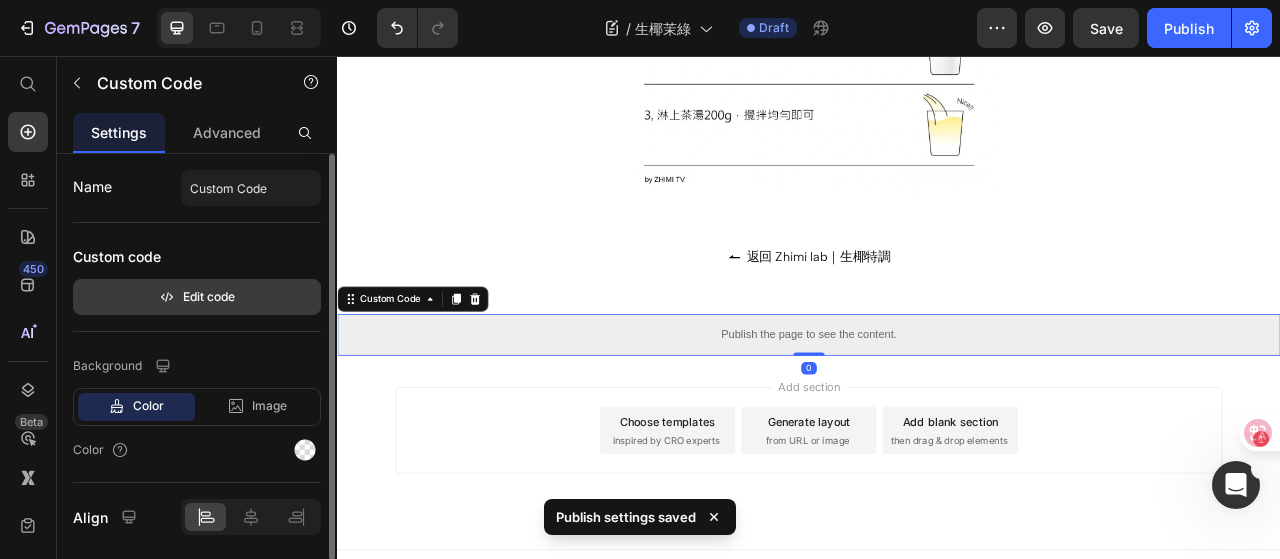 click on "Edit code" at bounding box center [197, 297] 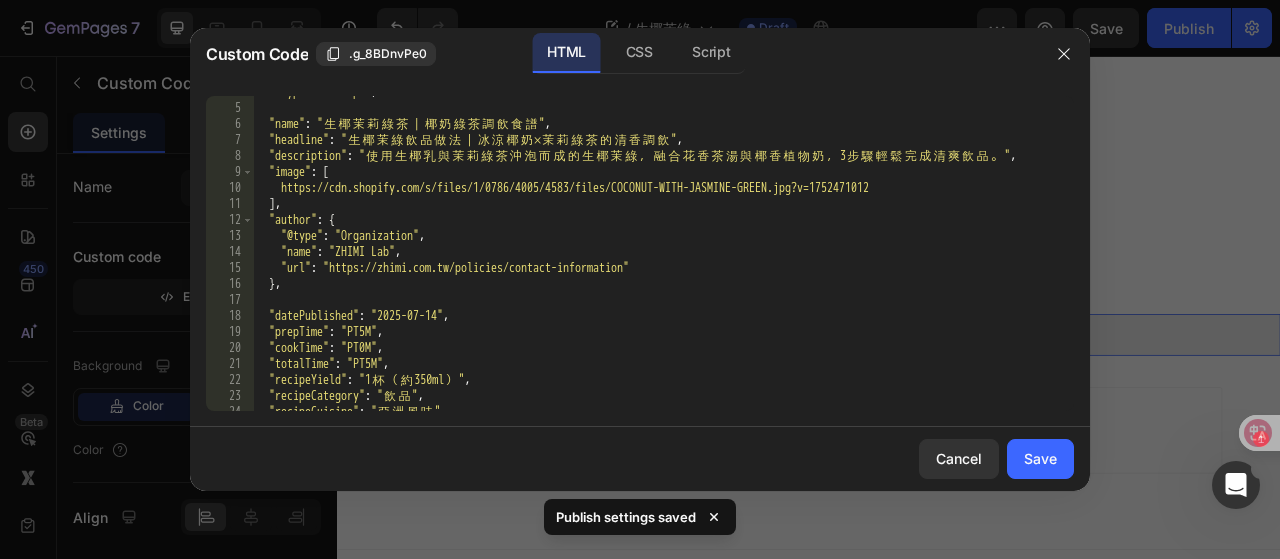 scroll, scrollTop: 60, scrollLeft: 0, axis: vertical 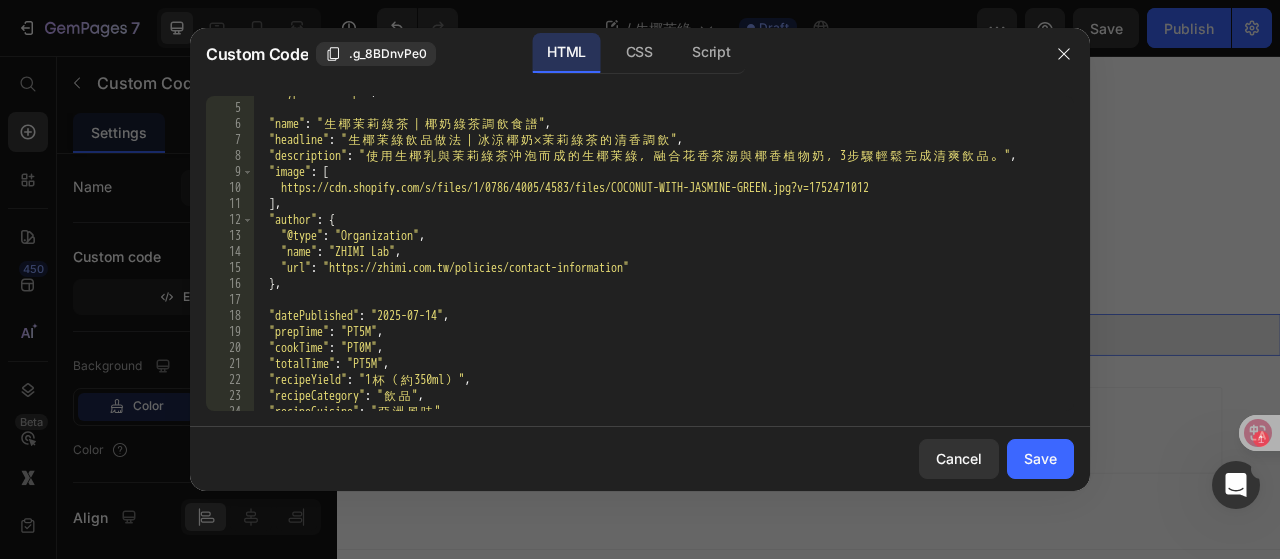 click on ""@type" :   "Recipe" ,    "name" :   " 生 椰 茉 莉 綠 茶 ｜ 椰 奶 綠 茶 調 飲 食 譜 " ,    "headline" :   " 生 椰 茉 綠 飲 品 做 法 ｜ 冰 涼 椰 奶  ×  茉 莉 綠 茶 的 清 香 調 飲 " ,    "description" :   " 使 用 生 椰 乳 與 茉 莉 綠 茶 沖 泡 而 成 的 生 椰 茉 綠 ， 融 合 花 香 茶 湯 與 椰 香 植 物 奶 ， 3  步 驟 輕 鬆 完 成 清 爽 飲 品 。 " ,    "image" :   [      "https://cdn.shopify.com/s/files/1/0786/4005/4583/files/COCONUT-WITH-JASMINE-GREEN.jpg?v=1752471012"    ] ,    "author" :   {      "@type" :   "Organization" ,      "name" :   "ZHIMI Lab" ,      "url" :   "https://zhimi.com.tw/policies/contact-information"    } ,    "datePublished" :   "2025-07-14" ,    "prepTime" :   "PT5M" ,    "cookTime" :   "PT0M" ,    "totalTime" :   "PT5M" ,    "recipeYield" :   "1  杯 （ 約 350ml ） " ,    "recipeCategory" :   " 飲 品 " ,    "recipeCuisine" :   " 亞 洲 風 味 " ," at bounding box center (656, 257) 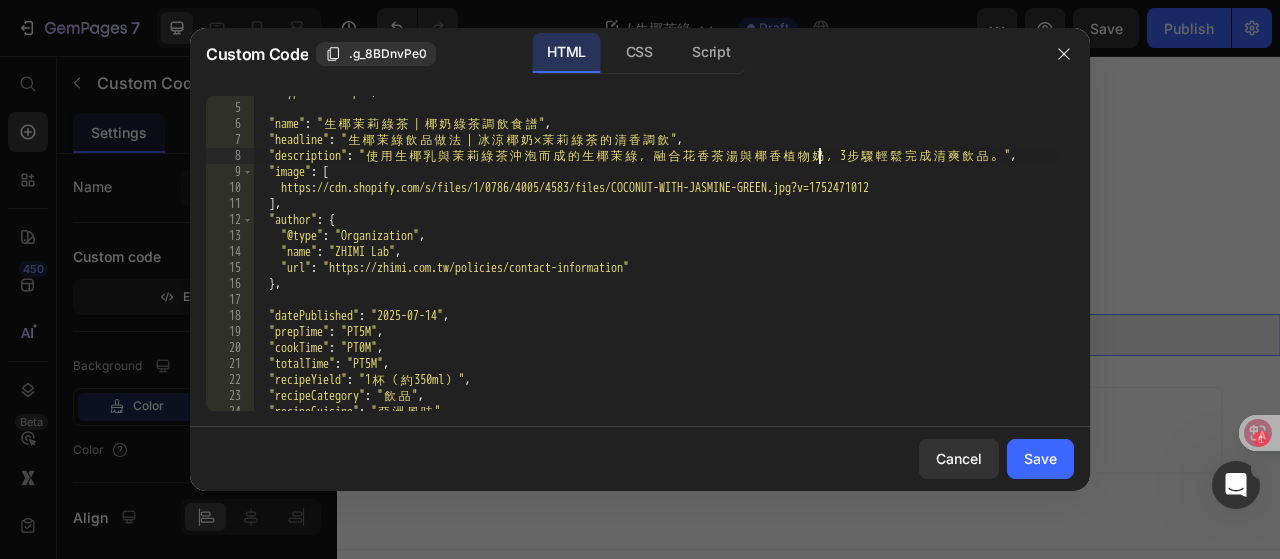 click on ""@type" :   "Recipe" ,    "name" :   " 生 椰 茉 莉 綠 茶 ｜ 椰 奶 綠 茶 調 飲 食 譜 " ,    "headline" :   " 生 椰 茉 綠 飲 品 做 法 ｜ 冰 涼 椰 奶  ×  茉 莉 綠 茶 的 清 香 調 飲 " ,    "description" :   " 使 用 生 椰 乳 與 茉 莉 綠 茶 沖 泡 而 成 的 生 椰 茉 綠 ， 融 合 花 香 茶 湯 與 椰 香 植 物 奶 ， 3  步 驟 輕 鬆 完 成 清 爽 飲 品 。 " ,    "image" :   [      "https://cdn.shopify.com/s/files/1/0786/4005/4583/files/COCONUT-WITH-JASMINE-GREEN.jpg?v=1752471012"    ] ,    "author" :   {      "@type" :   "Organization" ,      "name" :   "ZHIMI Lab" ,      "url" :   "https://zhimi.com.tw/policies/contact-information"    } ,    "datePublished" :   "2025-07-14" ,    "prepTime" :   "PT5M" ,    "cookTime" :   "PT0M" ,    "totalTime" :   "PT5M" ,    "recipeYield" :   "1  杯 （ 約 350ml ） " ,    "recipeCategory" :   " 飲 品 " ,    "recipeCuisine" :   " 亞 洲 風 味 " ," at bounding box center (656, 257) 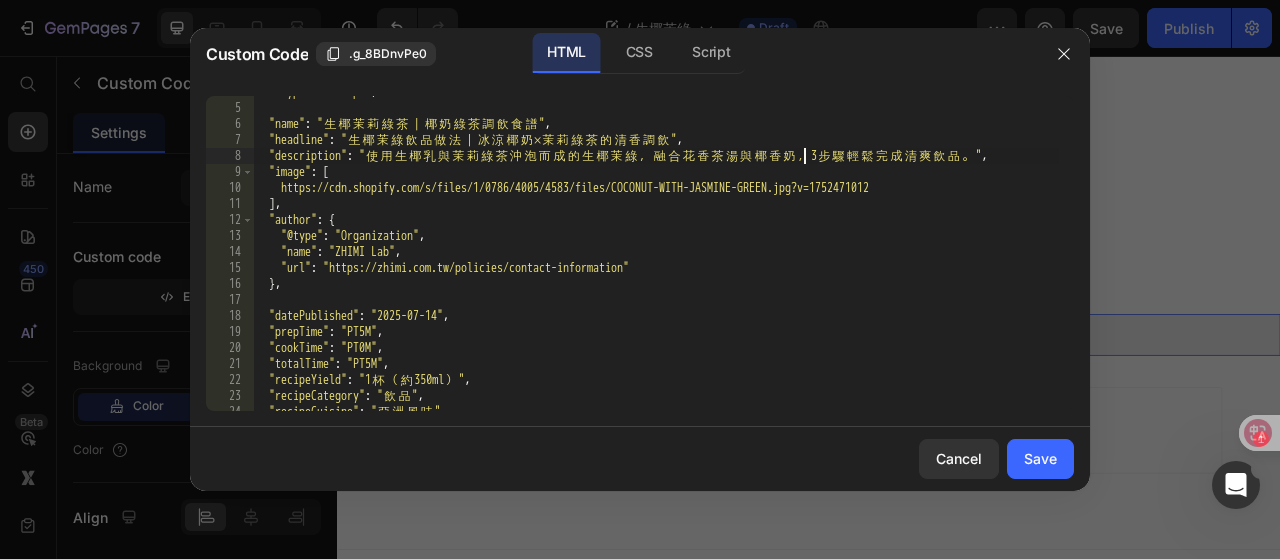type on ""description": "使用生椰乳與茉莉綠茶沖泡而成的生椰茉綠，融合花香茶湯與椰奶，3 步驟輕鬆完成清爽飲品。"," 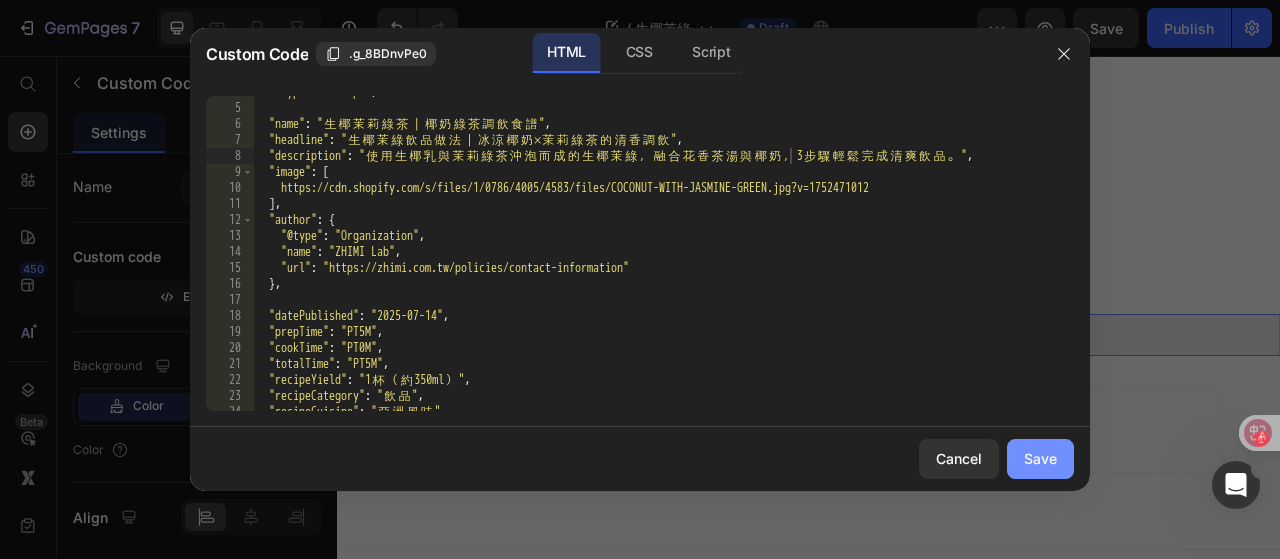 click on "Save" at bounding box center (1040, 458) 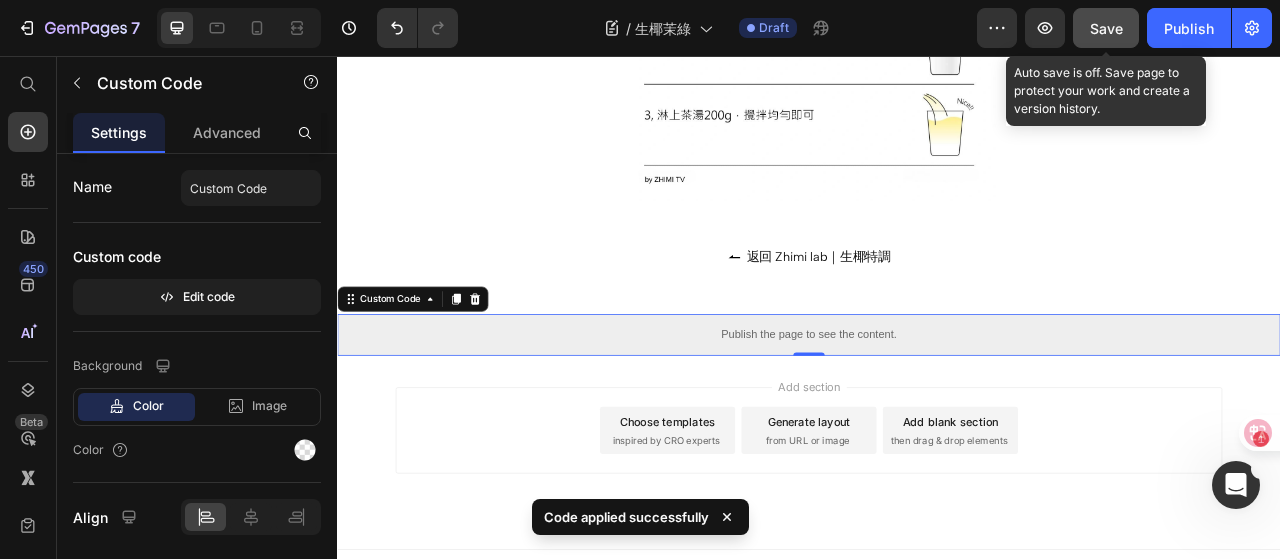click on "Save" 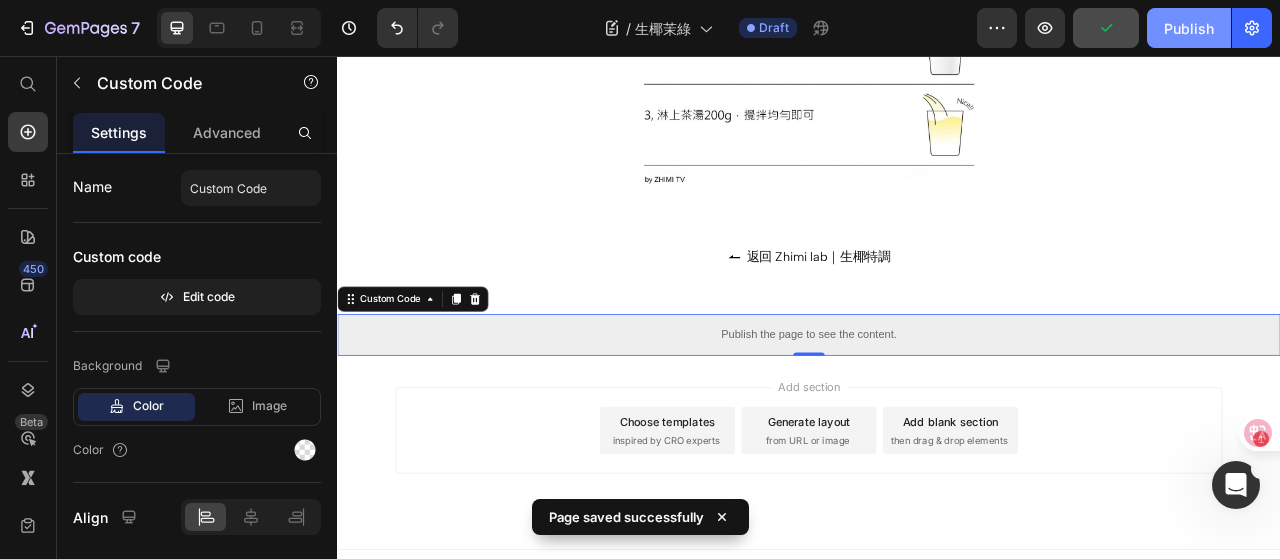 click on "Publish" 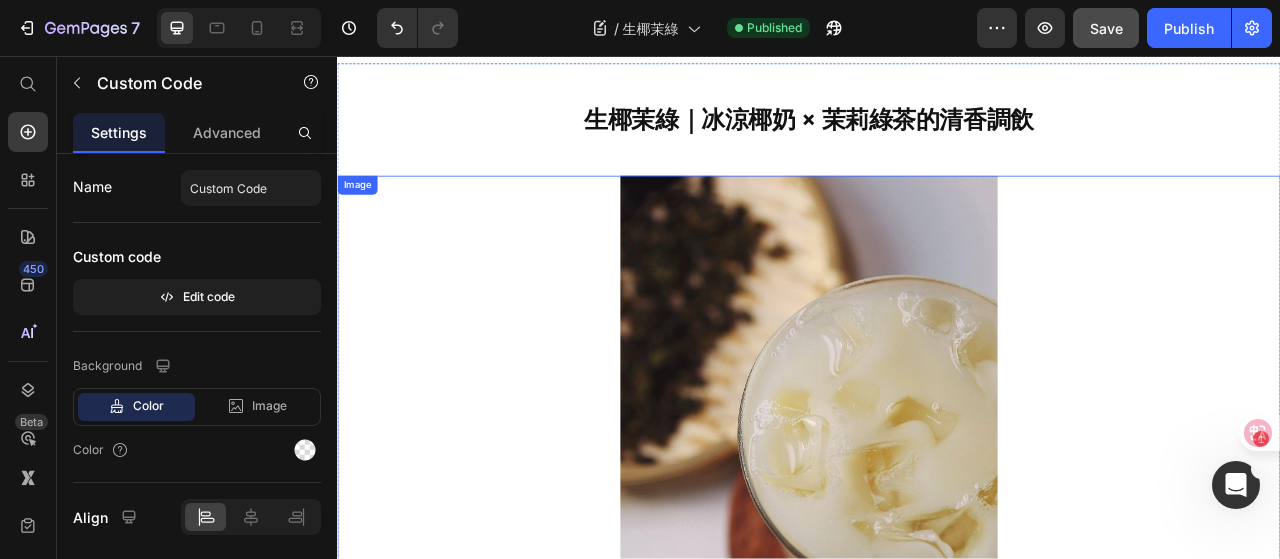 scroll, scrollTop: 0, scrollLeft: 0, axis: both 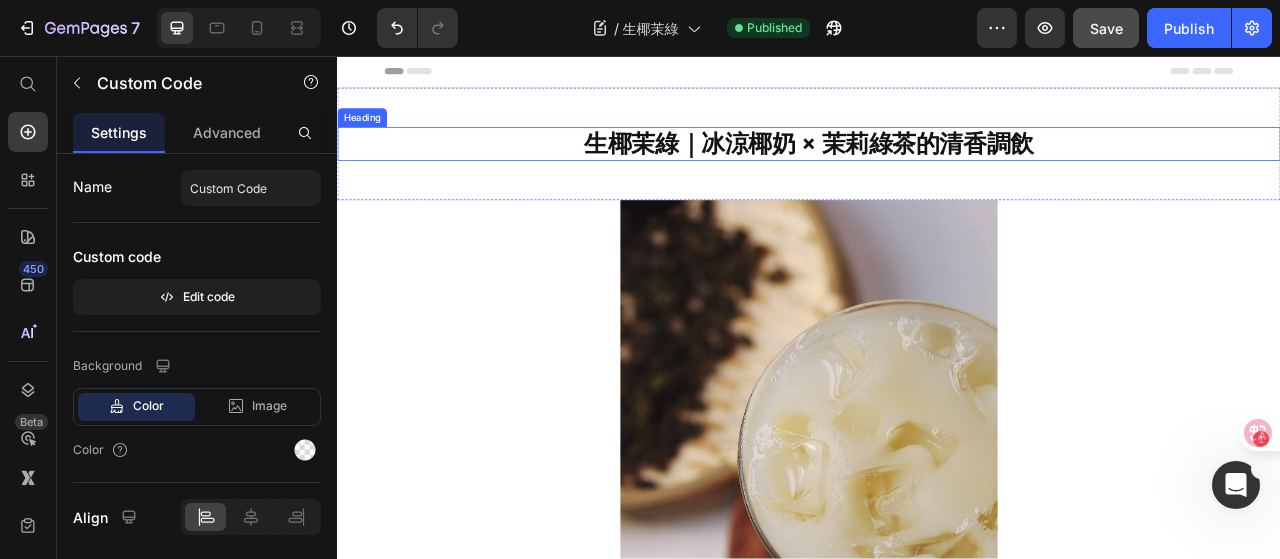 click on "生椰茉綠｜冰涼椰奶 × 茉莉綠茶的清香調飲" at bounding box center (937, 168) 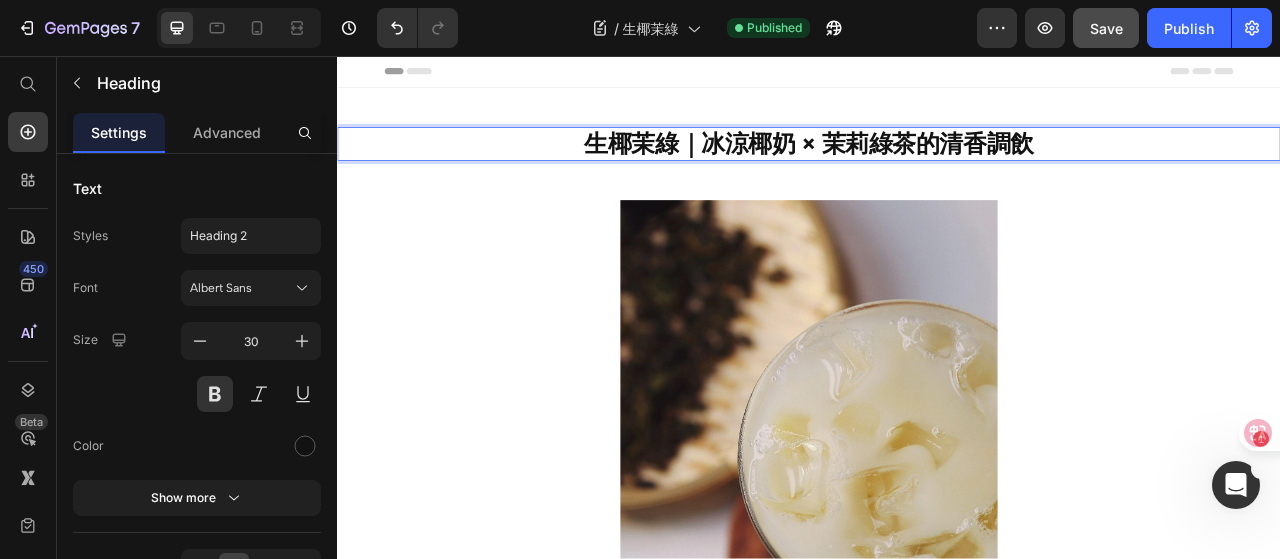 click on "生椰茉綠｜冰涼椰奶 × 茉莉綠茶的清香調飲" at bounding box center (937, 168) 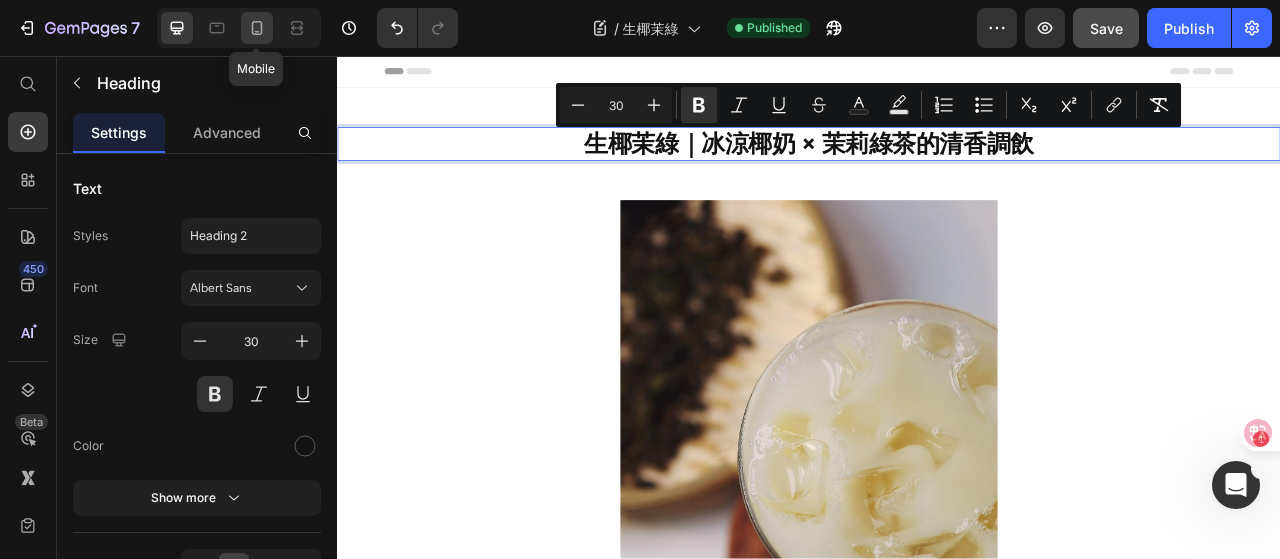 click 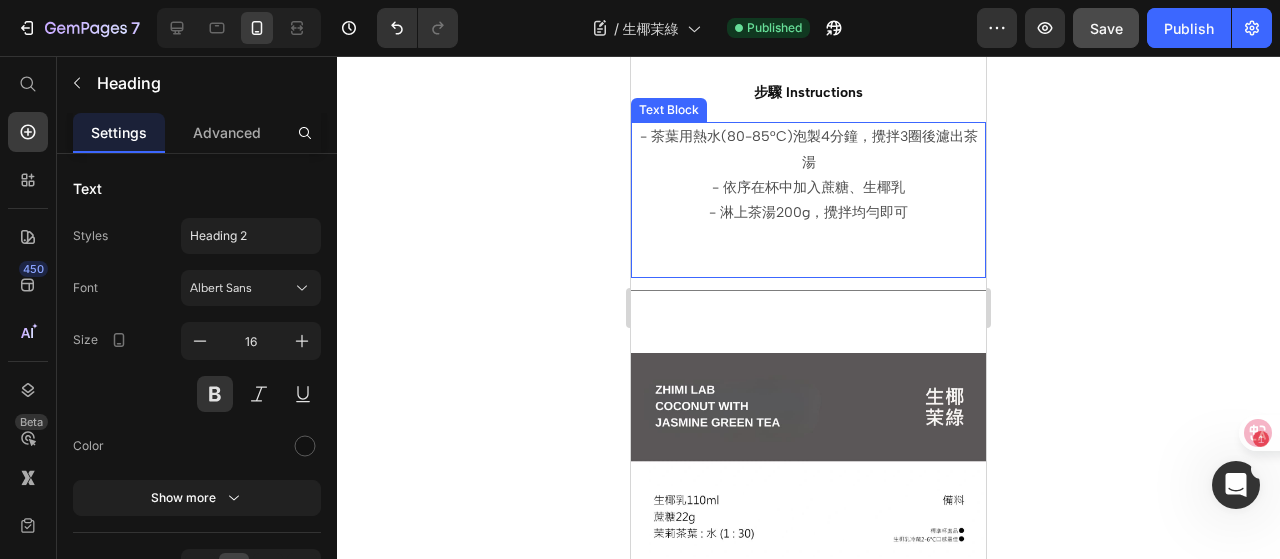 scroll, scrollTop: 920, scrollLeft: 0, axis: vertical 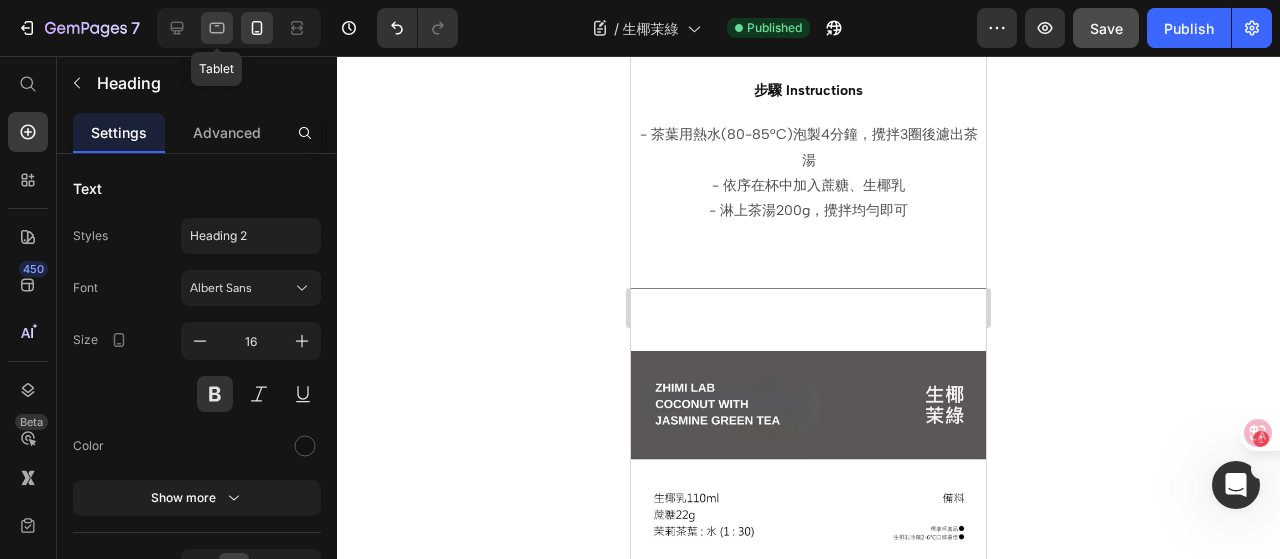 click 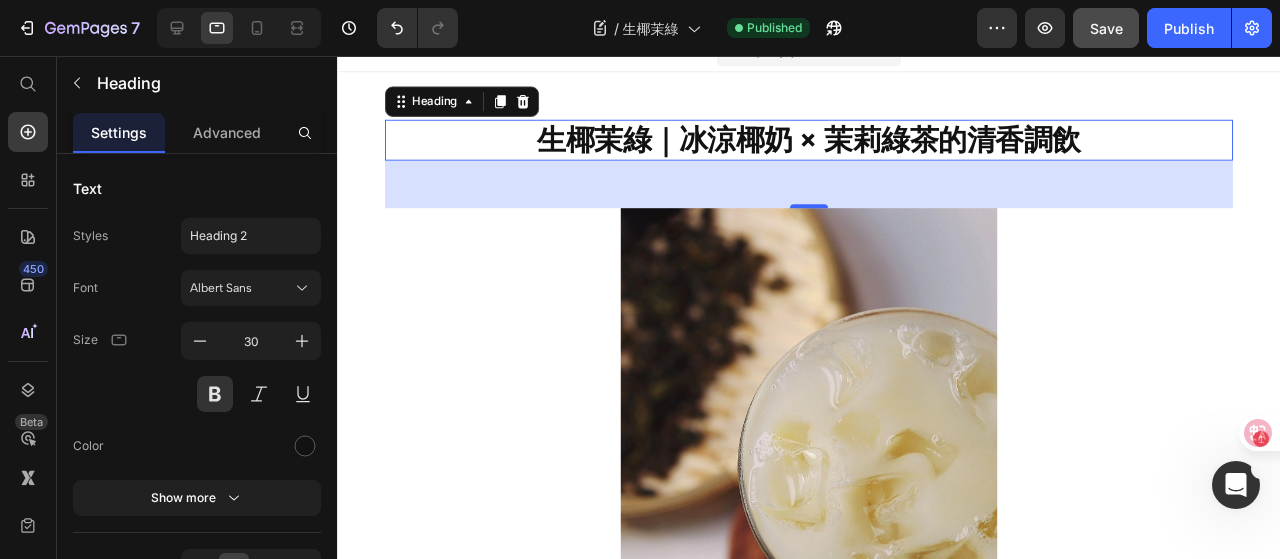 scroll, scrollTop: 0, scrollLeft: 0, axis: both 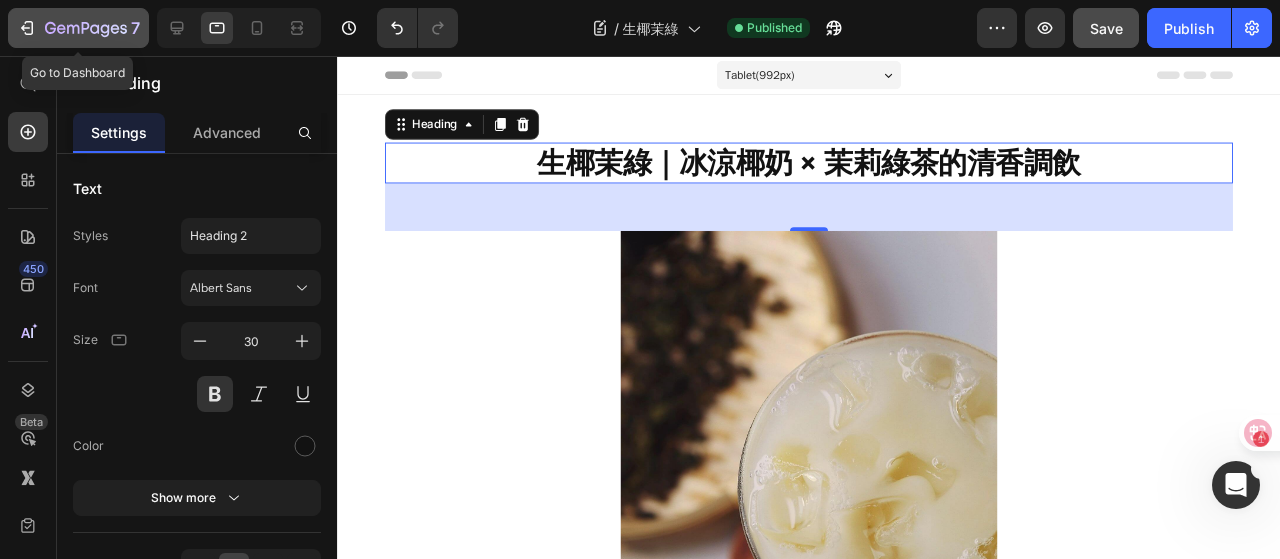click 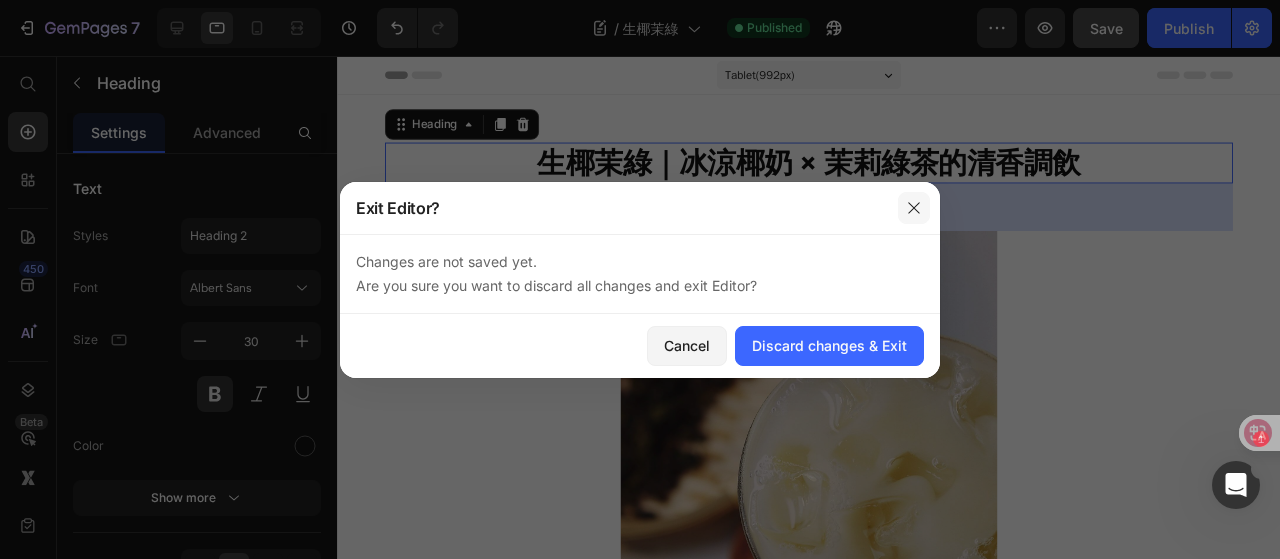 click 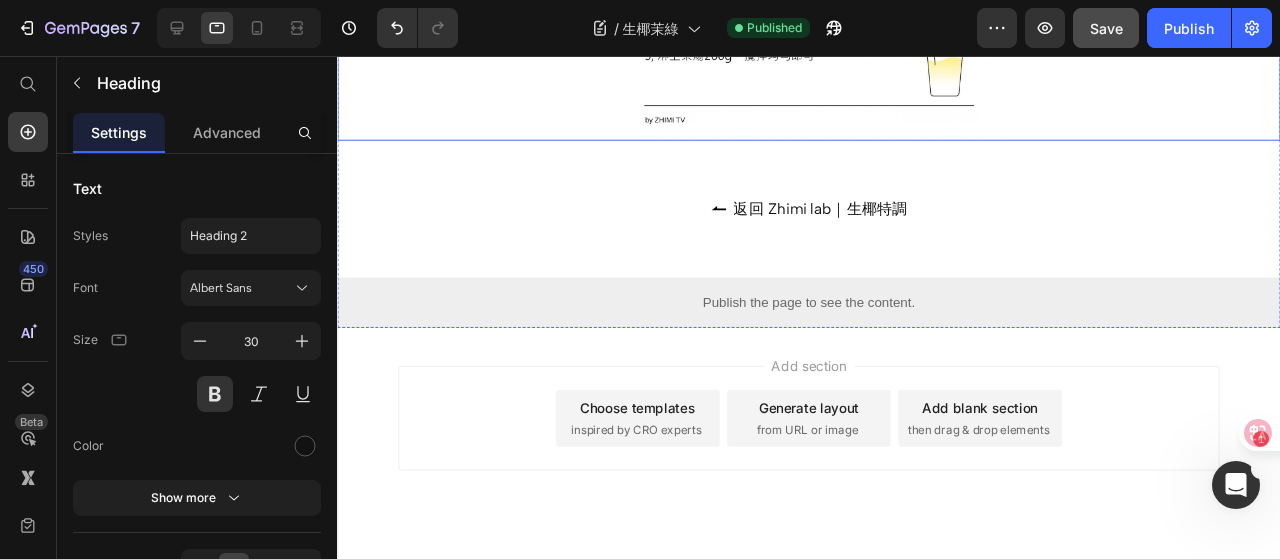 scroll, scrollTop: 1779, scrollLeft: 0, axis: vertical 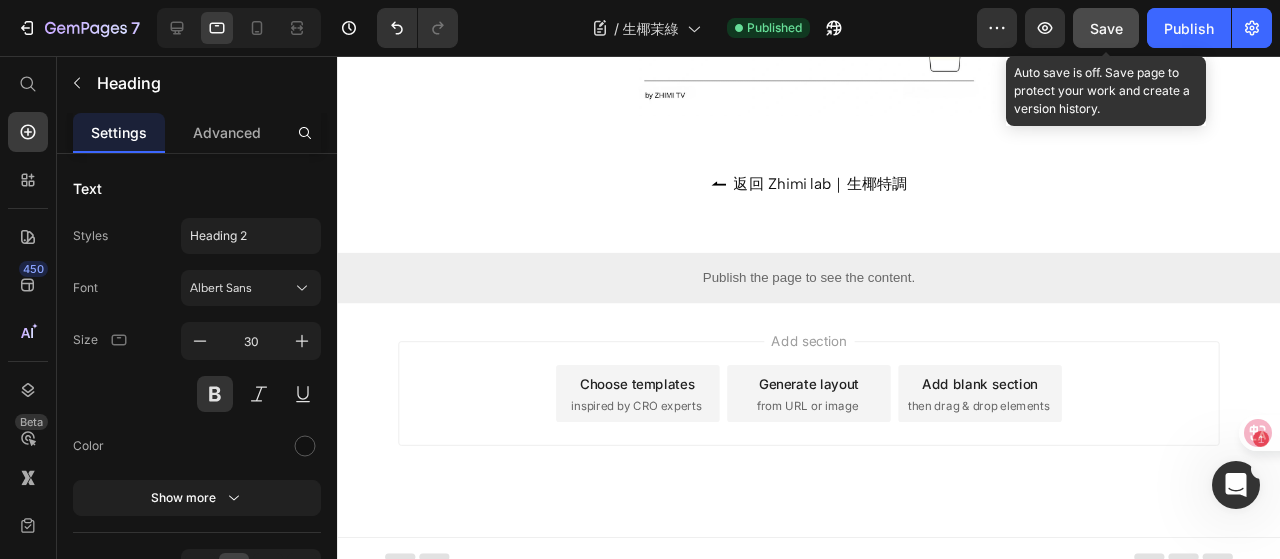 click on "Save" 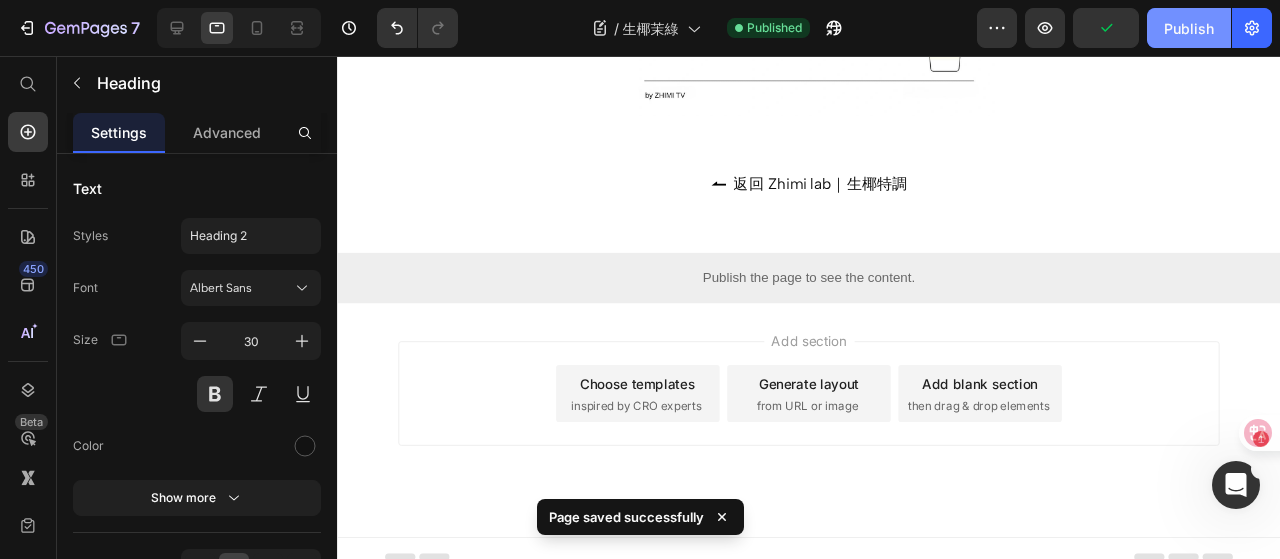 click on "Publish" 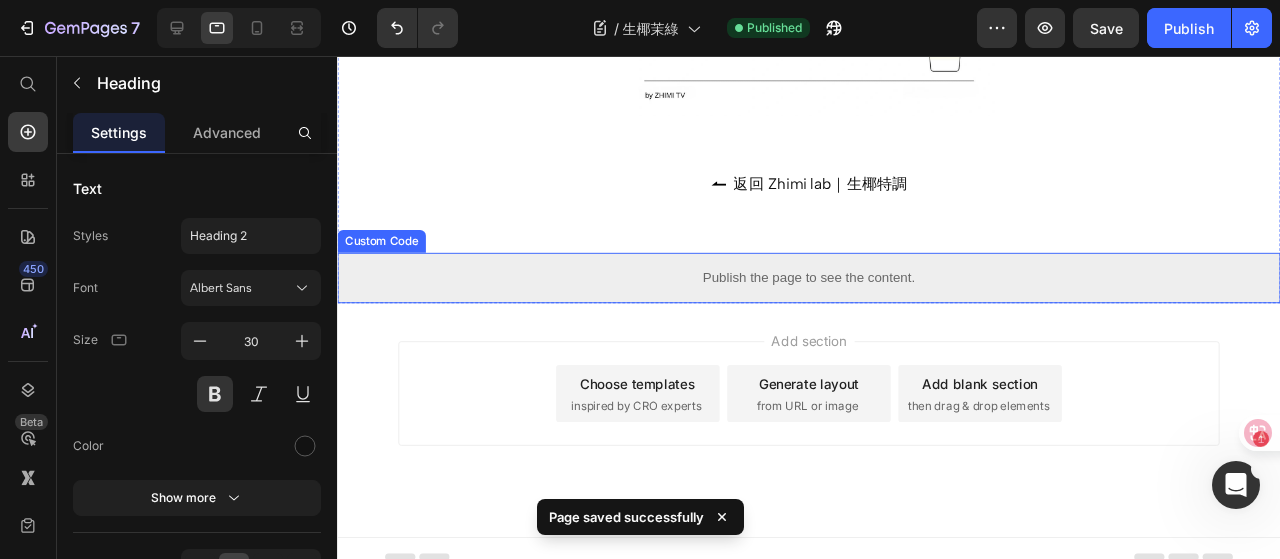 click on "Publish the page to see the content." at bounding box center [833, 289] 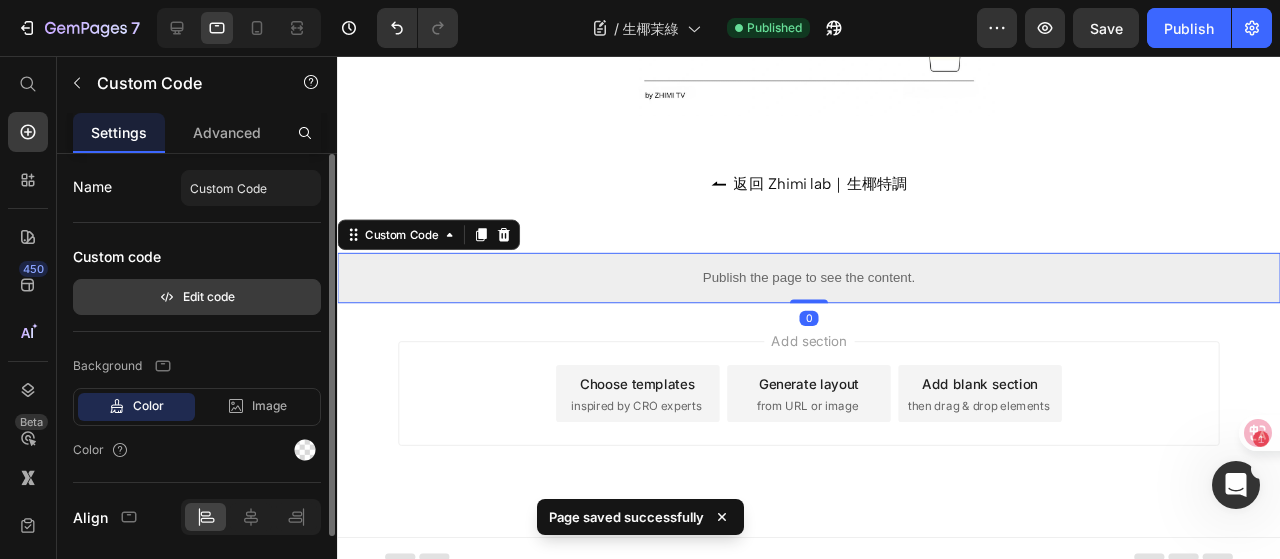 click on "Edit code" at bounding box center (197, 297) 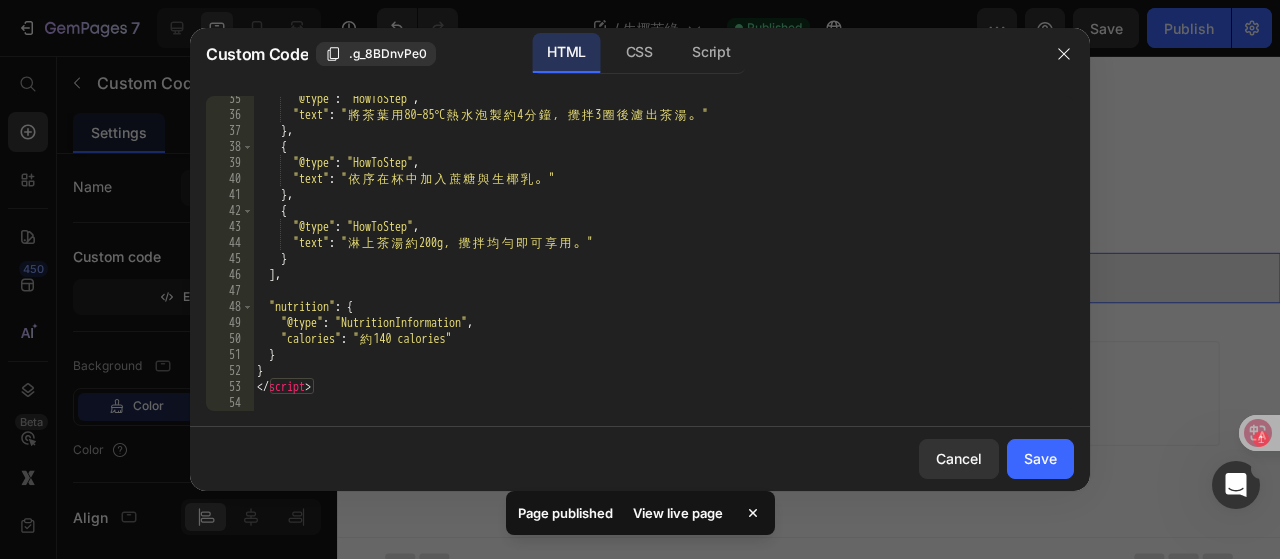 scroll, scrollTop: 548, scrollLeft: 0, axis: vertical 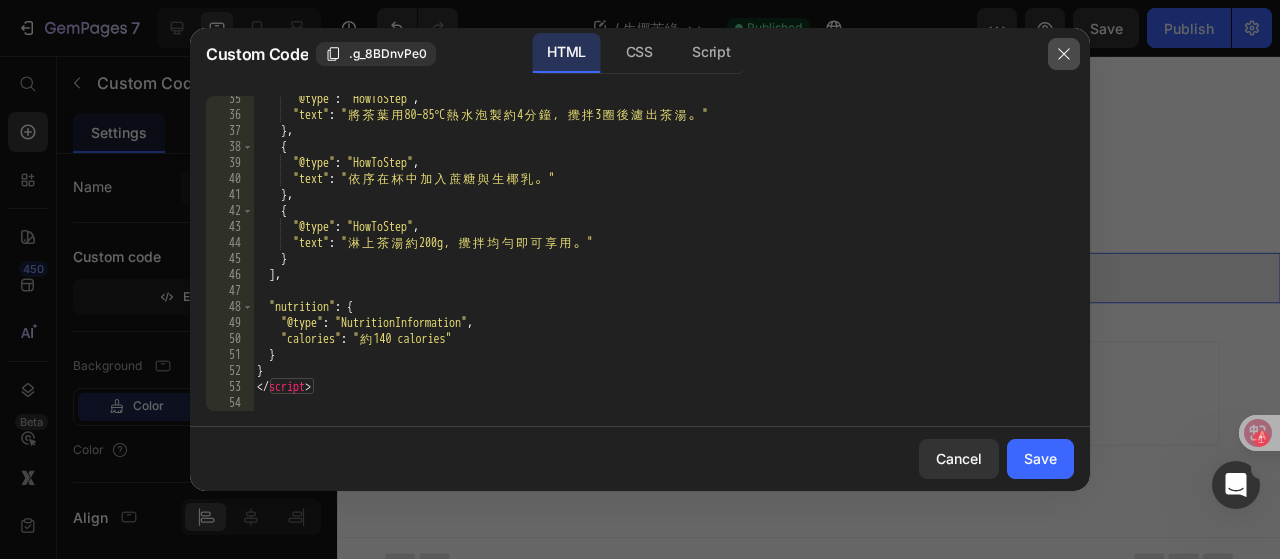 click 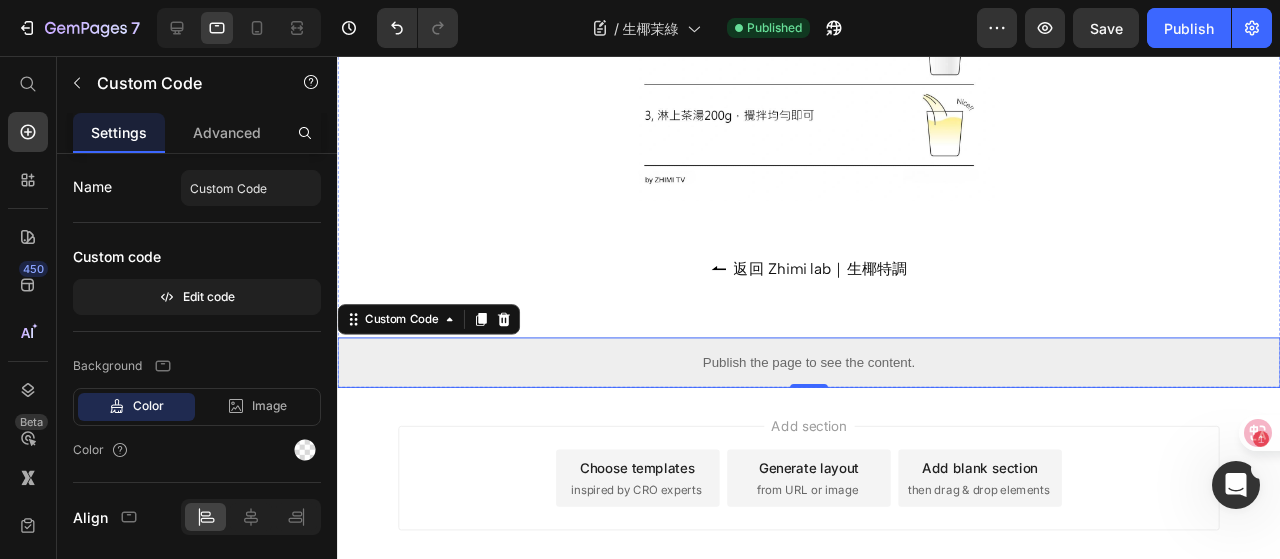 scroll, scrollTop: 1579, scrollLeft: 0, axis: vertical 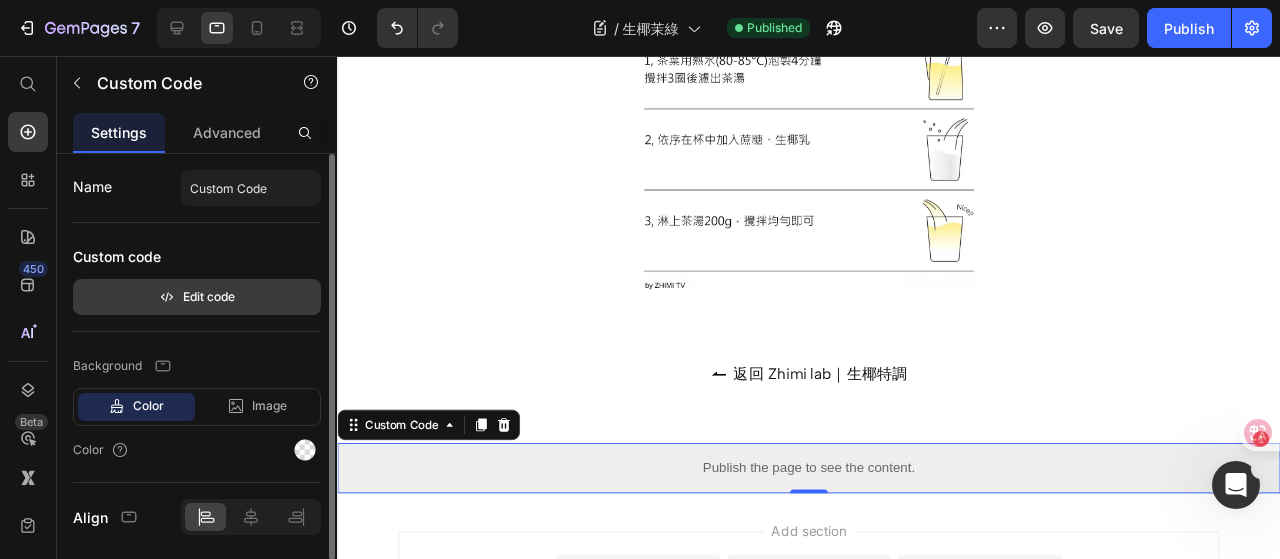 click on "Edit code" at bounding box center (197, 297) 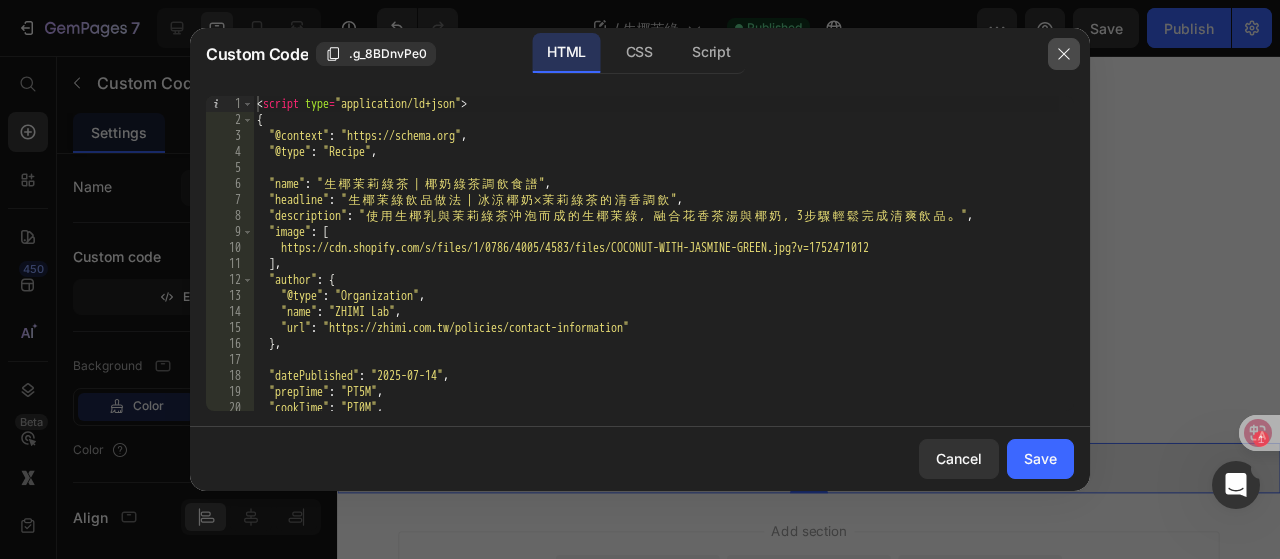 click at bounding box center [1064, 54] 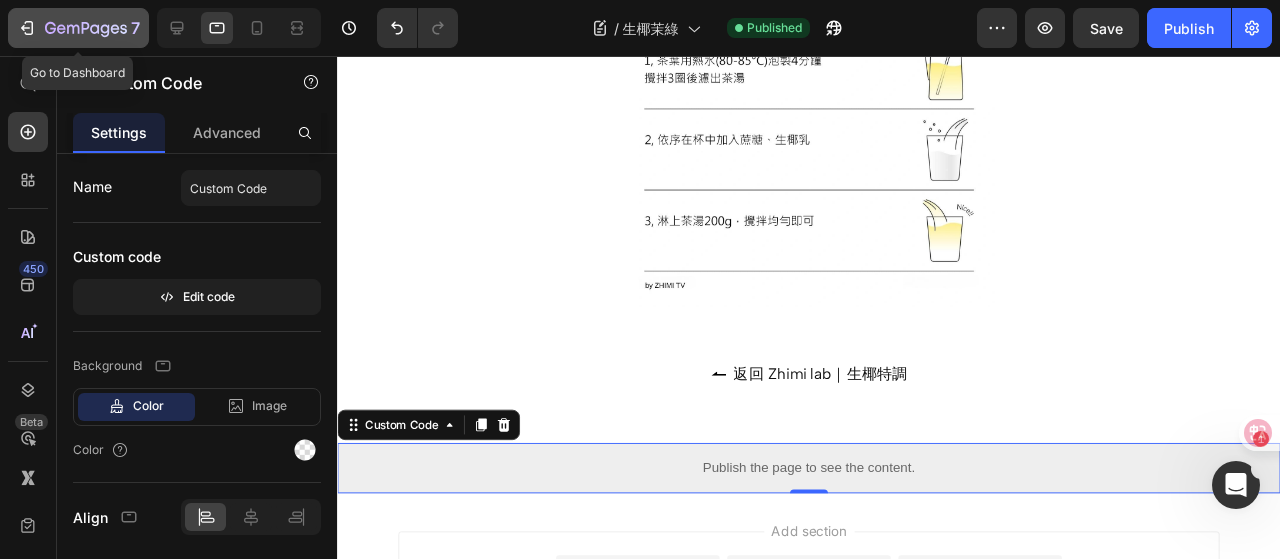 click 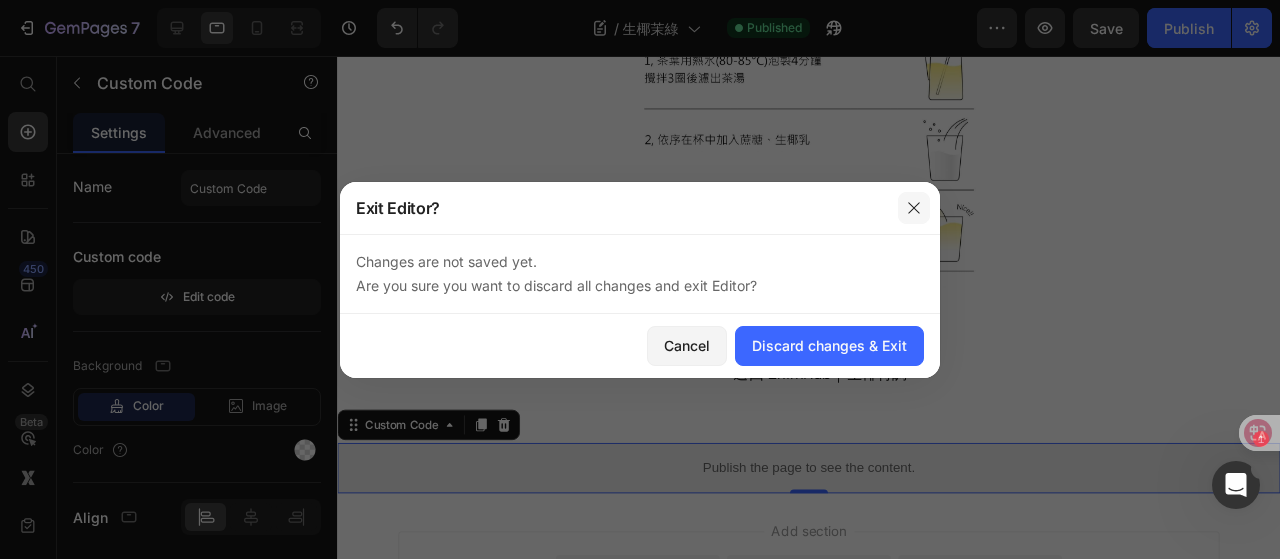 click 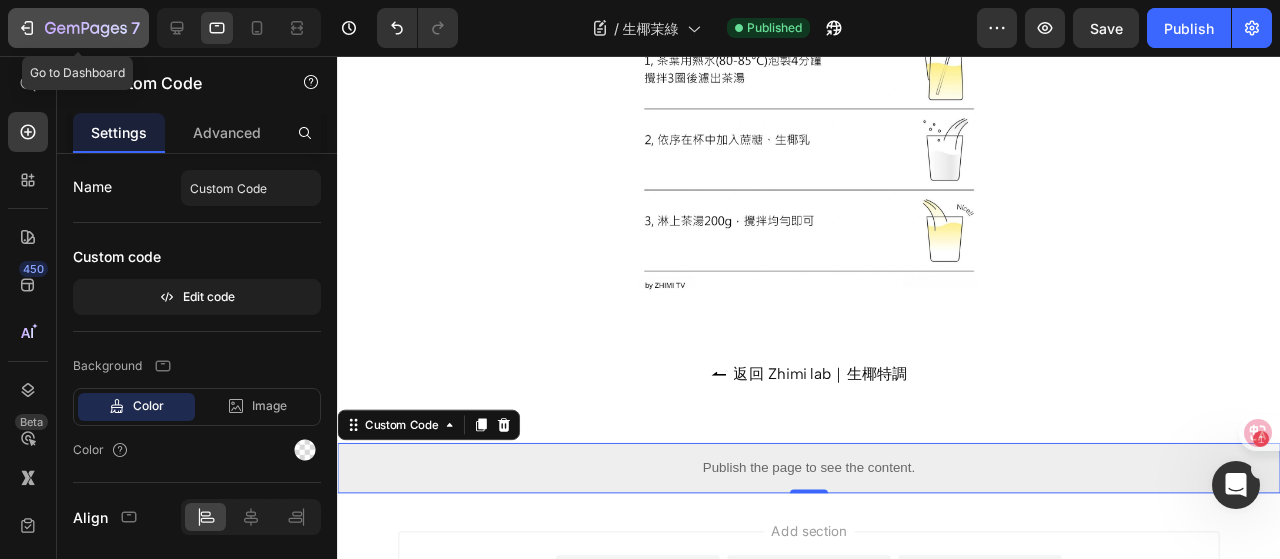 click 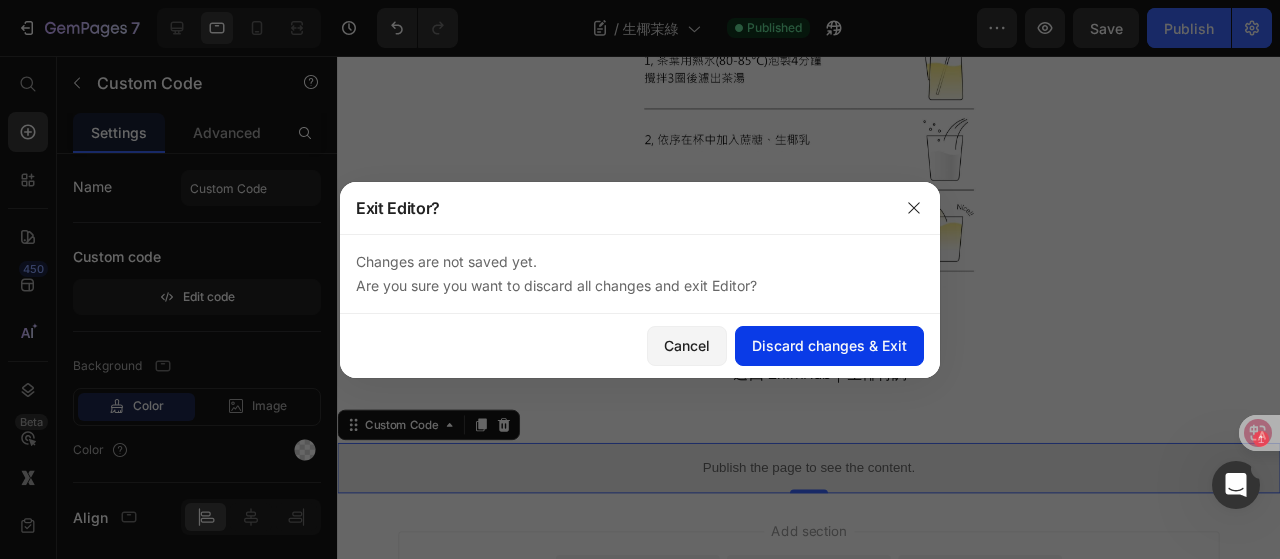 click on "Discard changes & Exit" at bounding box center (829, 345) 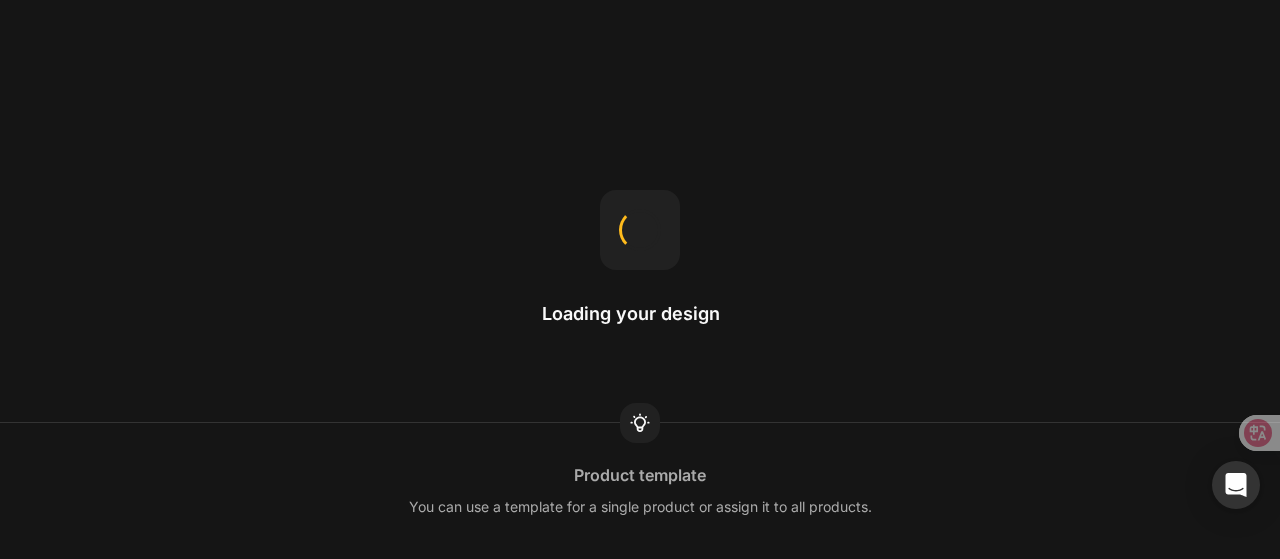 scroll, scrollTop: 0, scrollLeft: 0, axis: both 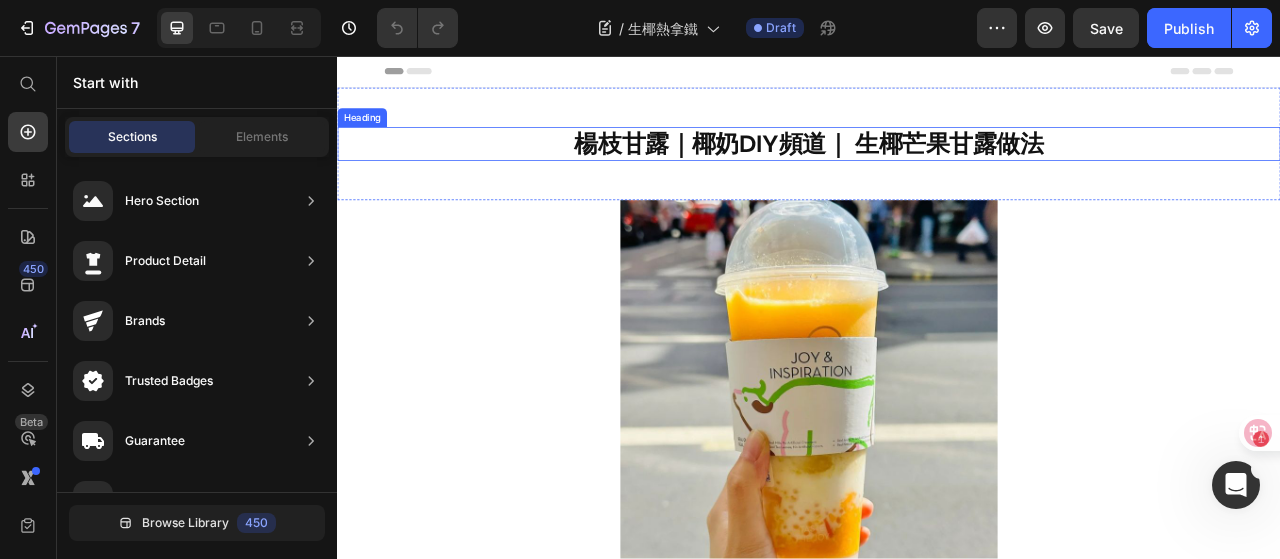 click on "楊枝甘露｜椰奶DIY頻道｜ 生椰芒果甘露做法" at bounding box center (937, 168) 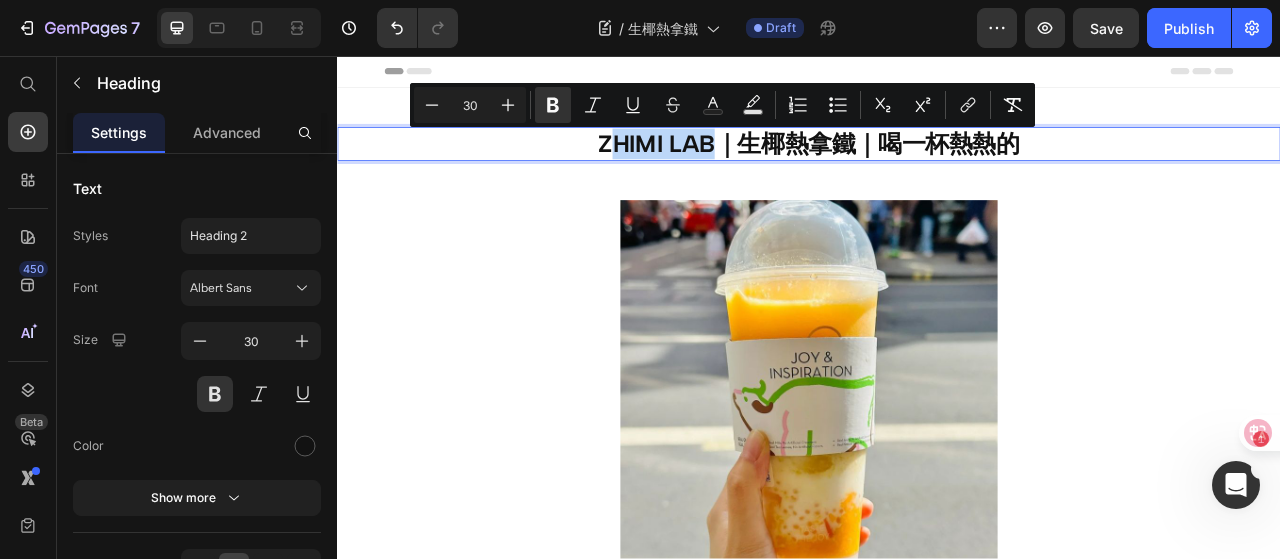 drag, startPoint x: 812, startPoint y: 165, endPoint x: 687, endPoint y: 176, distance: 125.48307 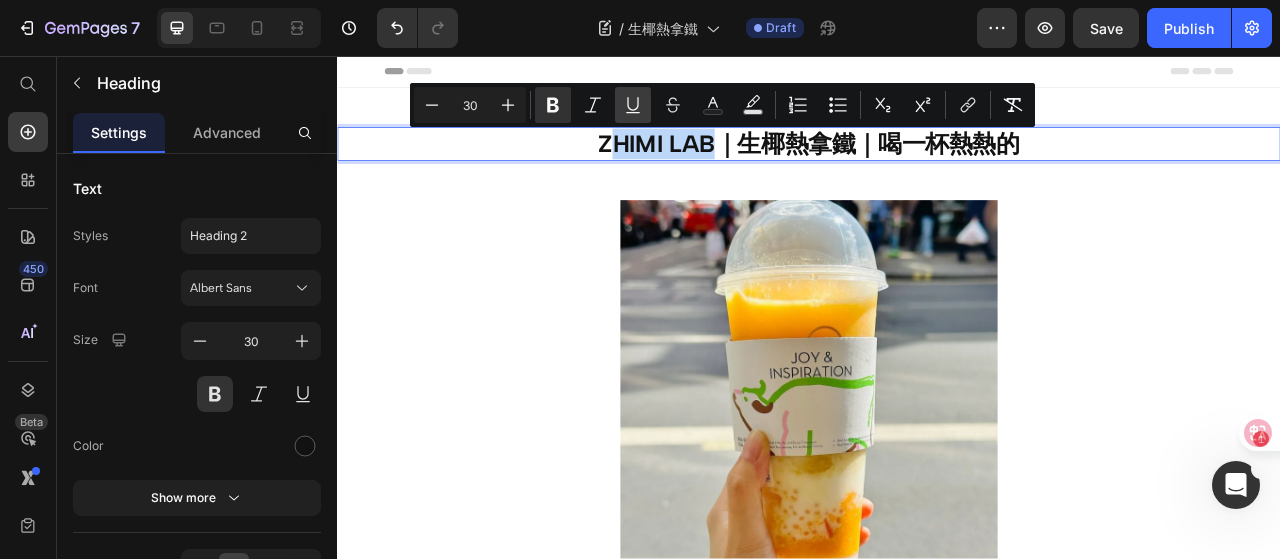 type 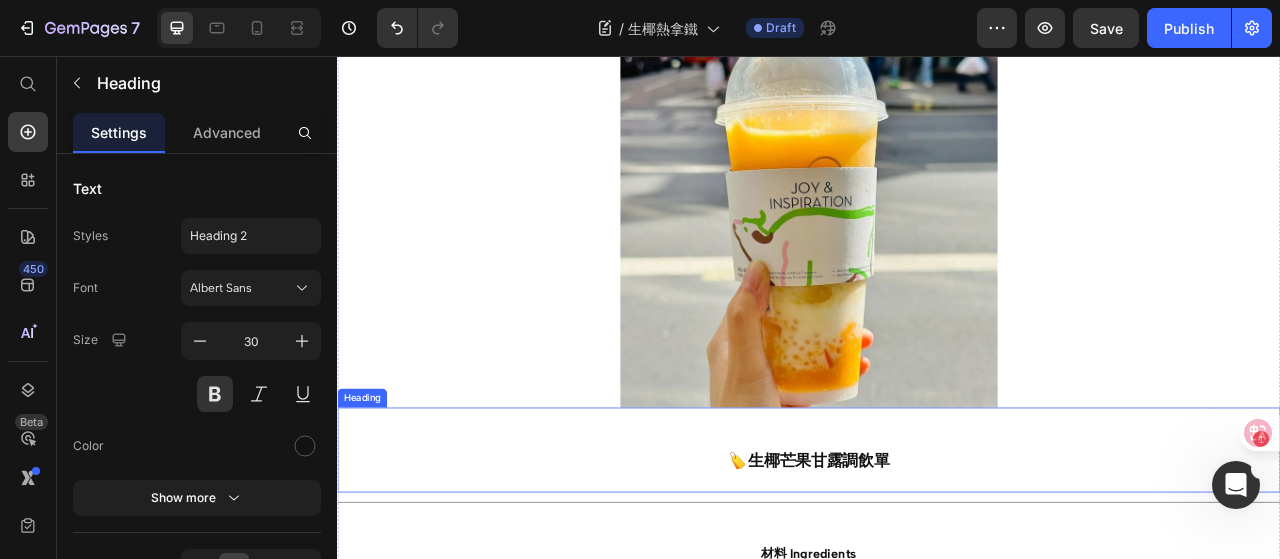 scroll, scrollTop: 200, scrollLeft: 0, axis: vertical 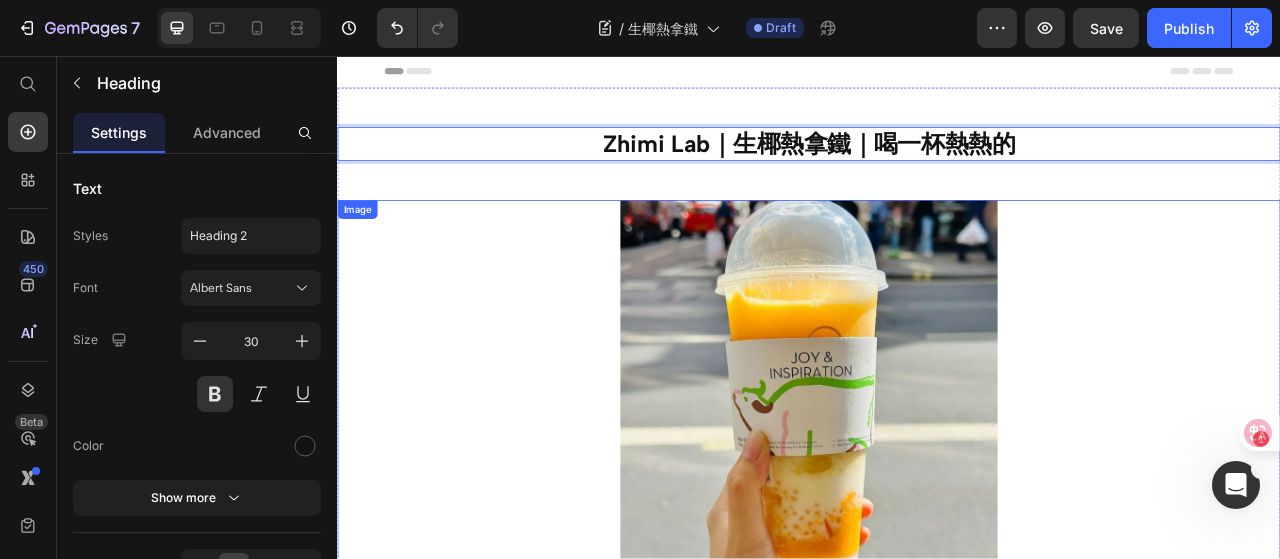 click at bounding box center (937, 480) 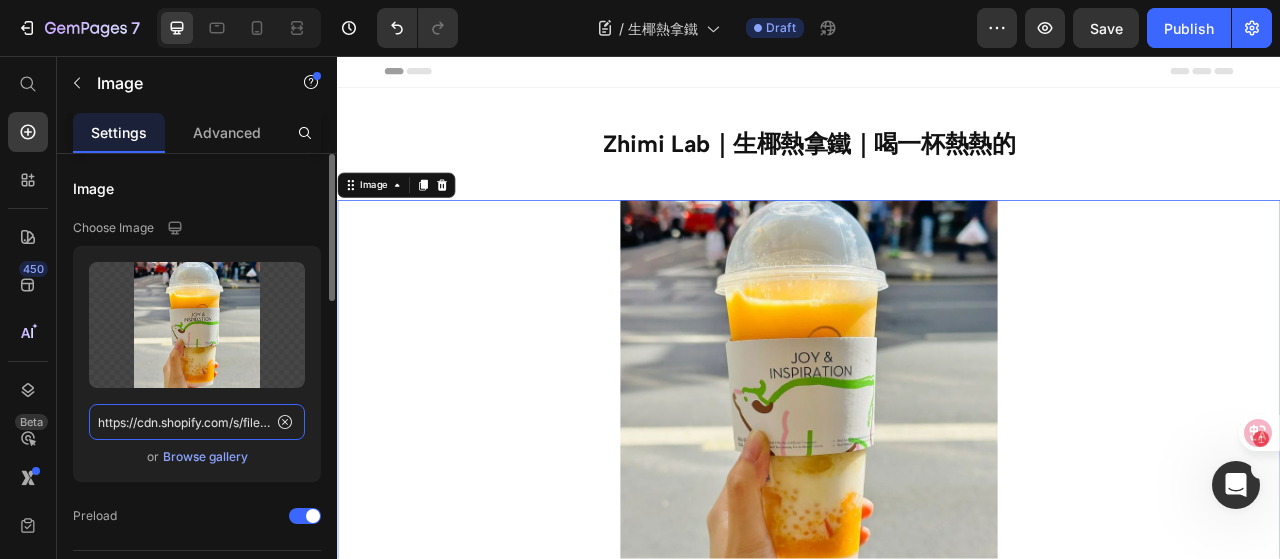 click on "https://cdn.shopify.com/s/files/1/0786/4005/4583/files/Square_mango_pomelo_sago.jpg?v=1748285191" 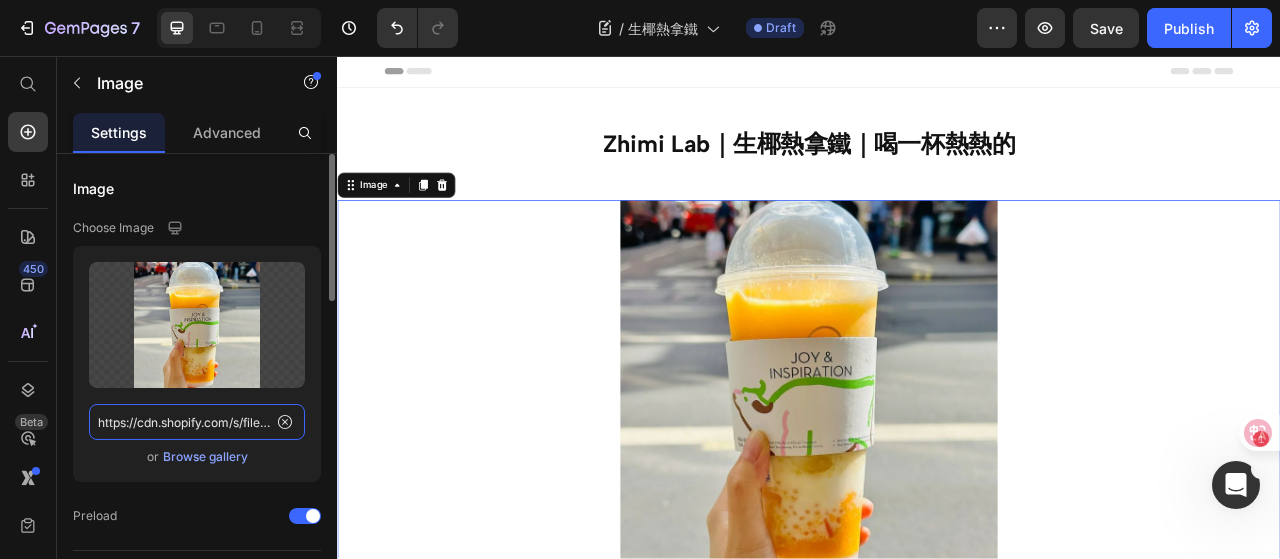 scroll, scrollTop: 0, scrollLeft: 360, axis: horizontal 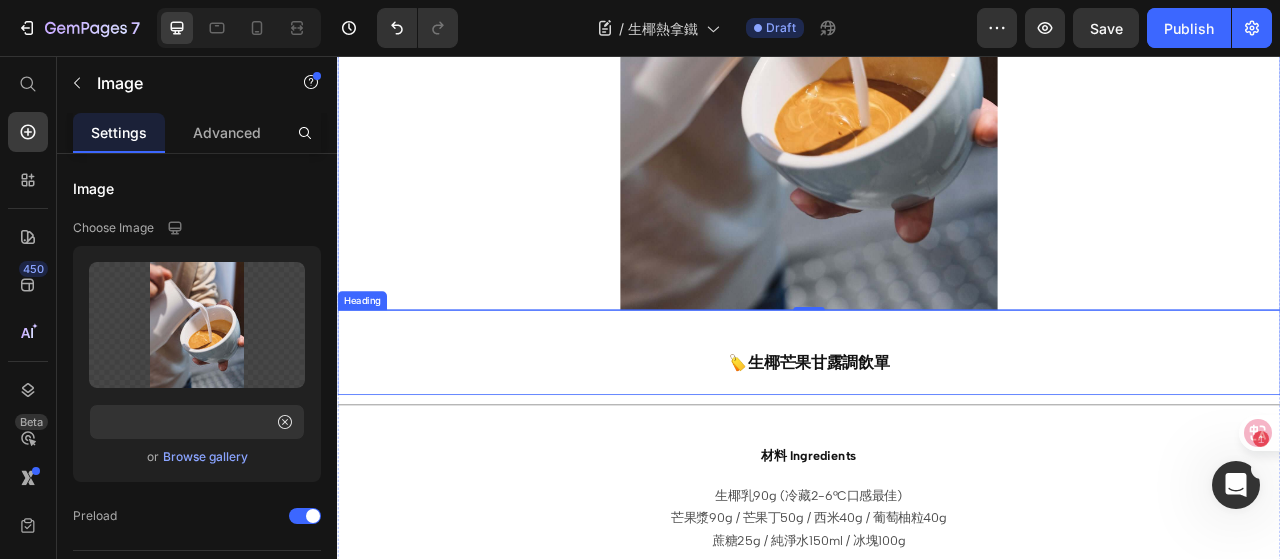click on "🏷️生椰芒果甘露調飲單" at bounding box center [937, 447] 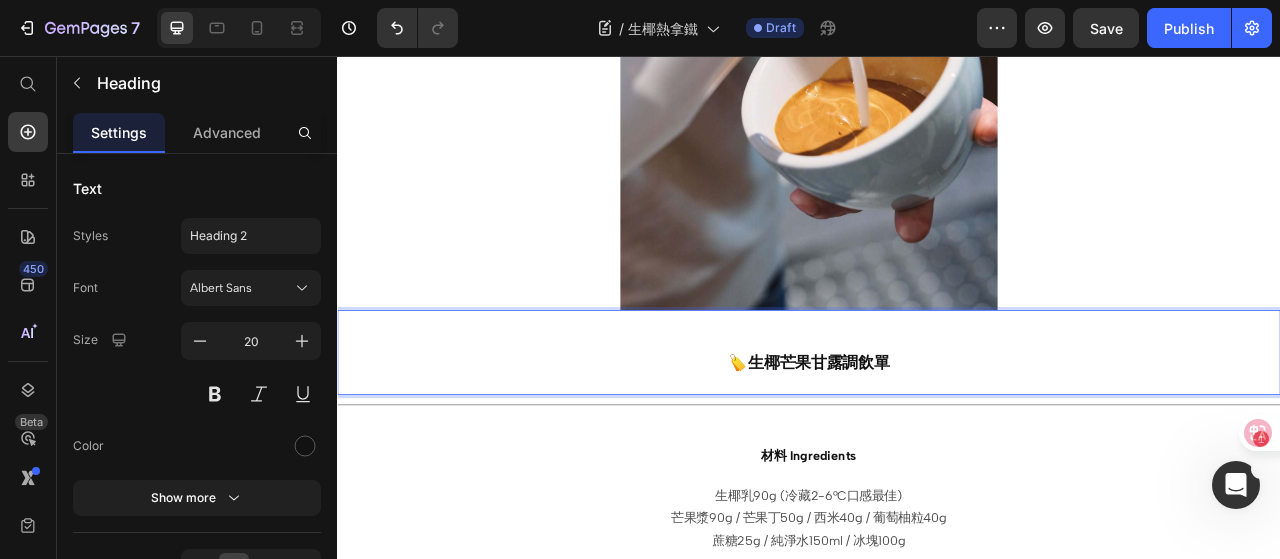 click on "🏷️生椰芒果甘露調飲單" at bounding box center [937, 447] 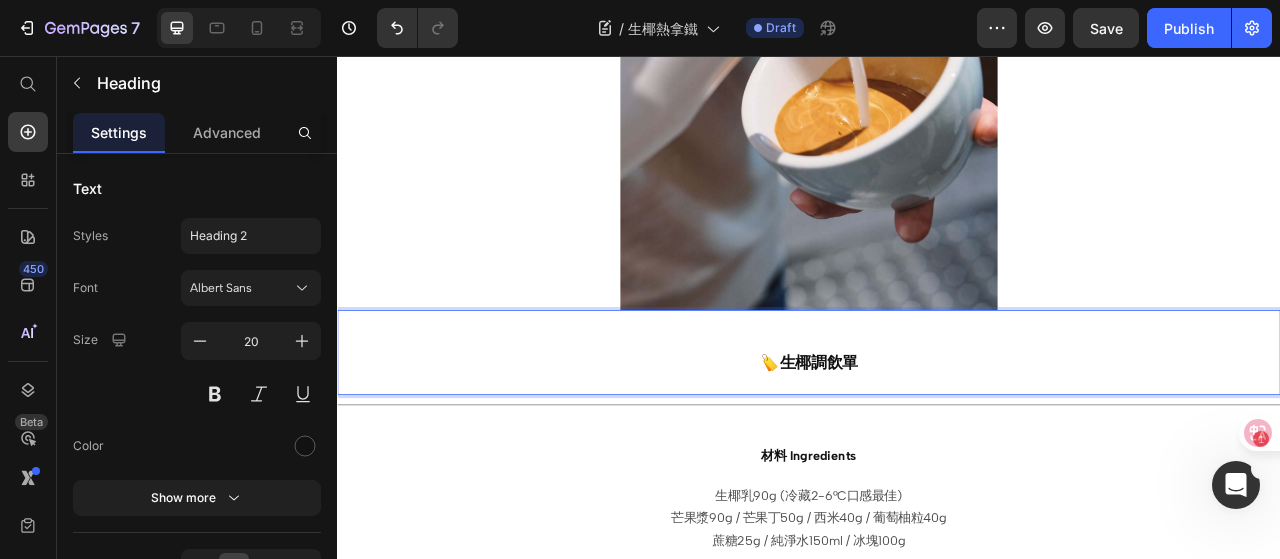 type 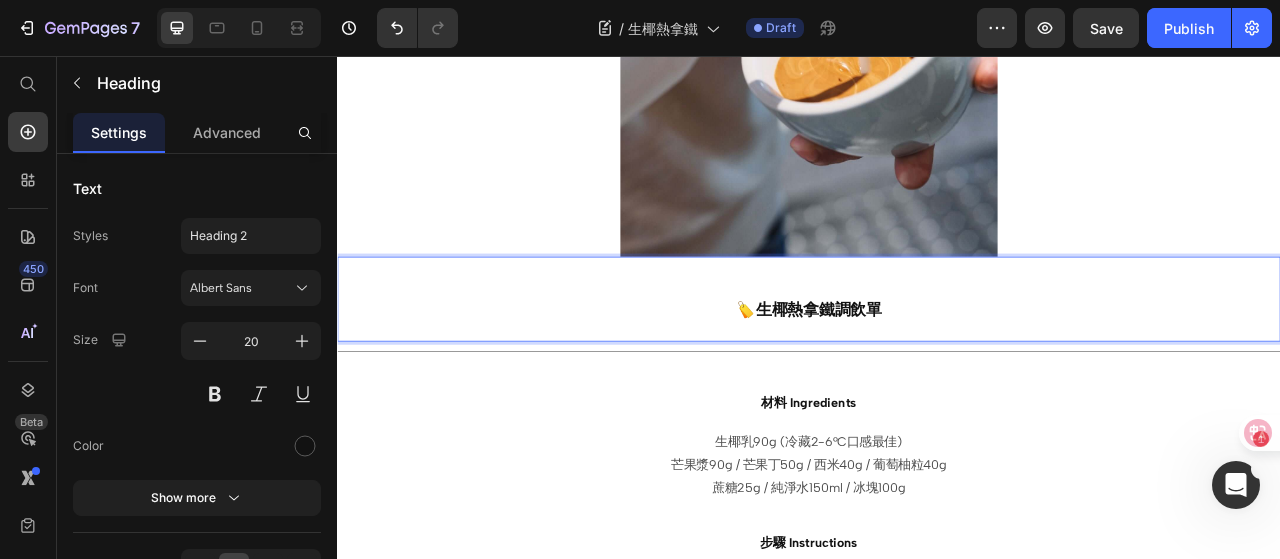 scroll, scrollTop: 600, scrollLeft: 0, axis: vertical 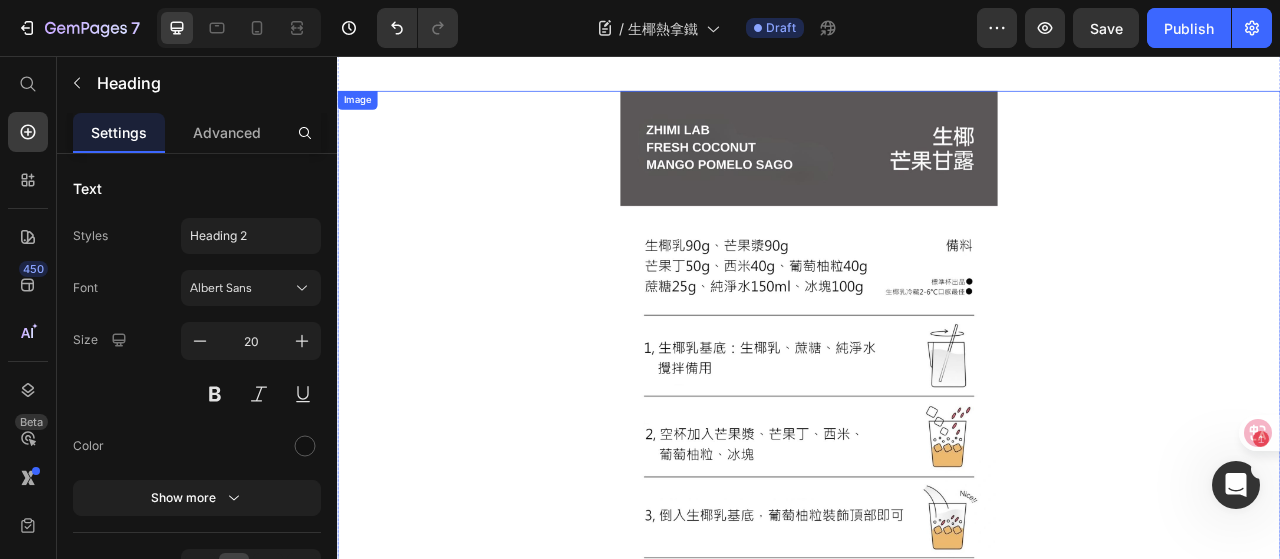 click at bounding box center [937, 421] 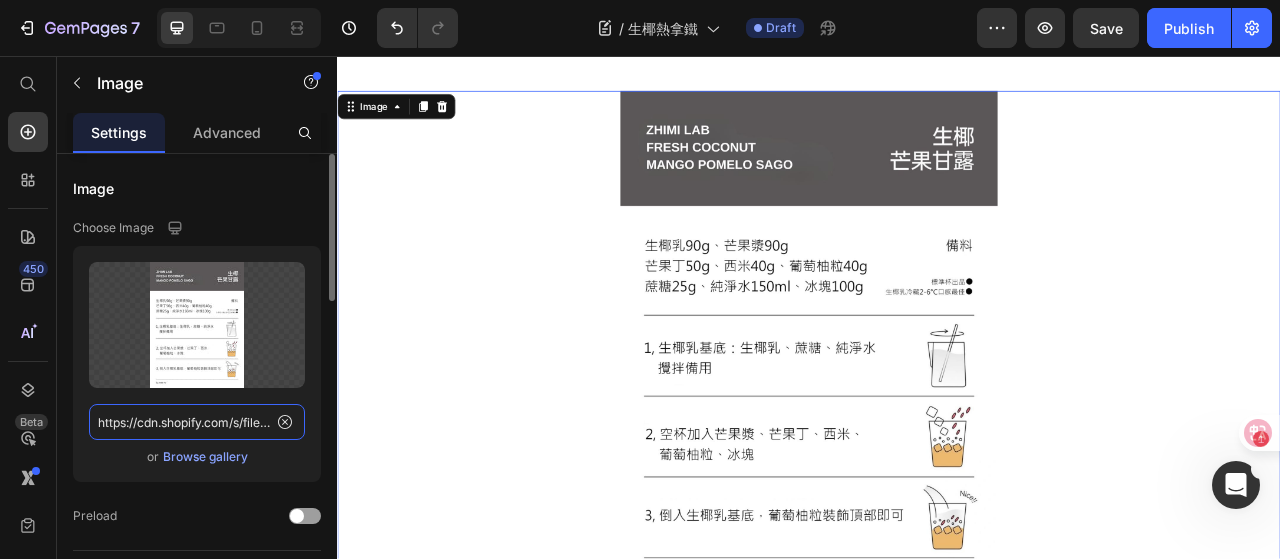 click on "https://cdn.shopify.com/s/files/1/0786/4005/4583/files/COCONUT-MANGO-POMELO-SAGO.jpg?v=1748287352" 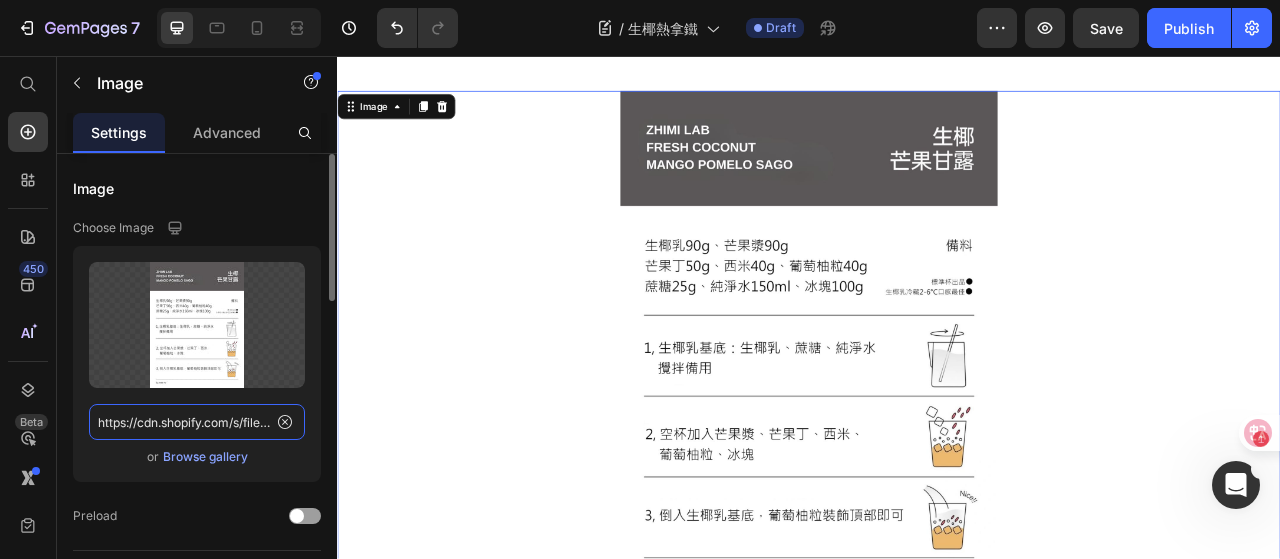 paste on "FRESH-COOCNUT-MILK.jpg?v=1748284024" 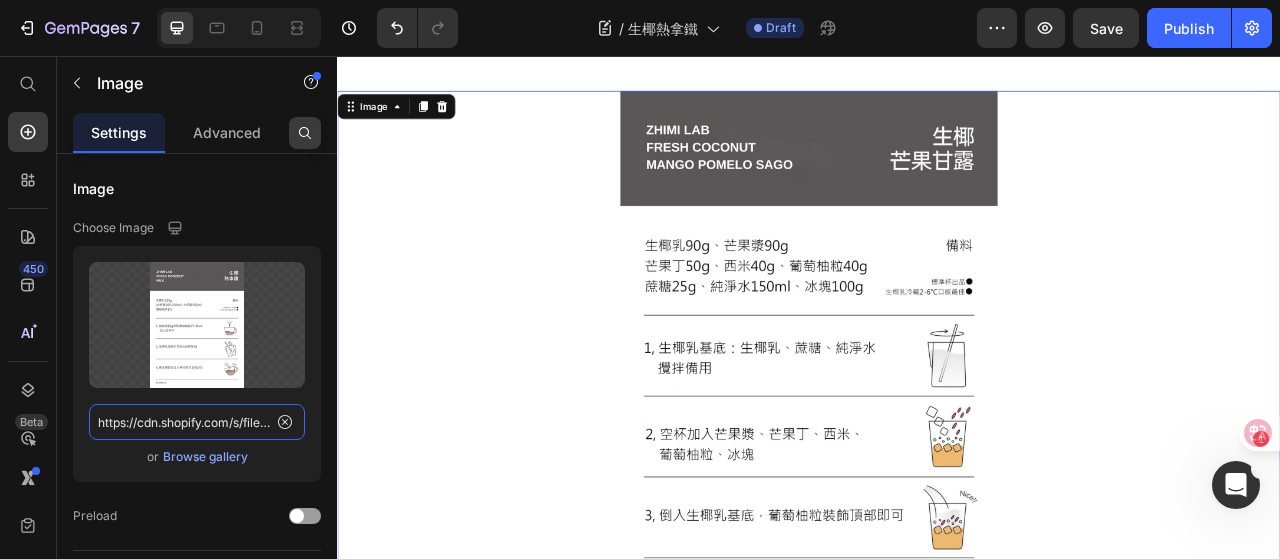 scroll, scrollTop: 0, scrollLeft: 394, axis: horizontal 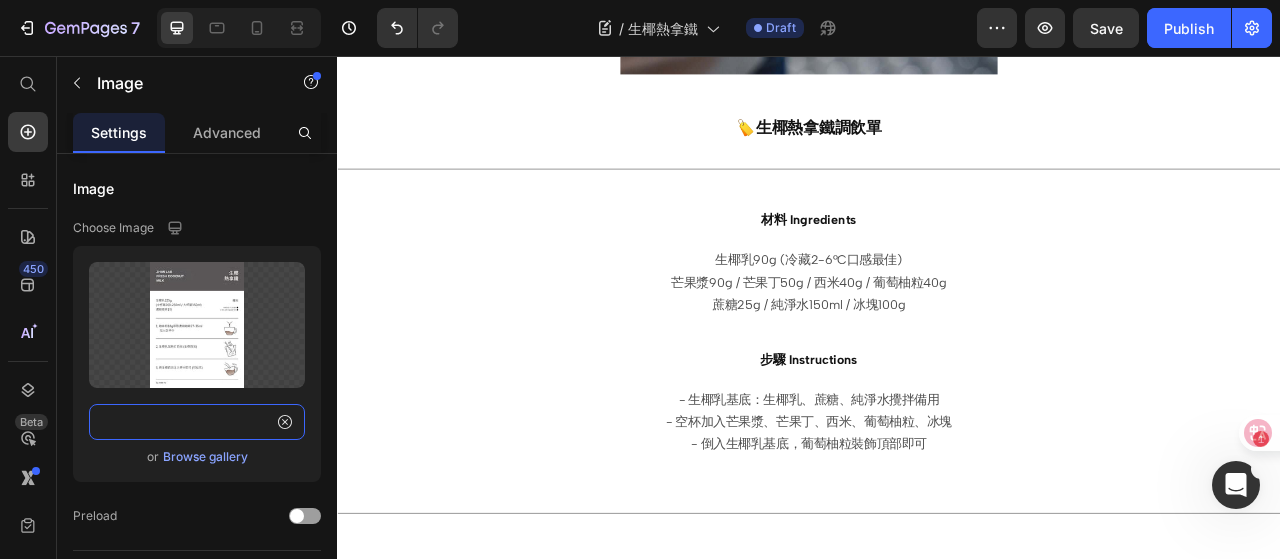 type on "https://cdn.shopify.com/s/files/1/0786/4005/4583/files/FRESH-COOCNUT-MILK.jpg?v=1748284024" 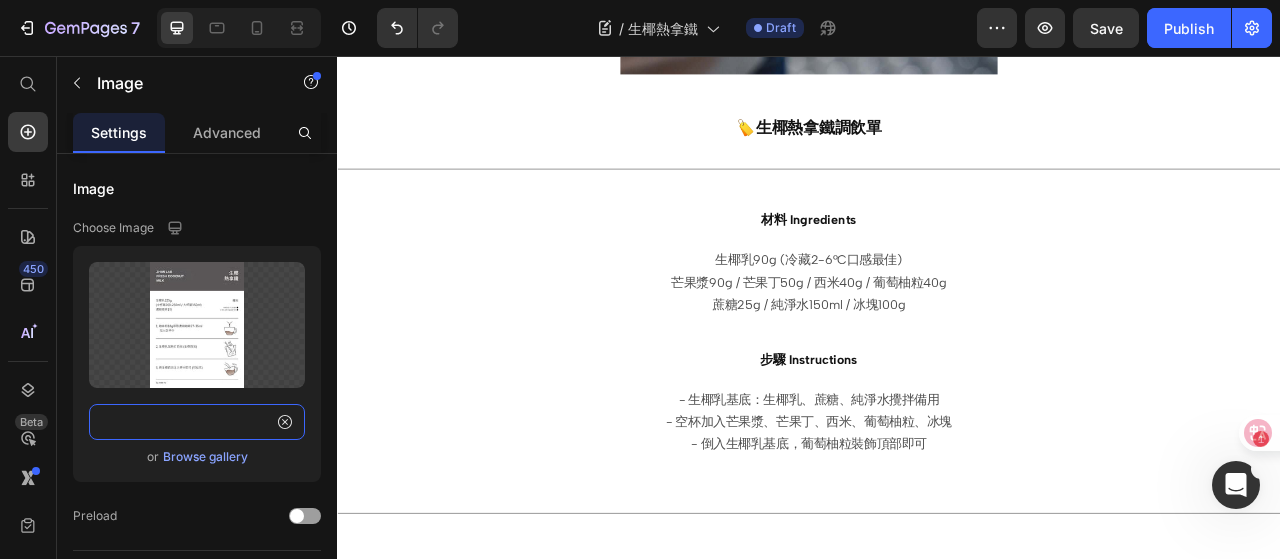 scroll, scrollTop: 0, scrollLeft: 0, axis: both 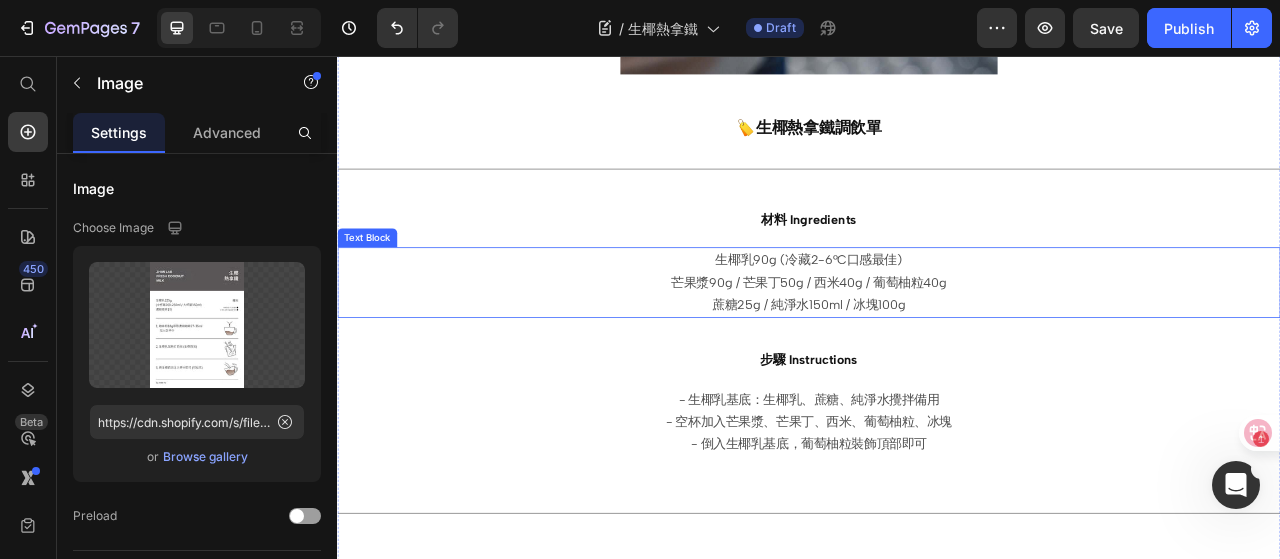 click on "芒果漿90g / 芒果丁50g / 西米40g / 葡萄柚粒40g" at bounding box center (937, 345) 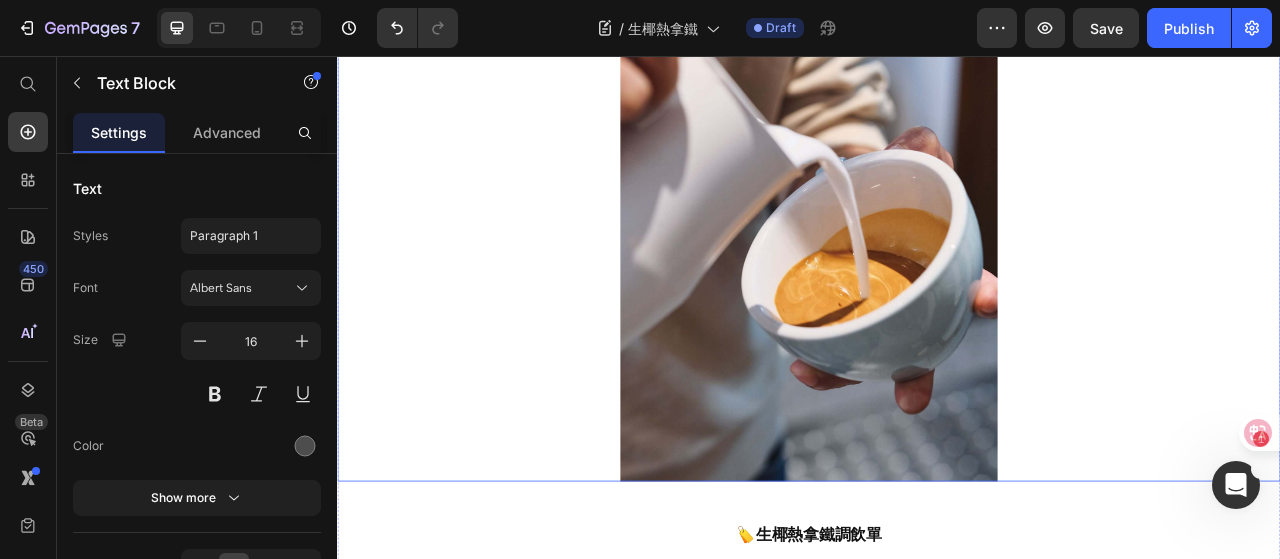 scroll, scrollTop: 200, scrollLeft: 0, axis: vertical 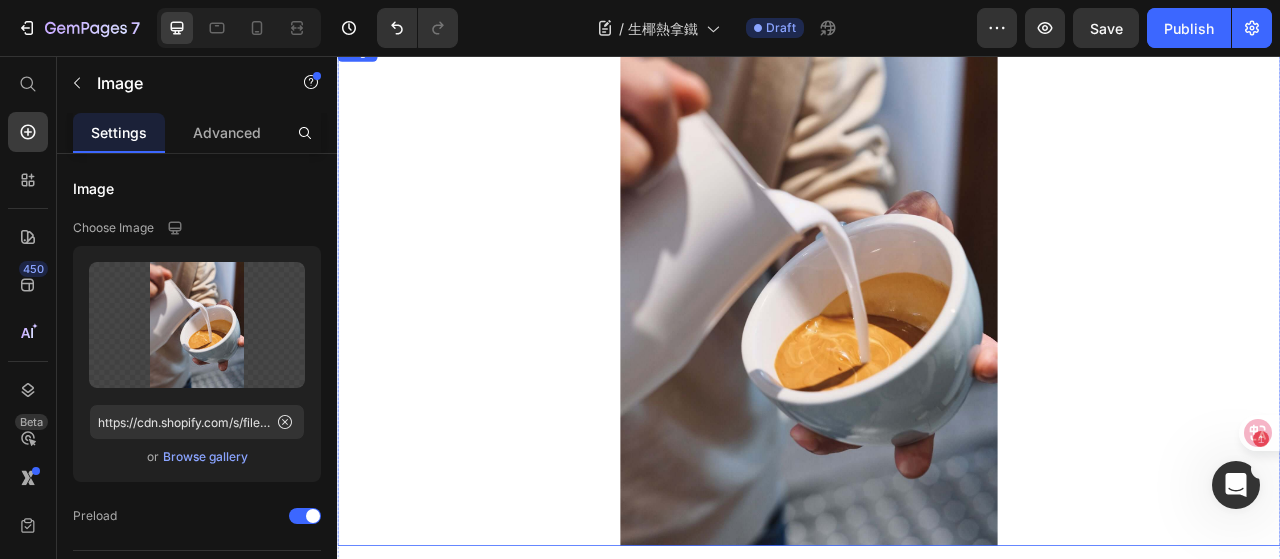 click at bounding box center [937, 360] 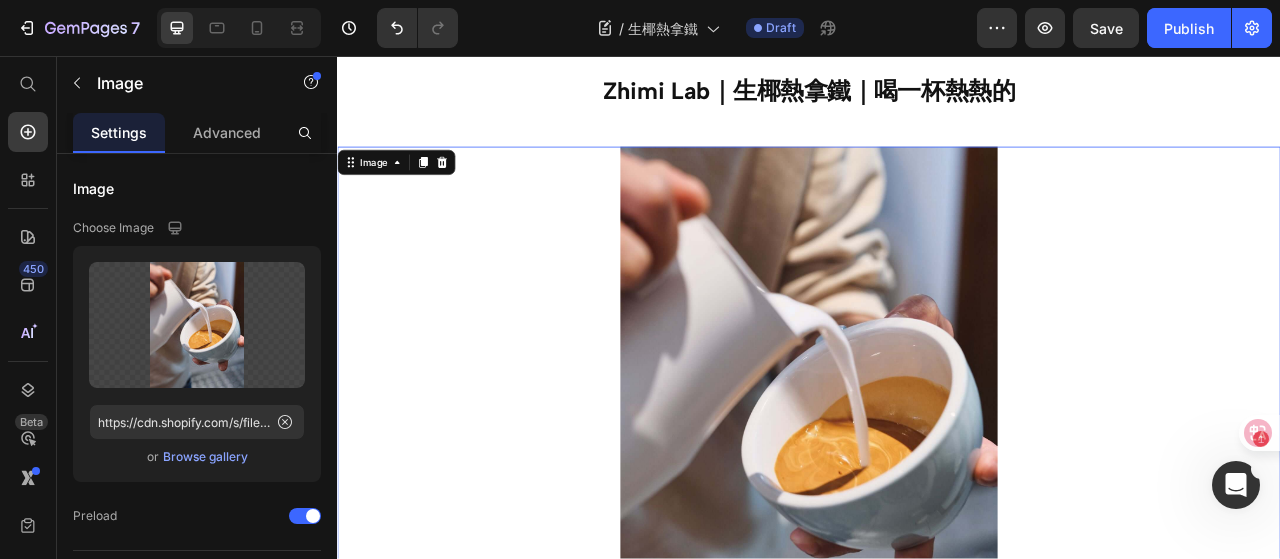 scroll, scrollTop: 100, scrollLeft: 0, axis: vertical 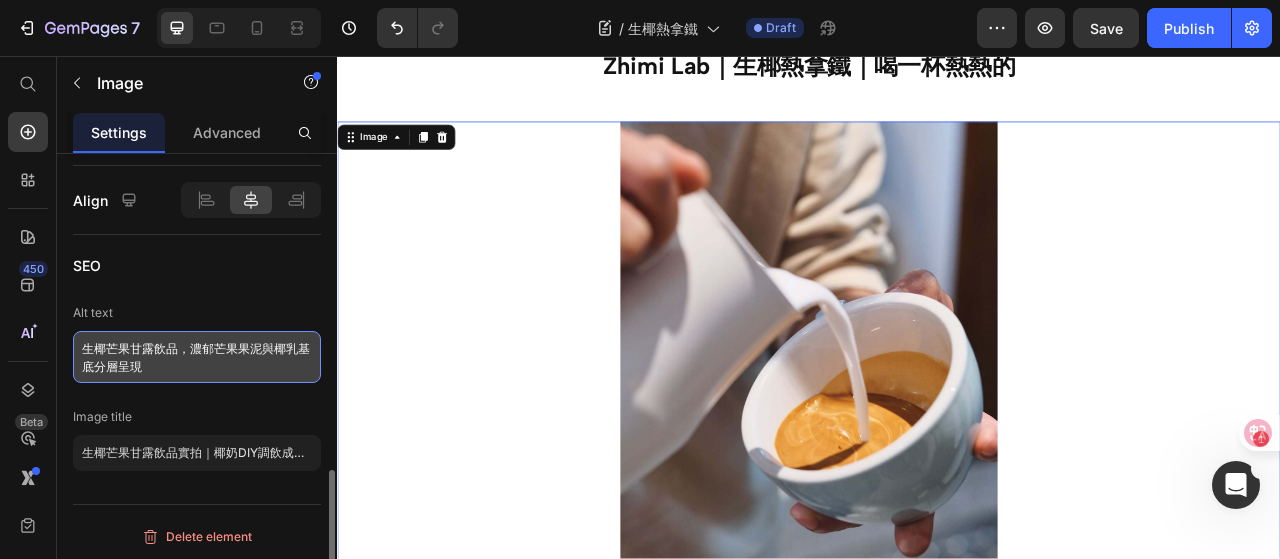 click on "生椰芒果甘露飲品，濃郁芒果果泥與椰乳基底分層呈現" at bounding box center (197, 357) 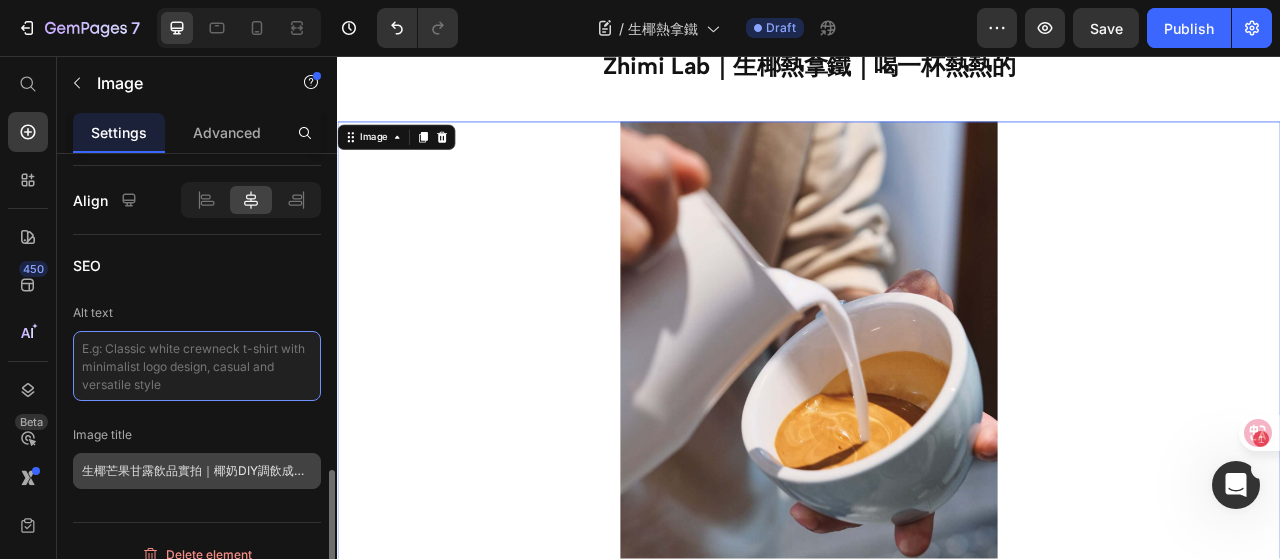 type 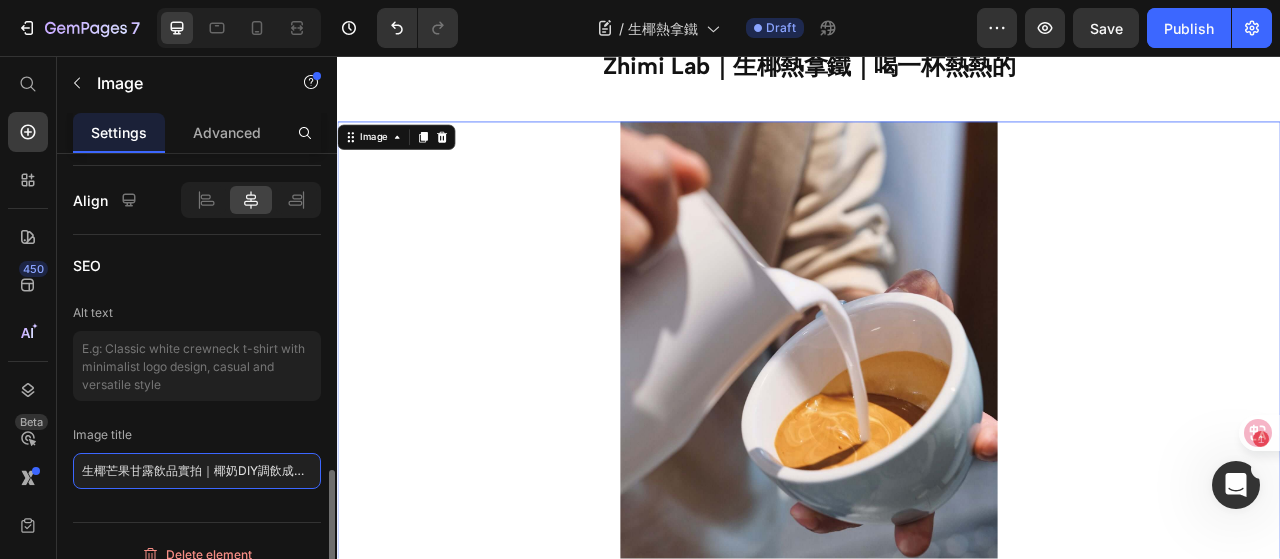 click on "生椰芒果甘露飲品實拍｜椰奶DIY調飲成品圖" 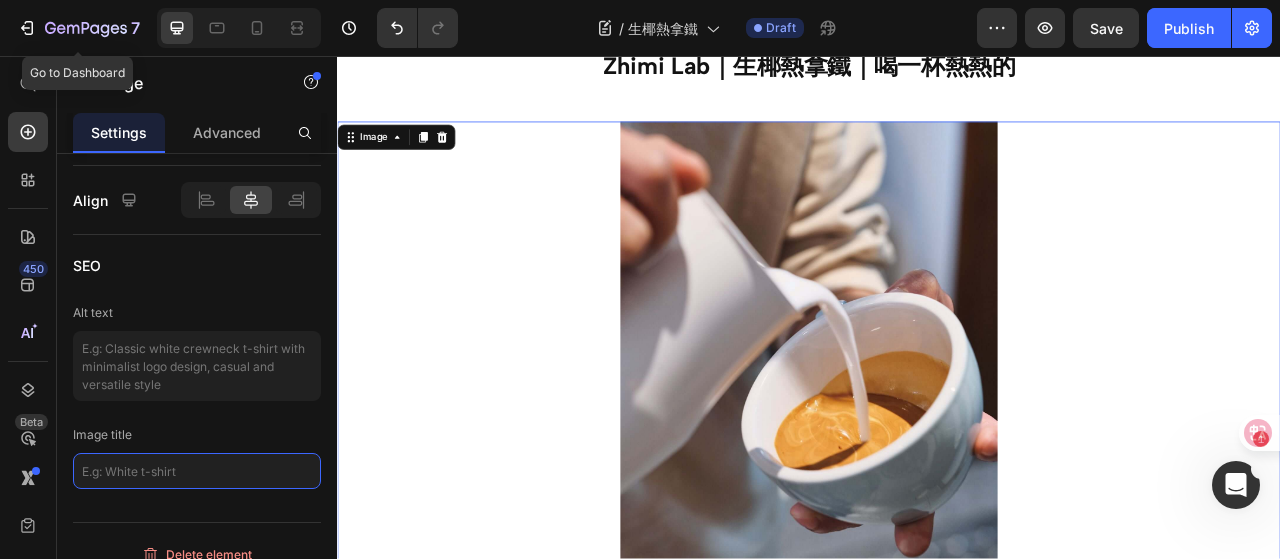 type 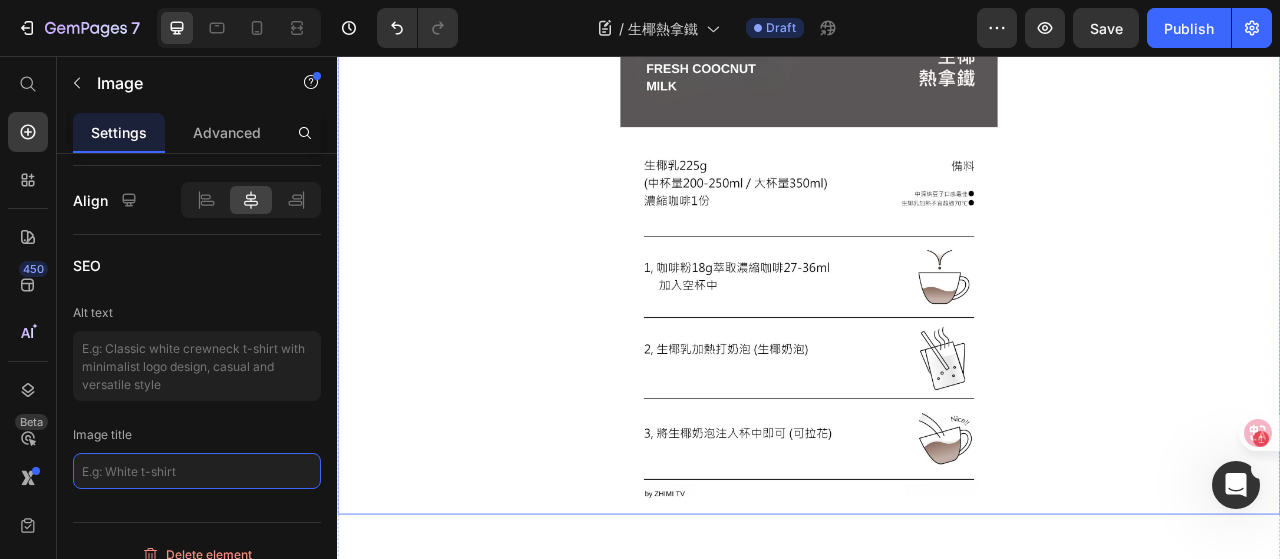 scroll, scrollTop: 1400, scrollLeft: 0, axis: vertical 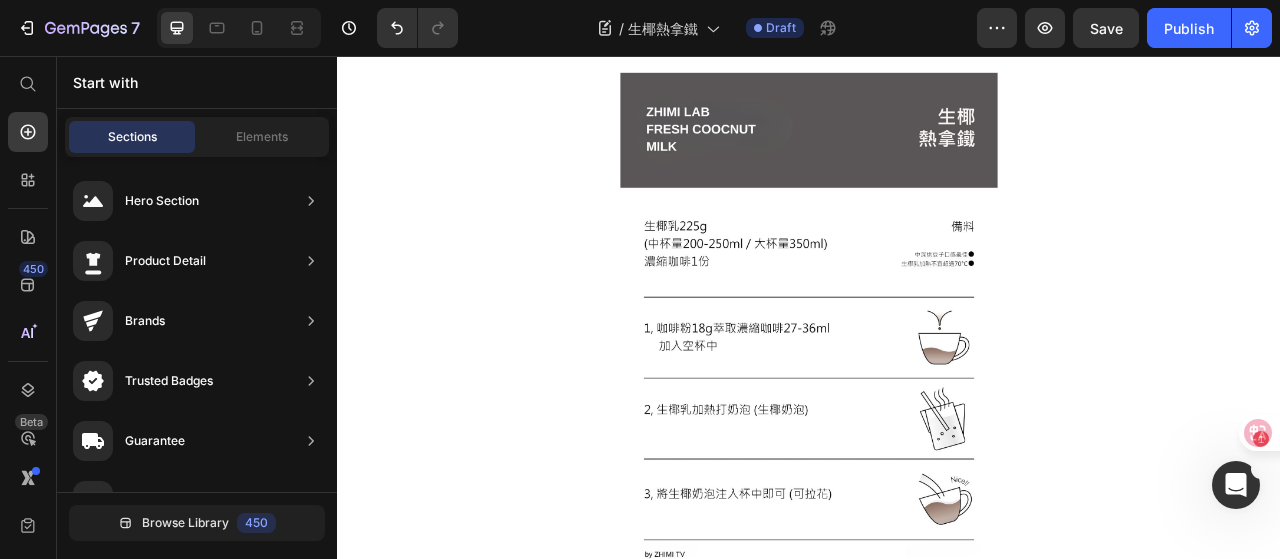 drag, startPoint x: 1525, startPoint y: 439, endPoint x: 1599, endPoint y: 417, distance: 77.201035 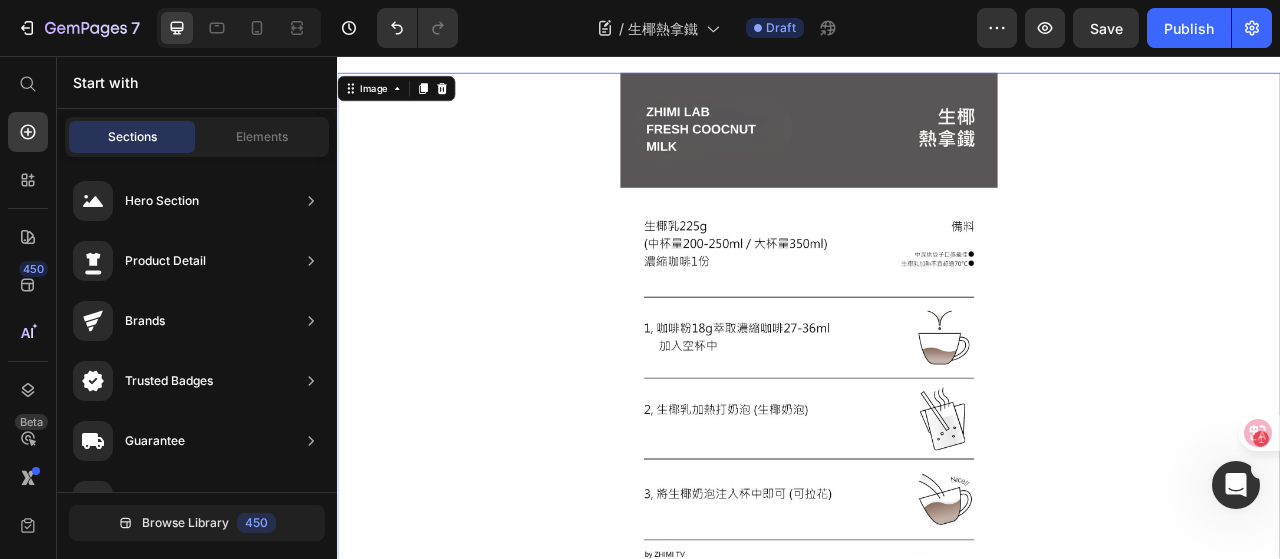 click at bounding box center (937, 398) 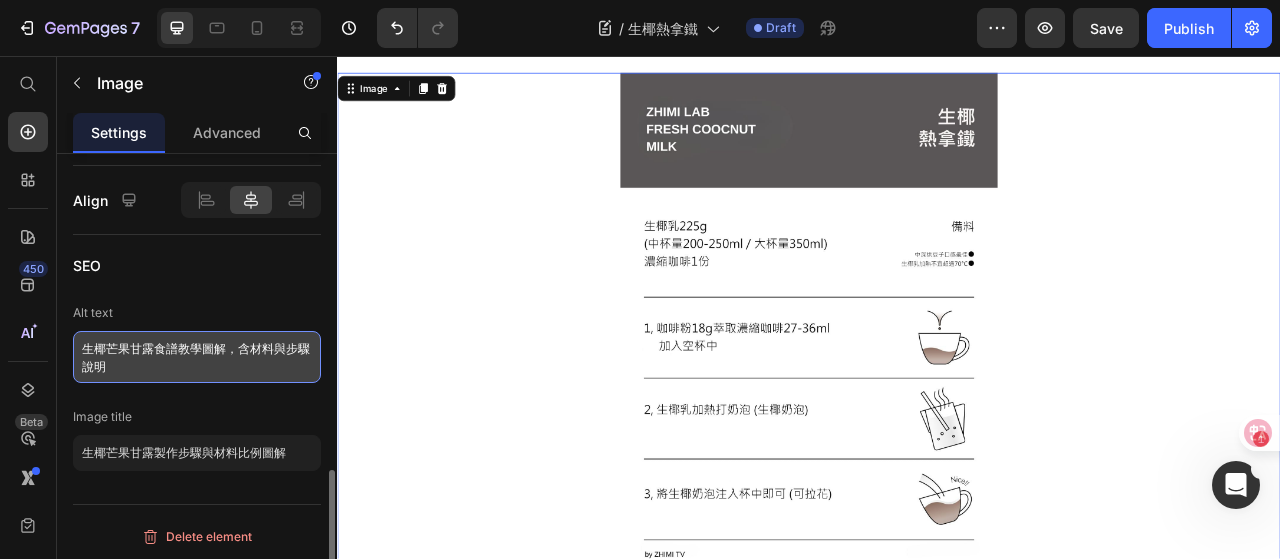 click on "生椰芒果甘露食譜教學圖解，含材料與步驟說明" at bounding box center (197, 357) 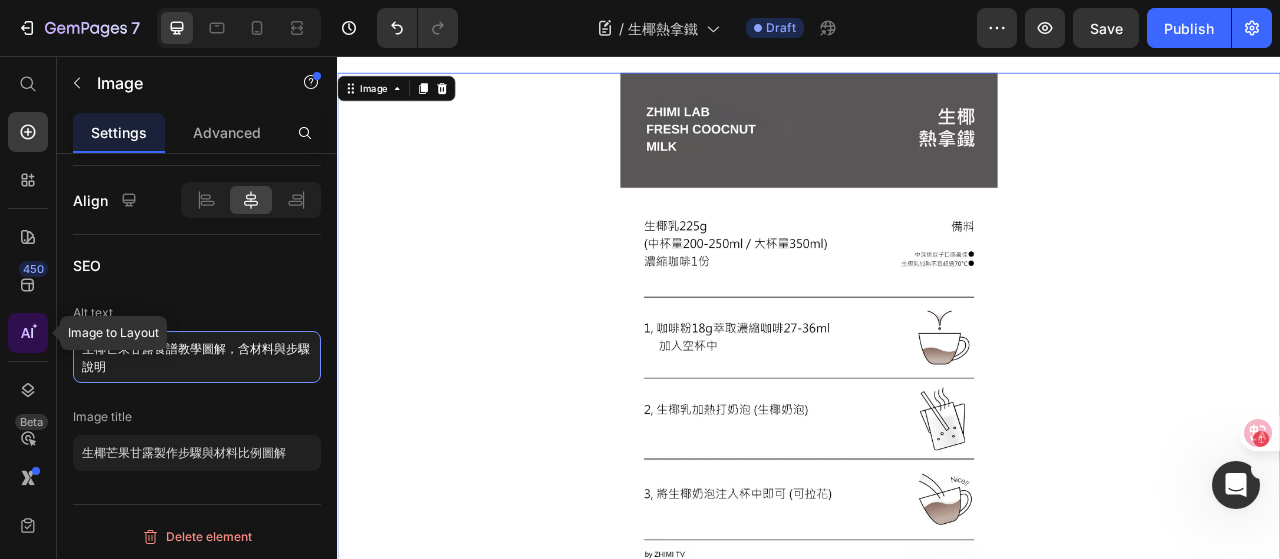 drag, startPoint x: 178, startPoint y: 361, endPoint x: 44, endPoint y: 321, distance: 139.84277 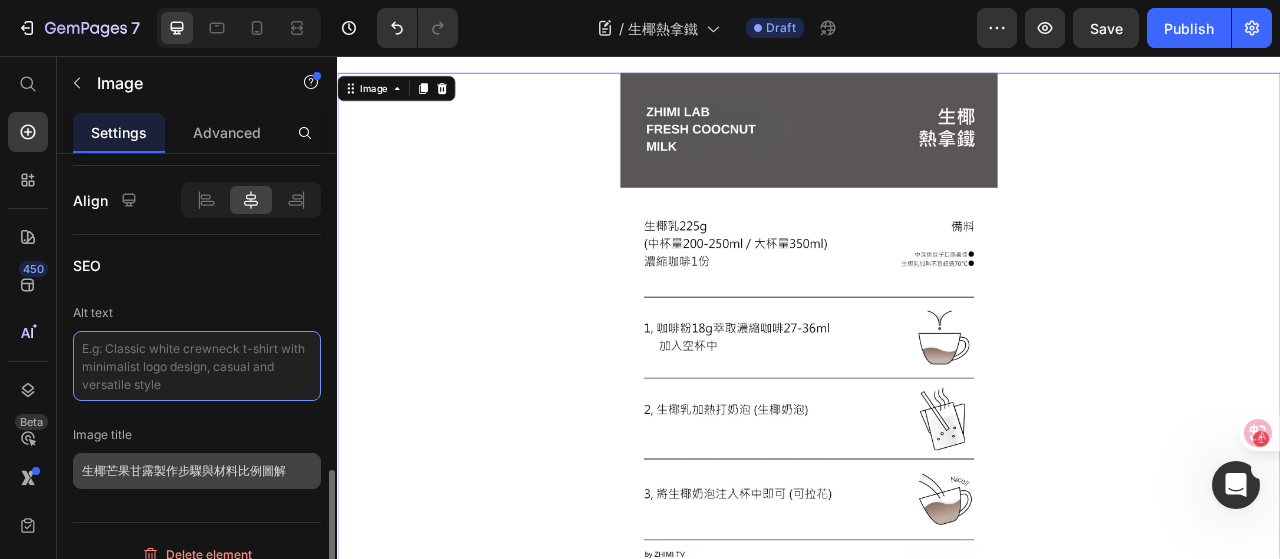 type 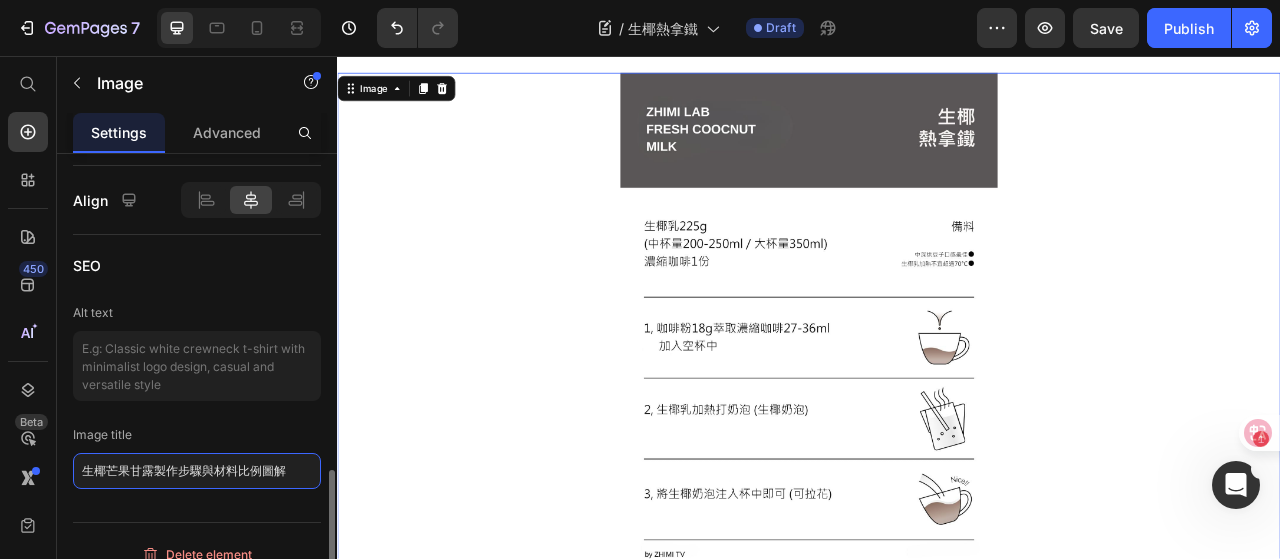 click on "生椰芒果甘露製作步驟與材料比例圖解" 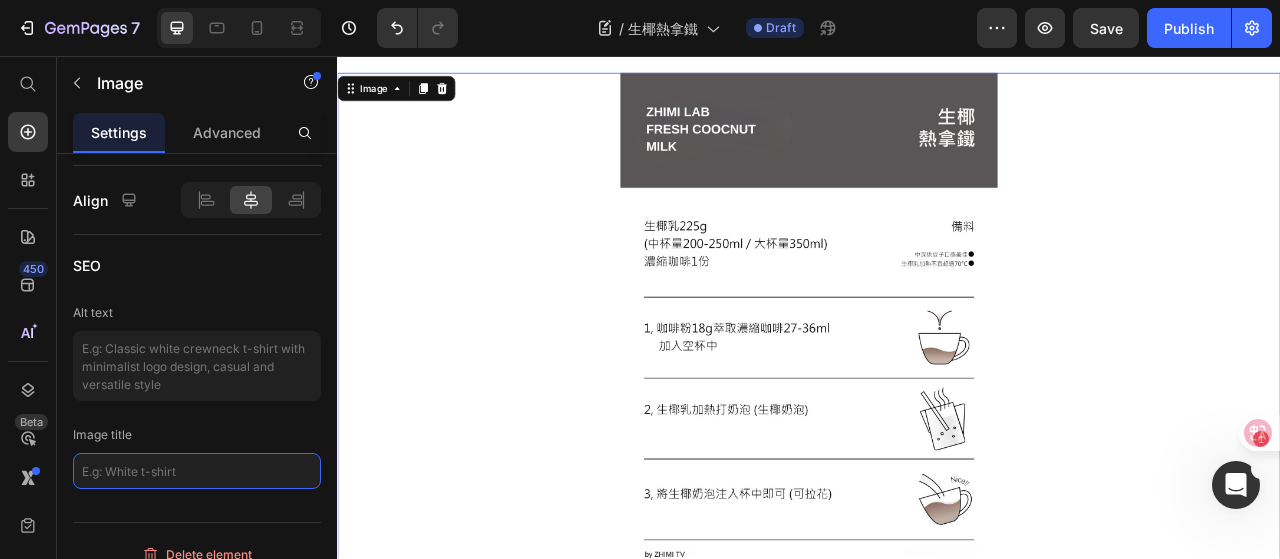 type 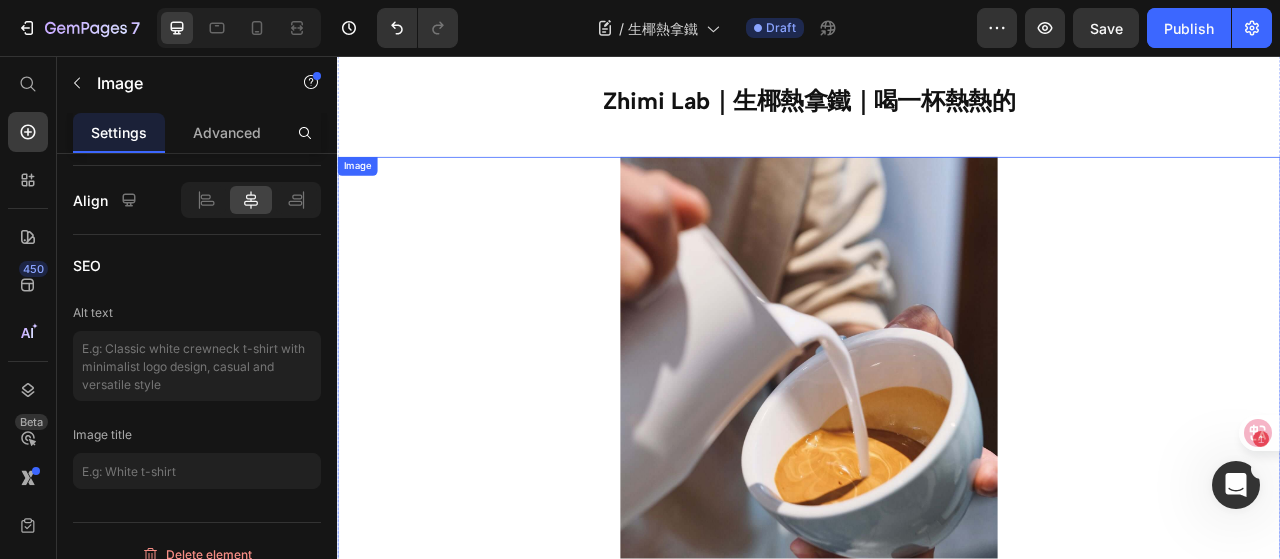 scroll, scrollTop: 0, scrollLeft: 0, axis: both 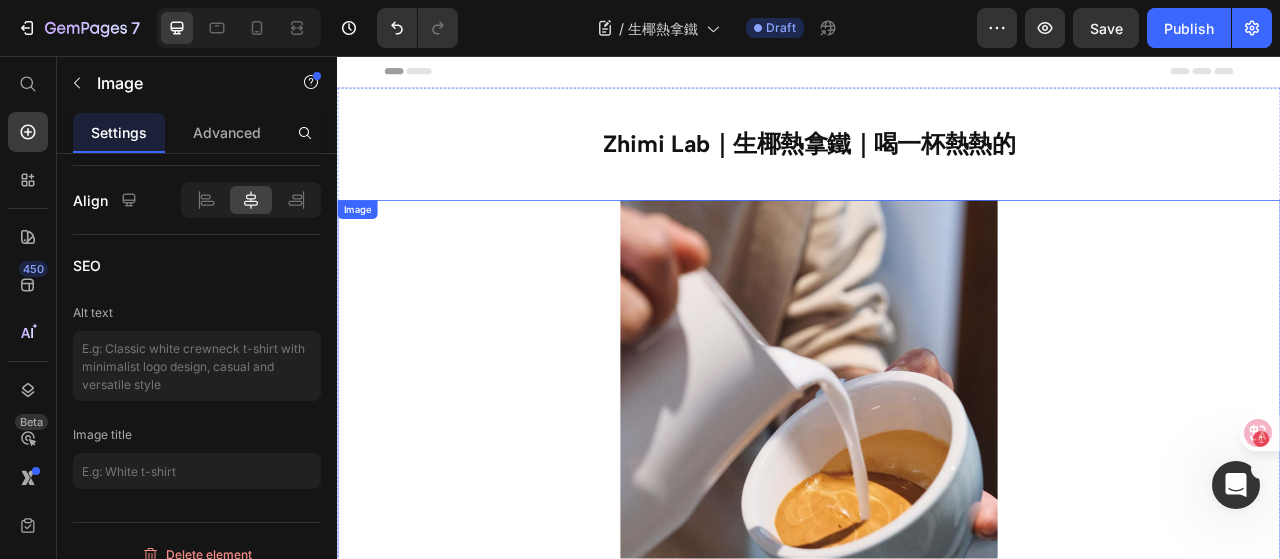 click at bounding box center (937, 560) 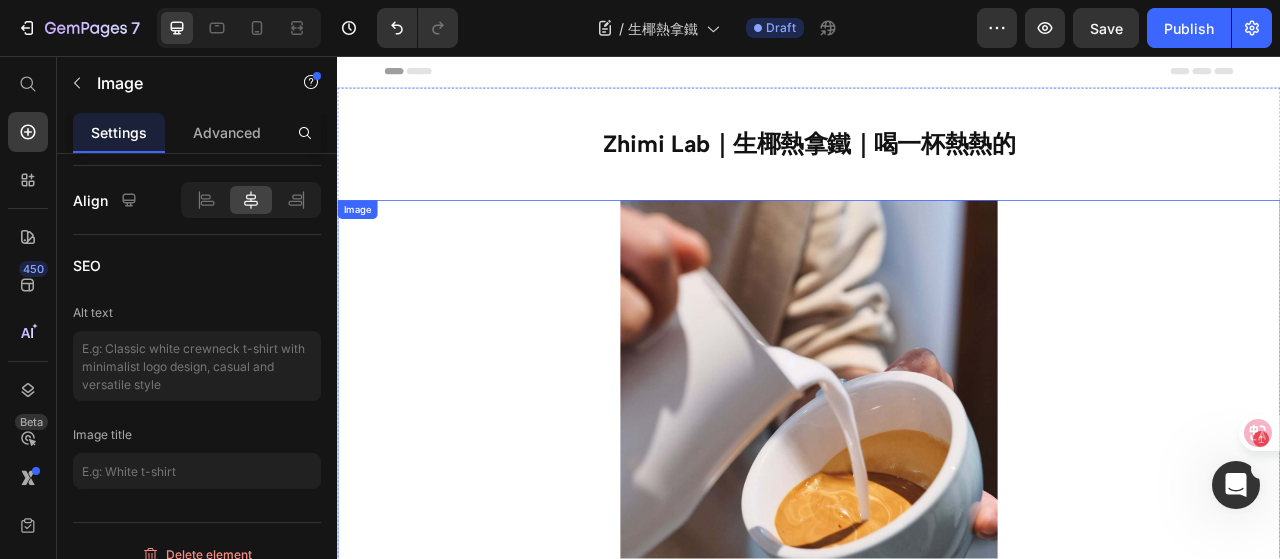scroll, scrollTop: 988, scrollLeft: 0, axis: vertical 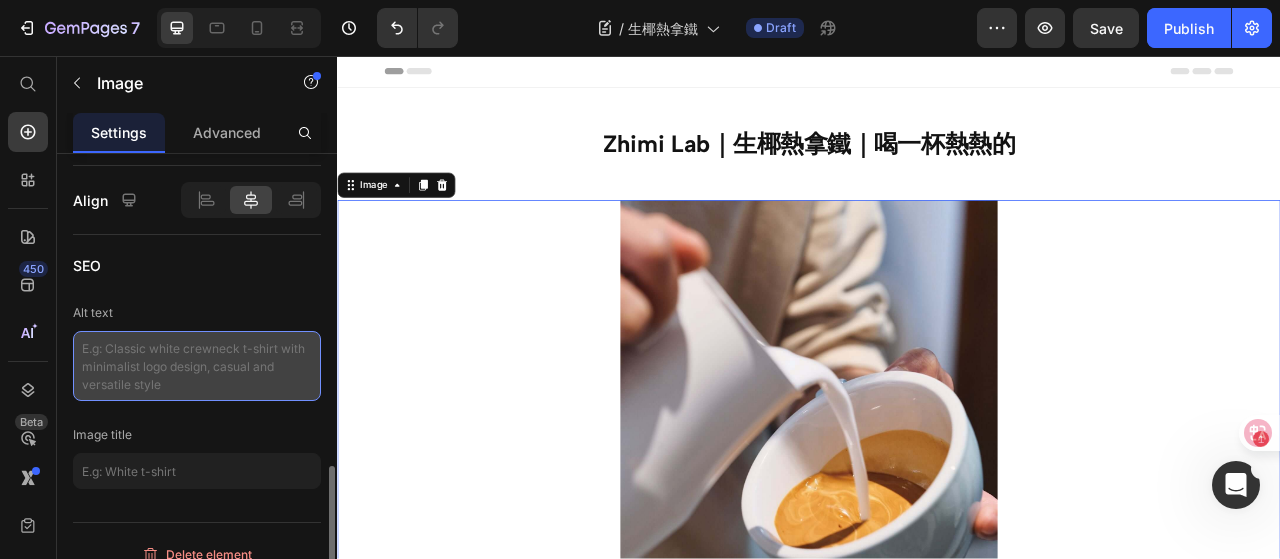 click at bounding box center [197, 366] 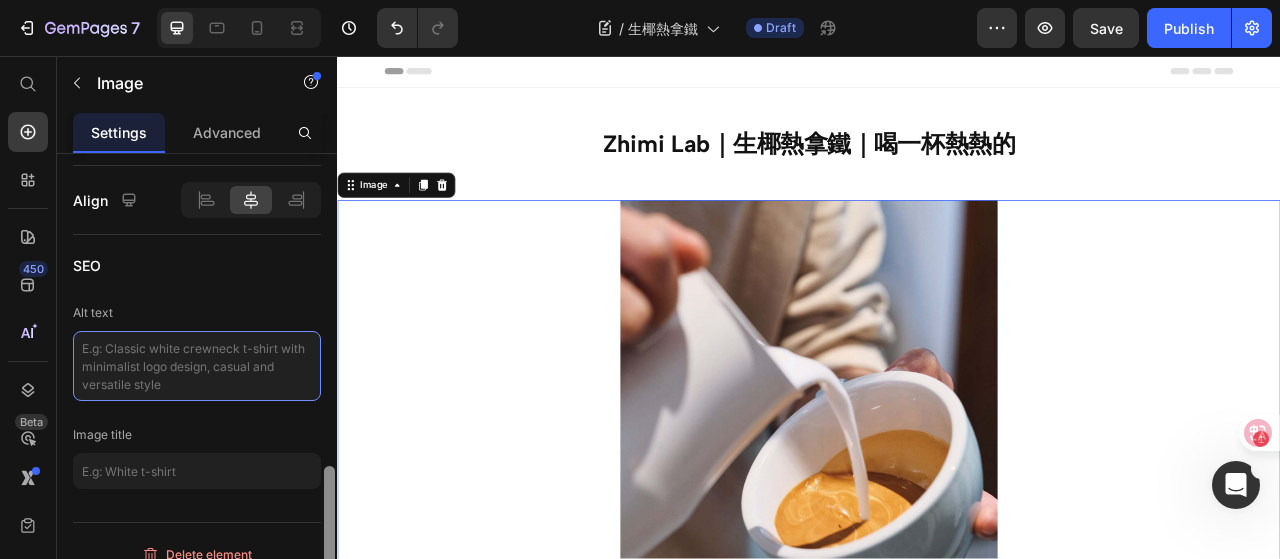 paste on "倒入椰奶拉花中，生椰熱拿鐵製作瞬間" 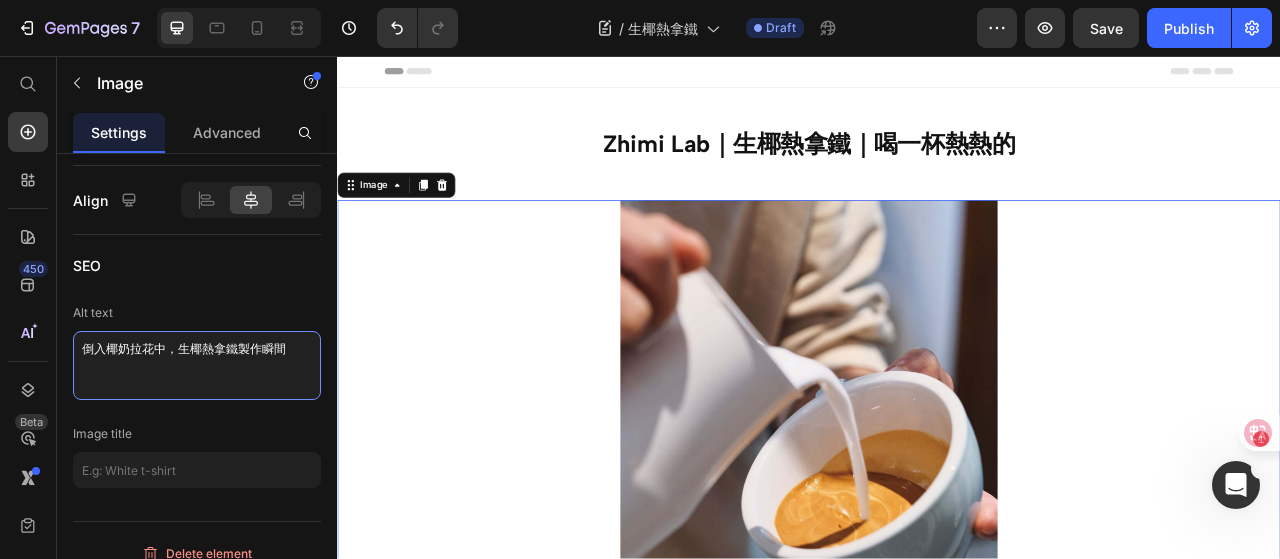 type on "倒入椰奶拉花中，生椰熱拿鐵製作瞬間" 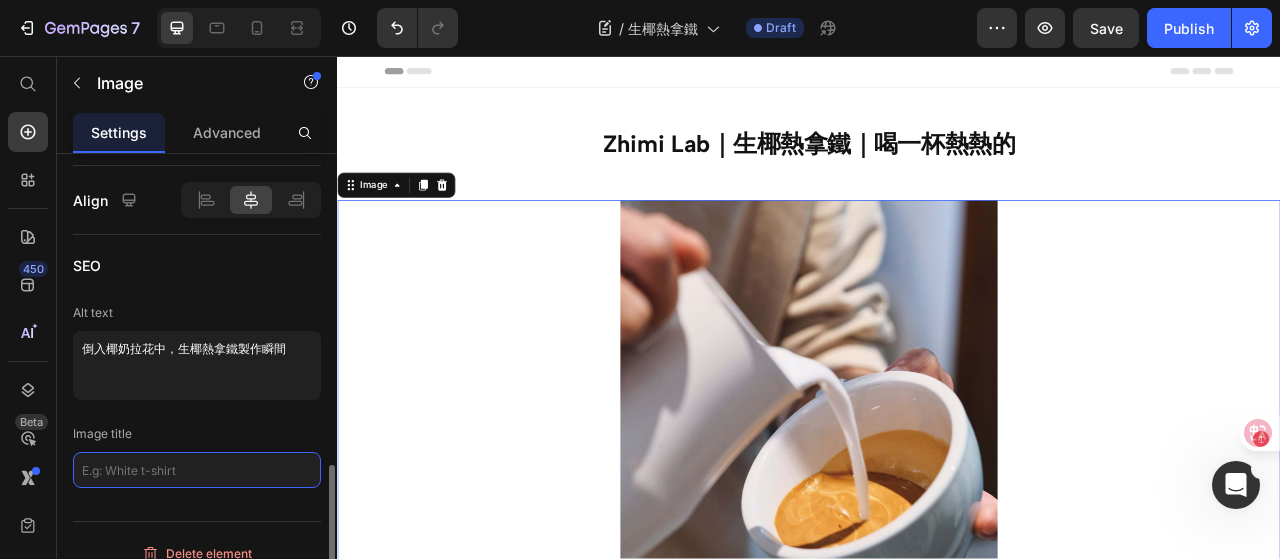 click 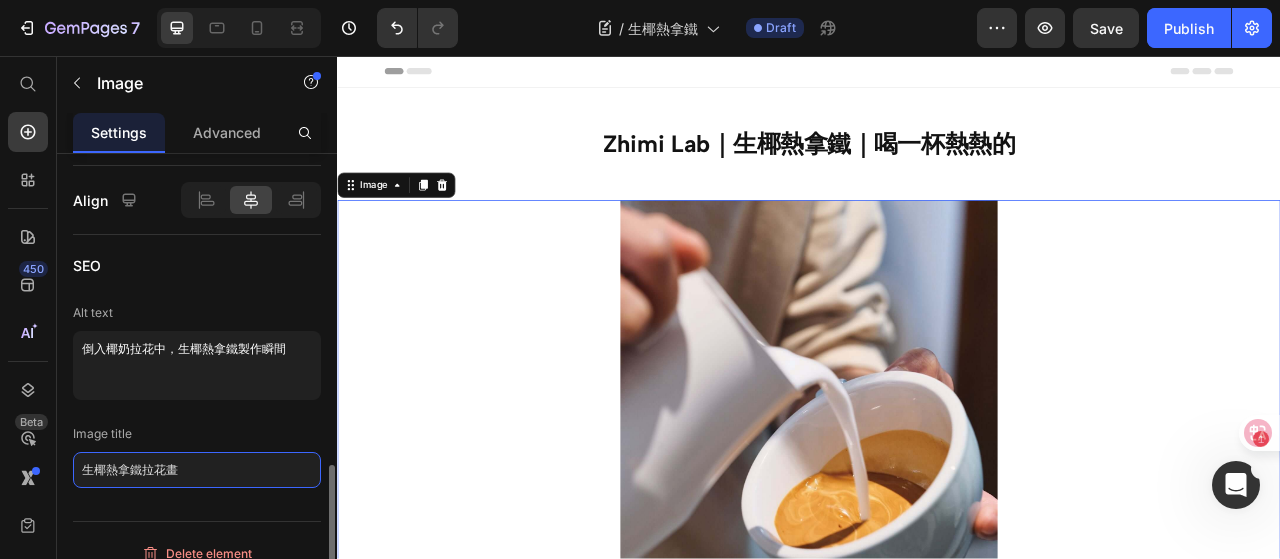 type on "生椰熱拿鐵拉花" 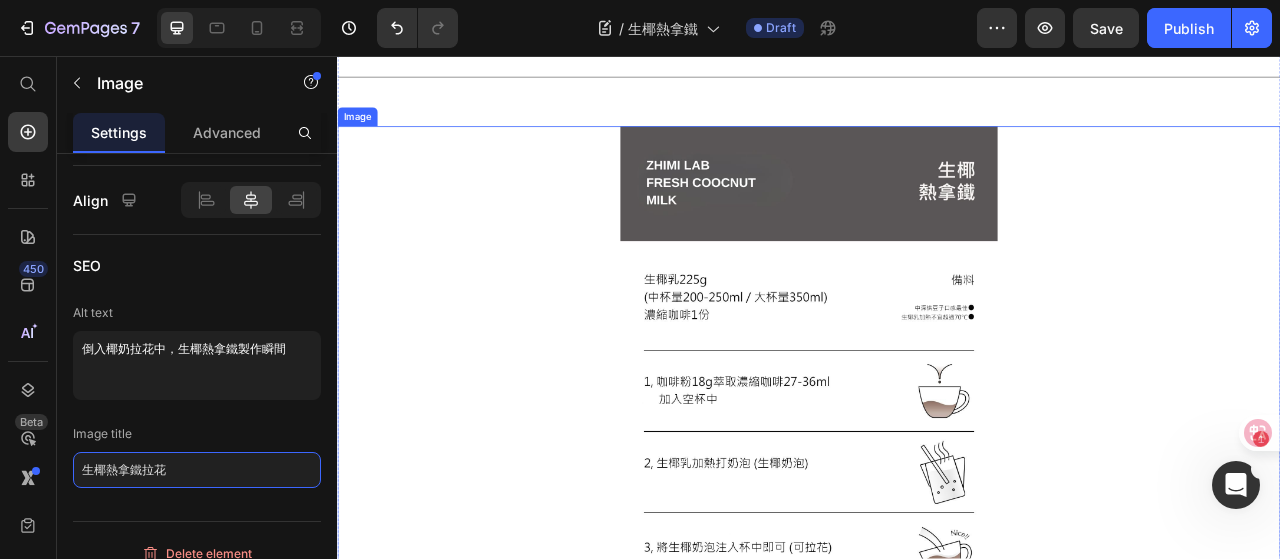 scroll, scrollTop: 1500, scrollLeft: 0, axis: vertical 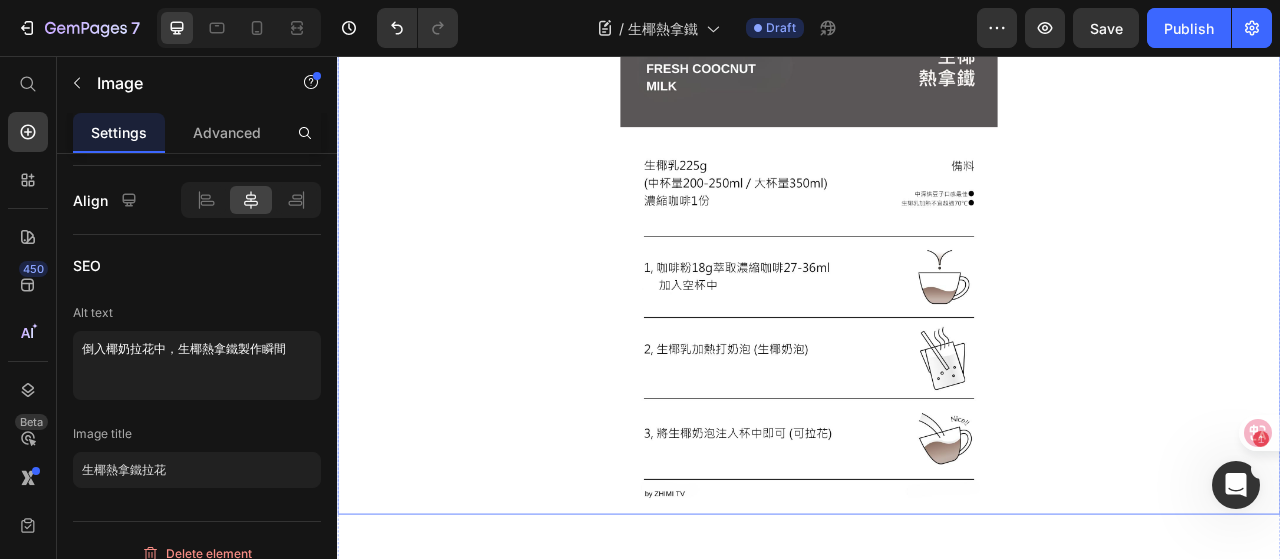 click at bounding box center (937, 321) 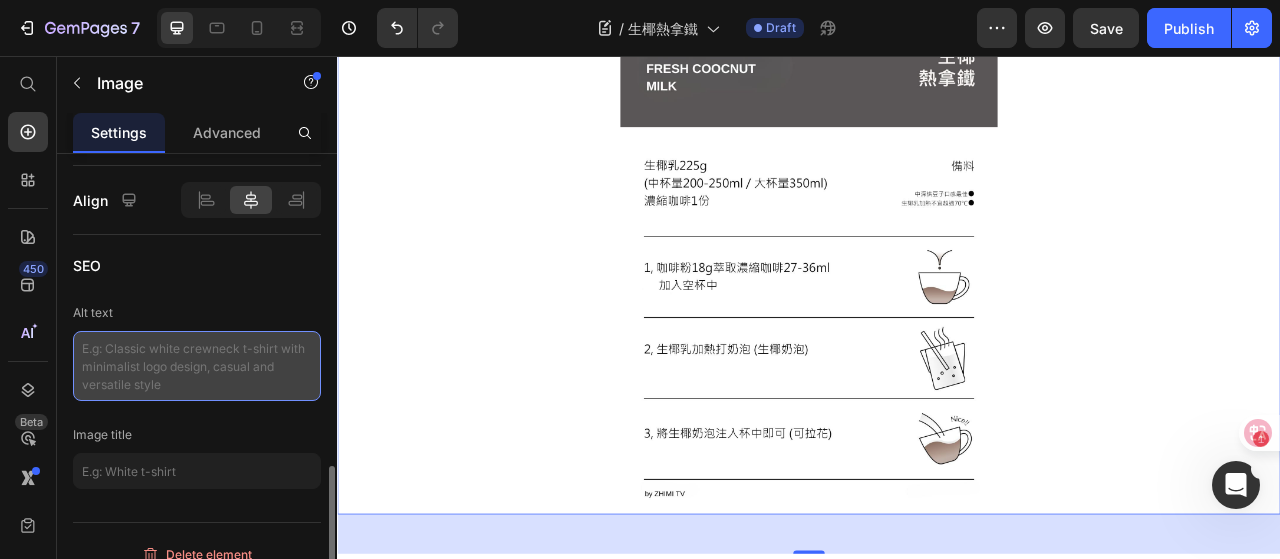 click at bounding box center [197, 366] 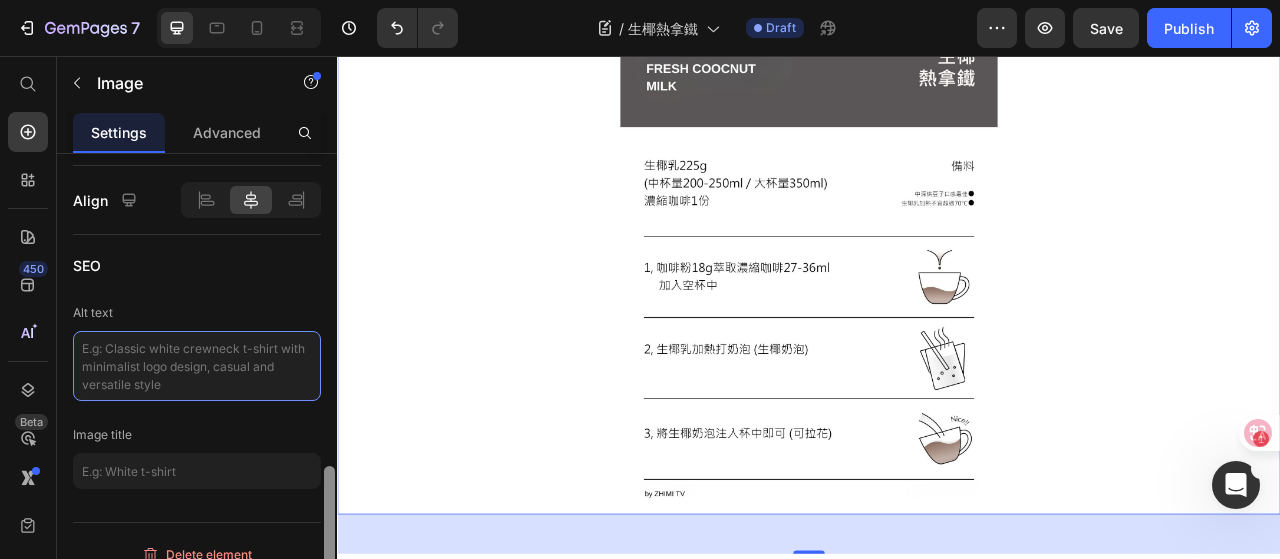 paste on "生椰熱拿鐵製作流程圖：濃縮咖啡 × 打奶泡椰乳" 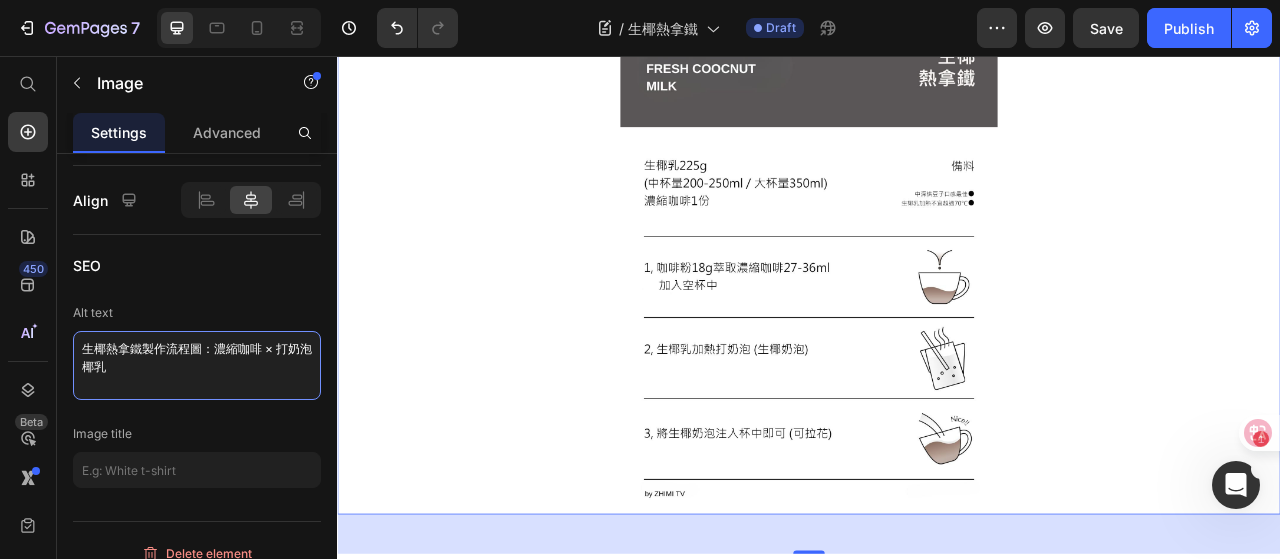 type on "生椰熱拿鐵製作流程圖：濃縮咖啡 × 打奶泡椰乳" 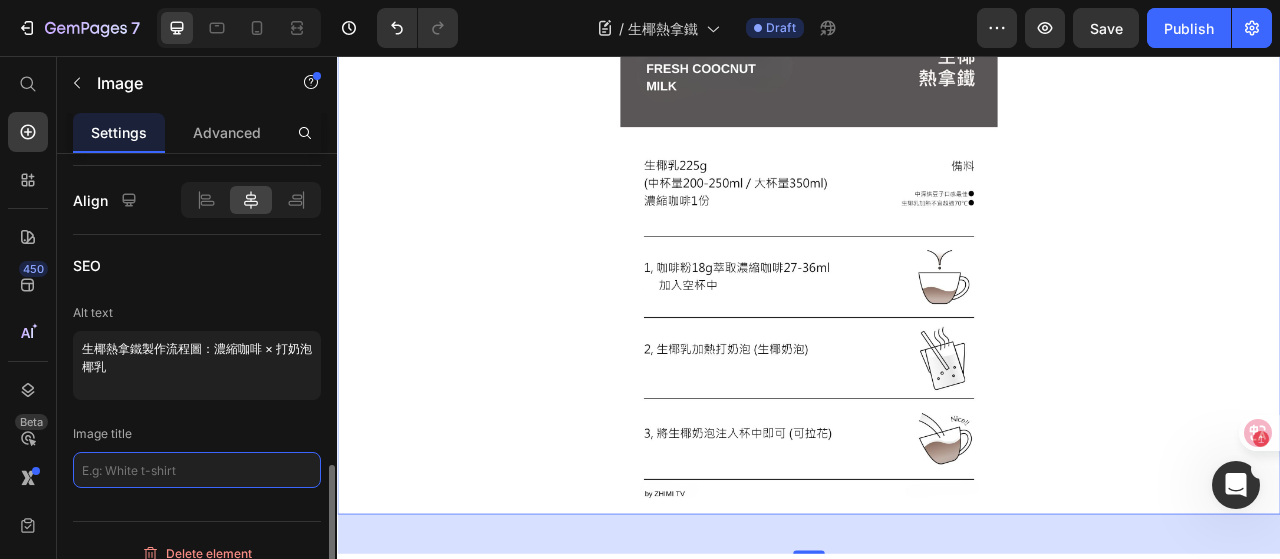 click 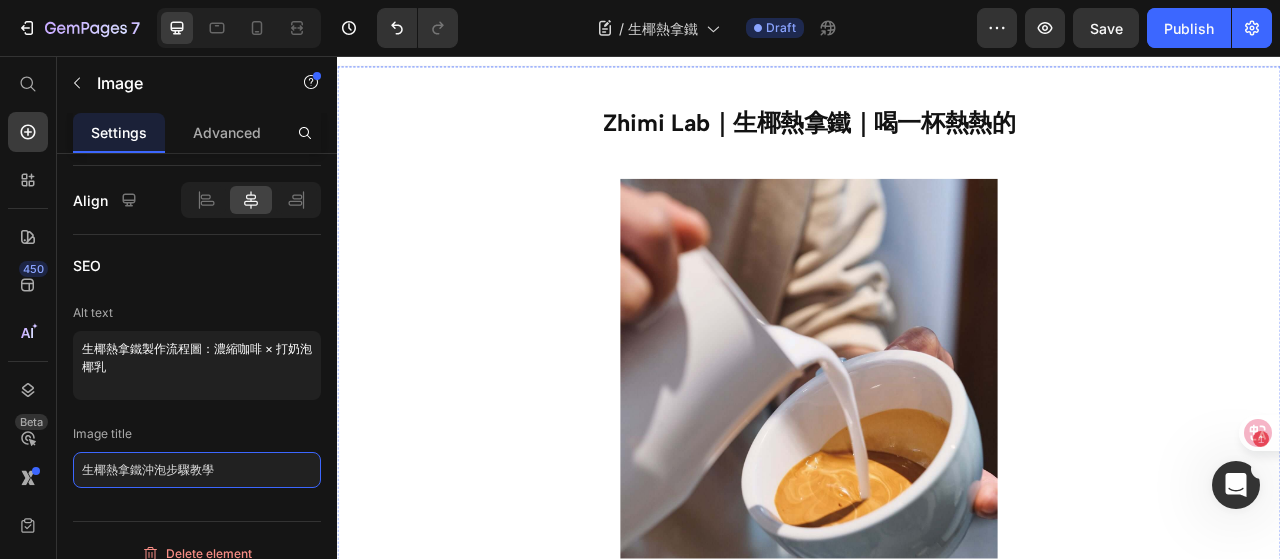 scroll, scrollTop: 0, scrollLeft: 0, axis: both 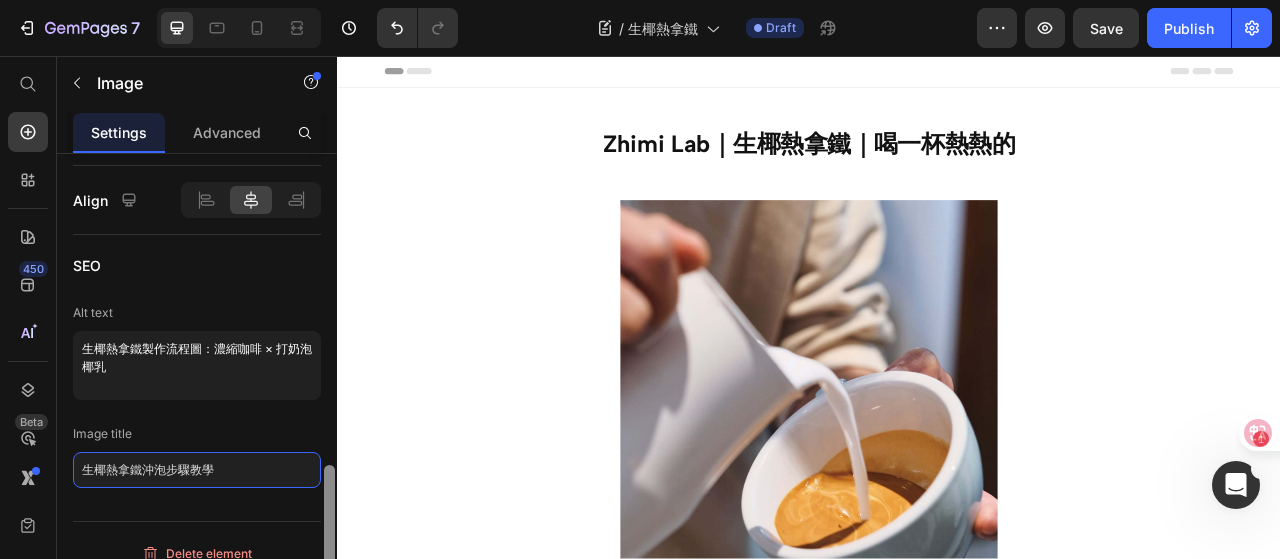 type on "生椰熱拿鐵沖泡步驟教學" 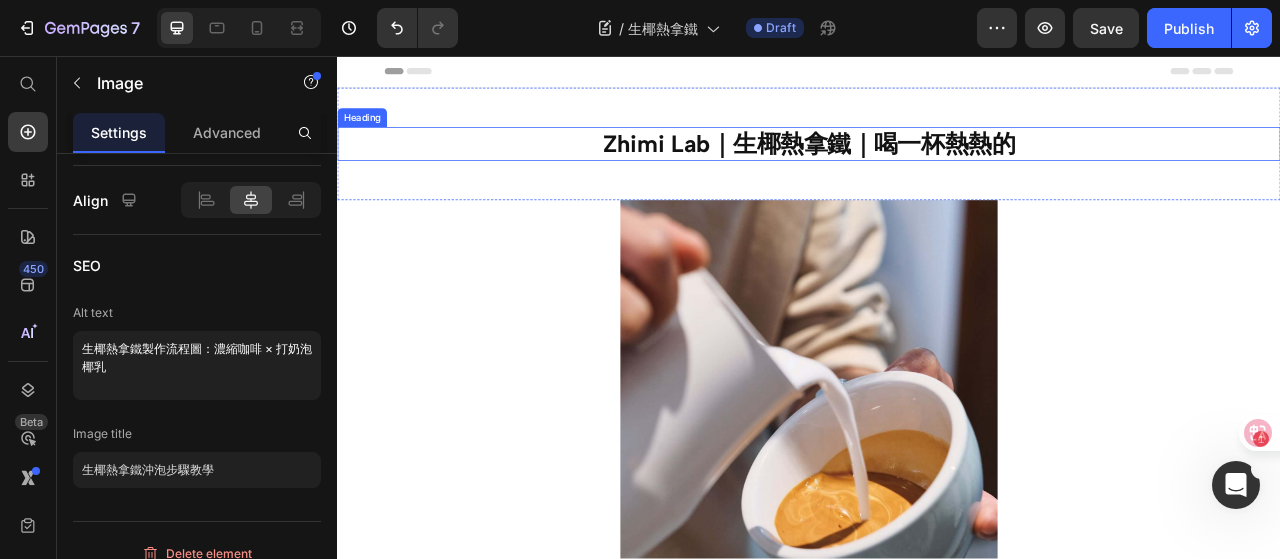 click on "Zhimi Lab｜生椰熱拿鐵｜喝一杯熱熱的" at bounding box center [937, 168] 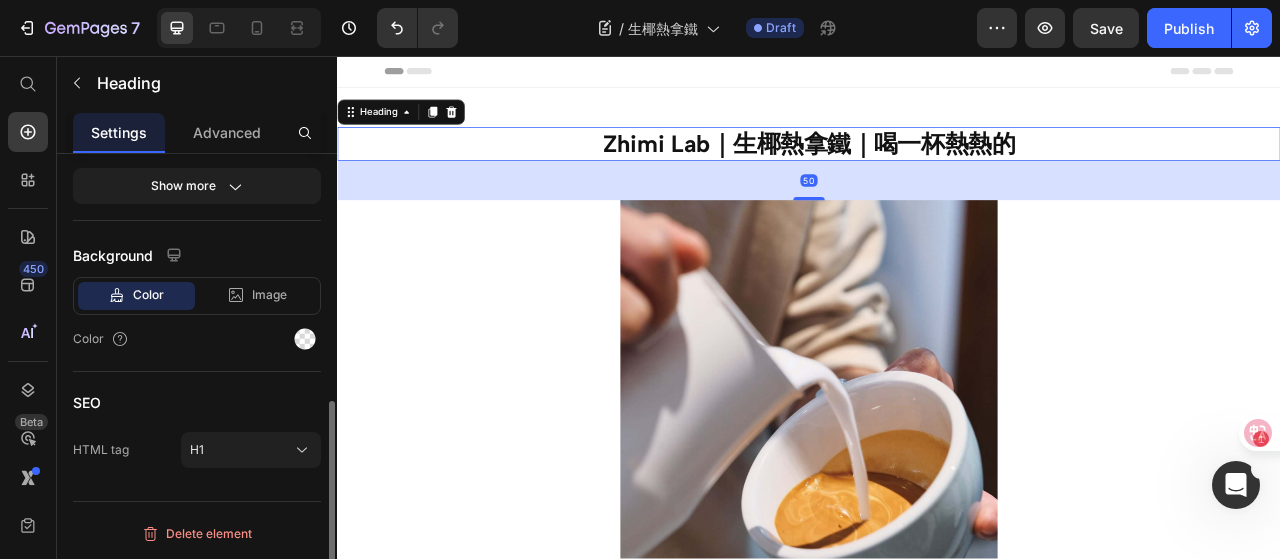 scroll, scrollTop: 0, scrollLeft: 0, axis: both 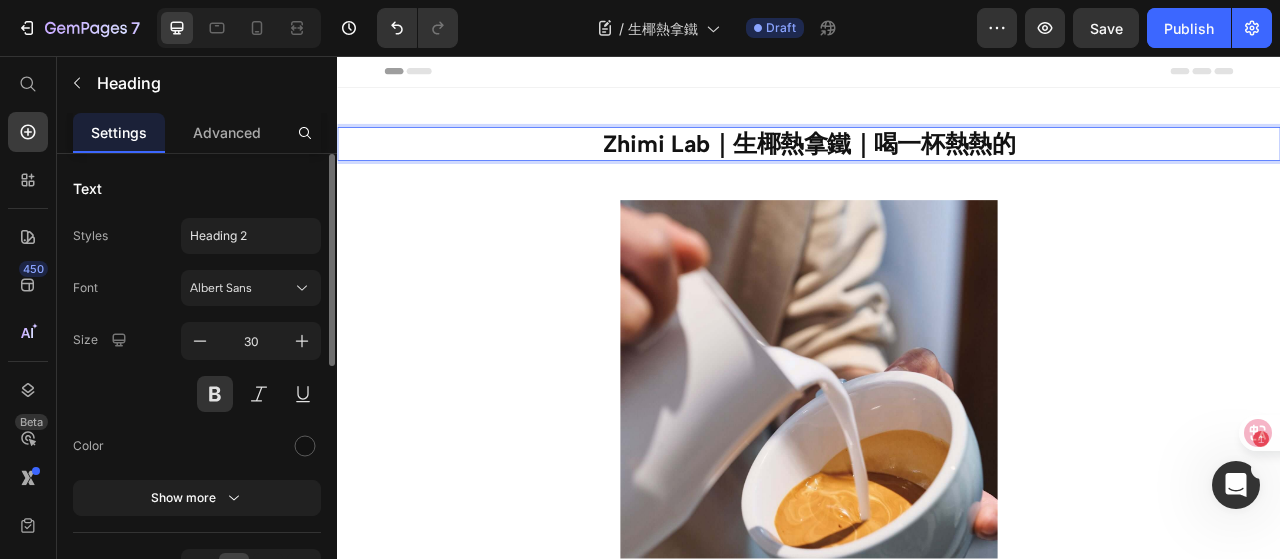 click on "Zhimi Lab｜生椰熱拿鐵｜喝一杯熱熱的" at bounding box center [937, 168] 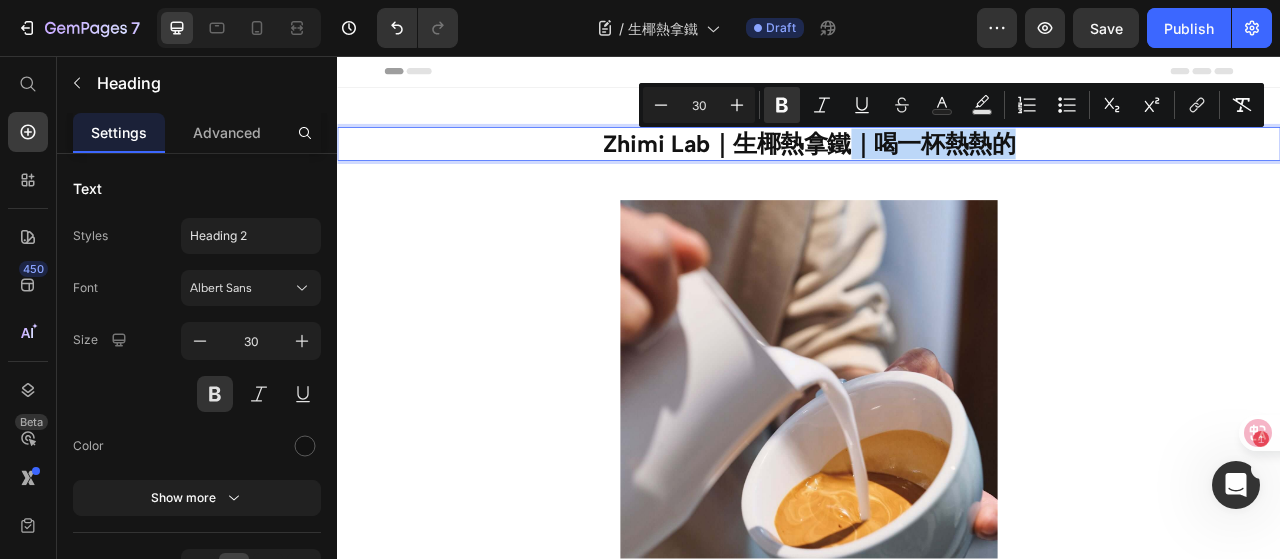 drag, startPoint x: 1134, startPoint y: 170, endPoint x: 988, endPoint y: 180, distance: 146.34207 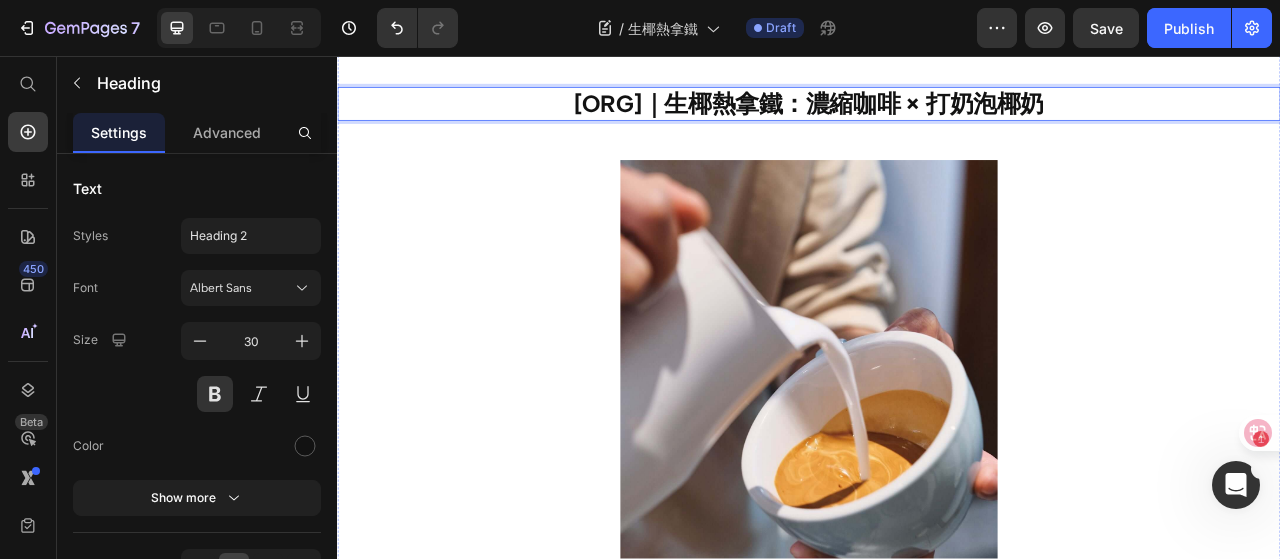 scroll, scrollTop: 0, scrollLeft: 0, axis: both 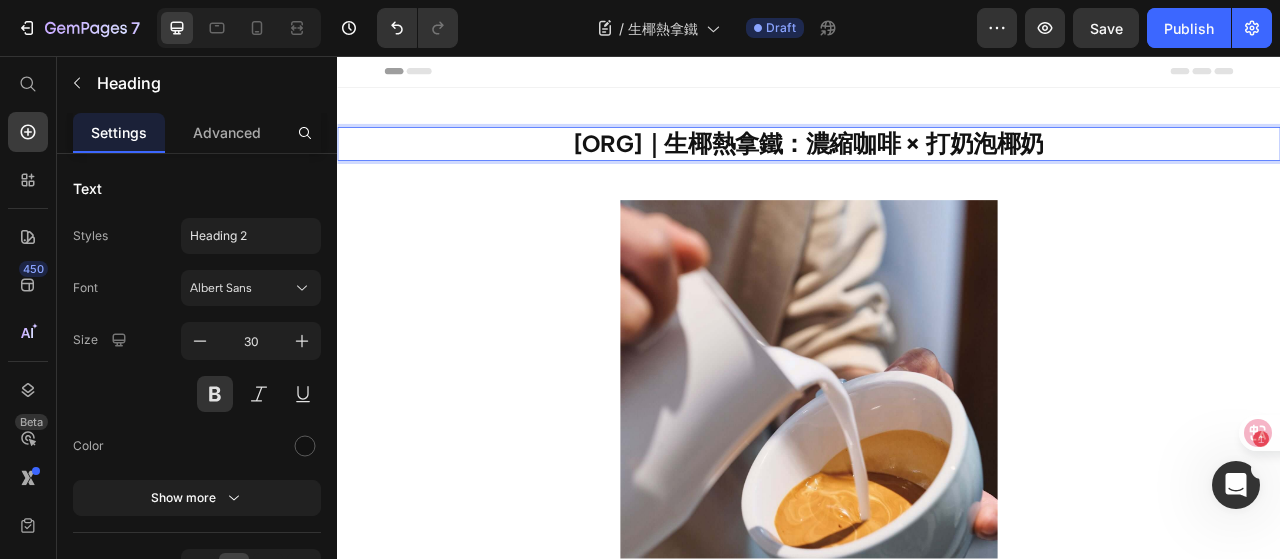 click on "[ORG]｜生椰熱拿鐵：濃縮咖啡 × 打奶泡椰奶" at bounding box center (937, 168) 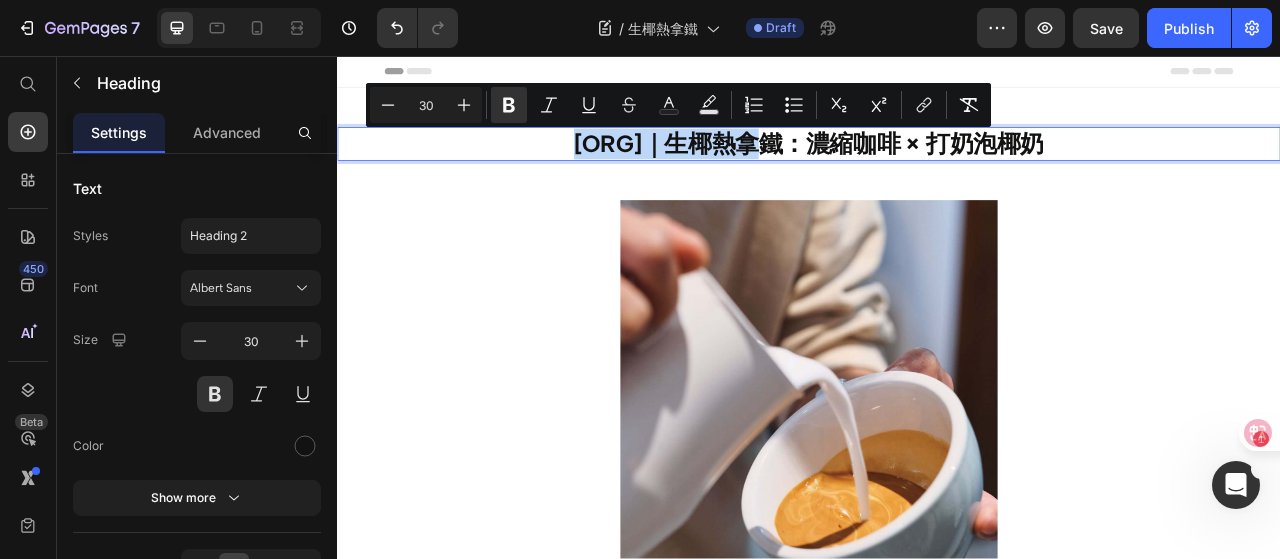 drag, startPoint x: 774, startPoint y: 171, endPoint x: 574, endPoint y: 180, distance: 200.2024 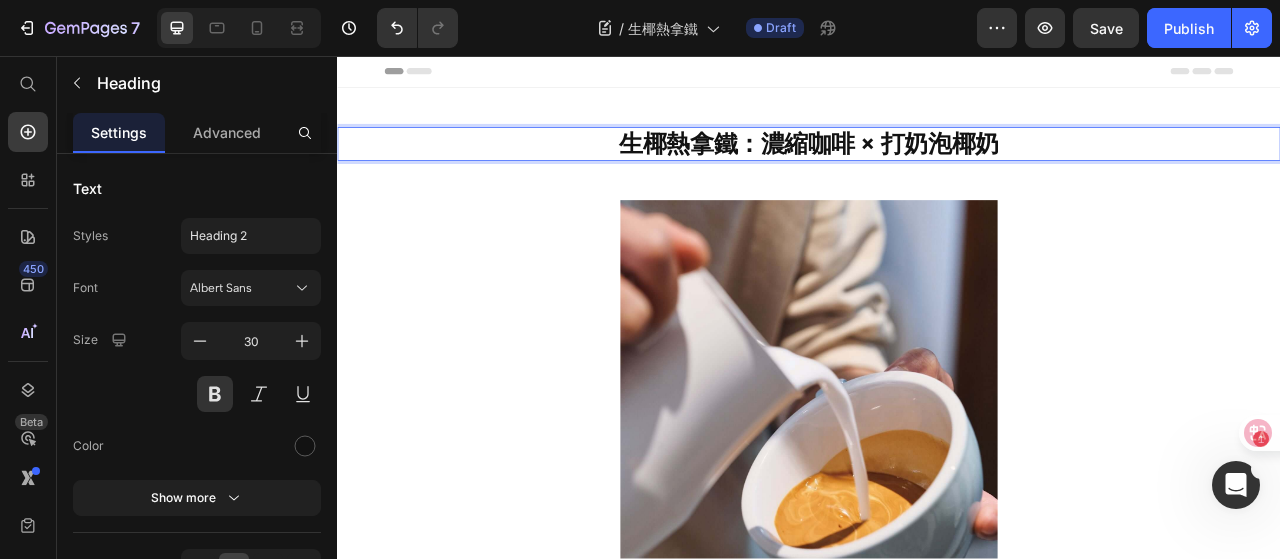 click on "生椰熱拿鐵：濃縮咖啡 × 打奶泡椰奶" at bounding box center (937, 168) 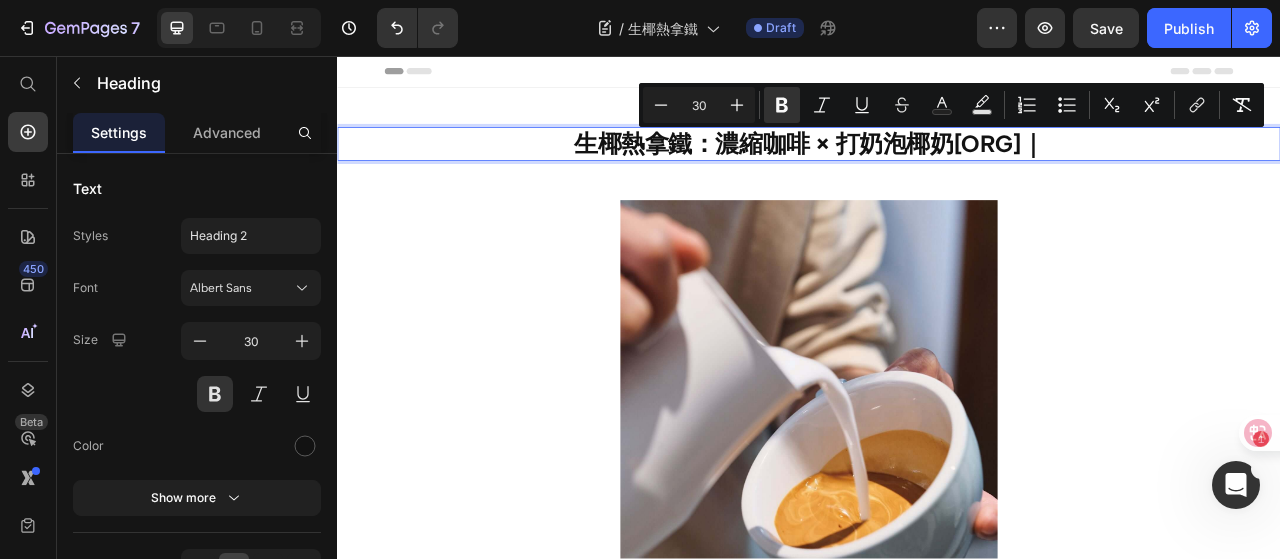 drag, startPoint x: 1248, startPoint y: 162, endPoint x: 1229, endPoint y: 165, distance: 19.235384 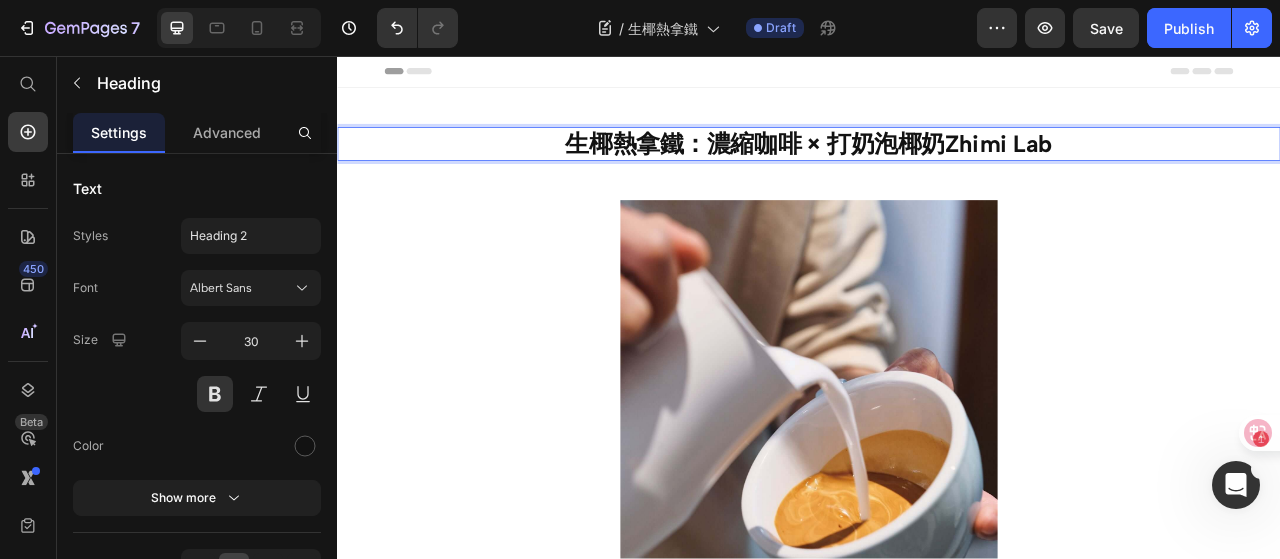 click on "生椰熱拿鐵：濃縮咖啡 × 打奶泡椰奶Zhimi Lab" at bounding box center (937, 168) 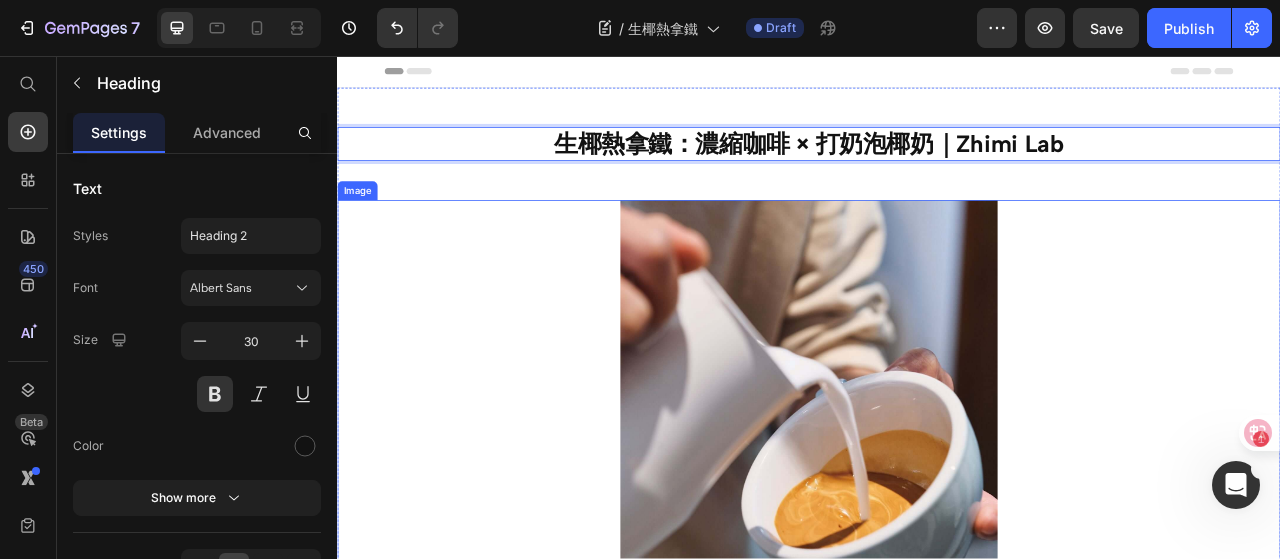 click at bounding box center (937, 560) 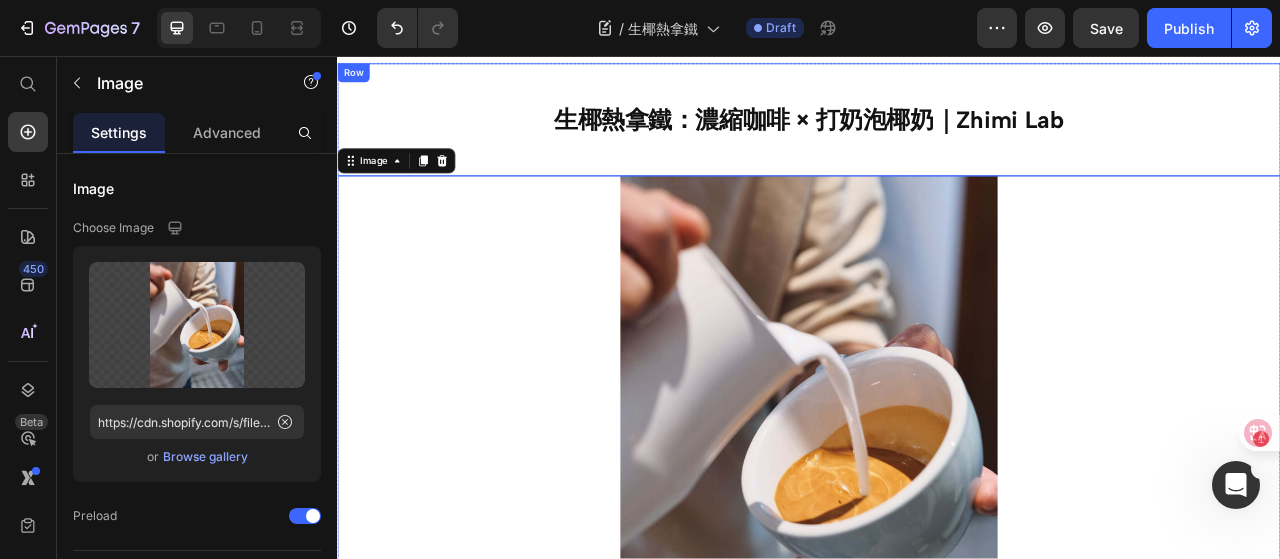 scroll, scrollTop: 0, scrollLeft: 0, axis: both 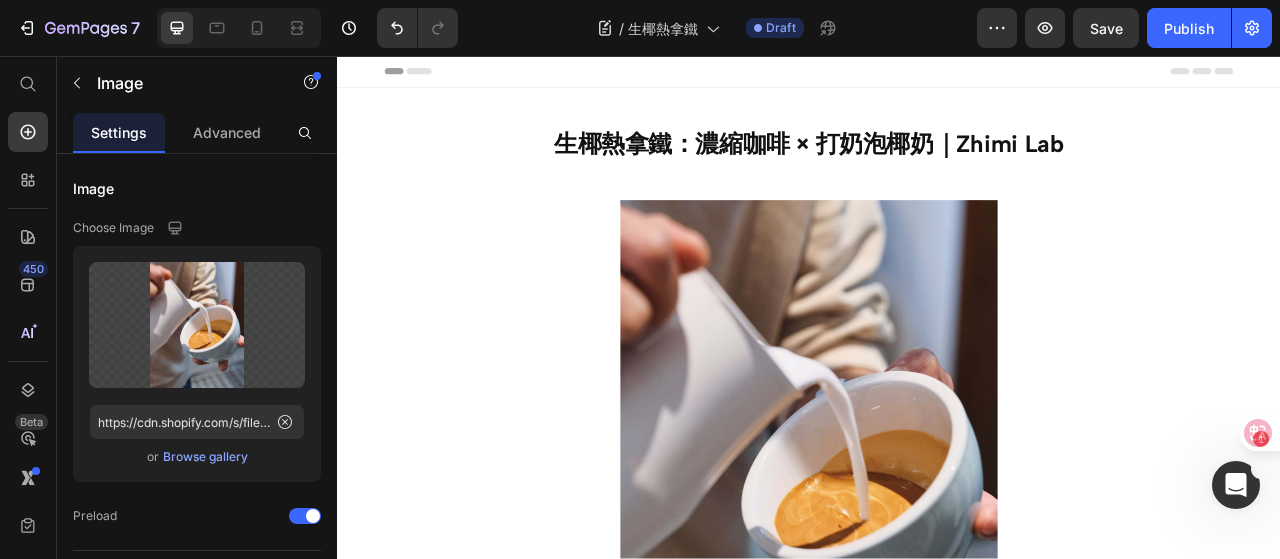 click on "Header" at bounding box center [394, 76] 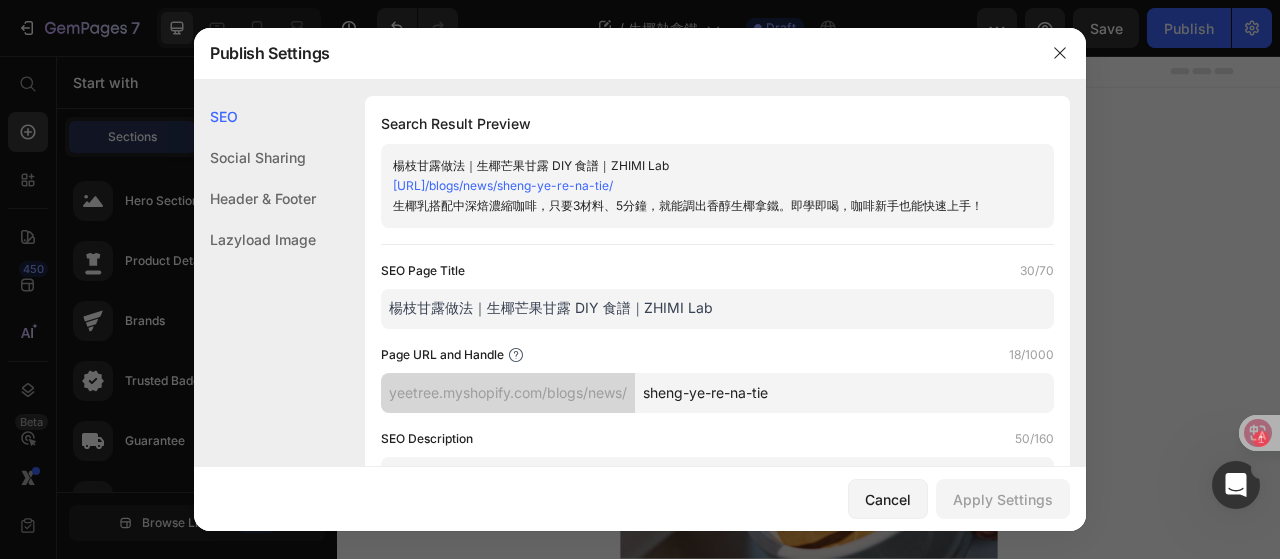scroll, scrollTop: 200, scrollLeft: 0, axis: vertical 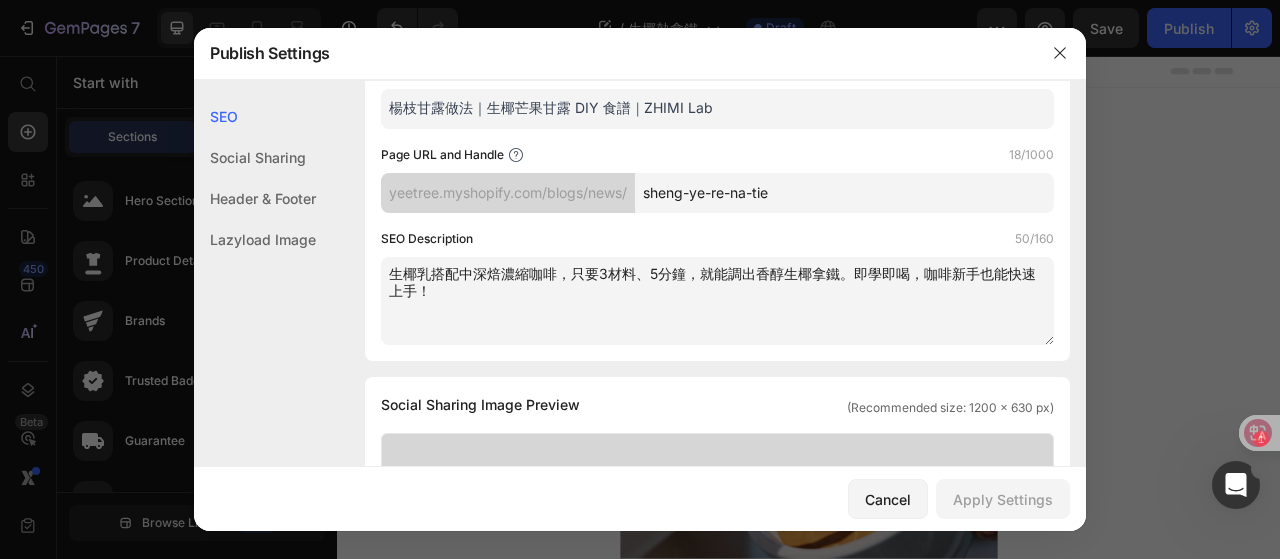 drag, startPoint x: 785, startPoint y: 293, endPoint x: 182, endPoint y: 183, distance: 612.95105 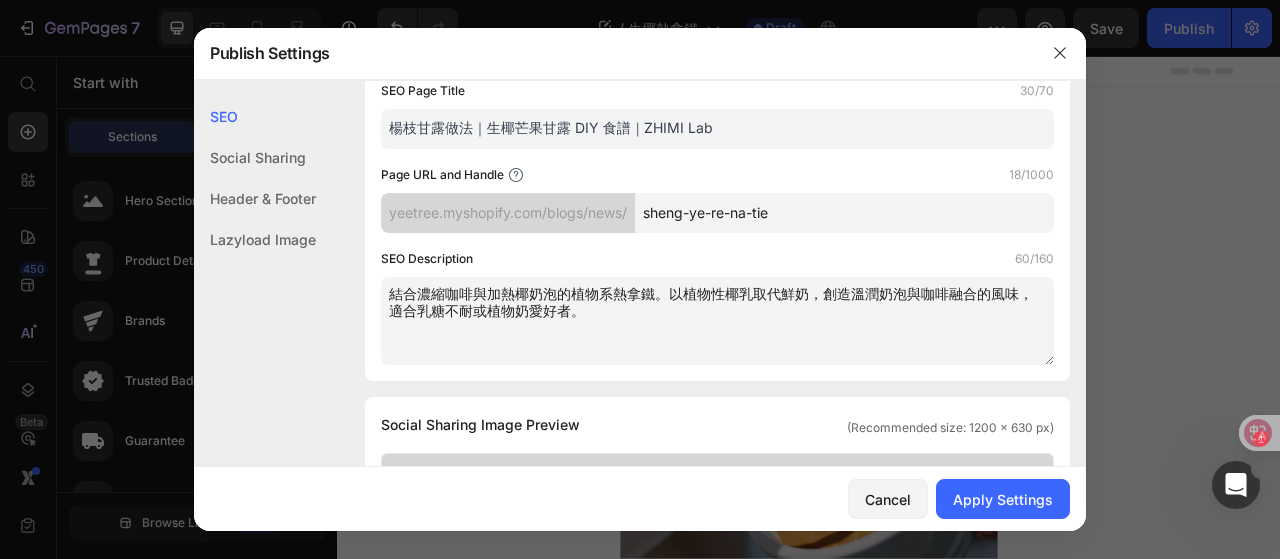 scroll, scrollTop: 220, scrollLeft: 0, axis: vertical 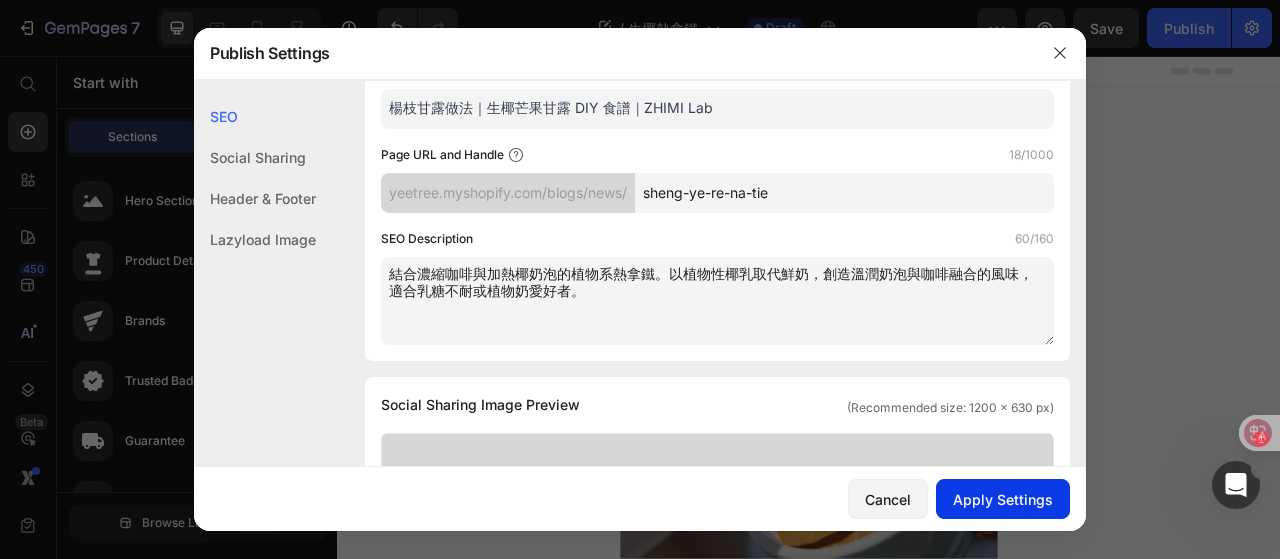 type on "結合濃縮咖啡與加熱椰奶泡的植物系熱拿鐵。以植物性椰乳取代鮮奶，創造溫潤奶泡與咖啡融合的風味，適合乳糖不耐或植物奶愛好者。" 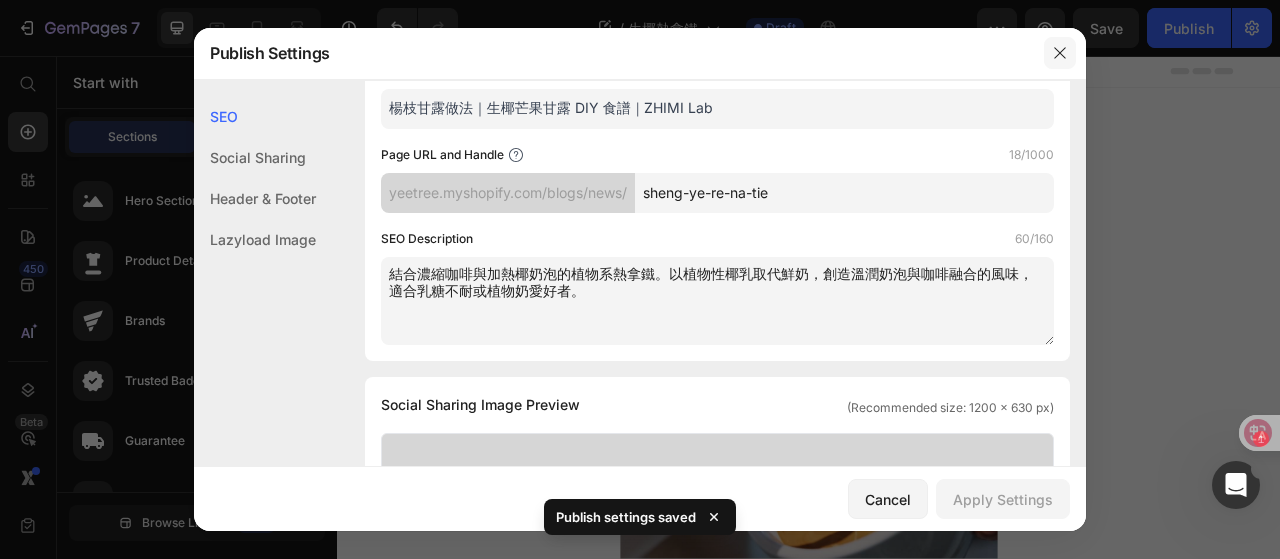 click at bounding box center [1060, 53] 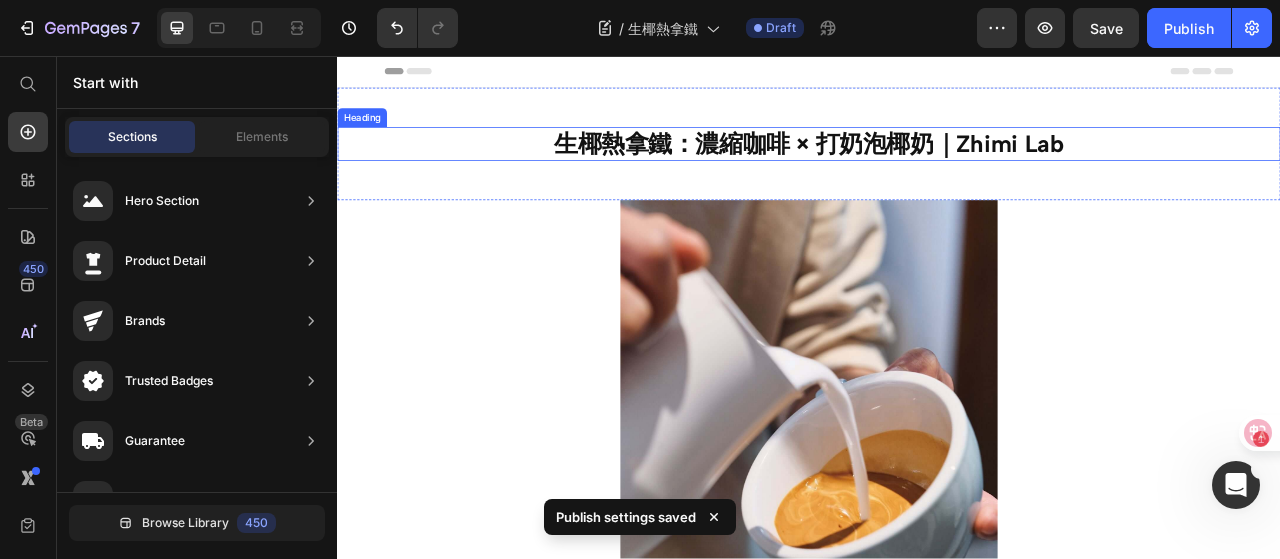 click on "生椰熱拿鐵：濃縮咖啡 × 打奶泡椰奶｜Zhimi Lab" at bounding box center [937, 168] 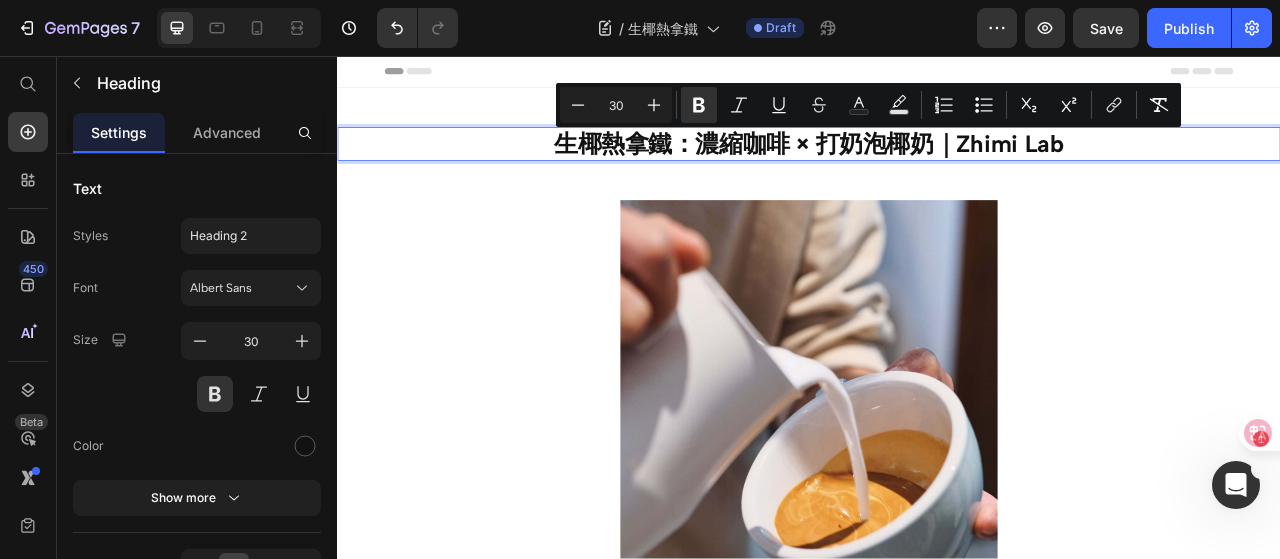 click on "生椰熱拿鐵：濃縮咖啡 × 打奶泡椰奶｜Zhimi Lab" at bounding box center [937, 168] 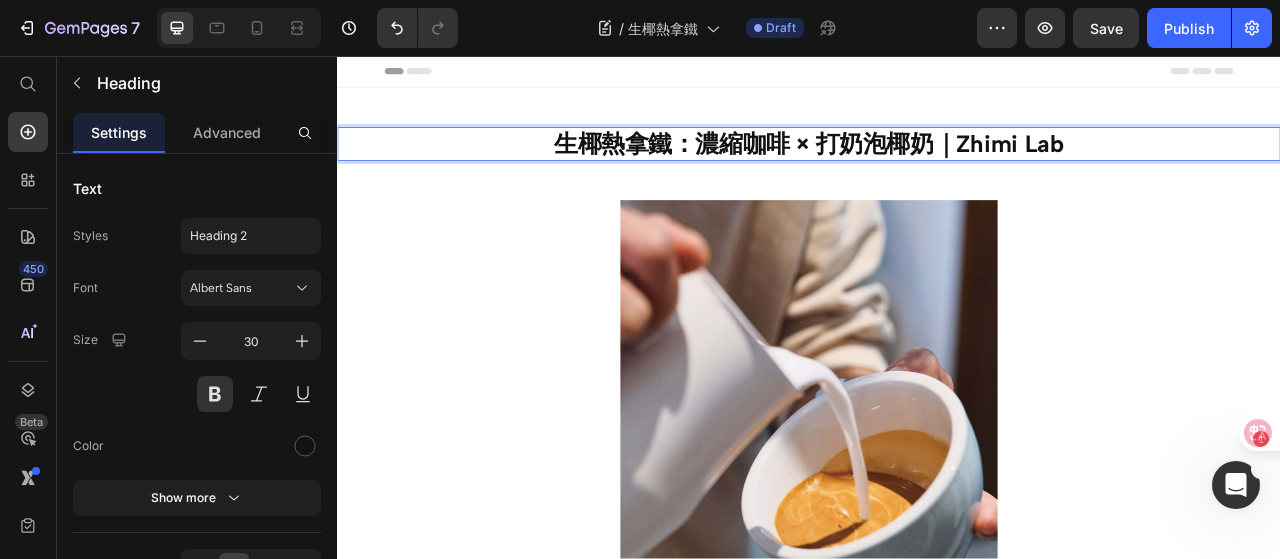 click on "Header" at bounding box center [394, 76] 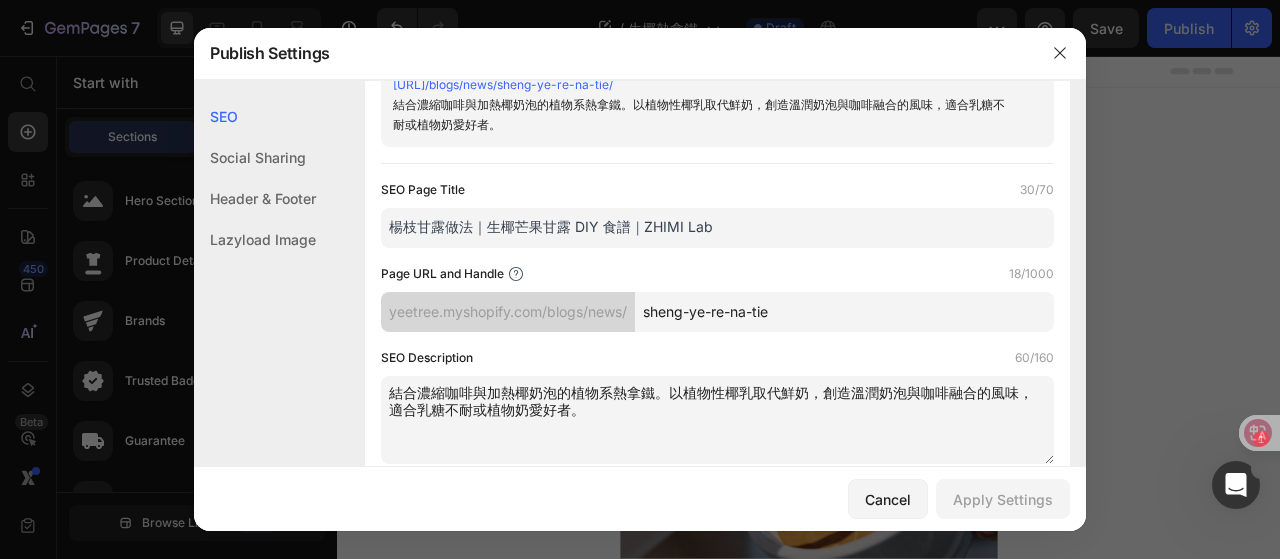 scroll, scrollTop: 0, scrollLeft: 0, axis: both 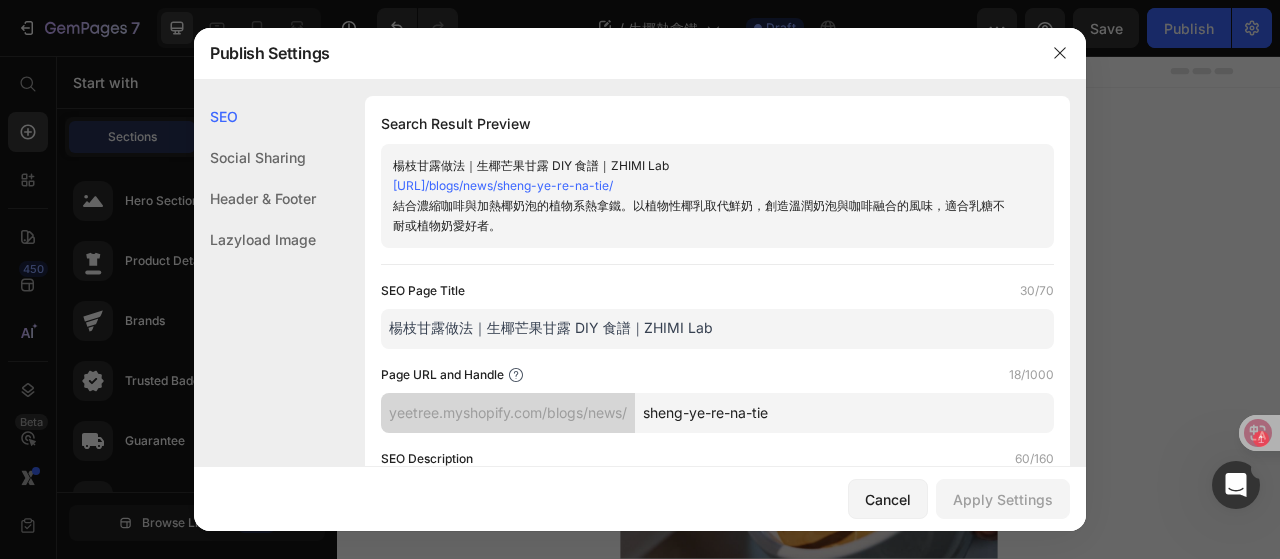drag, startPoint x: 740, startPoint y: 333, endPoint x: 246, endPoint y: 339, distance: 494.03644 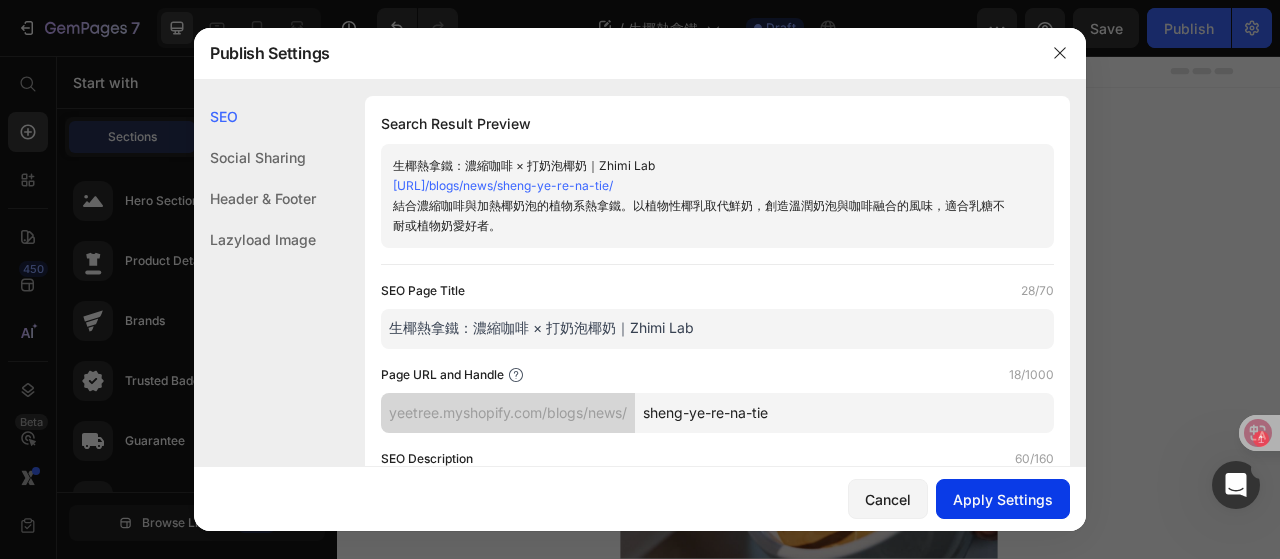 type on "生椰熱拿鐵：濃縮咖啡 × 打奶泡椰奶｜Zhimi Lab" 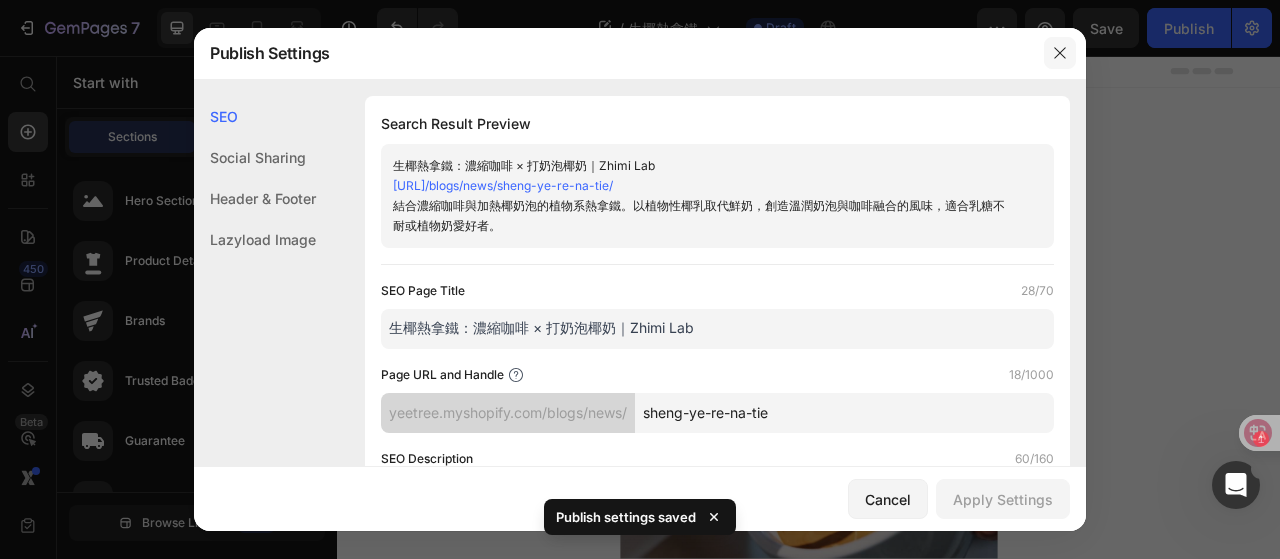 click 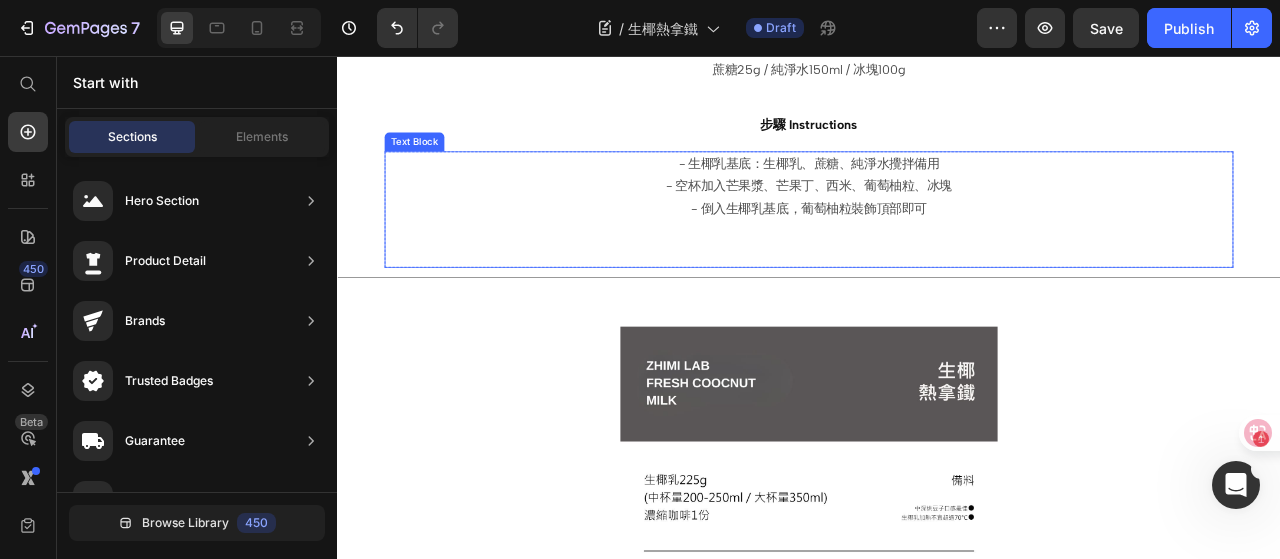 scroll, scrollTop: 1000, scrollLeft: 0, axis: vertical 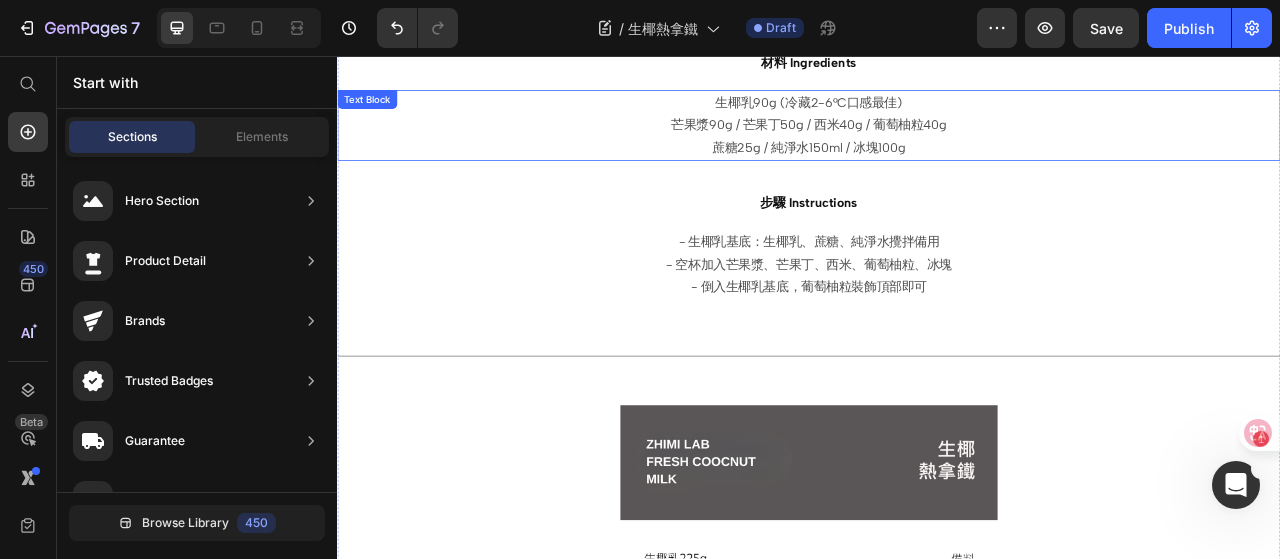 click on "芒果漿90g / 芒果丁50g / 西米40g / 葡萄柚粒40g" at bounding box center (937, 145) 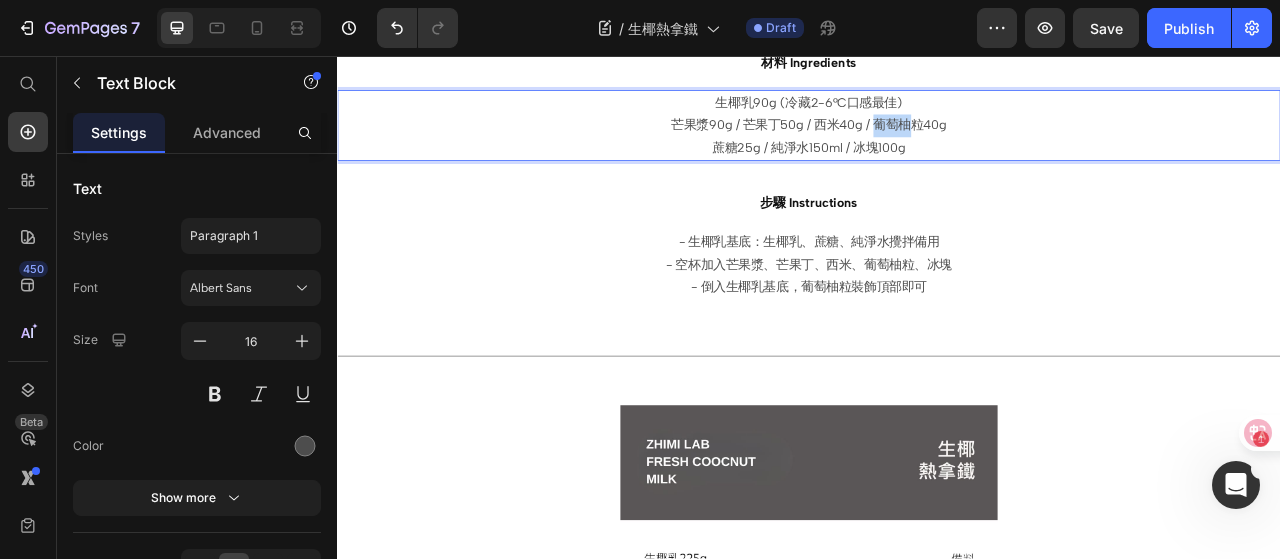 click on "芒果漿90g / 芒果丁50g / 西米40g / 葡萄柚粒40g" at bounding box center [937, 145] 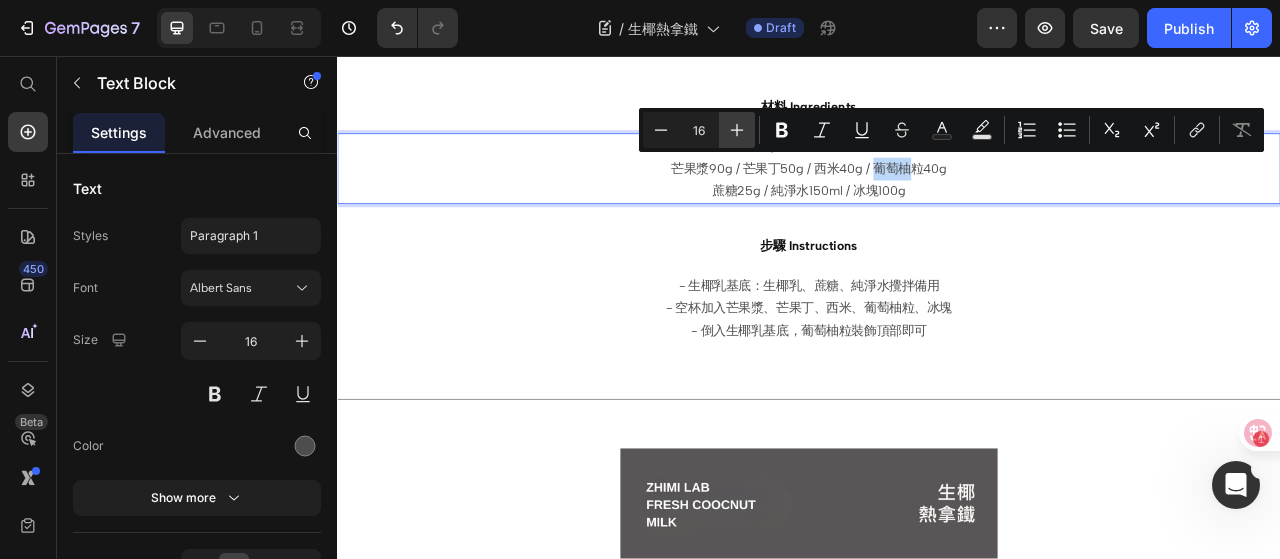 scroll, scrollTop: 900, scrollLeft: 0, axis: vertical 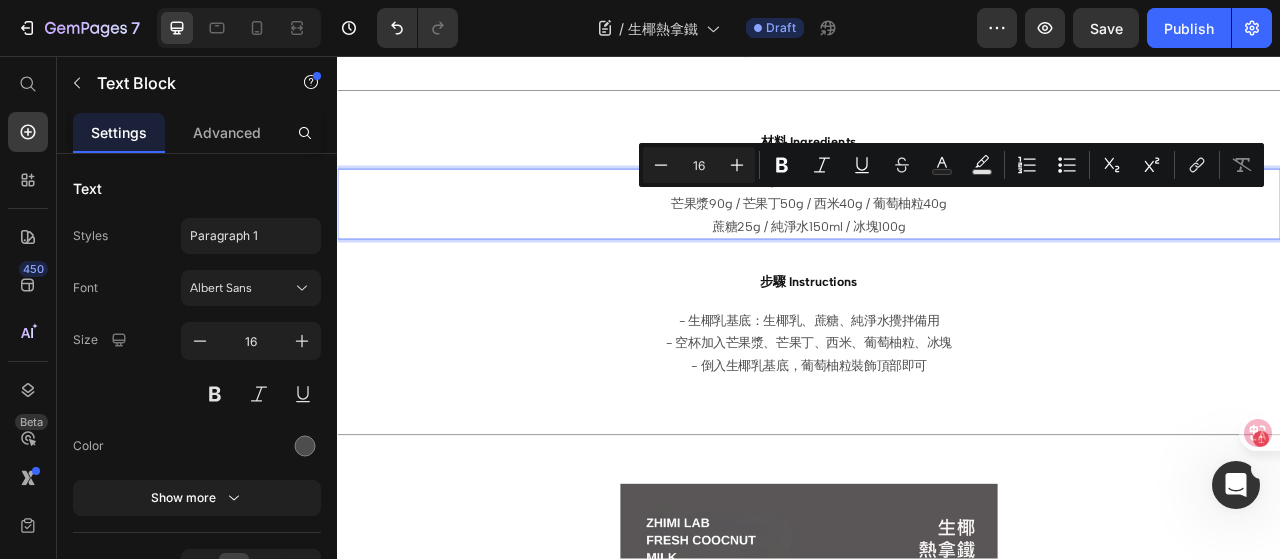 click on "芒果漿90g / 芒果丁50g / 西米40g / 葡萄柚粒40g" at bounding box center [937, 245] 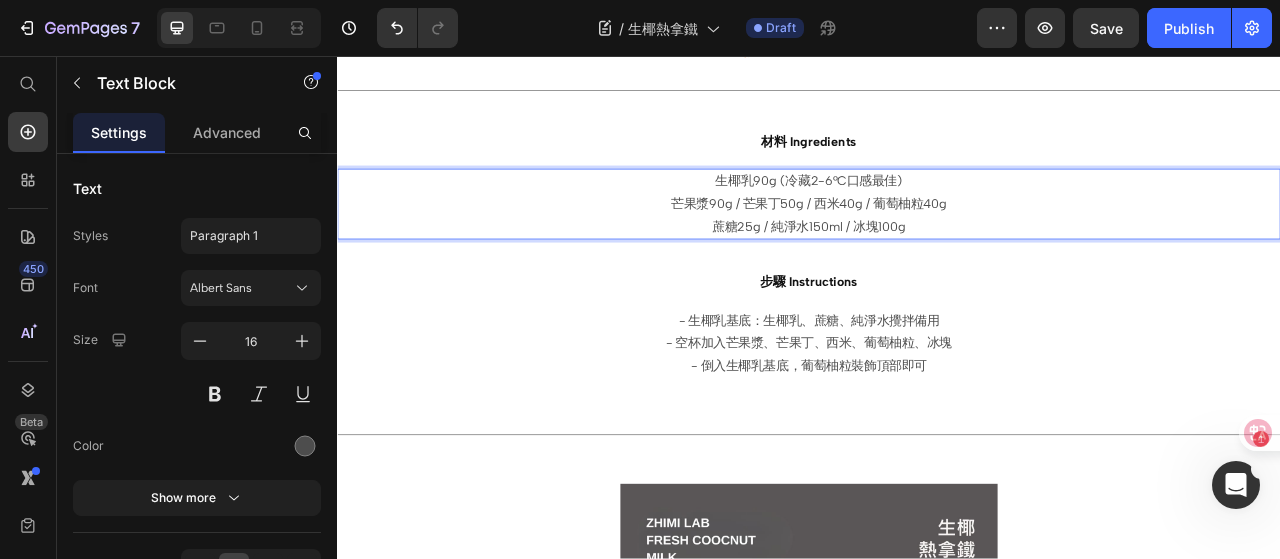 click on "生椰乳90g (冷藏2-6°C口感最佳)" at bounding box center [937, 216] 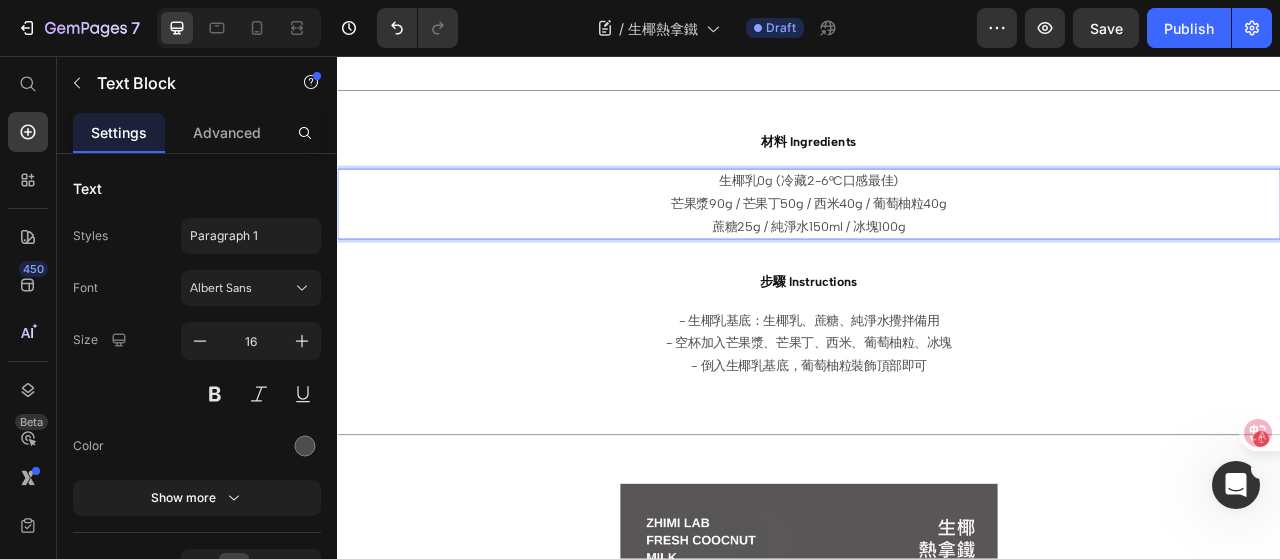type 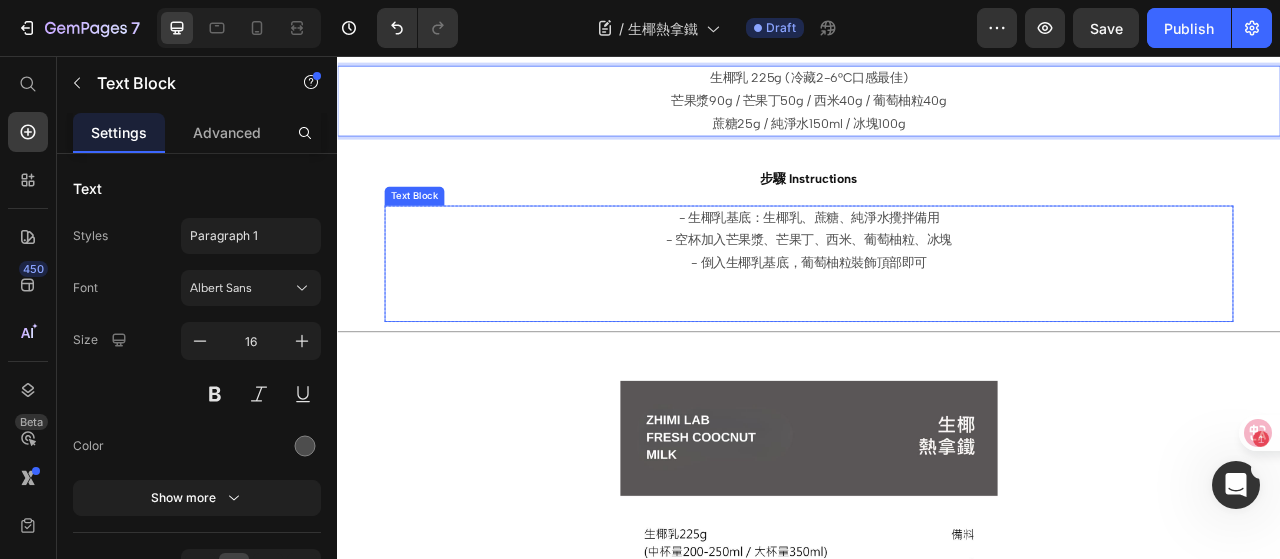 scroll, scrollTop: 1000, scrollLeft: 0, axis: vertical 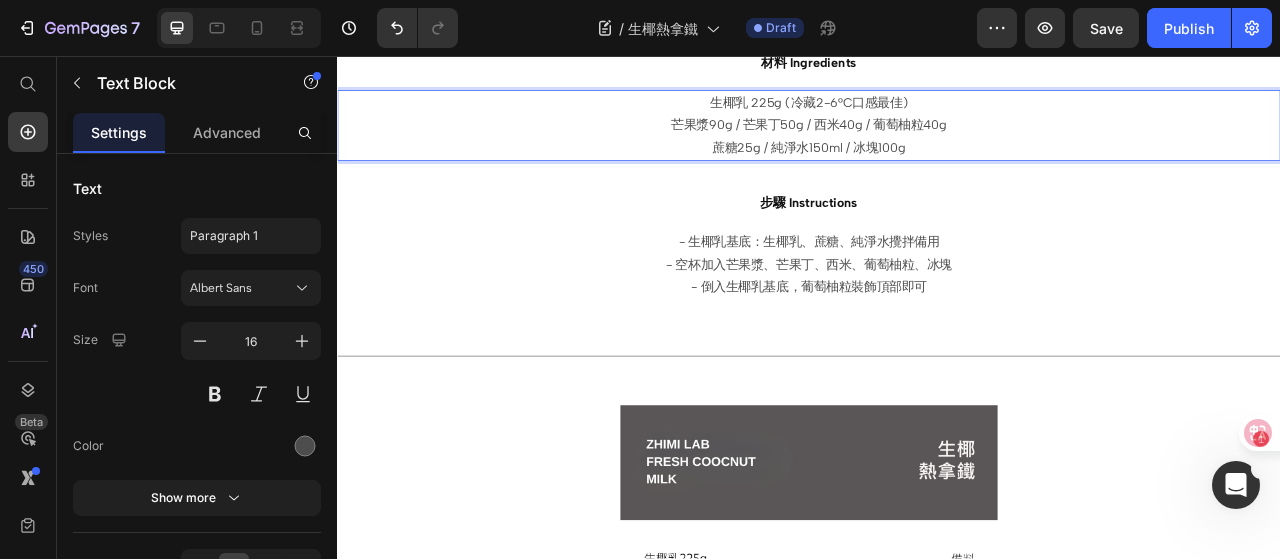 click on "生椰乳 225g (冷藏2-6°C口感最佳)" at bounding box center (937, 116) 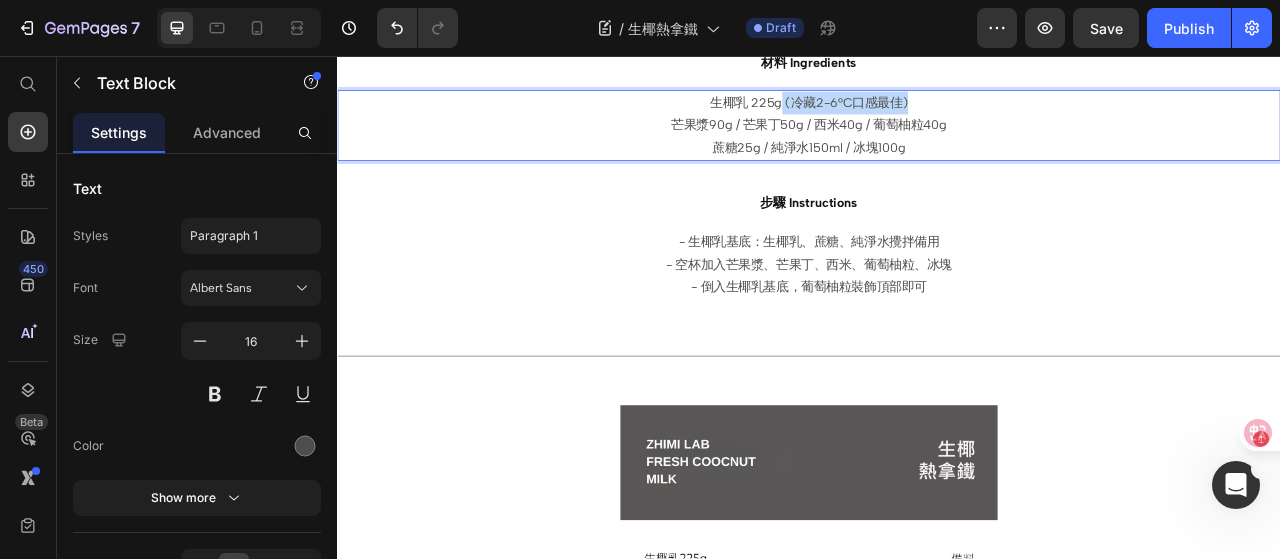 drag, startPoint x: 1069, startPoint y: 103, endPoint x: 897, endPoint y: 110, distance: 172.14238 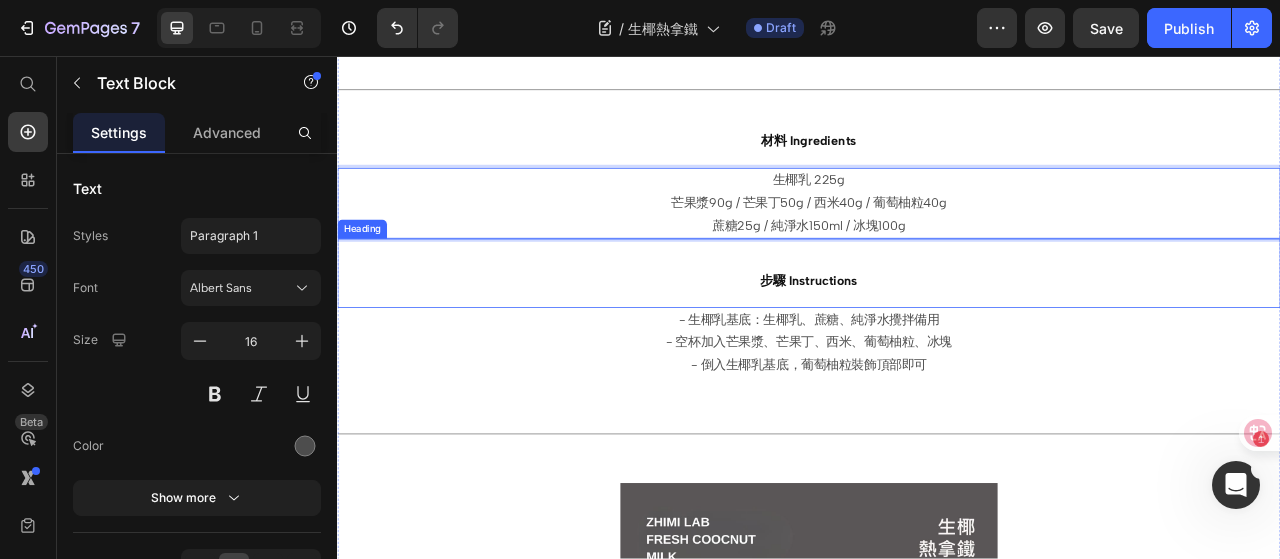 scroll, scrollTop: 900, scrollLeft: 0, axis: vertical 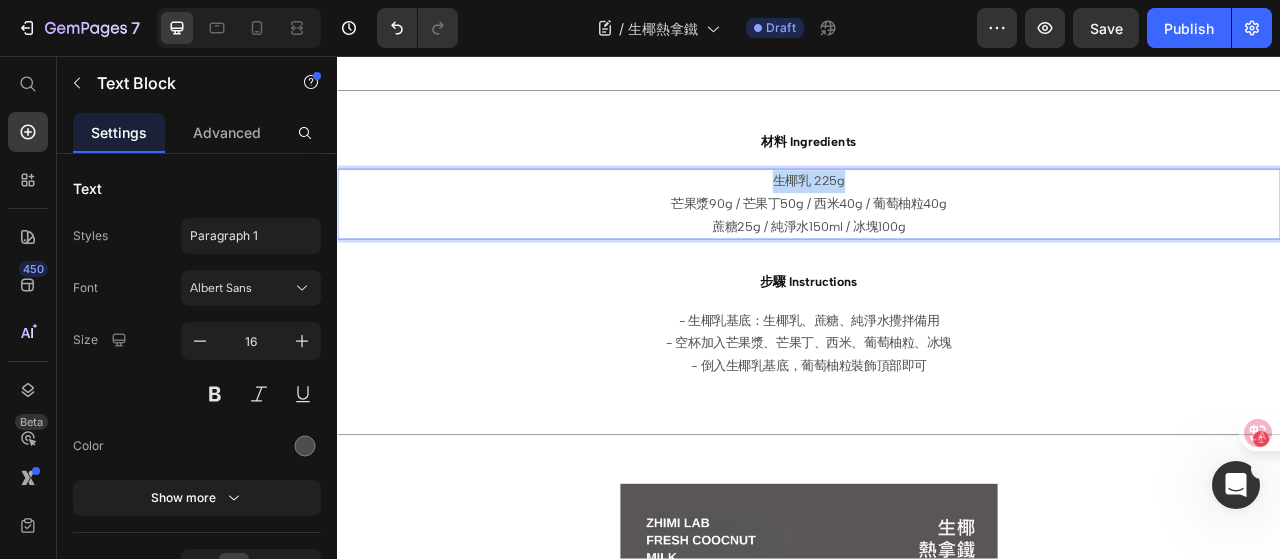 drag, startPoint x: 992, startPoint y: 204, endPoint x: 889, endPoint y: 211, distance: 103.23759 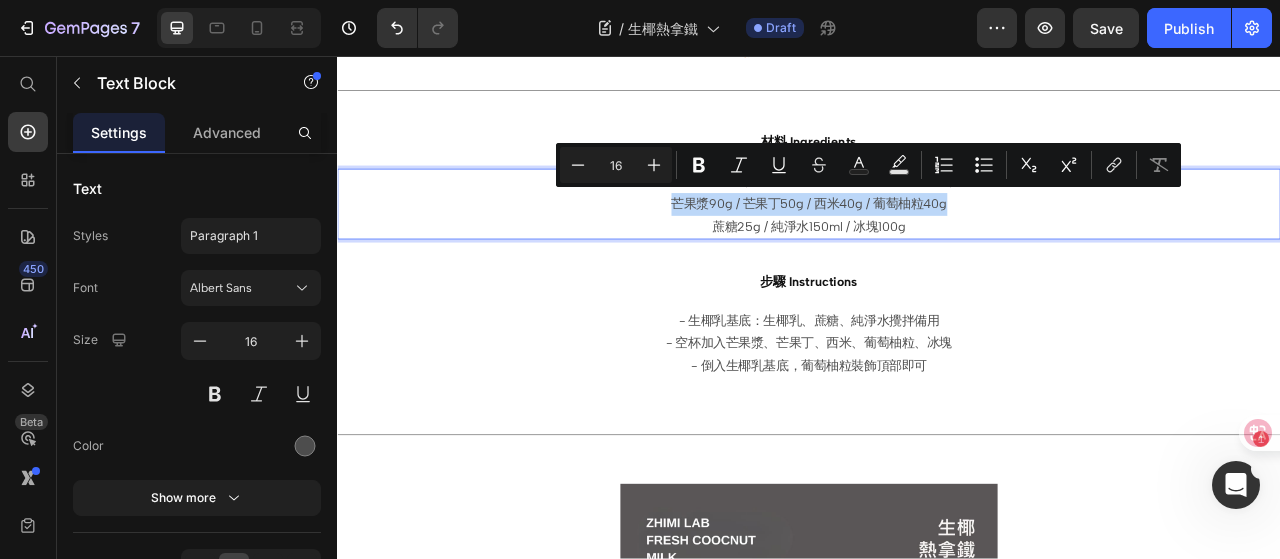 drag, startPoint x: 1111, startPoint y: 234, endPoint x: 744, endPoint y: 242, distance: 367.0872 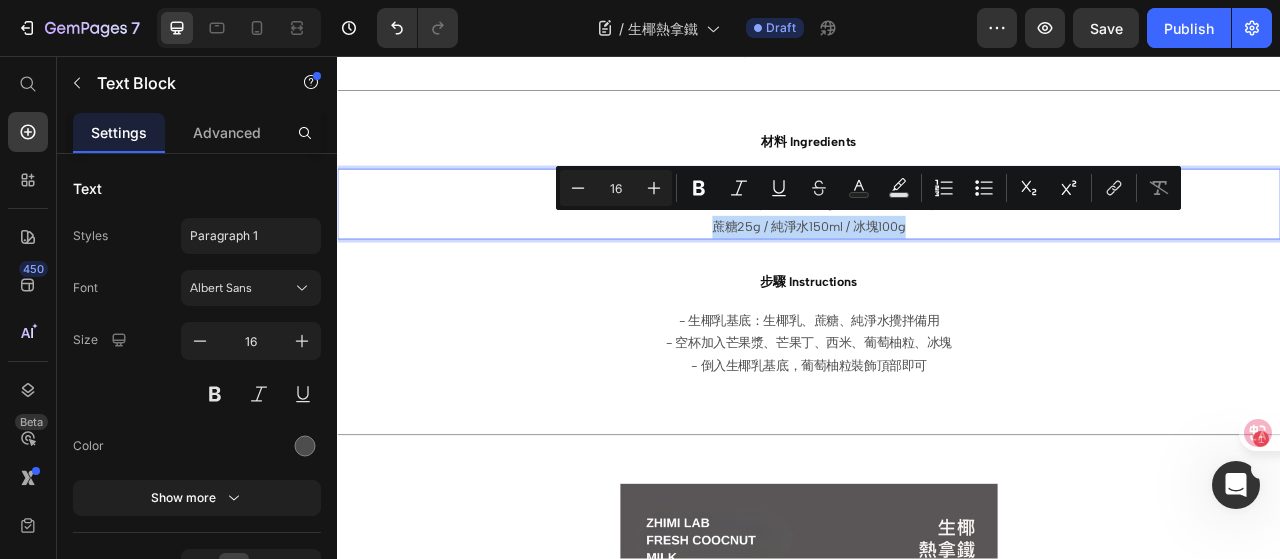 drag, startPoint x: 1052, startPoint y: 261, endPoint x: 809, endPoint y: 264, distance: 243.01852 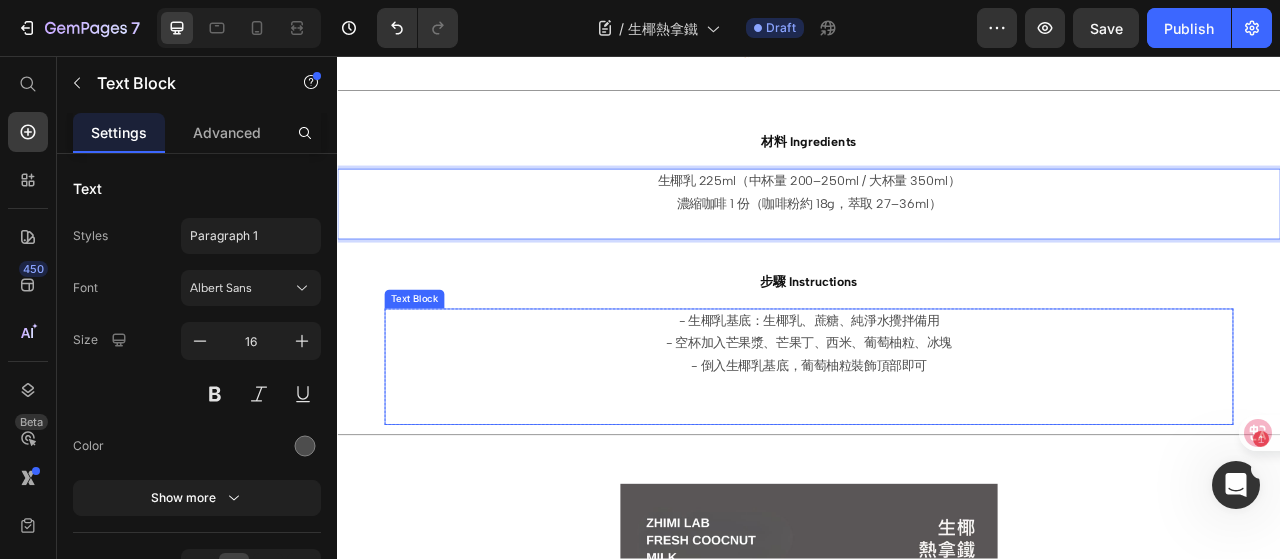 click on "- 生椰乳基底：生椰乳、蔗糖、純淨水攪拌備用" at bounding box center (937, 394) 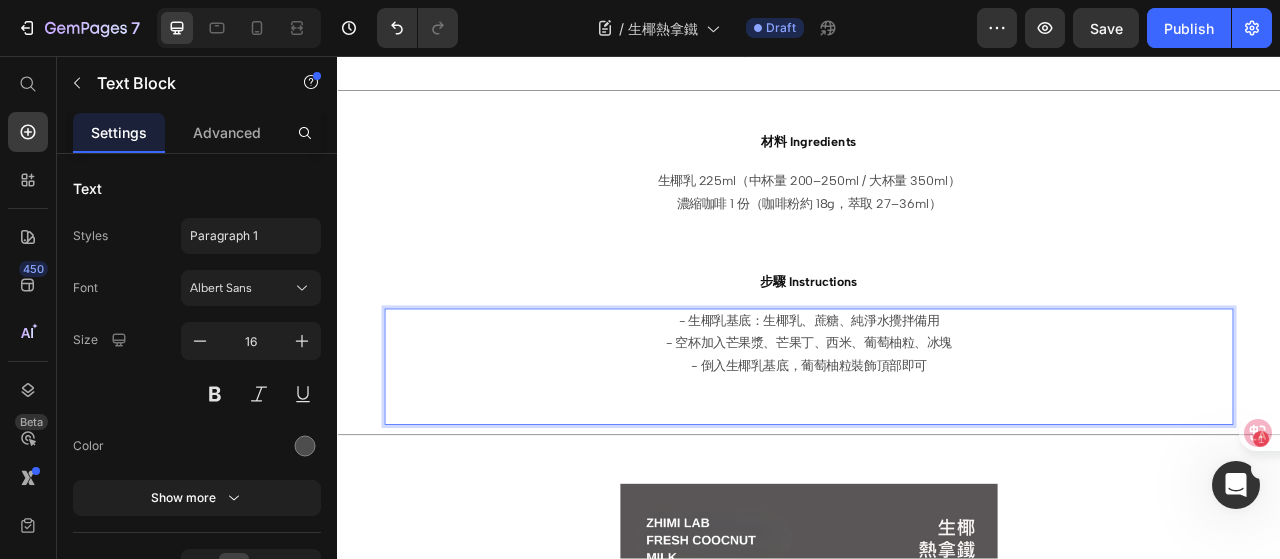 drag, startPoint x: 781, startPoint y: 385, endPoint x: 864, endPoint y: 385, distance: 83 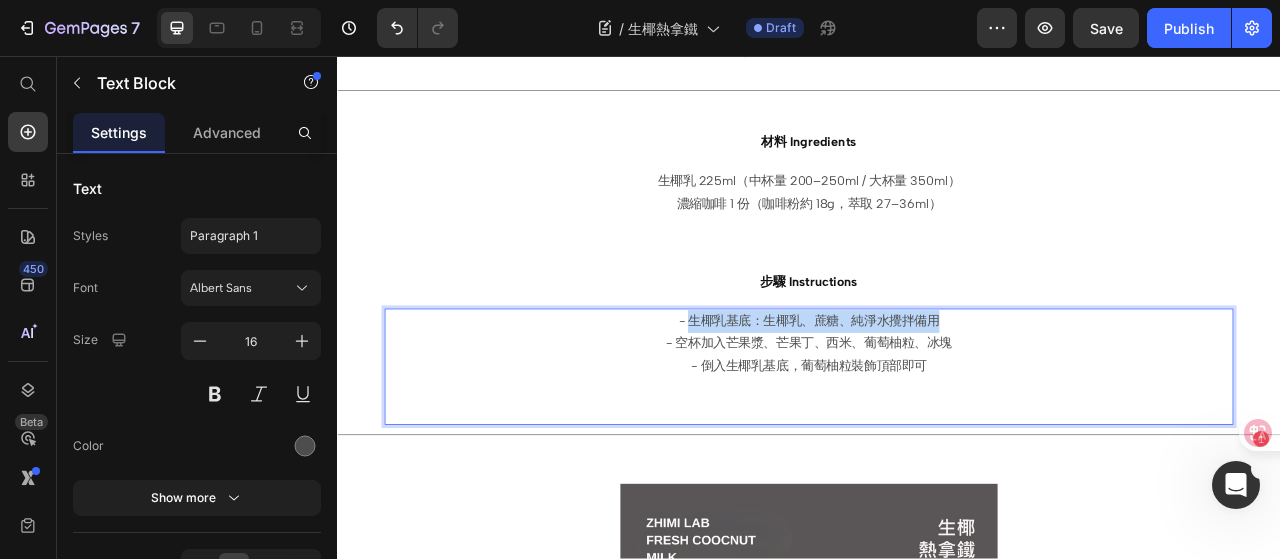 drag, startPoint x: 780, startPoint y: 382, endPoint x: 1088, endPoint y: 382, distance: 308 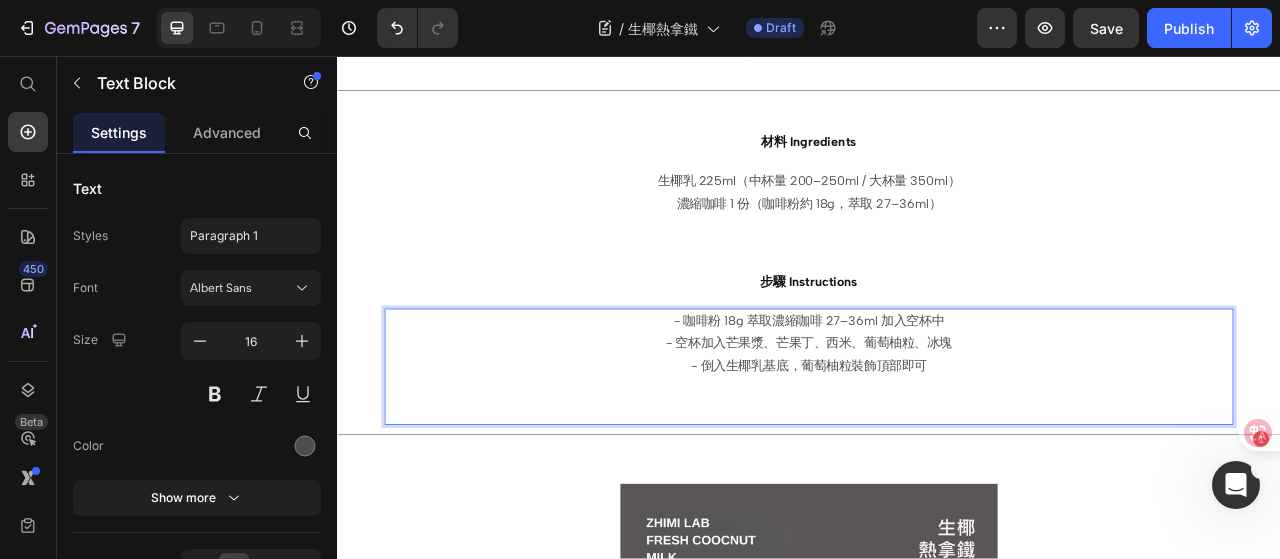 click on "- 空杯加入芒果漿、芒果丁、西米、葡萄柚粒、冰塊" at bounding box center (937, 422) 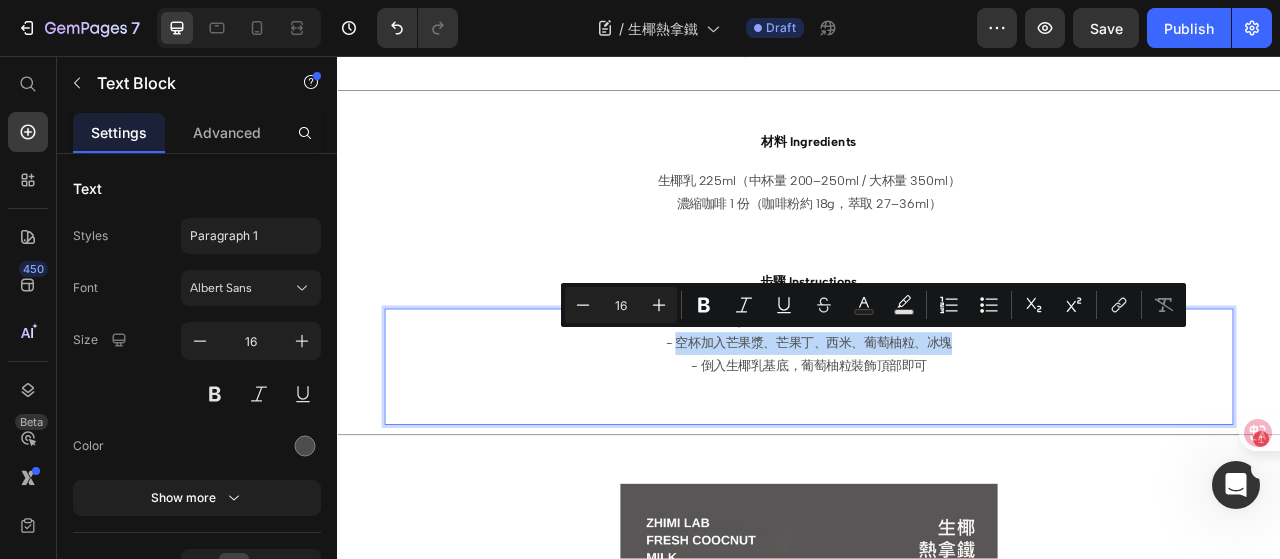 drag, startPoint x: 766, startPoint y: 411, endPoint x: 1118, endPoint y: 417, distance: 352.05115 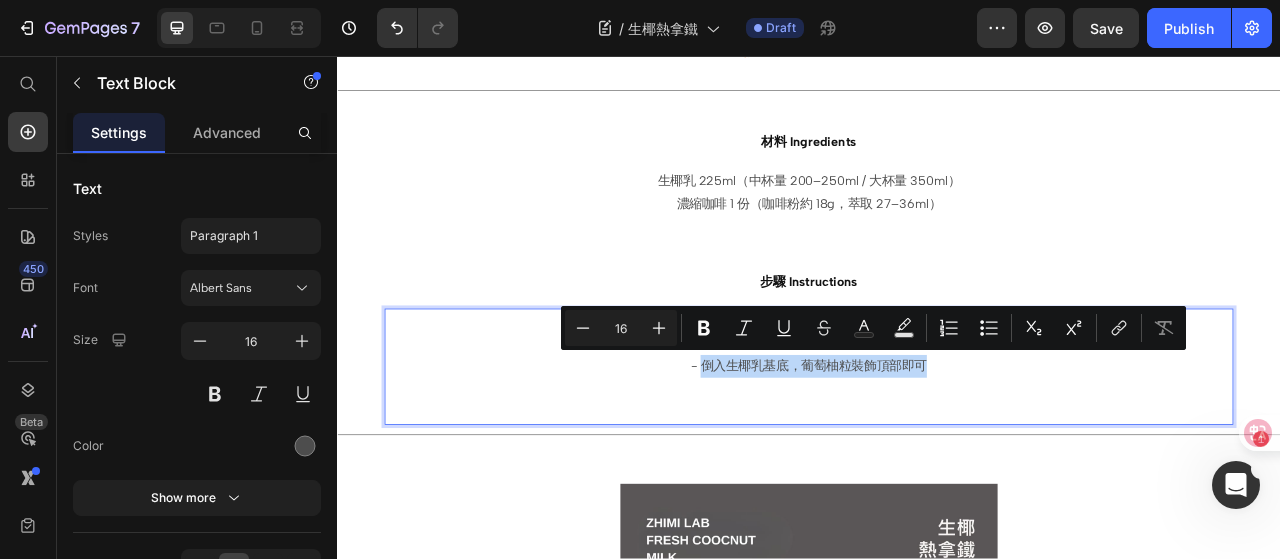 drag, startPoint x: 797, startPoint y: 439, endPoint x: 1078, endPoint y: 445, distance: 281.06406 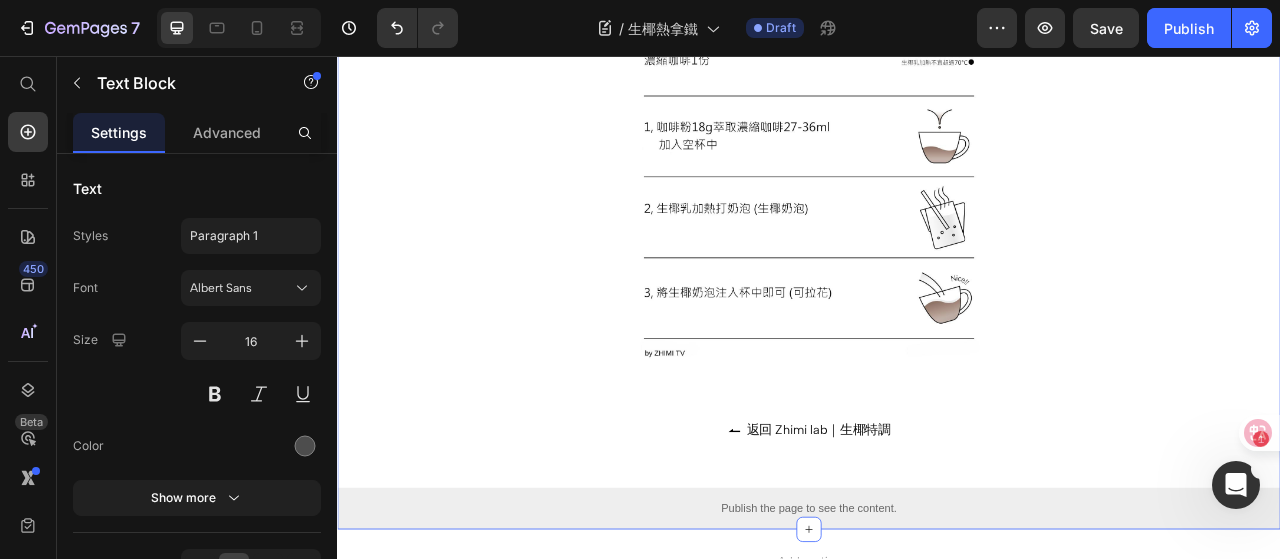 scroll, scrollTop: 1800, scrollLeft: 0, axis: vertical 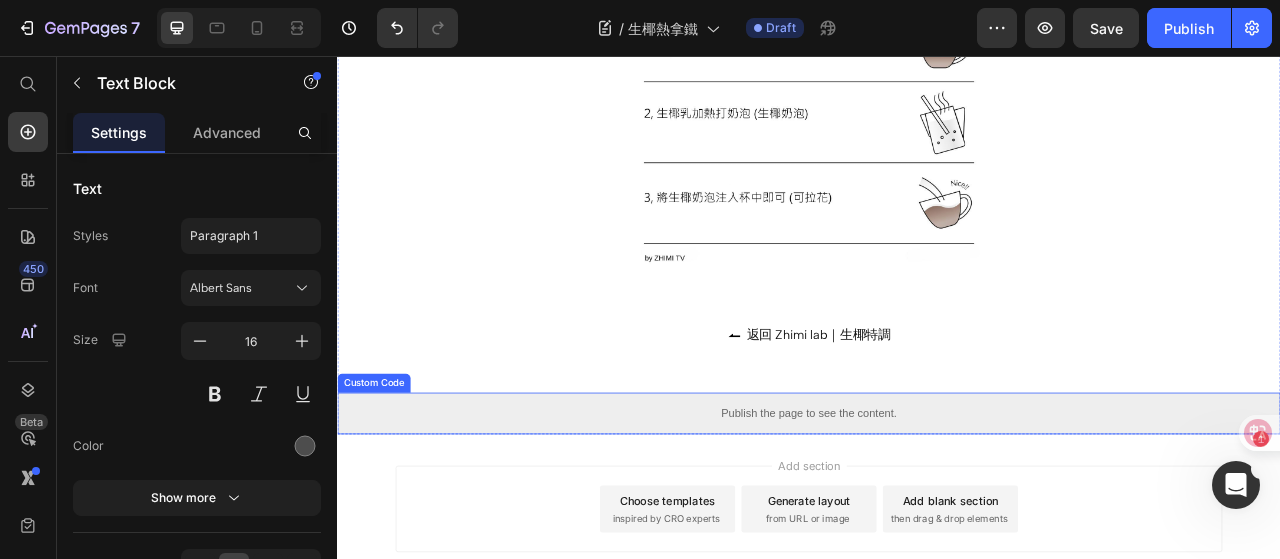 click on "Publish the page to see the content." at bounding box center [937, 511] 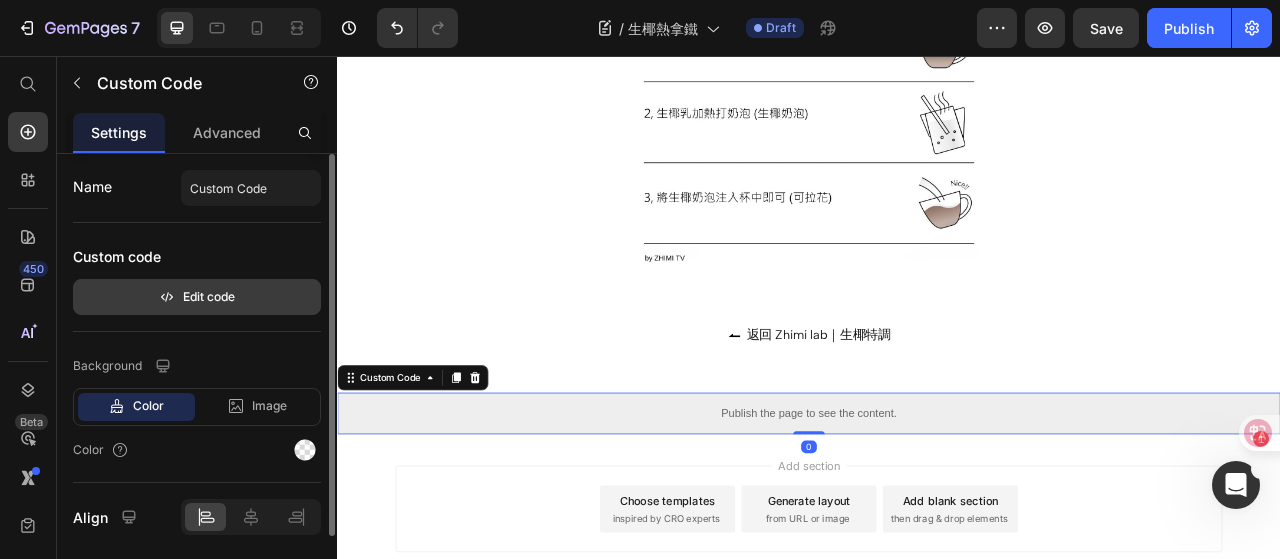 click on "Edit code" at bounding box center (197, 297) 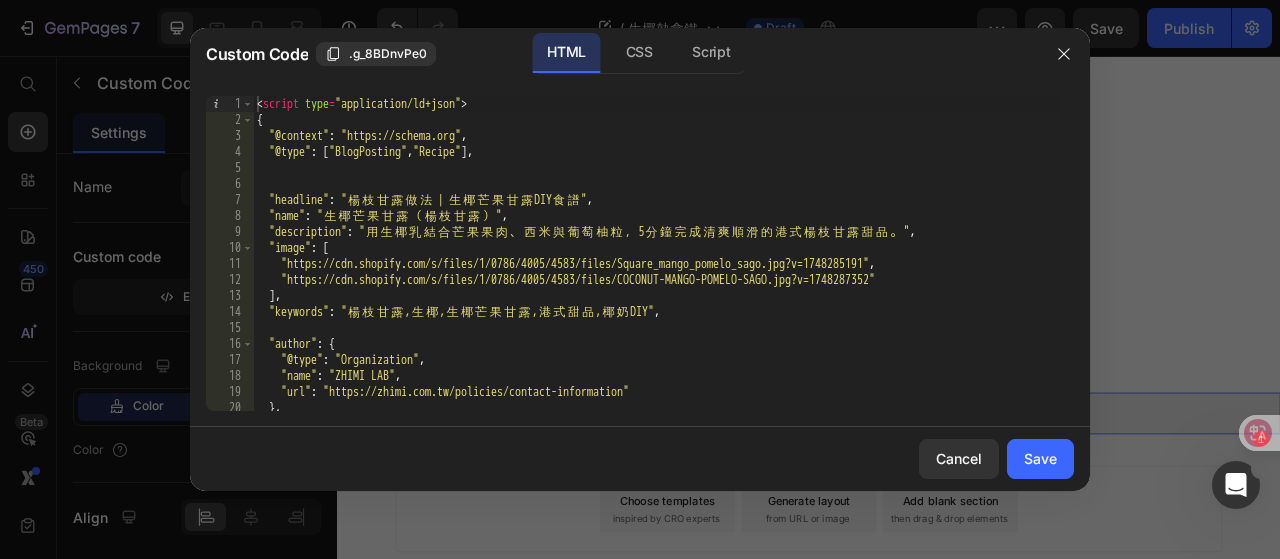 click on "< script   type = "application/ld+json" > {    "@context" :   "https://schema.org" ,    "@type" :   [ "BlogPosting" , "Recipe" ] ,    "headline" :   " 楊 枝 甘 露 做 法 ｜ 生 椰 芒 果 甘 露  DIY  食 譜 " ,    "name" :   " 生 椰 芒 果 甘 露 （ 楊 枝 甘 露 ） " ,    "description" :   " 用 生 椰 乳 結 合 芒 果 果 肉 、 西 米 與 葡 萄 柚 粒 ， 5  分 鐘 完 成 清 爽 順 滑 的 港 式 楊 枝 甘 露 甜 品 。 " ,    "image" :   [      "https://cdn.shopify.com/s/files/1/0786/4005/4583/files/Square_mango_pomelo_sago.jpg?v=1748285191" ,      "https://cdn.shopify.com/s/files/1/0786/4005/4583/files/COCONUT-MANGO-POMELO-SAGO.jpg?v=1748287352"    ] ,    "keywords" :   " 楊 枝 甘 露 ,  生 椰 ,  生 椰 芒 果 甘 露 ,  港 式 甜 品 ,  椰 奶 DIY" ,    "author" :   {      "@type" :   "Organization" ,      "name" :   "ZHIMI LAB" ,      "url" :   "https://zhimi.com.tw/policies/contact-information"    } ," at bounding box center [656, 269] 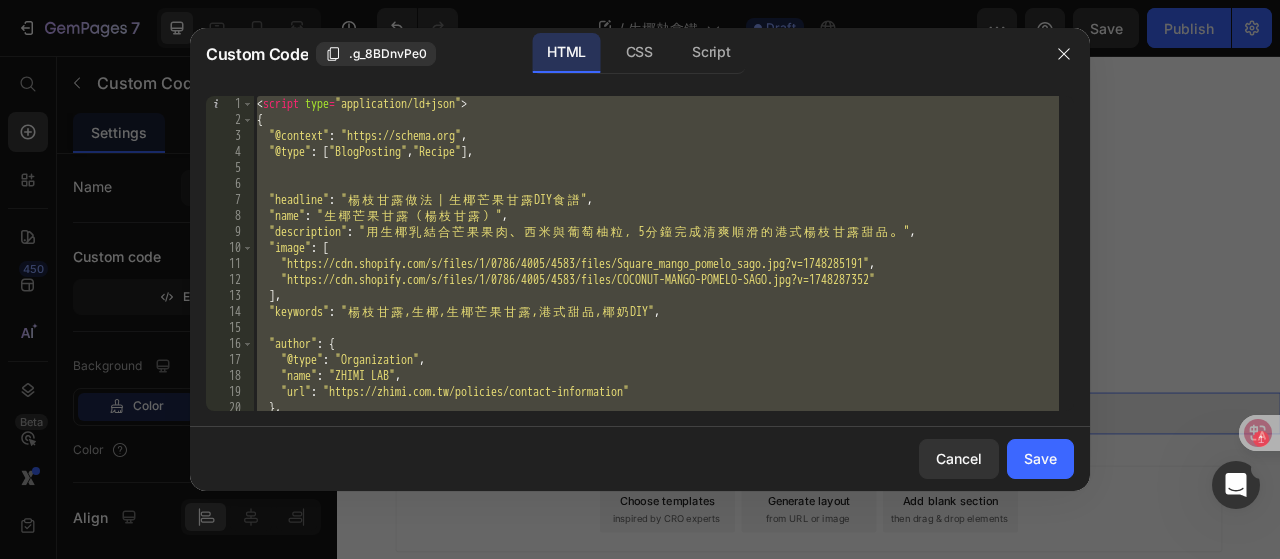 click on "< script   type = "application/ld+json" > {    "@context" :   "https://schema.org" ,    "@type" :   [ "BlogPosting" , "Recipe" ] ,    "headline" :   " 楊 枝 甘 露 做 法 ｜ 生 椰 芒 果 甘 露  DIY  食 譜 " ,    "name" :   " 生 椰 芒 果 甘 露 （ 楊 枝 甘 露 ） " ,    "description" :   " 用 生 椰 乳 結 合 芒 果 果 肉 、 西 米 與 葡 萄 柚 粒 ， 5  分 鐘 完 成 清 爽 順 滑 的 港 式 楊 枝 甘 露 甜 品 。 " ,    "image" :   [      "https://cdn.shopify.com/s/files/1/0786/4005/4583/files/Square_mango_pomelo_sago.jpg?v=1748285191" ,      "https://cdn.shopify.com/s/files/1/0786/4005/4583/files/COCONUT-MANGO-POMELO-SAGO.jpg?v=1748287352"    ] ,    "keywords" :   " 楊 枝 甘 露 ,  生 椰 ,  生 椰 芒 果 甘 露 ,  港 式 甜 品 ,  椰 奶 DIY" ,    "author" :   {      "@type" :   "Organization" ,      "name" :   "ZHIMI LAB" ,      "url" :   "https://zhimi.com.tw/policies/contact-information"    } ," at bounding box center [656, 253] 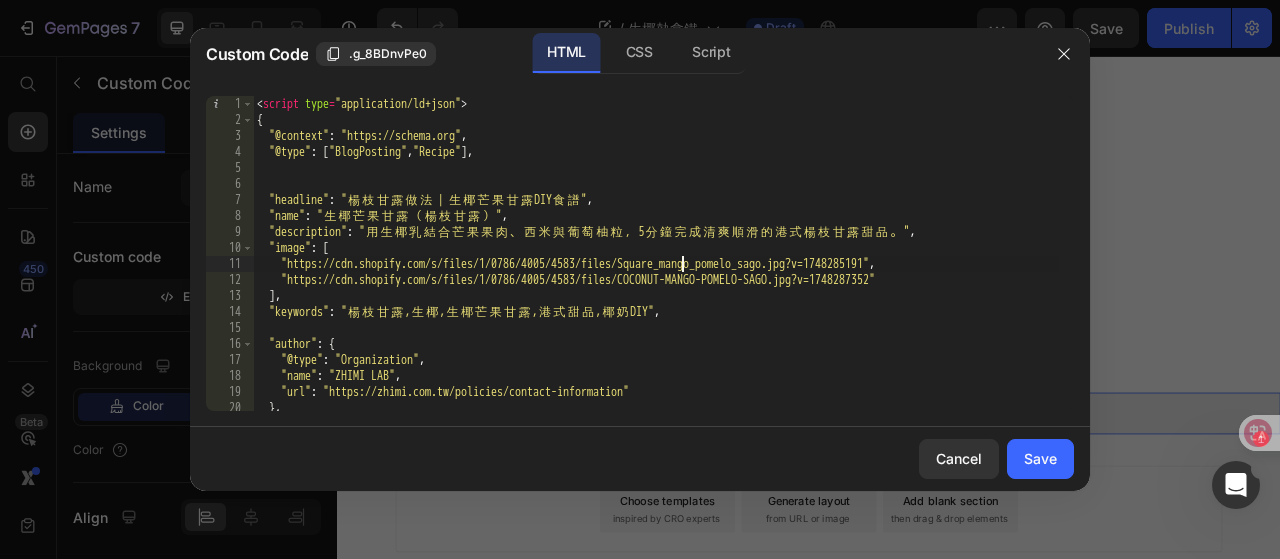 type on "</script>" 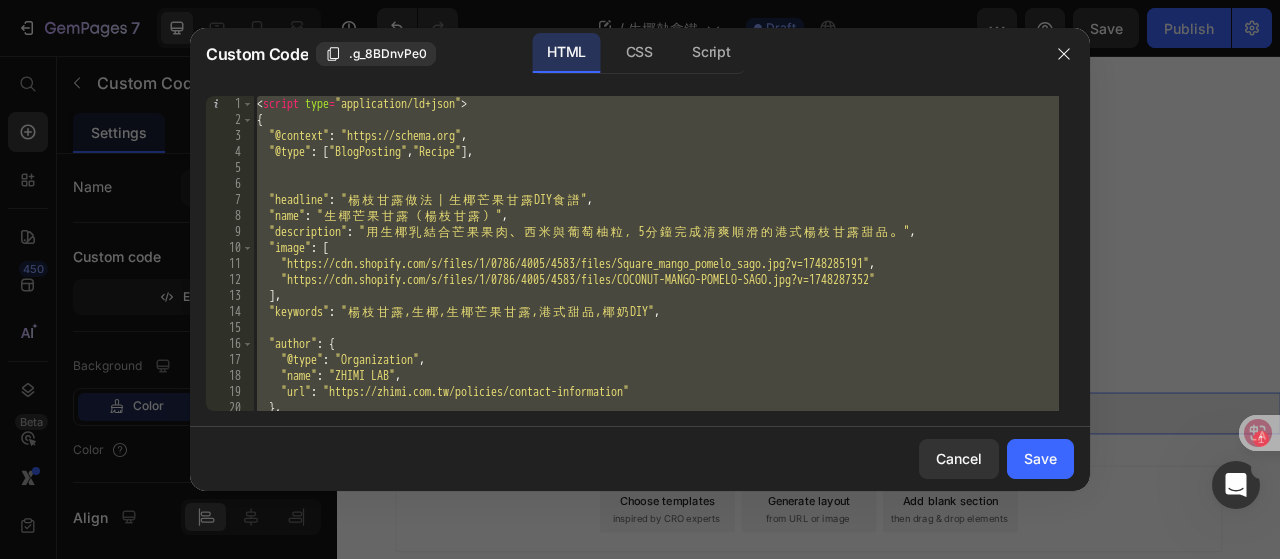paste 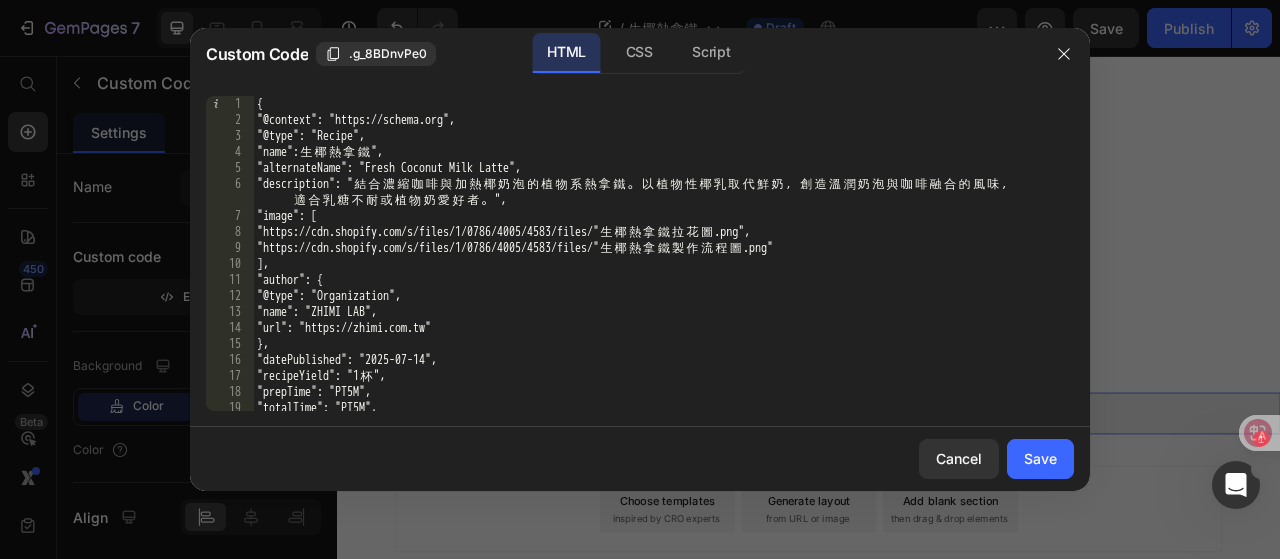 scroll, scrollTop: 0, scrollLeft: 0, axis: both 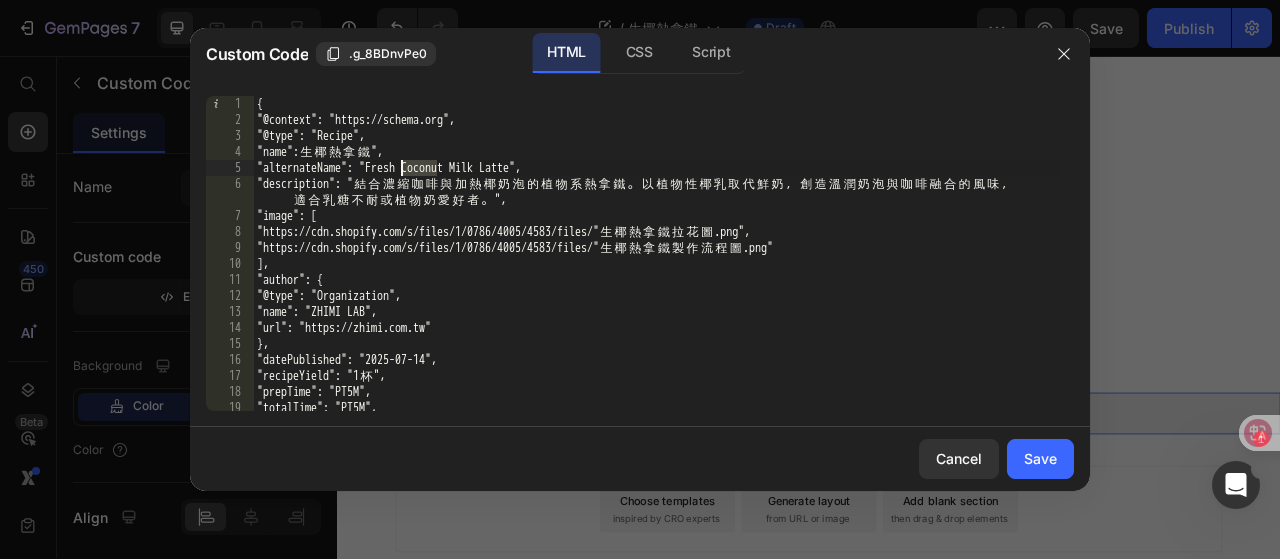 drag, startPoint x: 438, startPoint y: 164, endPoint x: 405, endPoint y: 166, distance: 33.06055 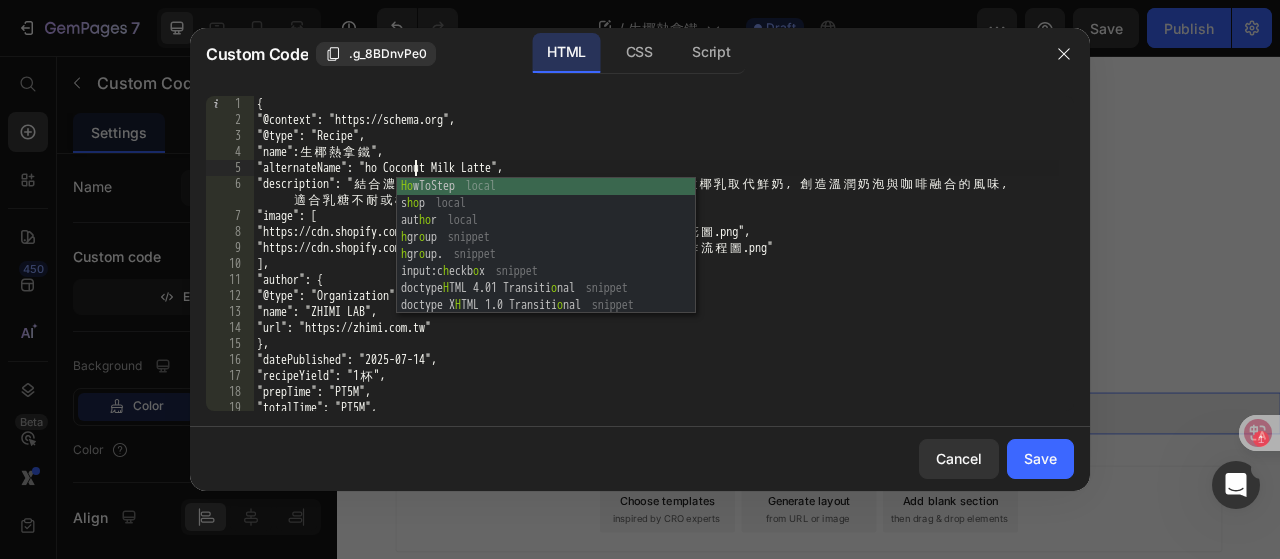 scroll, scrollTop: 0, scrollLeft: 14, axis: horizontal 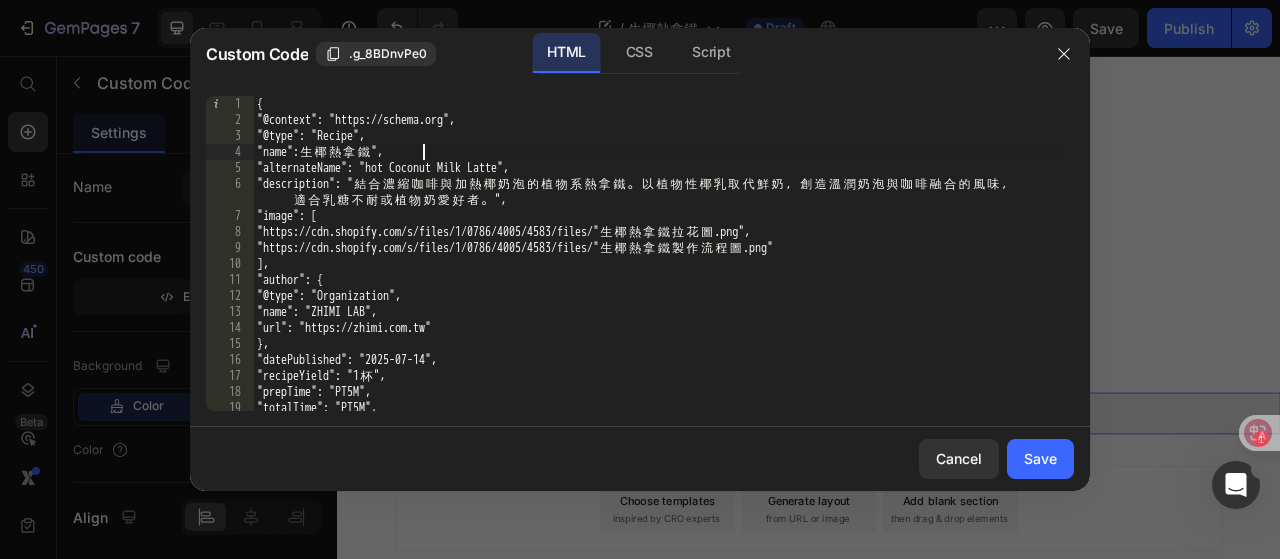 click on "{   "@context": "https://schema.org",   "@type": "Recipe",   "name": " [PRODUCT] ",   "alternateName": "hot Coconut Milk Latte",   "description": " 結 合 濃 縮 咖 啡 與 加 熱 椰 奶 泡 的 植 物 系 熱 拿 鐵 。 以 植 物 性 椰 乳 取 代 鮮 奶 ， 創 造 溫 潤 奶 泡 與 咖 啡 融 合 的 風 味 ，        適 合 乳 糖 不 耐 或 植 物 奶 愛 好 者 。 ",   "image": [     "https://zhimi.com.tw/cdn/shop/files/ 生 椰 熱 拿 鐵 拉 花 圖 .png",     "https://zhimi.com.tw/cdn/shop/files/生椰熱拿鐵製作流程圖.png"   ],   "author": {     "@type": "Organization",     "name": "[ORG]",     "url": "https://zhimi.com.tw"   },   "datePublished": "2025-07-14",   "recipeYield": "1 杯 ",   "prepTime": "PT5M",   "totalTime": "PT5M",   "recipeCategory": " 飲 品 "," at bounding box center [656, 269] 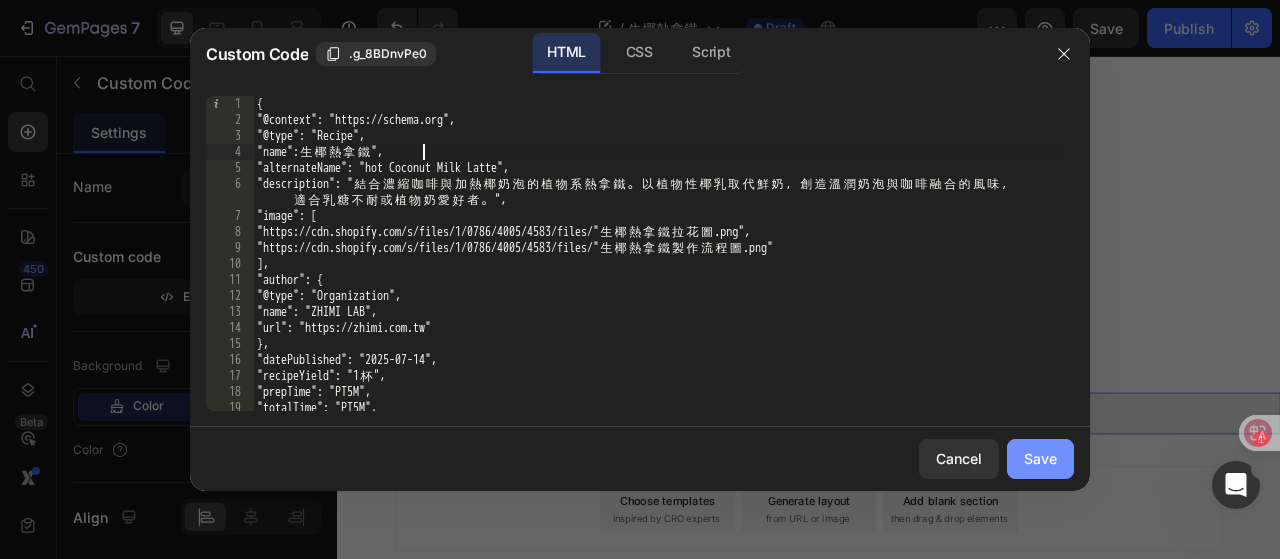 type on ""name": "生椰熱拿鐵"," 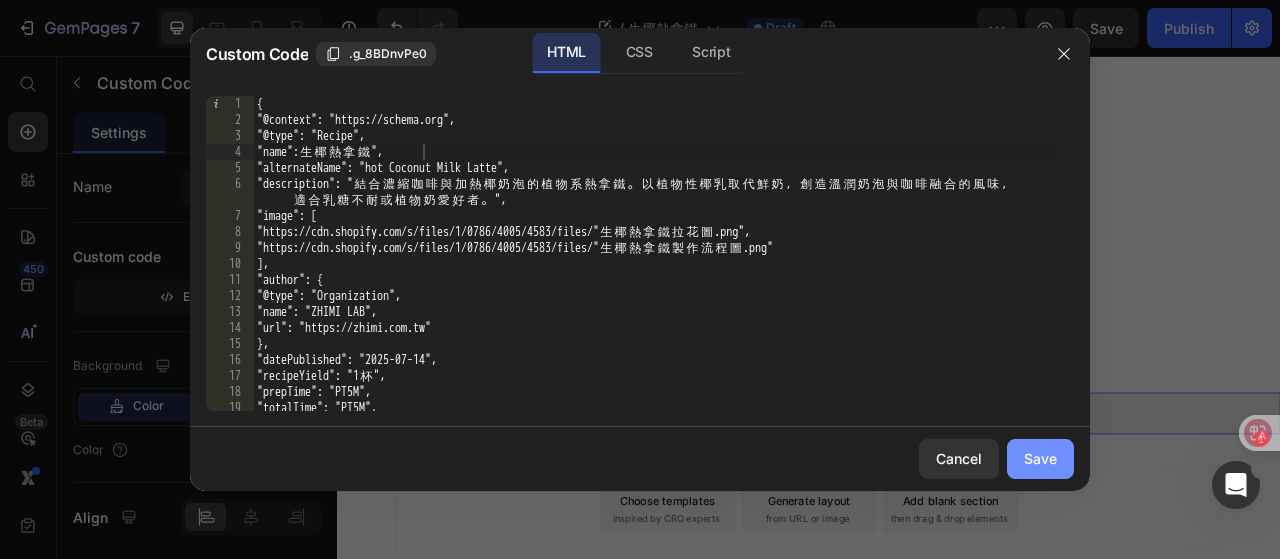 click on "Save" 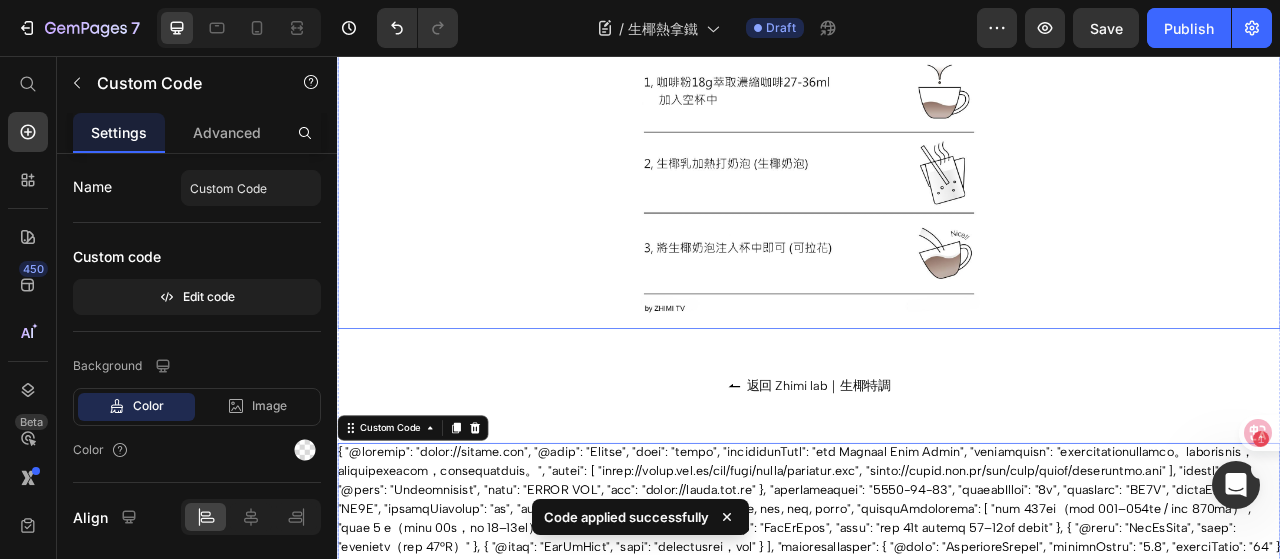 scroll, scrollTop: 1900, scrollLeft: 0, axis: vertical 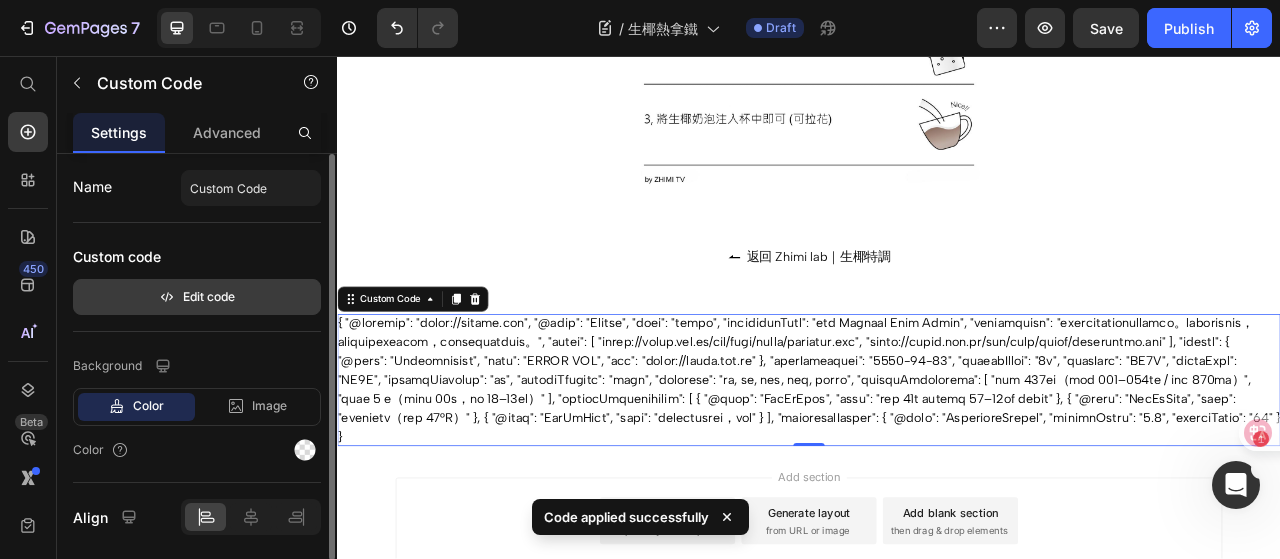 click on "Edit code" at bounding box center (197, 297) 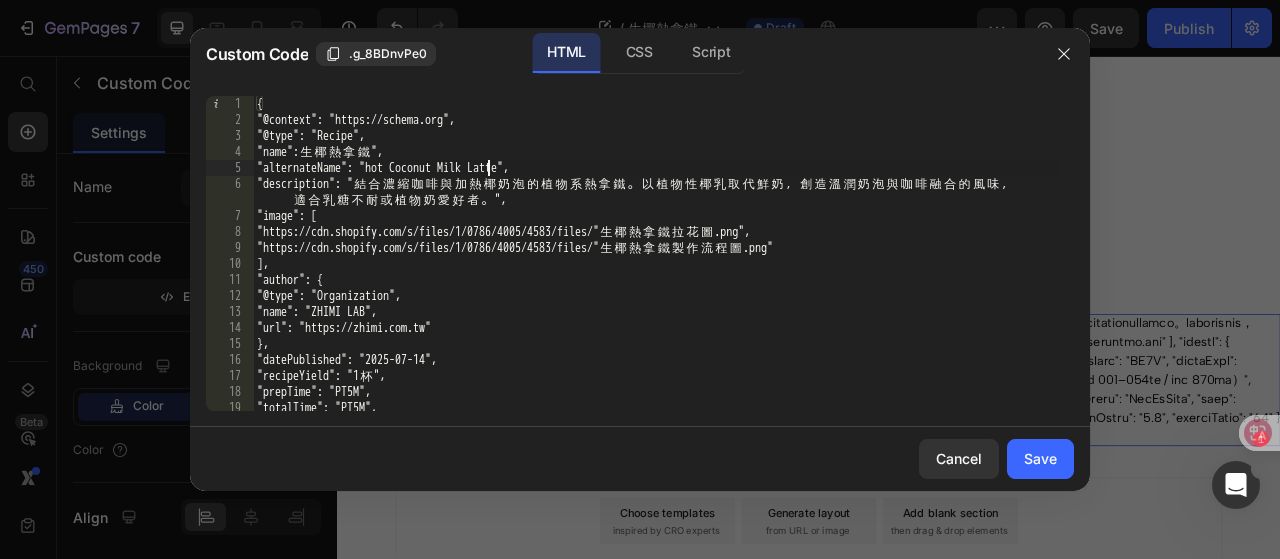 click on "{   "@context": "https://schema.org",   "@type": "Recipe",   "name": " [PRODUCT] ",   "alternateName": "hot Coconut Milk Latte",   "description": " 結 合 濃 縮 咖 啡 與 加 熱 椰 奶 泡 的 植 物 系 熱 拿 鐵 。 以 植 物 性 椰 乳 取 代 鮮 奶 ， 創 造 溫 潤 奶 泡 與 咖 啡 融 合 的 風 味 ，        適 合 乳 糖 不 耐 或 植 物 奶 愛 好 者 。 ",   "image": [     "https://zhimi.com.tw/cdn/shop/files/ 生 椰 熱 拿 鐵 拉 花 圖 .png",     "https://zhimi.com.tw/cdn/shop/files/生椰熱拿鐵製作流程圖.png"   ],   "author": {     "@type": "Organization",     "name": "[ORG]",     "url": "https://zhimi.com.tw"   },   "datePublished": "2025-07-14",   "recipeYield": "1 杯 ",   "prepTime": "PT5M",   "totalTime": "PT5M",   "recipeCategory": " 飲 品 "," at bounding box center [656, 269] 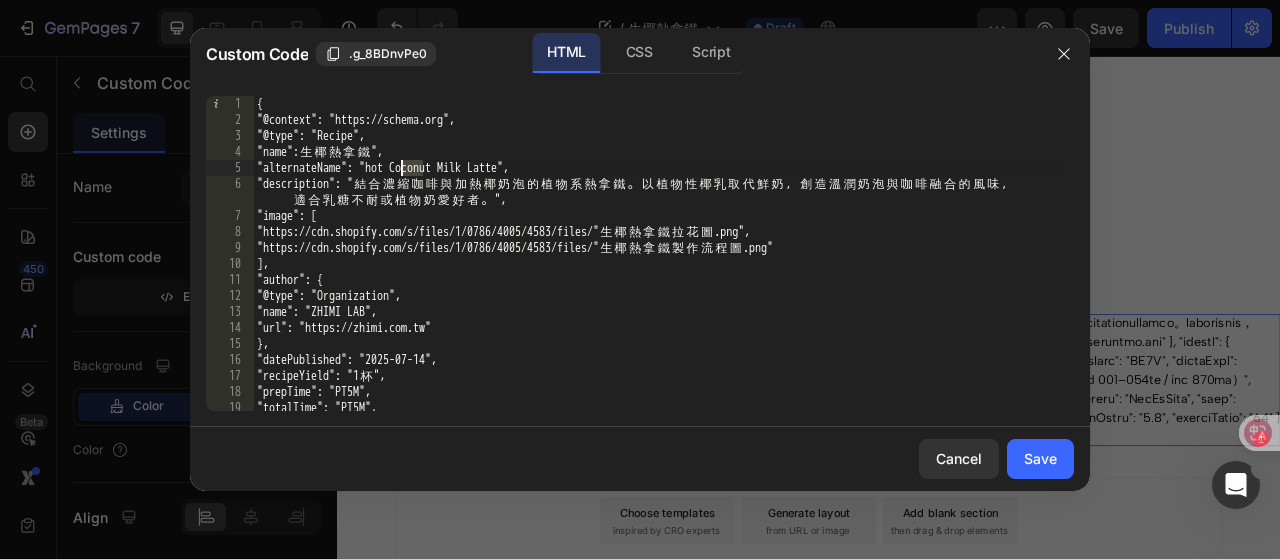 drag, startPoint x: 423, startPoint y: 166, endPoint x: 402, endPoint y: 170, distance: 21.377558 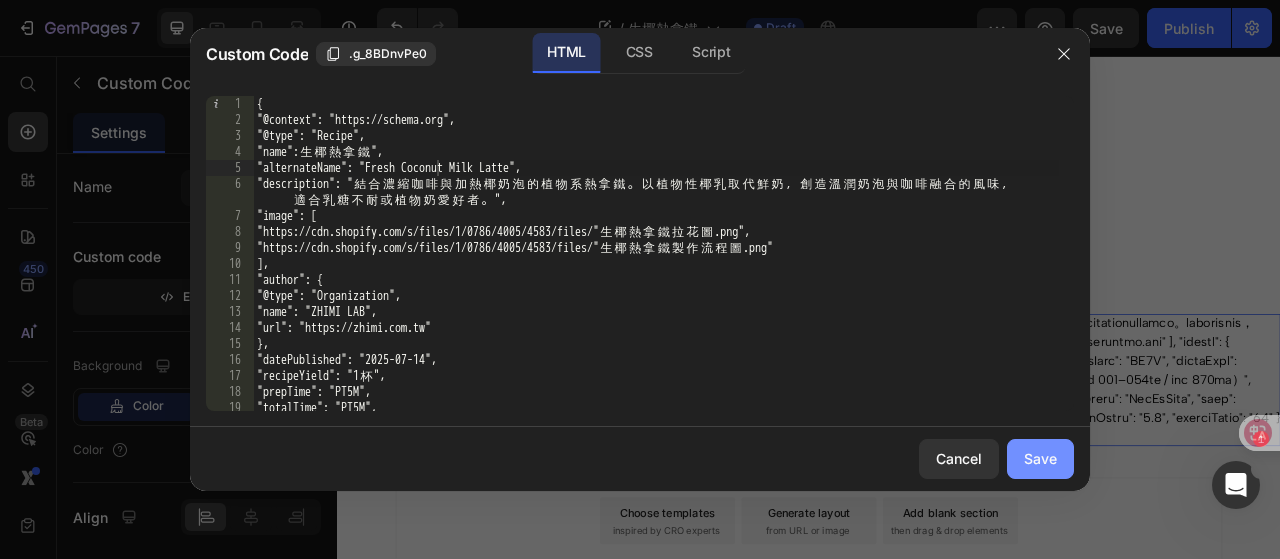 click on "Save" at bounding box center (1040, 458) 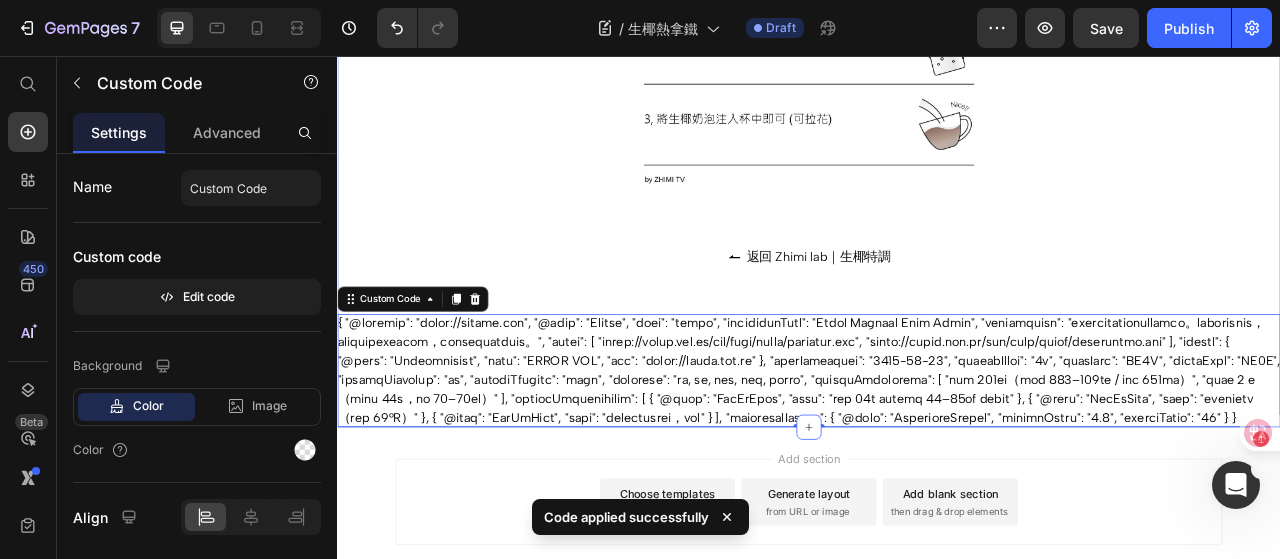 scroll, scrollTop: 2050, scrollLeft: 0, axis: vertical 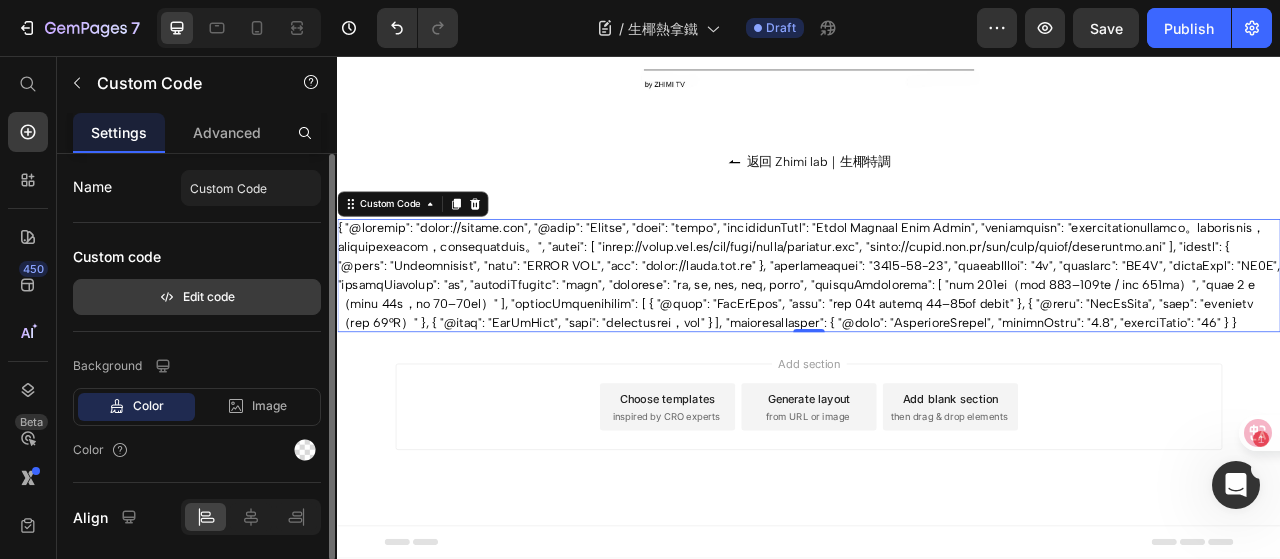 click on "Edit code" at bounding box center (197, 297) 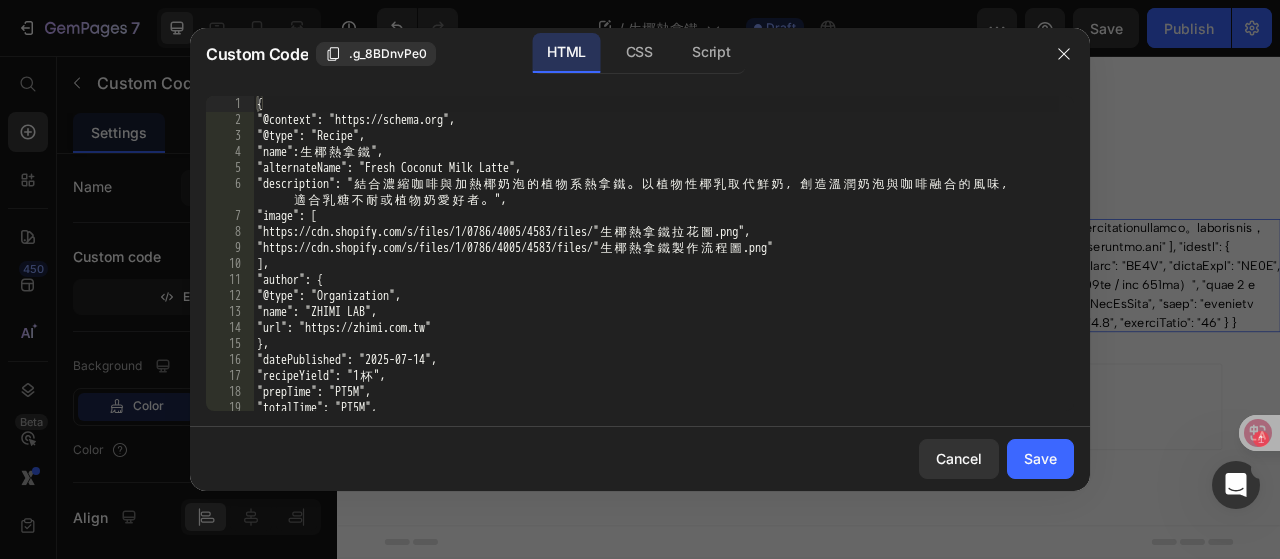 click on "{ "@context": "https://schema.org", "@type": "Recipe", "name": " 生 椰 熱 拿 鐵 ", "alternateName": "Fresh Coconut Milk Latte", "description": " 結 合 濃 縮 咖 啡 與 加 熱 椰 奶 泡 的 植 物 系 熱 拿 鐵 。 以 植 物 性 椰 乳 取 代 鮮 奶 ， 創 造 溫 潤 奶 泡 與 咖 啡 融 合 的 風 味 ，        適 合 乳 糖 不 耐 或 植 物 奶 愛 好 者 。 ", "image": [ "https://zhimi.com.tw/cdn/shop/files/生 椰 熱 拿 鐵 拉 花 圖 .png", "https://zhimi.com.tw/cdn/shop/files/生 椰 熱 拿 鐵 製 作 流 程 圖 .png" ], "author": { "@type": "Organization", "name": "ZHIMI LAB", "url": "https://zhimi.com.tw" }, "datePublished": "2025-07-14", "recipeYield": "1 杯 ", "prepTime": "PT5M", "totalTime": "PT5M", "recipeCategory": " 飲 品 "," at bounding box center [656, 269] 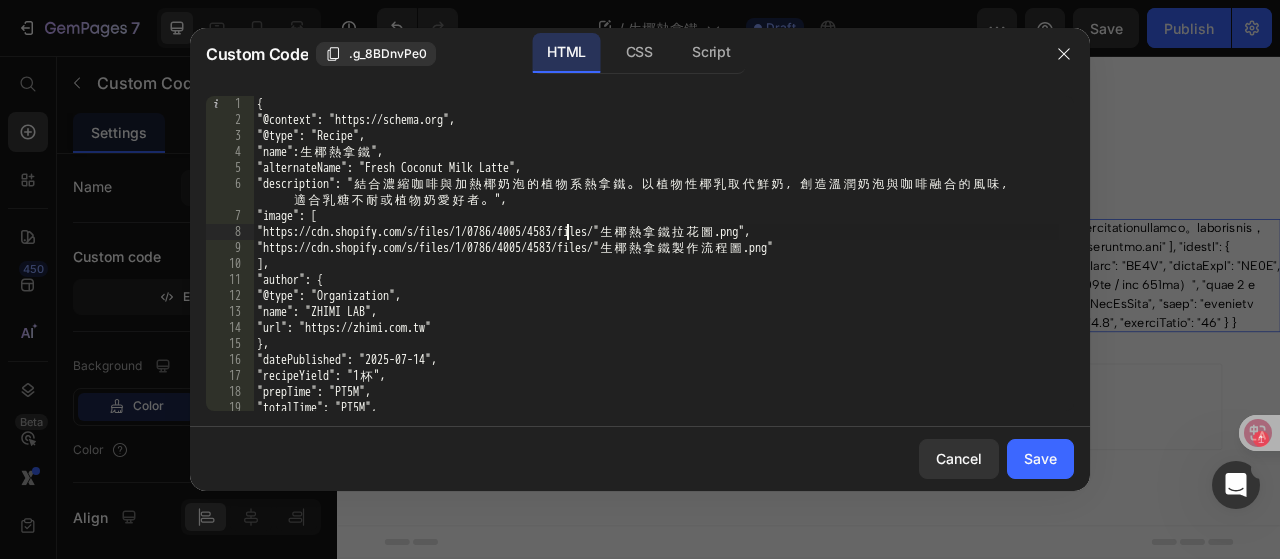 type on "}" 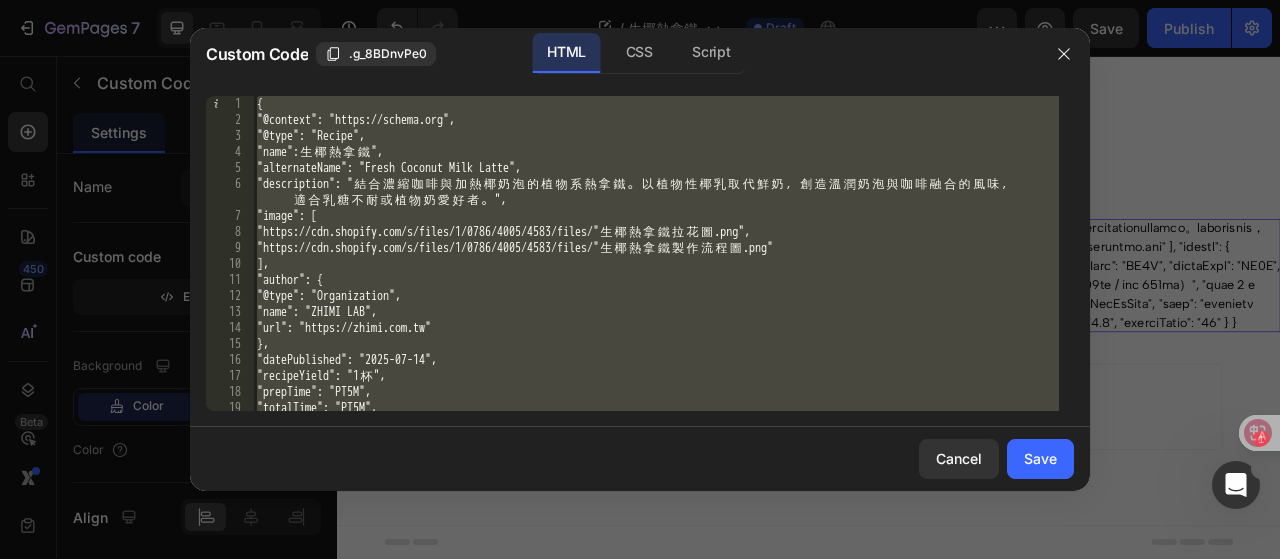 paste 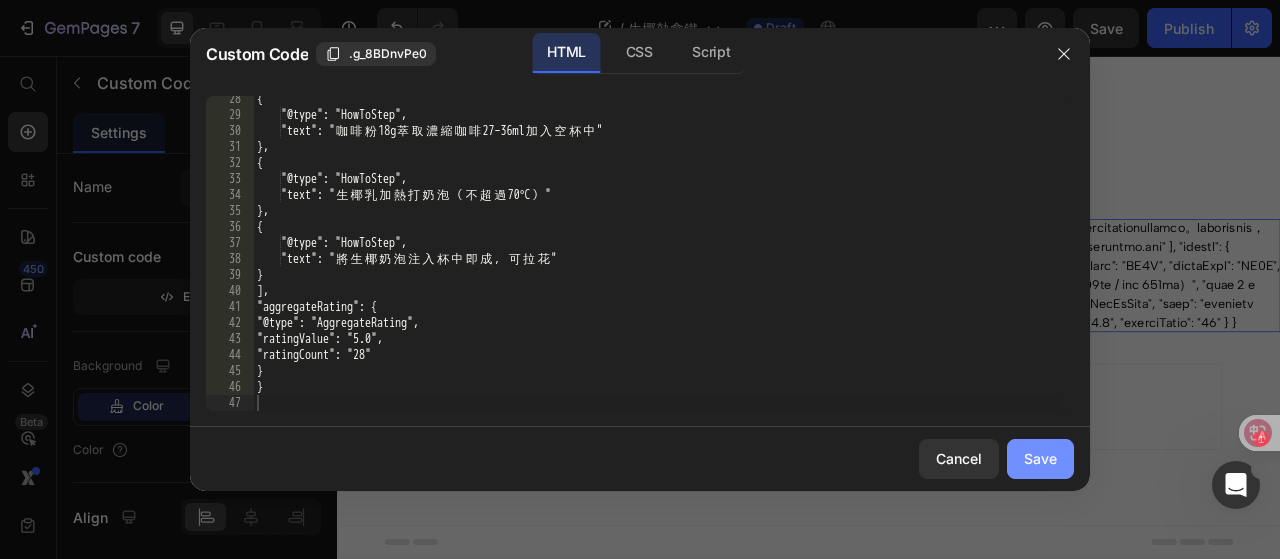 click on "Save" 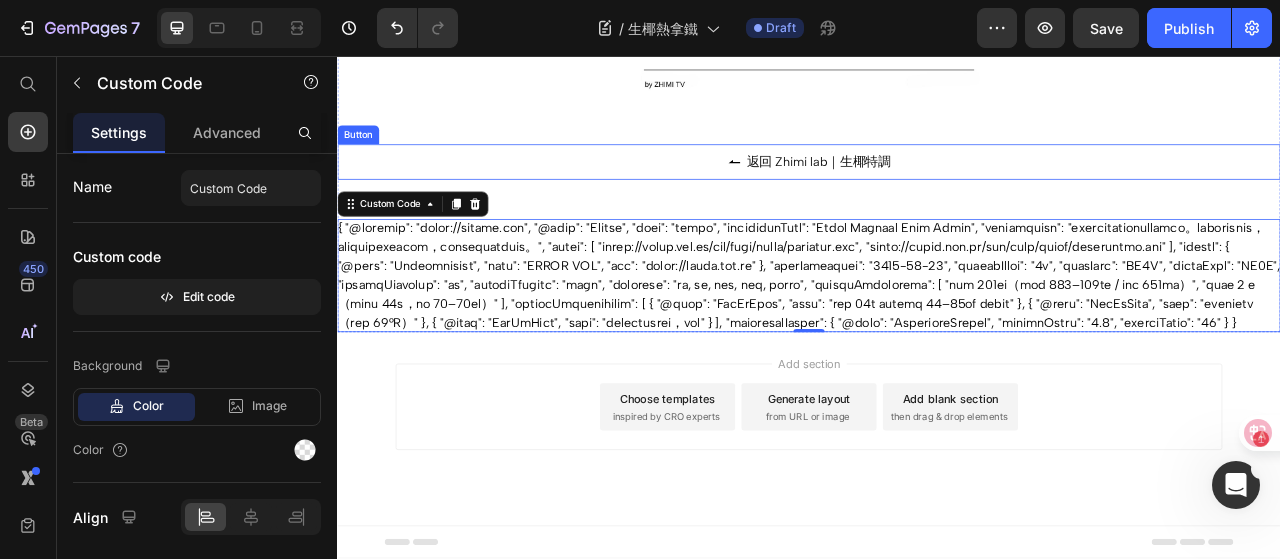 scroll, scrollTop: 1950, scrollLeft: 0, axis: vertical 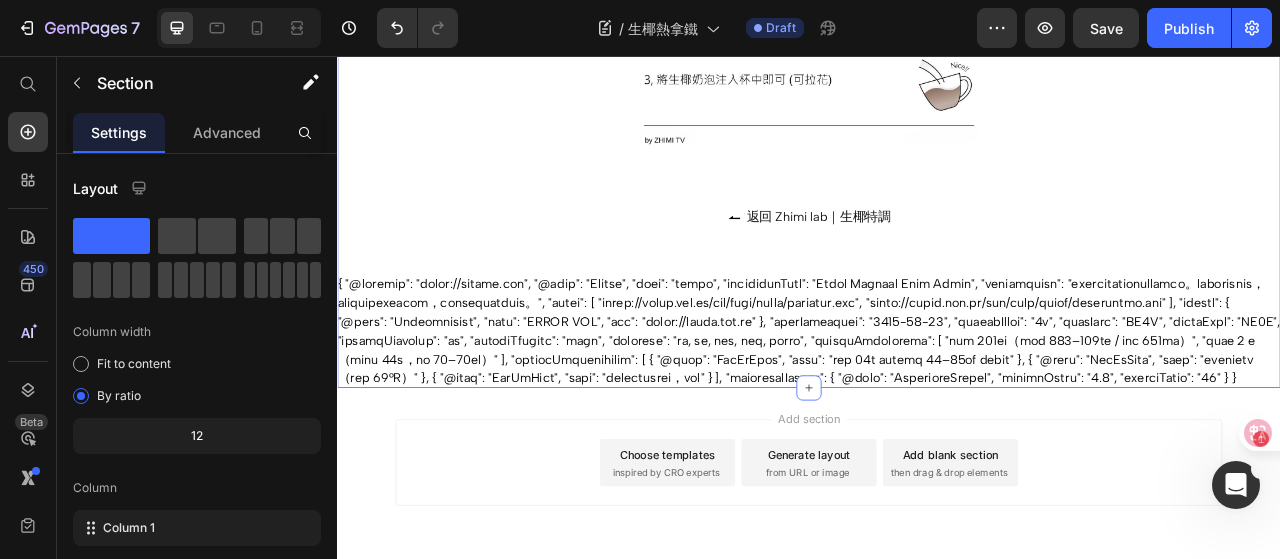 click on "⁠⁠⁠⁠⁠⁠⁠ 生椰熱拿鐵：濃縮咖啡 × 打奶泡椰奶｜Zhimi Lab Heading Row Image ⁠⁠⁠⁠⁠⁠⁠ 🏷️生椰熱拿鐵調飲單   Heading Title Line 材料 Ingredients   Heading 生椰乳 225ml（中杯量 200–250ml / 大杯量 350ml） 濃縮咖啡 1 份（咖啡粉約 18g，萃取 27–36ml） Text Block 步驟 Instructions   Heading - 咖啡粉 18g 萃取濃縮咖啡 27–36ml 加入空杯中 - 生椰乳加熱打奶泡（不超過 70°C） - 將生椰奶泡注入杯中即成，可拉花 Text Block Row Title Line Image 返回 Zhimi lab｜生椰特調 Button Custom Code" at bounding box center (937, -687) 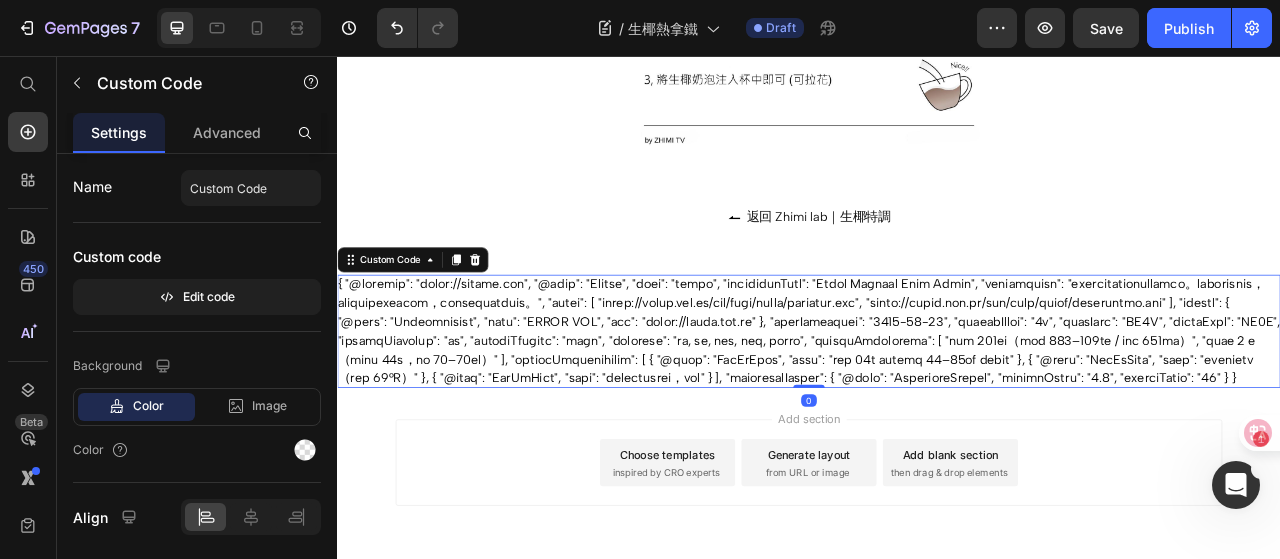 click at bounding box center (937, 407) 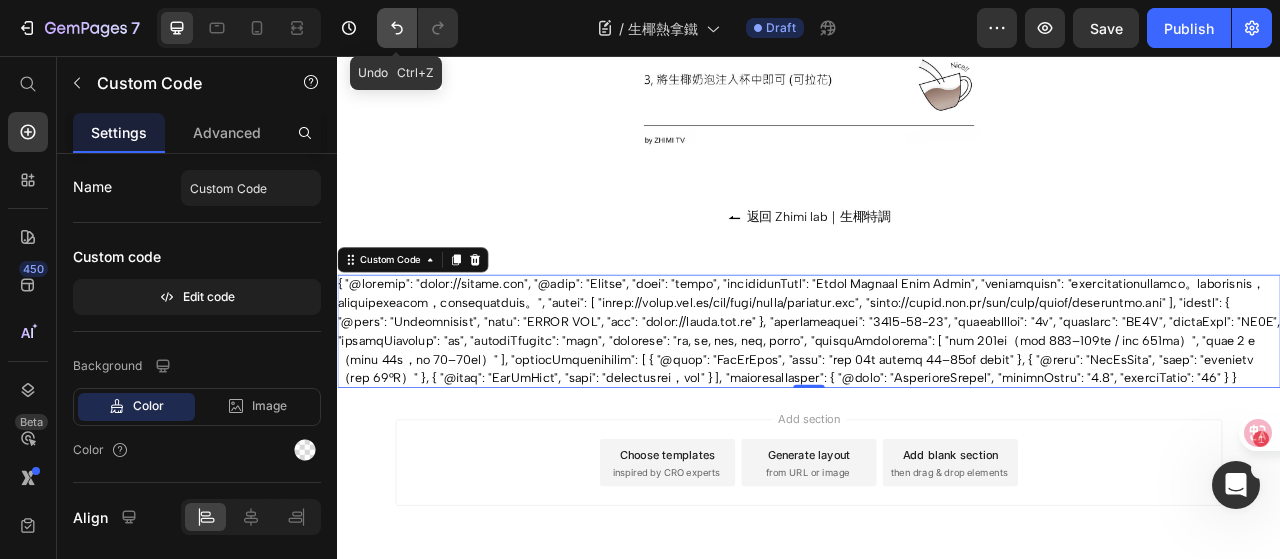 click 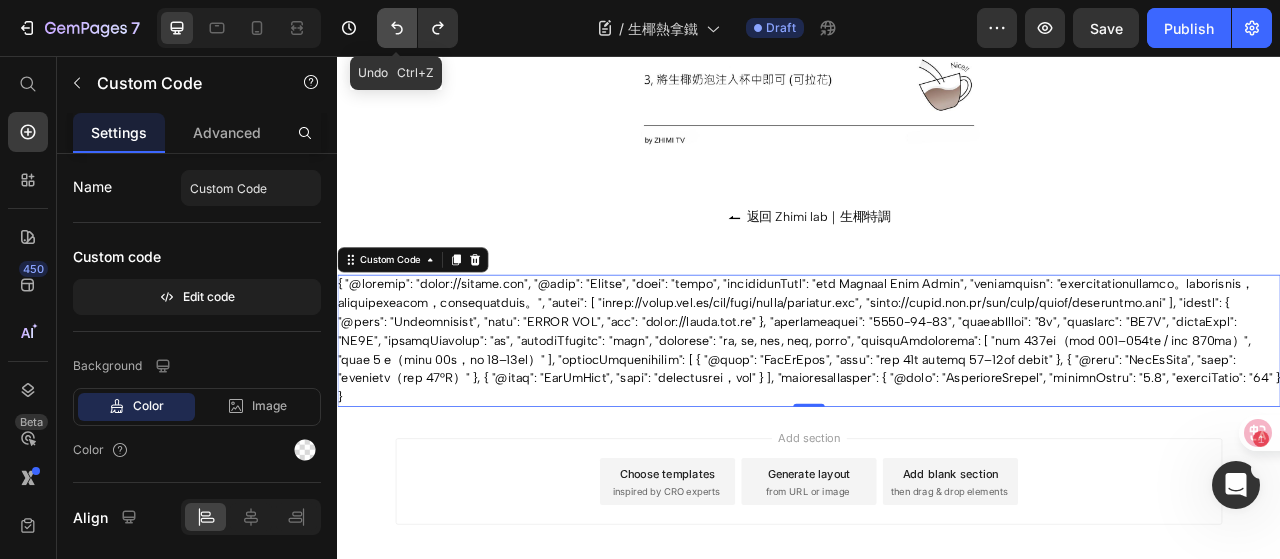 click 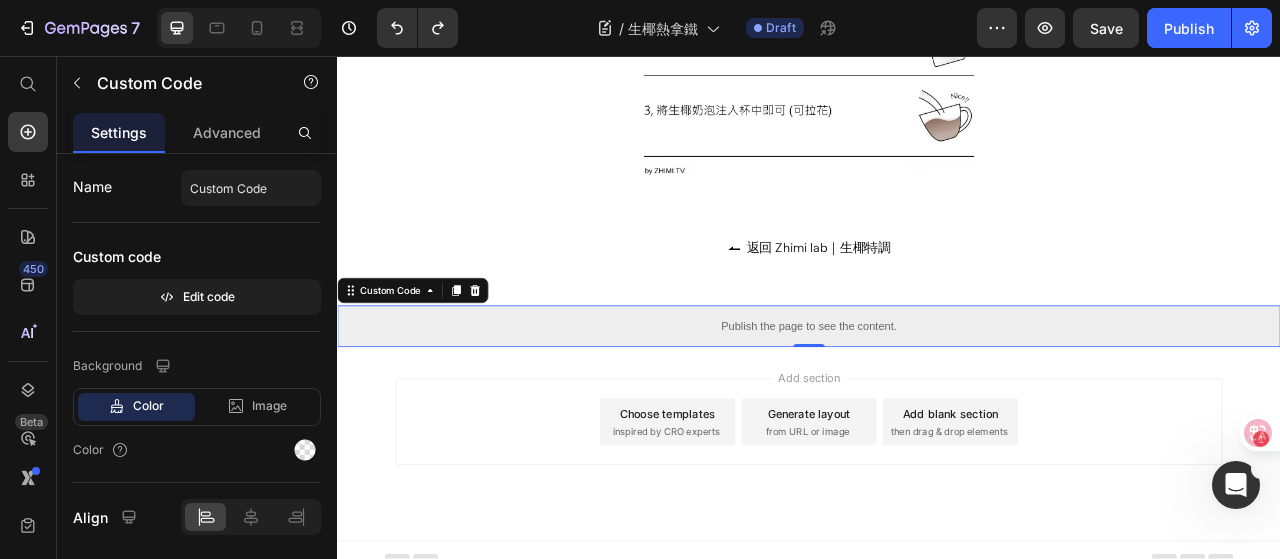 click on "Publish the page to see the content." at bounding box center (937, 400) 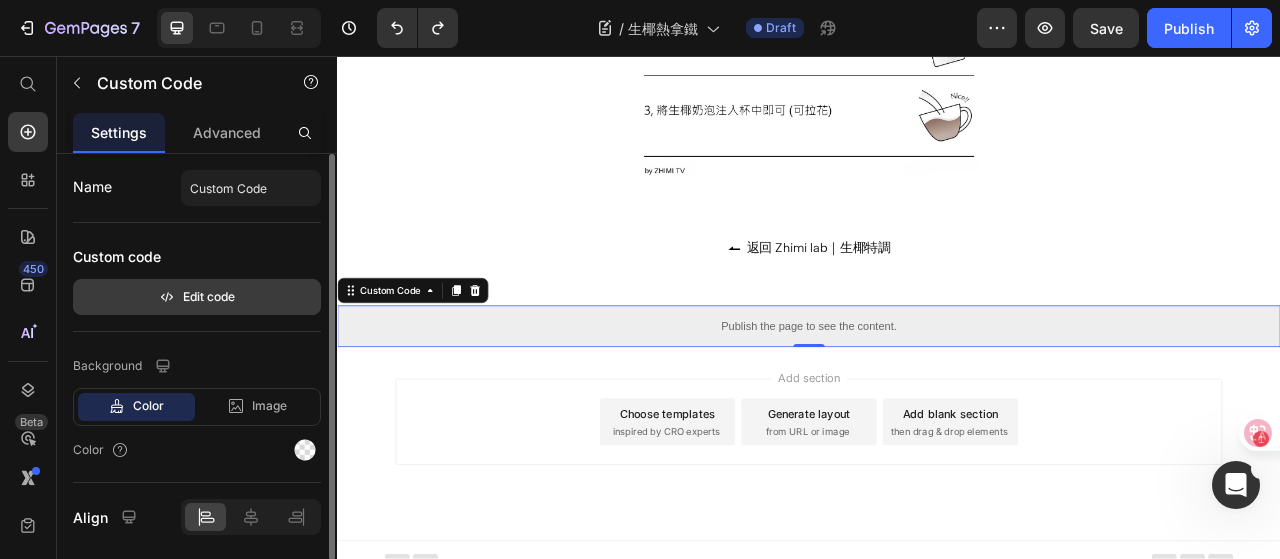 click on "Edit code" at bounding box center [197, 297] 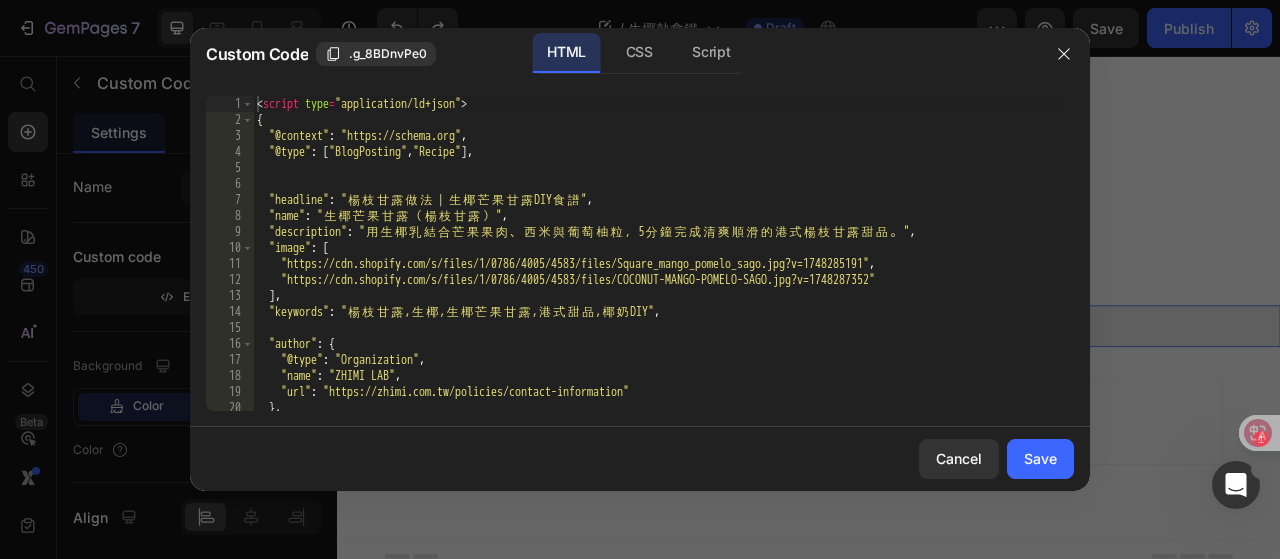 click on "< script   type = "application/ld+json" > {    "@context" :   "https://schema.org" ,    "@type" :   [ "BlogPosting" , "Recipe" ] ,    "headline" :   " 楊 枝 甘 露 做 法 ｜ 生 椰 芒 果 甘 露  DIY  食 譜 " ,    "name" :   " 生 椰 芒 果 甘 露 （ 楊 枝 甘 露 ） " ,    "description" :   " 用 生 椰 乳 結 合 芒 果 果 肉 、 西 米 與 葡 萄 柚 粒 ， 5  分 鐘 完 成 清 爽 順 滑 的 港 式 楊 枝 甘 露 甜 品 。 " ,    "image" :   [      "https://cdn.shopify.com/s/files/1/0786/4005/4583/files/Square_mango_pomelo_sago.jpg?v=1748285191" ,      "https://cdn.shopify.com/s/files/1/0786/4005/4583/files/COCONUT-MANGO-POMELO-SAGO.jpg?v=1748287352"    ] ,    "keywords" :   " 楊 枝 甘 露 ,  生 椰 ,  生 椰 芒 果 甘 露 ,  港 式 甜 品 ,  椰 奶 DIY" ,    "author" :   {      "@type" :   "Organization" ,      "name" :   "ZHIMI LAB" ,      "url" :   "https://zhimi.com.tw/policies/contact-information"    } ," at bounding box center (656, 269) 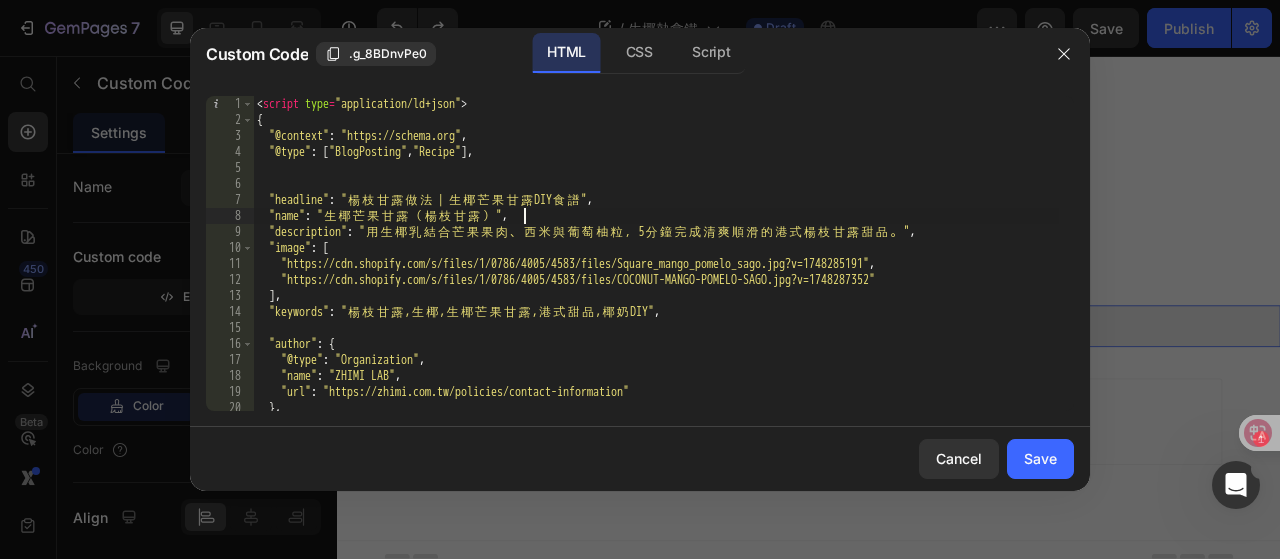 type on "</script>" 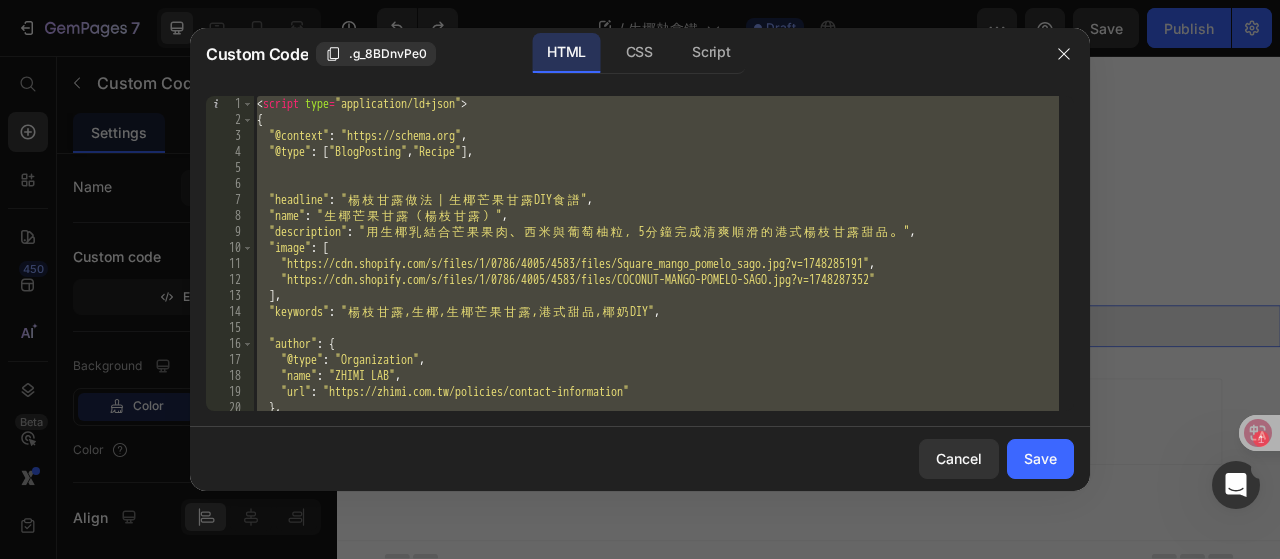 paste 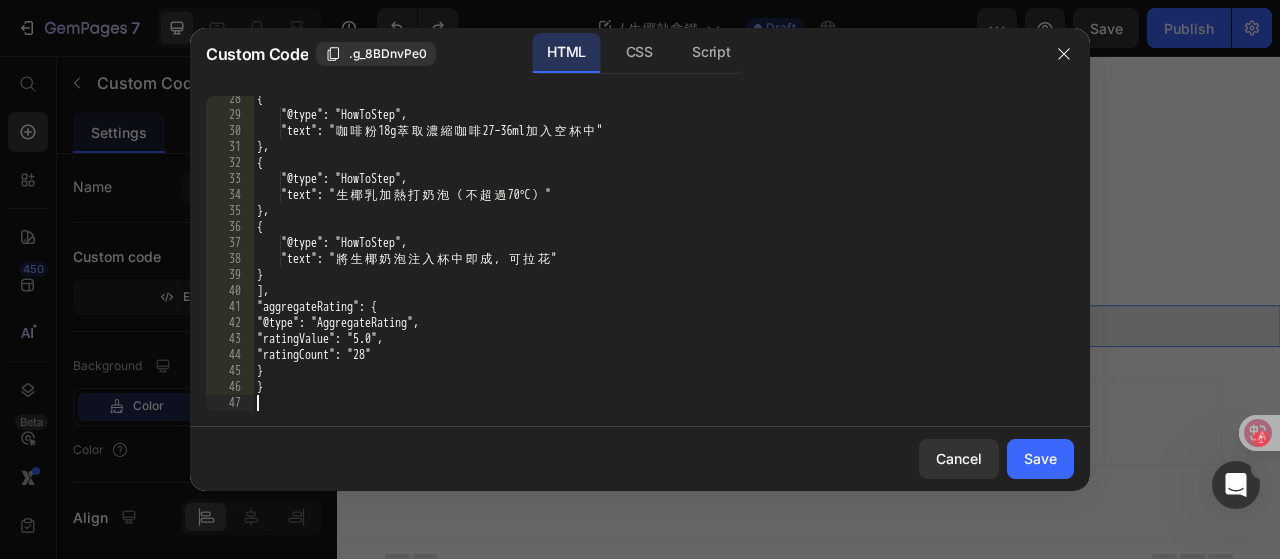 scroll, scrollTop: 452, scrollLeft: 0, axis: vertical 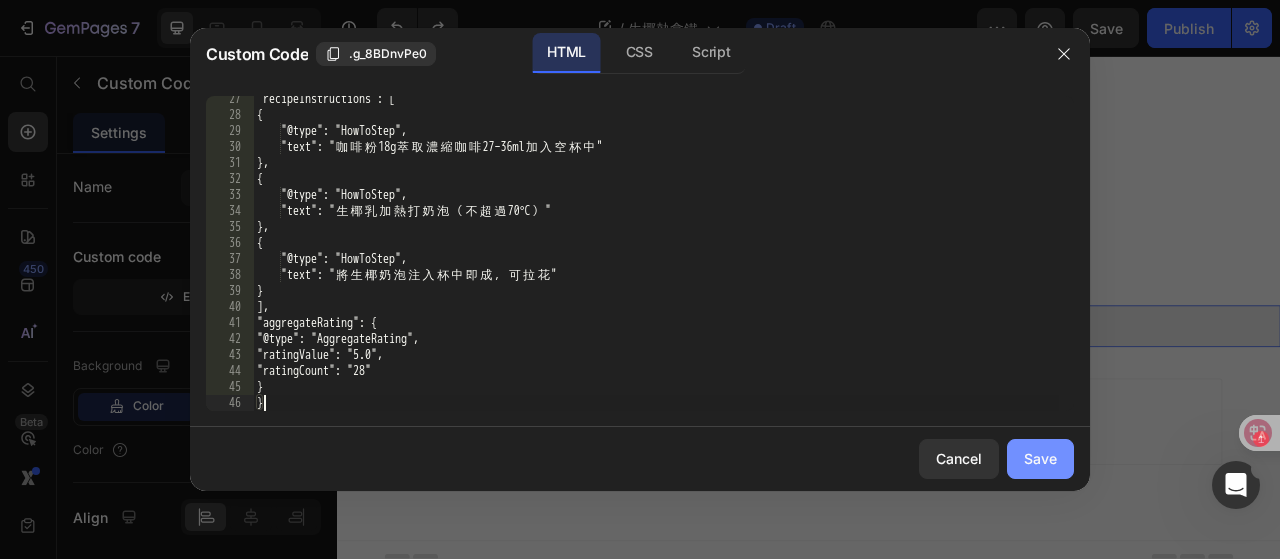 click on "Save" 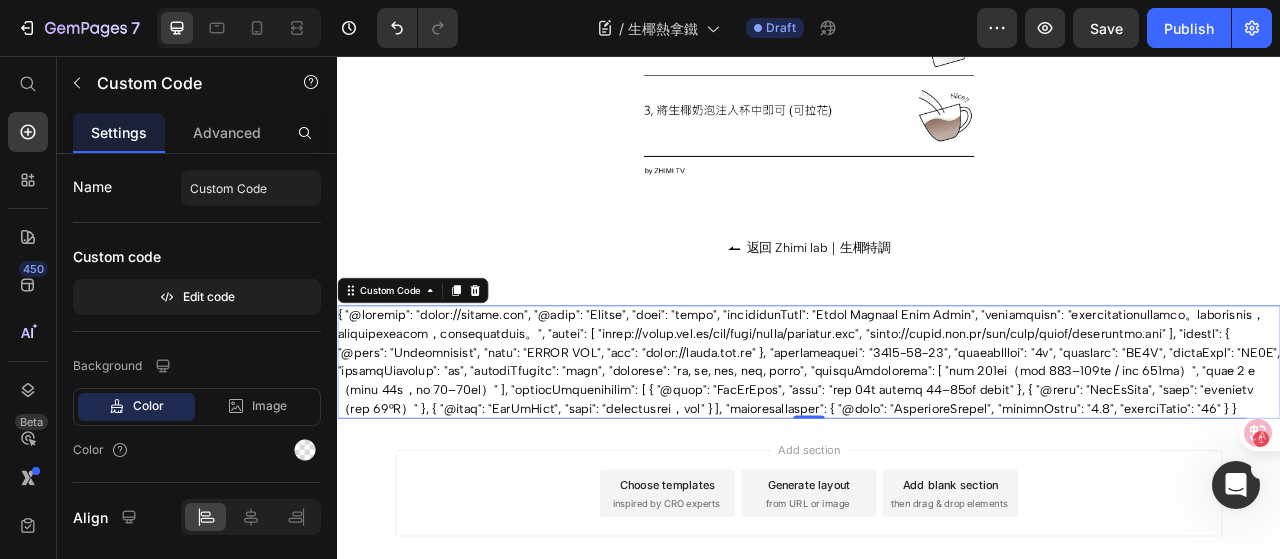 scroll, scrollTop: 1950, scrollLeft: 0, axis: vertical 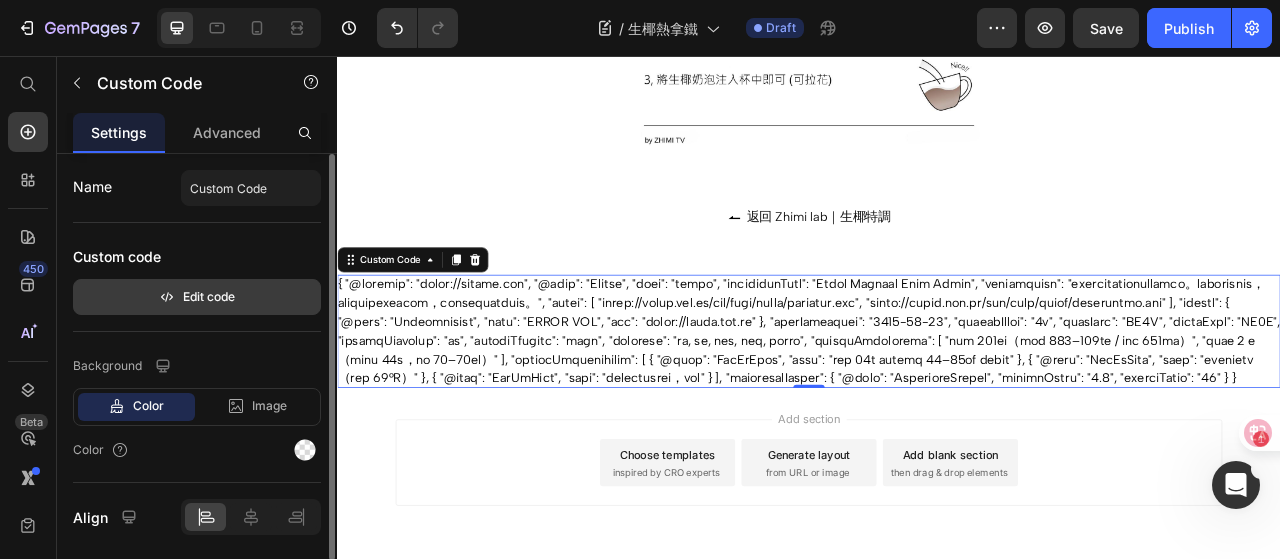 click on "Edit code" at bounding box center (197, 297) 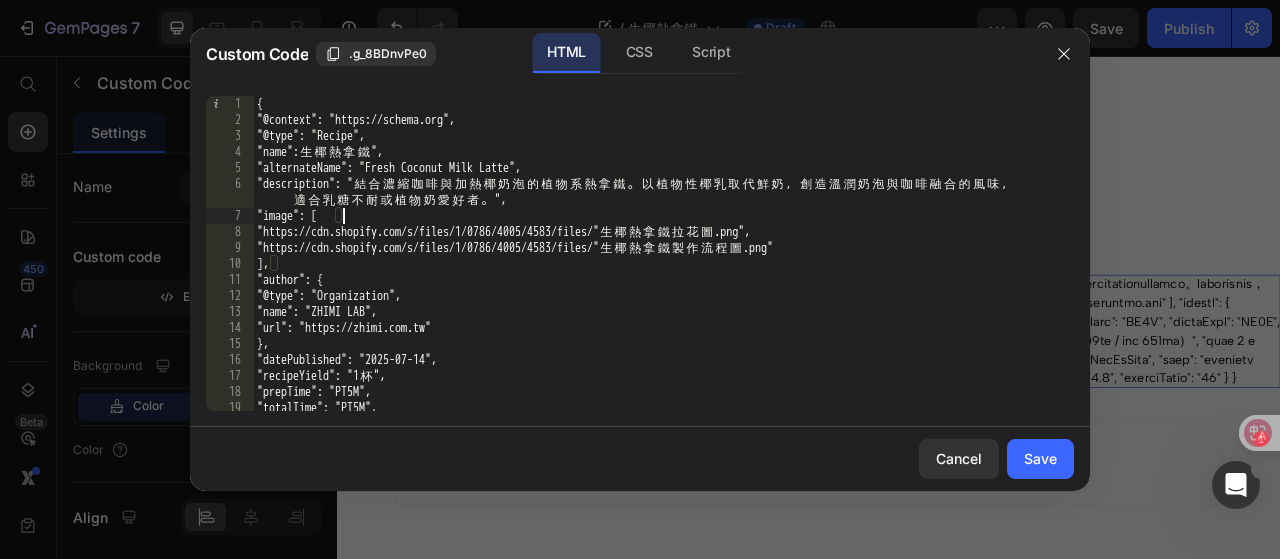 click on "{ "@context": "https://schema.org", "@type": "Recipe", "name": " 生 椰 熱 拿 鐵 ", "alternateName": "Fresh Coconut Milk Latte", "description": " 結 合 濃 縮 咖 啡 與 加 熱 椰 奶 泡 的 植 物 系 熱 拿 鐵 。 以 植 物 性 椰 乳 取 代 鮮 奶 ， 創 造 溫 潤 奶 泡 與 咖 啡 融 合 的 風 味 ，        適 合 乳 糖 不 耐 或 植 物 奶 愛 好 者 。 ", "image": [ "https://zhimi.com.tw/cdn/shop/files/生 椰 熱 拿 鐵 拉 花 圖 .png", "https://zhimi.com.tw/cdn/shop/files/生 椰 熱 拿 鐵 製 作 流 程 圖 .png" ], "author": { "@type": "Organization", "name": "ZHIMI LAB", "url": "https://zhimi.com.tw" }, "datePublished": "2025-07-14", "recipeYield": "1 杯 ", "prepTime": "PT5M", "totalTime": "PT5M", "recipeCategory": " 飲 品 "," at bounding box center [656, 269] 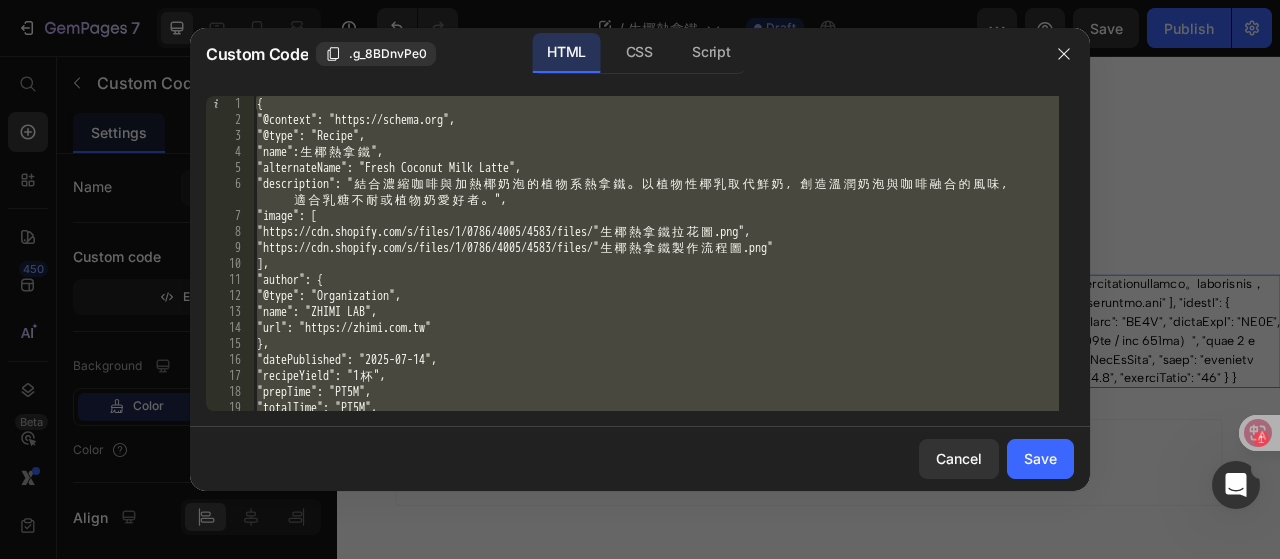 paste 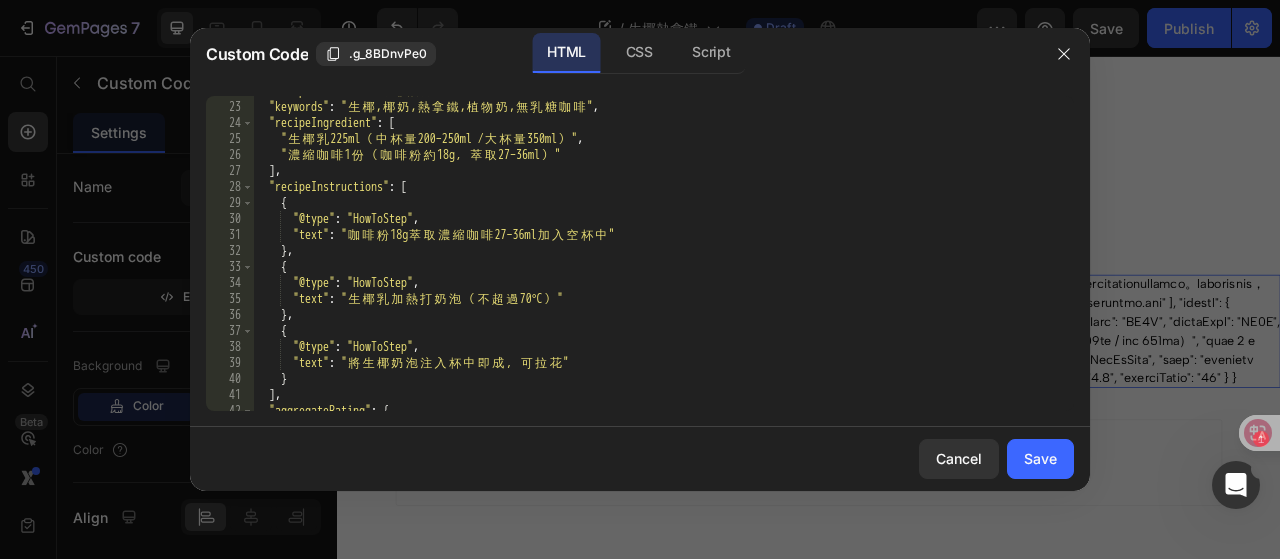 scroll, scrollTop: 484, scrollLeft: 0, axis: vertical 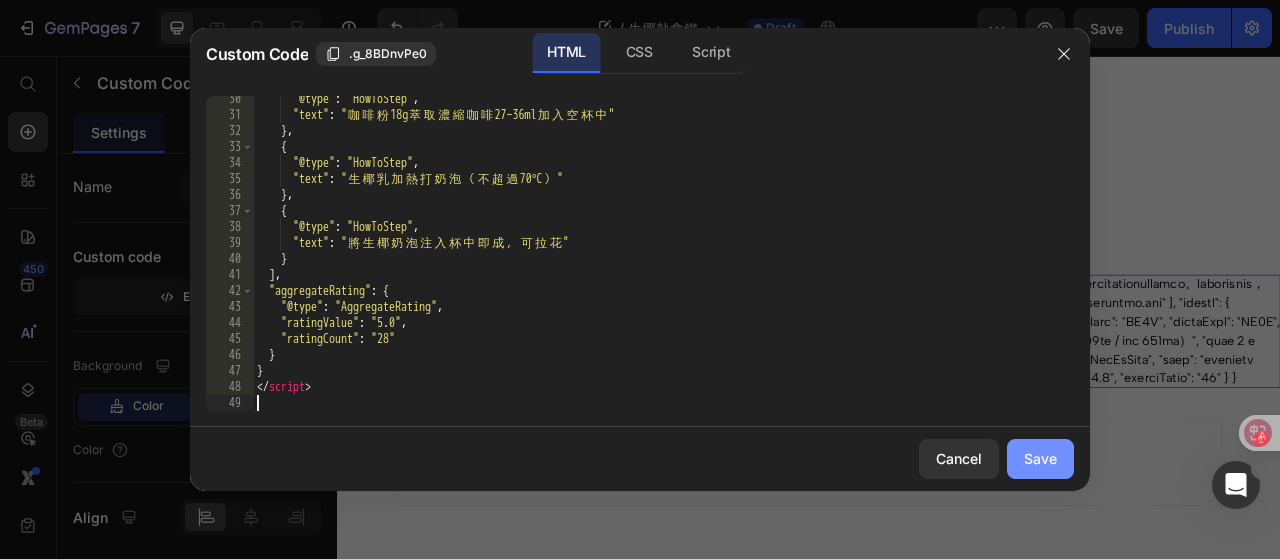 click on "Save" at bounding box center [1040, 458] 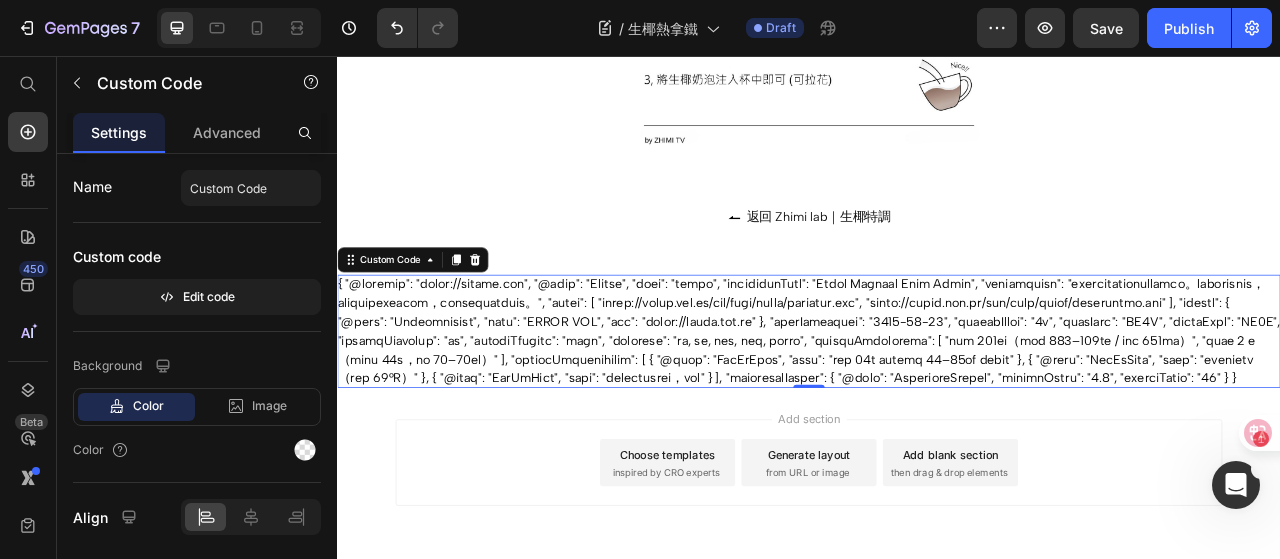 scroll, scrollTop: 1911, scrollLeft: 0, axis: vertical 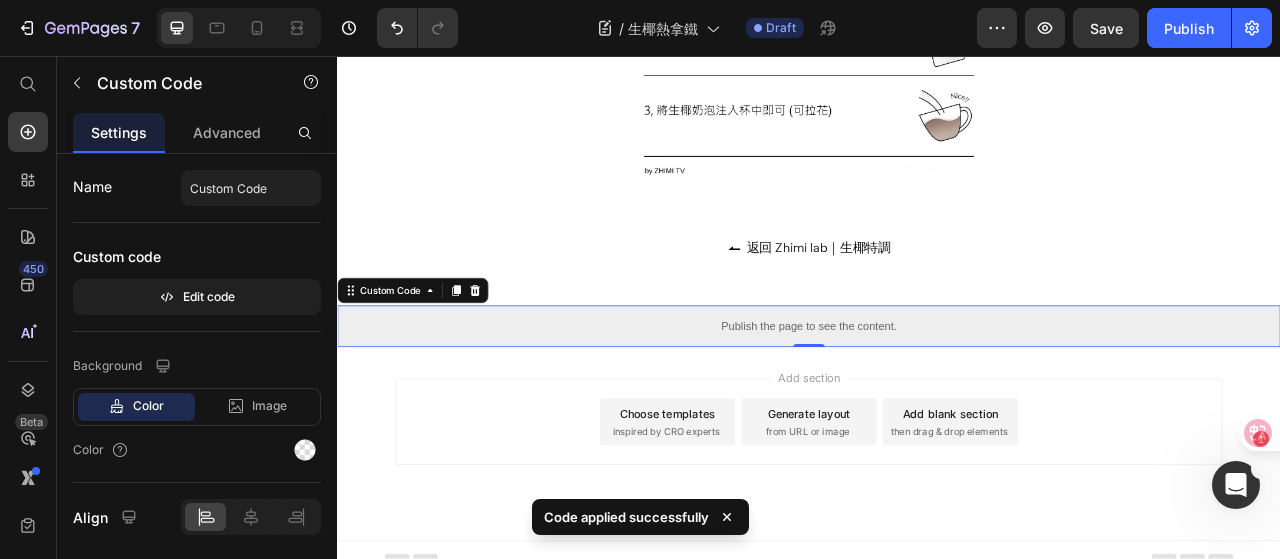 click on "Publish the page to see the content." at bounding box center (937, 400) 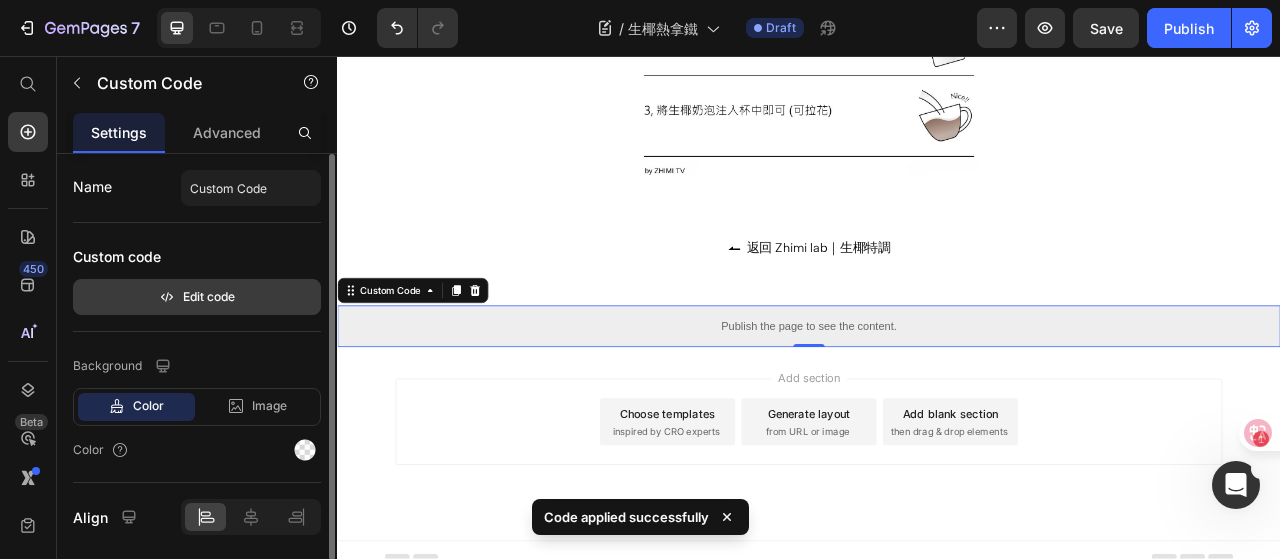 click on "Edit code" at bounding box center [197, 297] 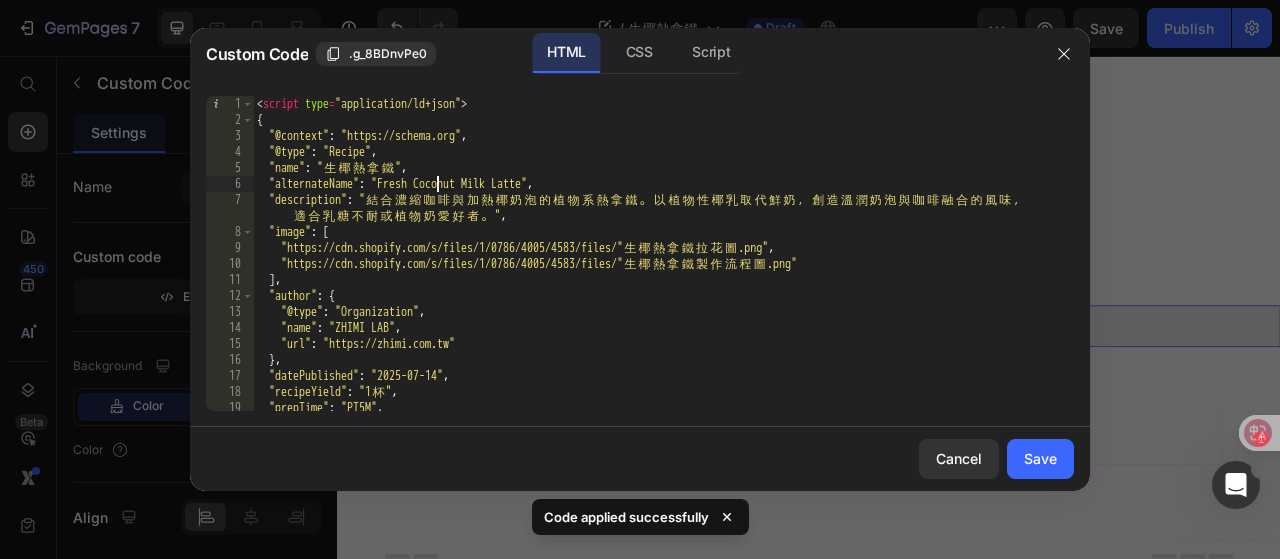 click on "< script type = "application/ld+json" > { "@context" : "https://schema.org" , "@type" : "Recipe" , "name" : " 生 椰 熱 拿 鐵 " , "alternateName" : "Fresh Coconut Milk Latte" , "description" : " 結 合 濃 縮 咖 啡 與 加 熱 椰 奶 泡 的 植 物 系 熱 拿 鐵 。 以 植 物 性 椰 乳 取 代 鮮 奶 ， 創 造 溫 潤 奶 泡 與 咖 啡 融 合 的 風 味 ，        適 合 乳 糖 不 耐 或 植 物 奶 愛 好 者 。 " , "image" : [ "https://zhimi.com.tw/cdn/shop/files/生 椰 熱 拿 鐵 拉 花 圖 .png" , "https://zhimi.com.tw/cdn/shop/files/生 椰 熱 拿 鐵 製 作 流 程 圖 .png" ] , "author" : { "@type" : "Organization" , "name" : "ZHIMI LAB" , "url" : "https://zhimi.com.tw" } , "datePublished" : "2025-07-14" , "recipeYield" : "1 杯 " , "prepTime" : "PT5M" , "totalTime" : "PT5M" ," at bounding box center (656, 269) 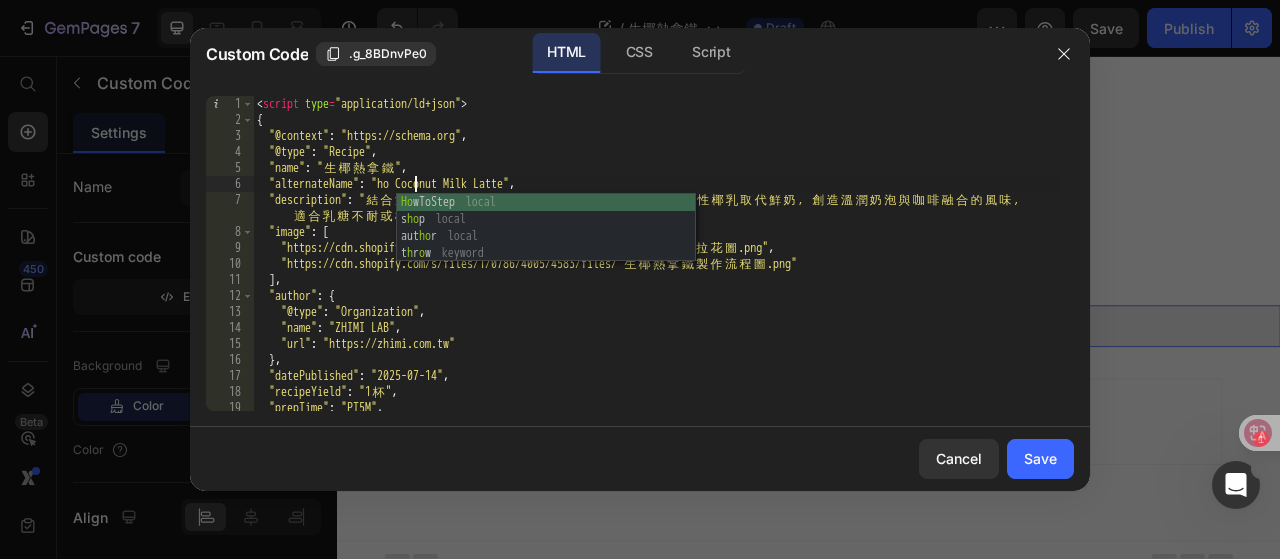 scroll, scrollTop: 0, scrollLeft: 14, axis: horizontal 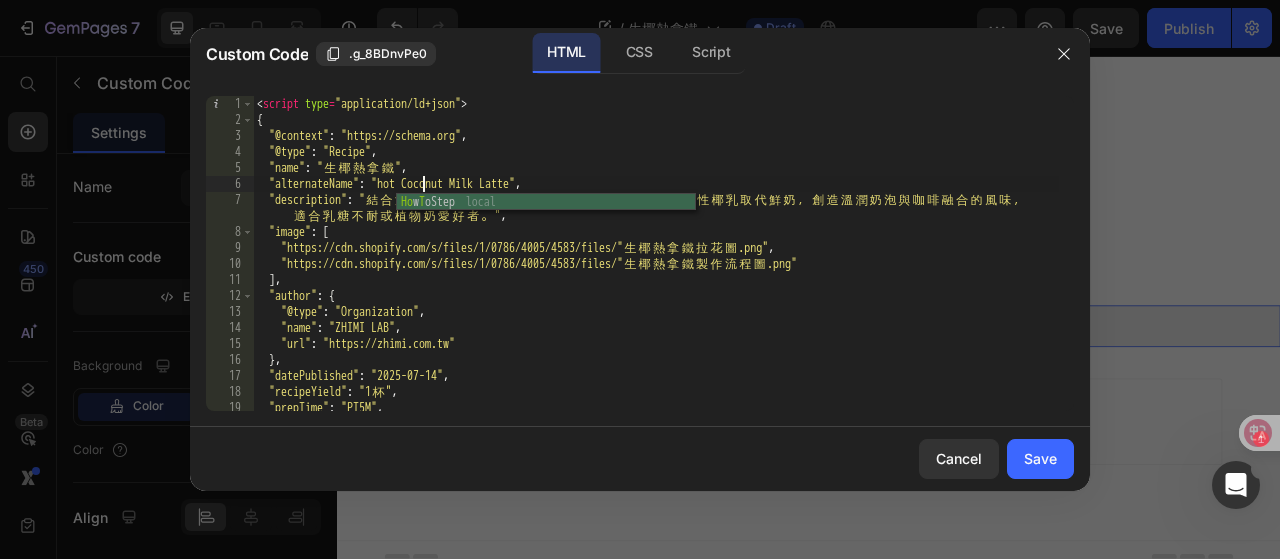 click on "< script type = "application/ld+json" > { "@context" : "https://schema.org" , "@type" : "Recipe" , "name" : " 生 椰 熱 拿 鐵 " , "alternateName" : "hot Coconut Milk Latte" , "description" : " 結 合 濃 縮 咖 啡 與 加 熱 椰 奶 泡 的 植 物 系 熱 拿 鐵 。 以 植 物 性 椰 乳 取 代 鮮 奶 ， 創 造 溫 潤 奶 泡 與 咖 啡 融 合 的 風 味 ，        適 合 乳 糖 不 耐 或 植 物 奶 愛 好 者 。 " , "image" : [ "https://zhimi.com.tw/cdn/shop/files/生 椰 熱 拿 鐵 拉 花 圖 .png" , "https://zhimi.com.tw/cdn/shop/files/生 椰 熱 拿 鐵 製 作 流 程 圖 .png" ] , "author" : { "@type" : "Organization" , "name" : "ZHIMI LAB" , "url" : "https://zhimi.com.tw" } , "datePublished" : "2025-07-14" , "recipeYield" : "1 杯 " , "prepTime" : "PT5M" , "totalTime" : "PT5M" ," at bounding box center (656, 269) 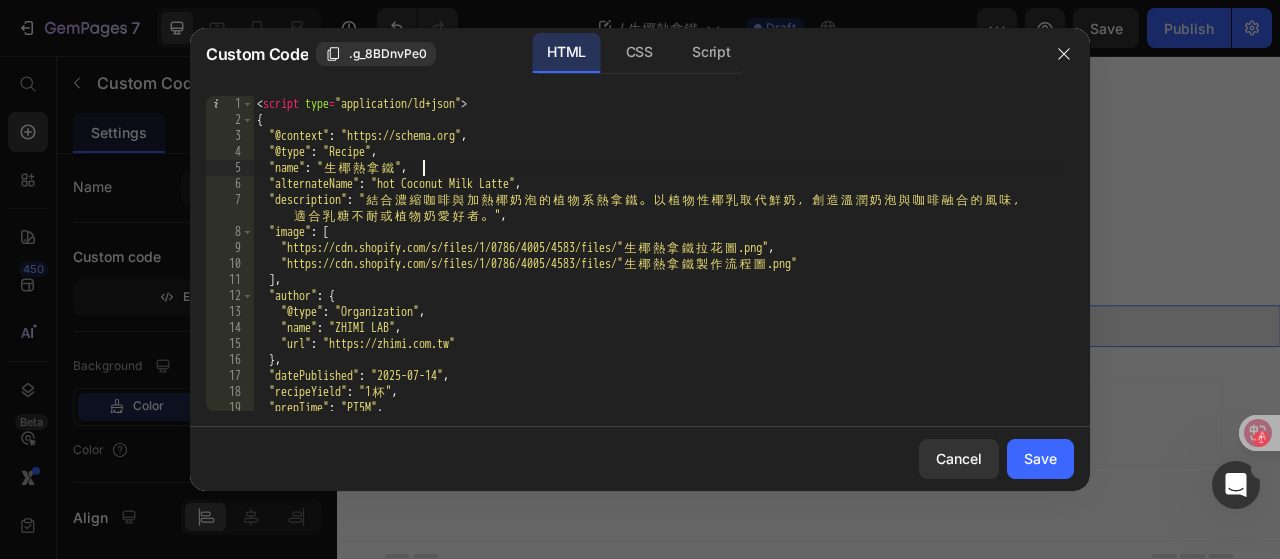 scroll, scrollTop: 0, scrollLeft: 12, axis: horizontal 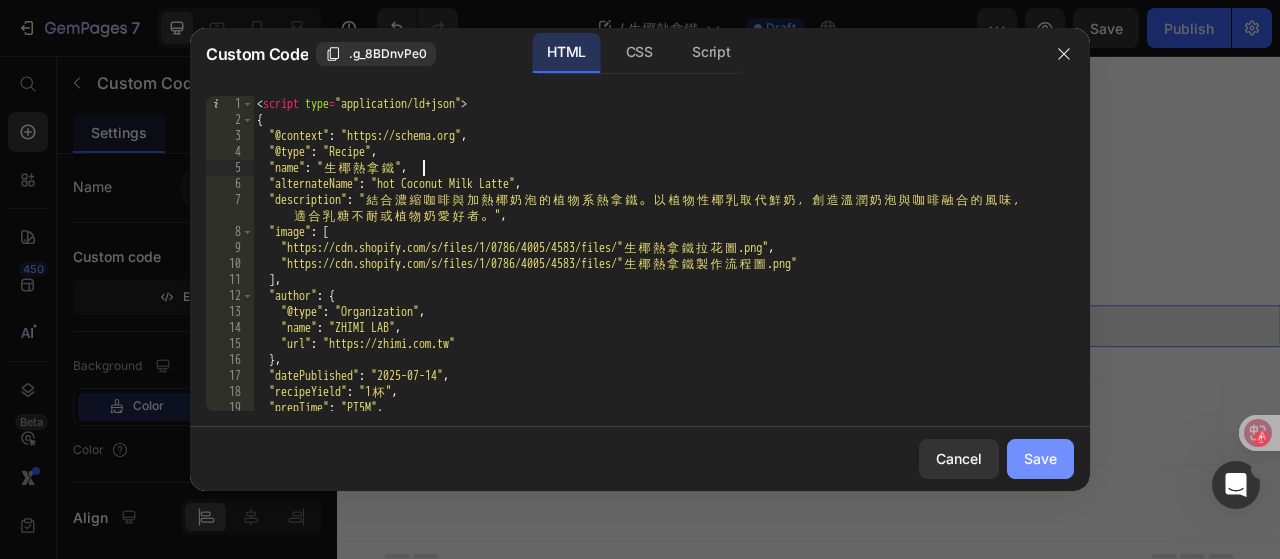 type on ""name": "生椰熱拿鐵"," 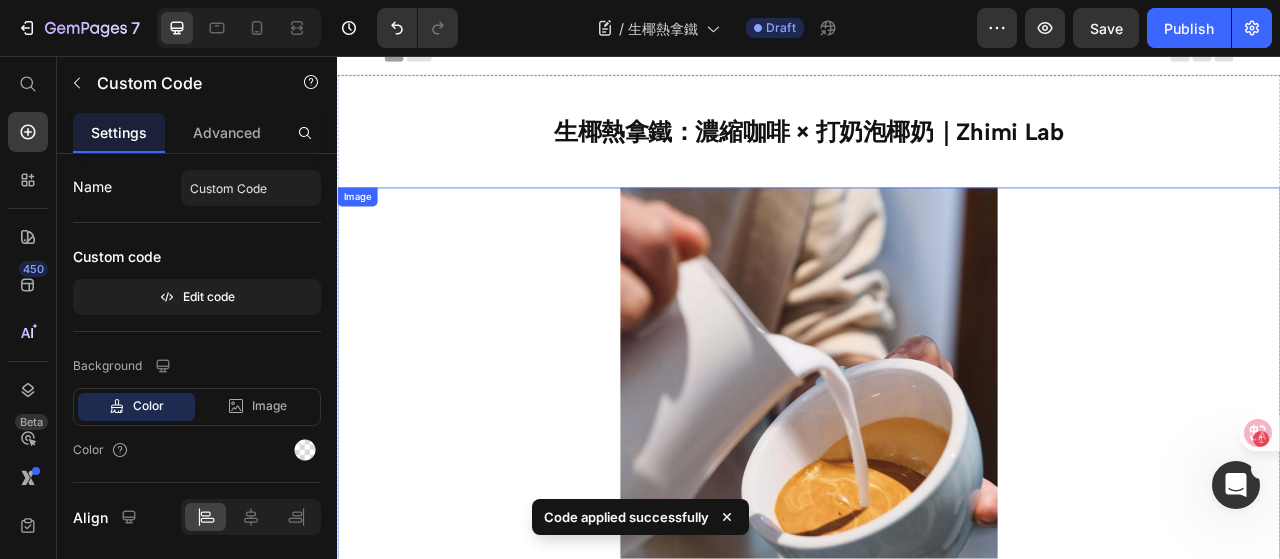 scroll, scrollTop: 11, scrollLeft: 0, axis: vertical 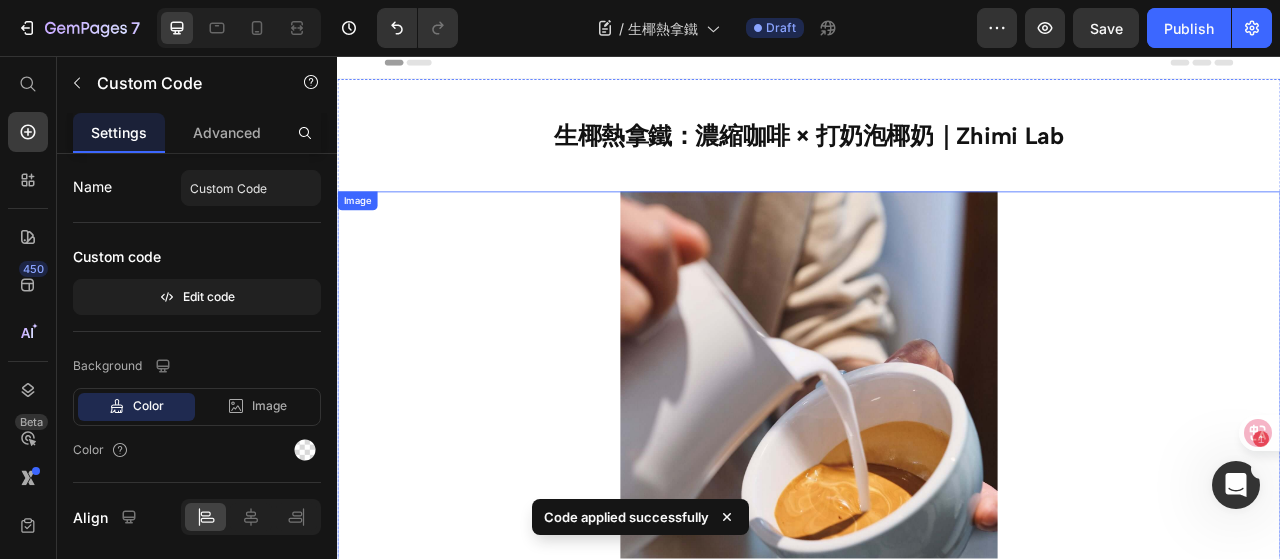 click at bounding box center (937, 549) 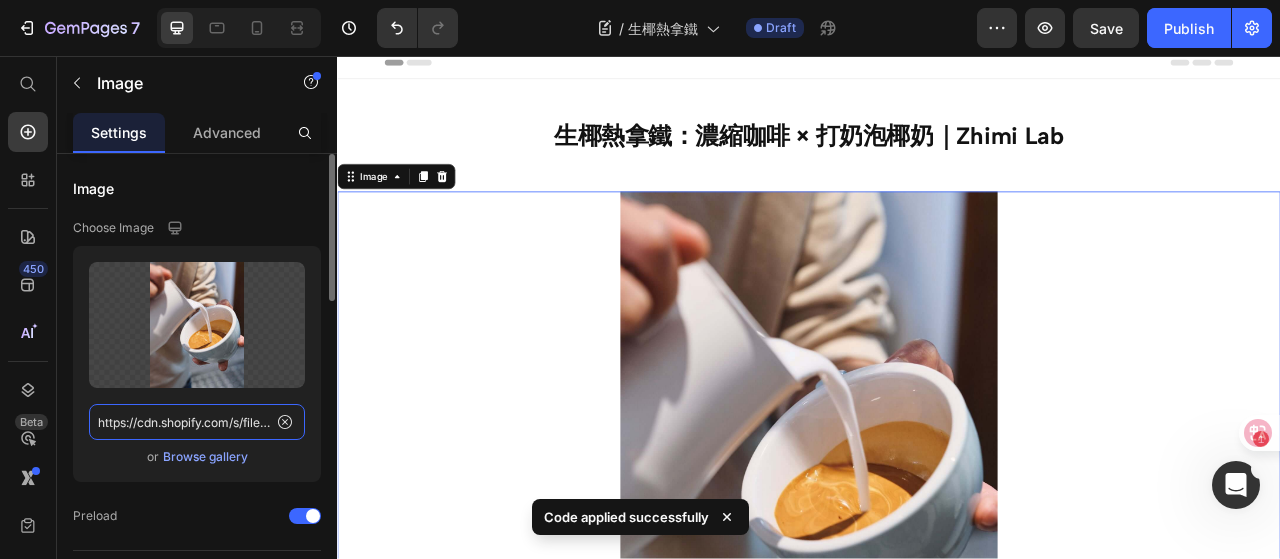 click on "https://cdn.shopify.com/s/files/1/0786/4005/4583/files/Hot_Coconut_Latte.jpg?v=1752472927" 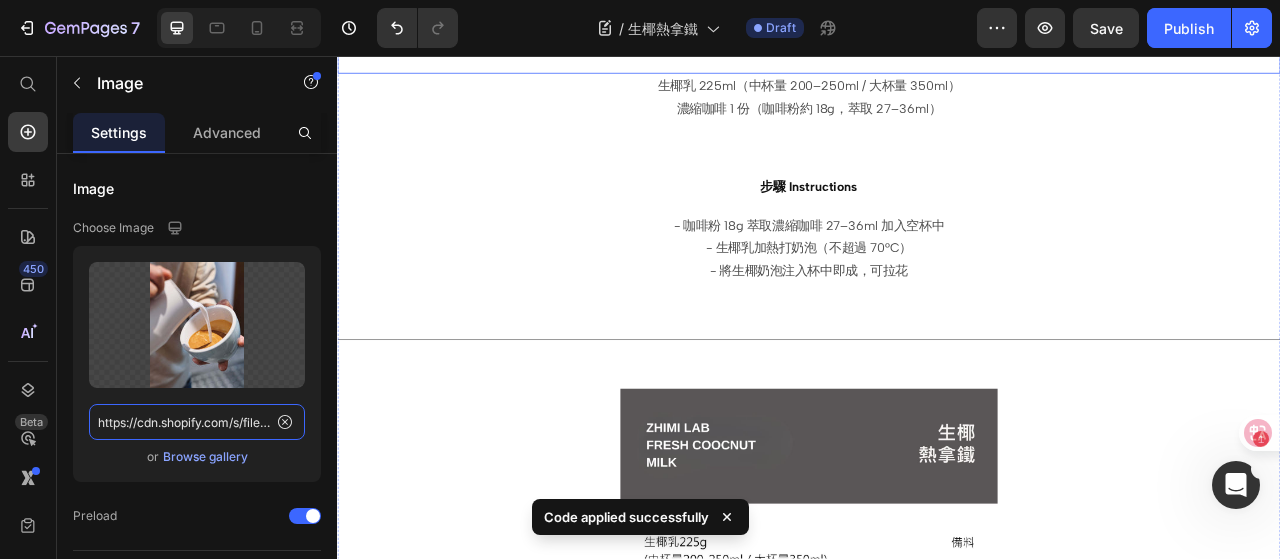 scroll, scrollTop: 1411, scrollLeft: 0, axis: vertical 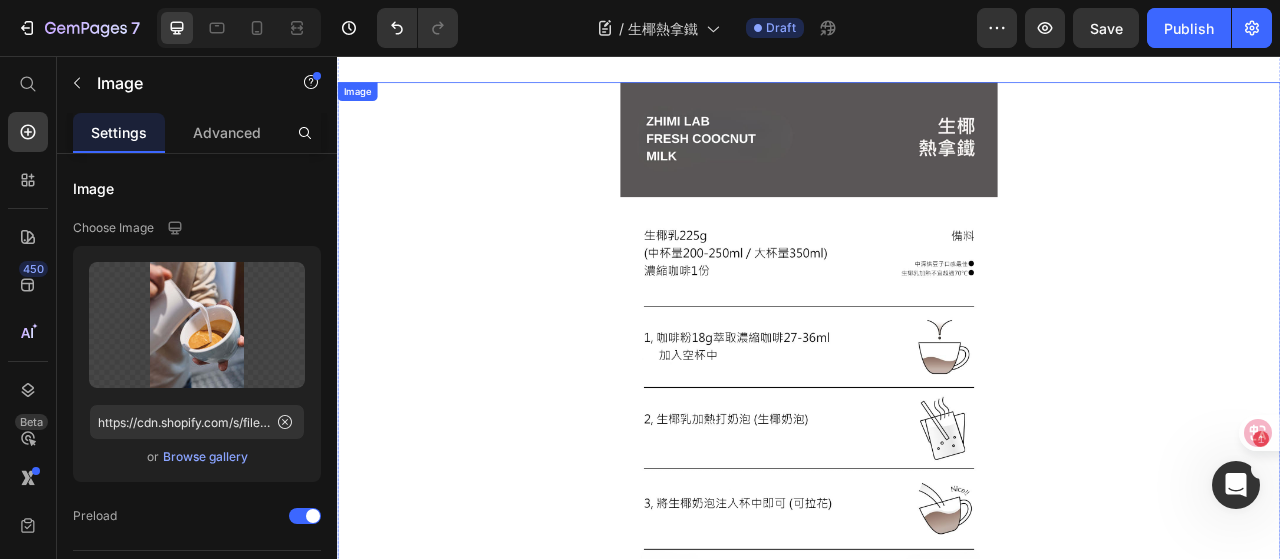 click at bounding box center (937, 410) 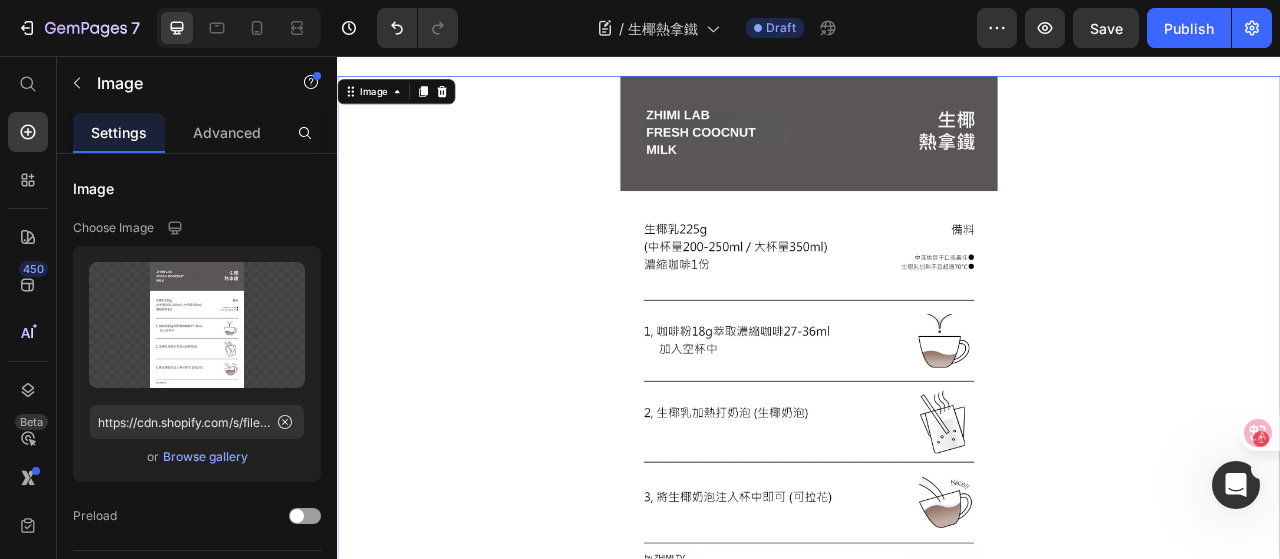 scroll, scrollTop: 1411, scrollLeft: 0, axis: vertical 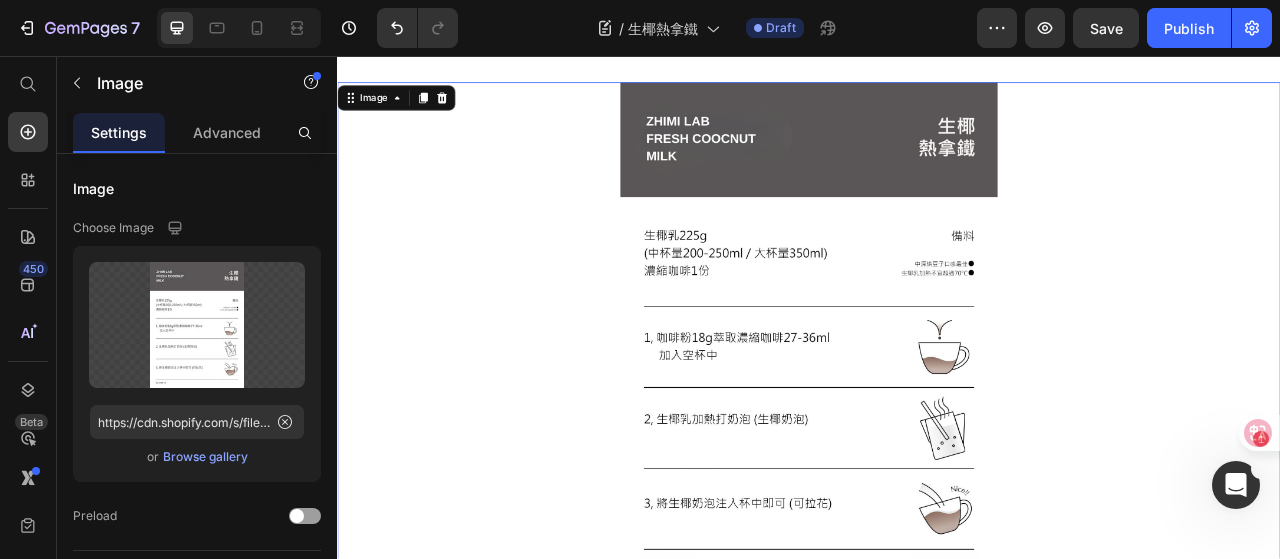 click at bounding box center [937, 410] 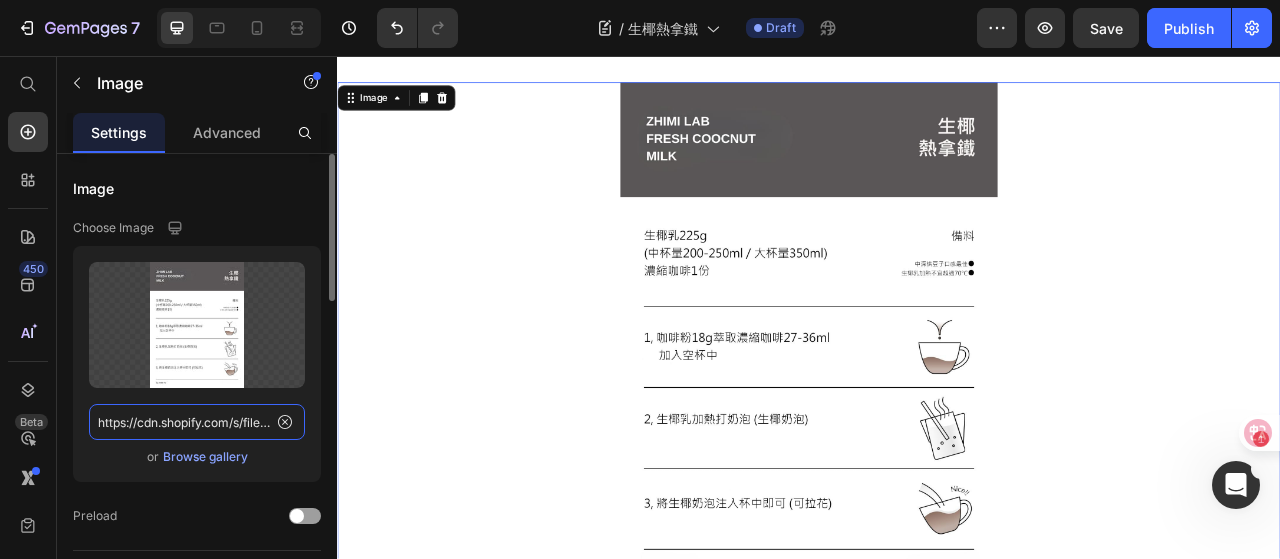 click on "https://cdn.shopify.com/s/files/1/0786/4005/4583/files/FRESH-COOCNUT-MILK.jpg?v=1748284024" 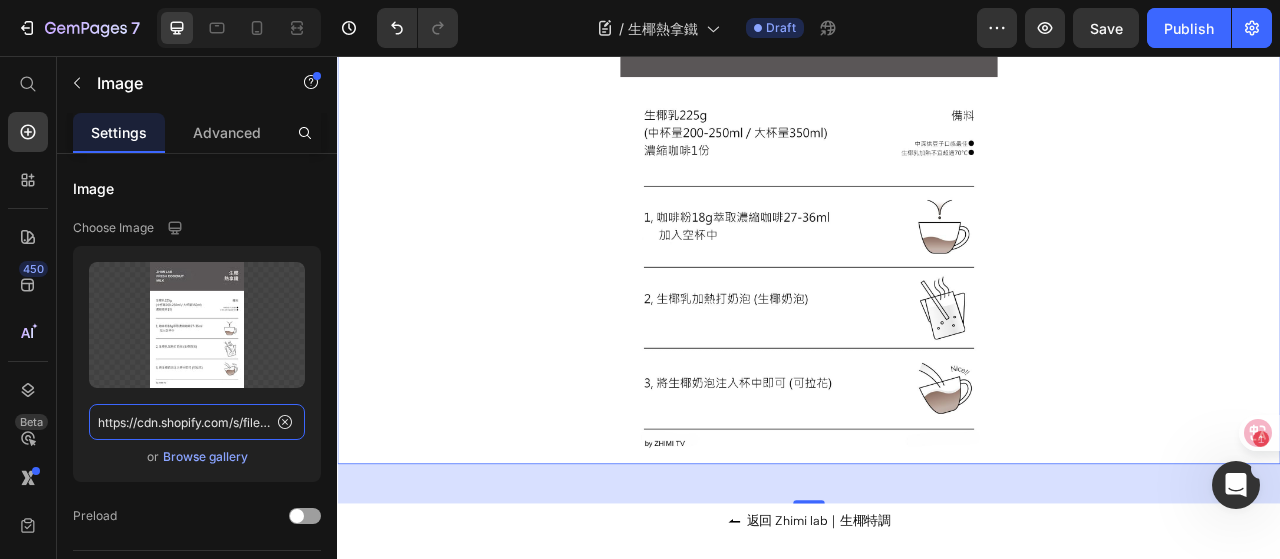 scroll, scrollTop: 1911, scrollLeft: 0, axis: vertical 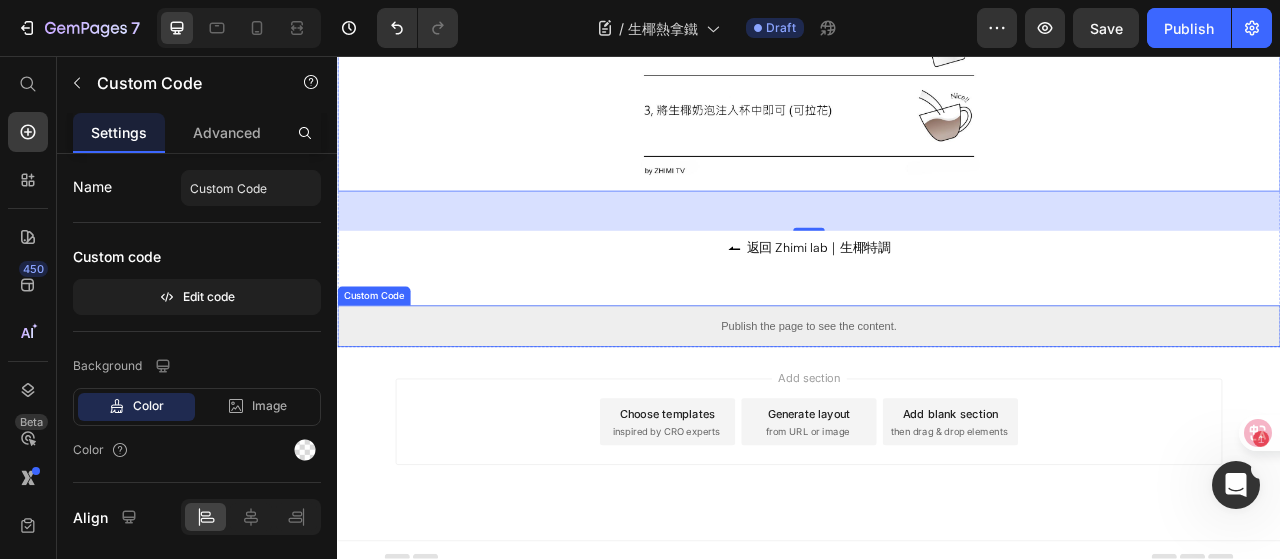 click on "Publish the page to see the content." at bounding box center [937, 400] 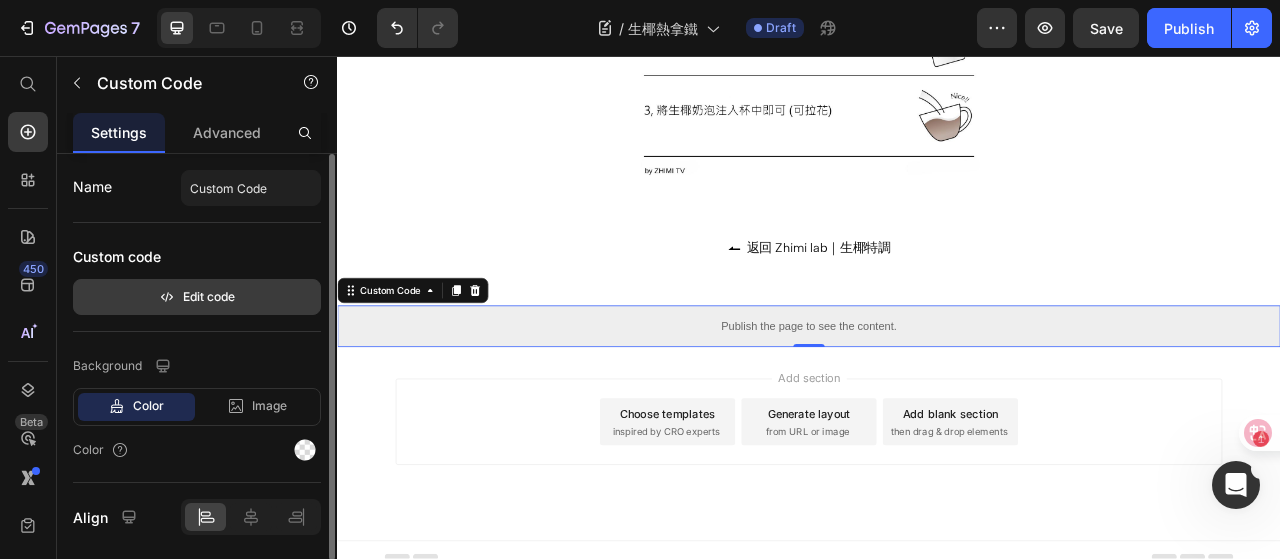 click on "Edit code" at bounding box center (197, 297) 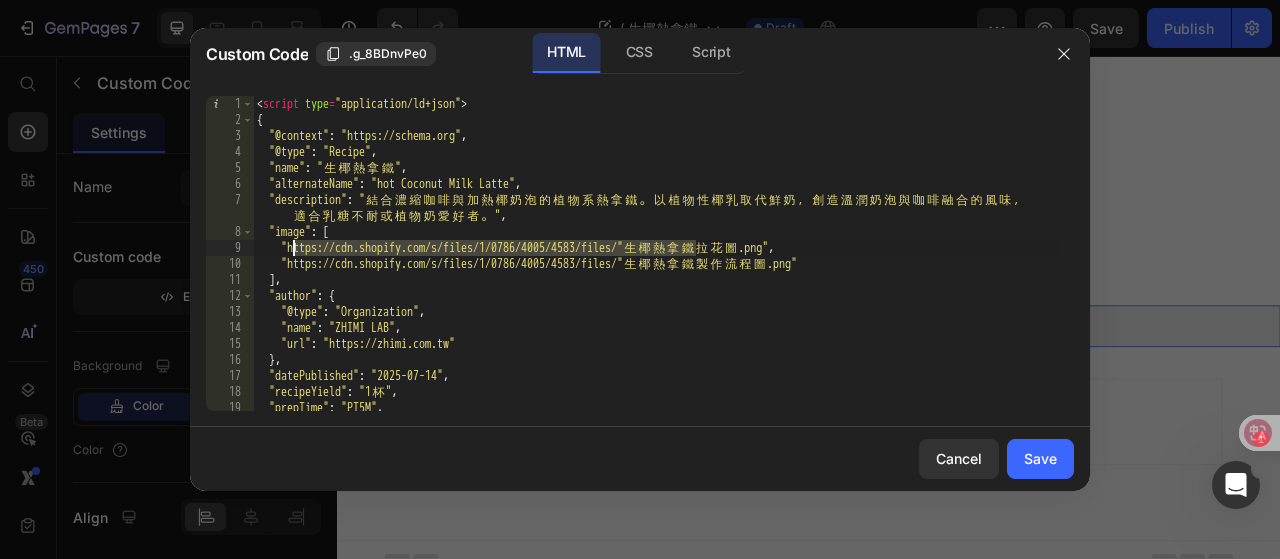 drag, startPoint x: 698, startPoint y: 245, endPoint x: 292, endPoint y: 251, distance: 406.04434 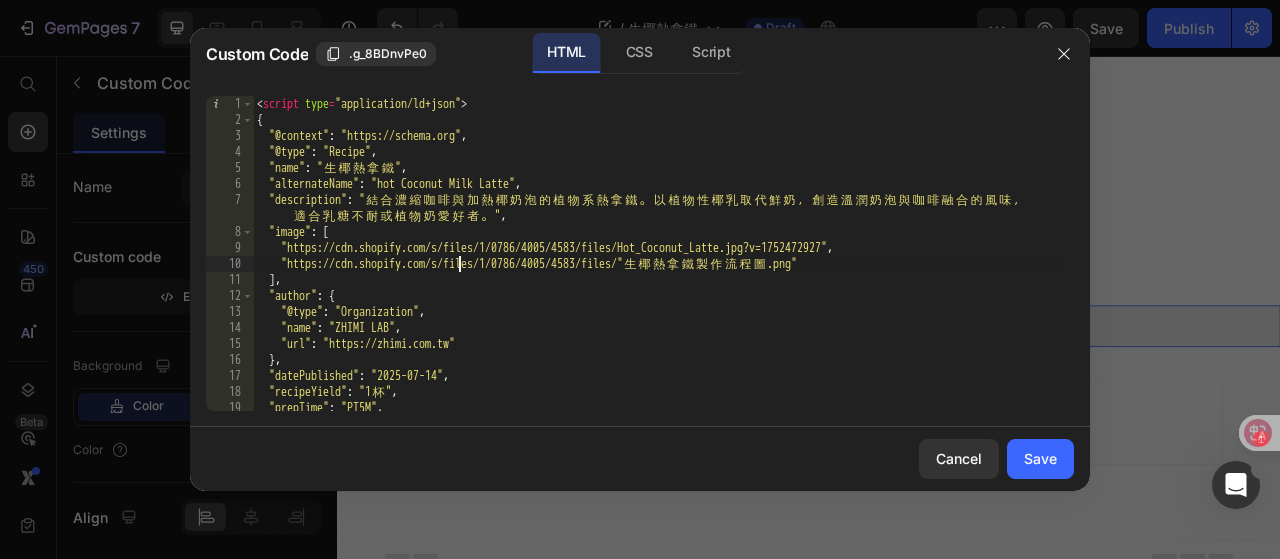 click on "< script type = "application/ld+json" > { "@context" : "https://schema.org" , "@type" : "Recipe" , "name" : " 生 椰 熱 拿 鐵 " , "alternateName" : "hot Coconut Milk Latte" , "description" : " 結 合 濃 縮 咖 啡 與 加 熱 椰 奶 泡 的 植 物 系 熱 拿 鐵 。 以 植 物 性 椰 乳 取 代 鮮 奶 ， 創 造 溫 潤 奶 泡 與 咖 啡 融 合 的 風 味 ，        適 合 乳 糖 不 耐 或 植 物 奶 愛 好 者 。 " , "image" : [ "https://cdn.shopify.com/s/files/1/0786/4005/4583/files/Hot_Coconut_Latte.jpg?v=1752472927" , "https://zhimi.com.tw/cdn/shop/files/生 椰 熱 拿 鐵 製 作 流 程 圖 .png" ] , "author" : { "@type" : "Organization" , "name" : "ZHIMI LAB" , "url" : "https://zhimi.com.tw" } , "datePublished" : "2025-07-14" , "recipeYield" : "1 杯 " , "prepTime" : "PT5M" , "totalTime" : "PT5M" ," at bounding box center [656, 269] 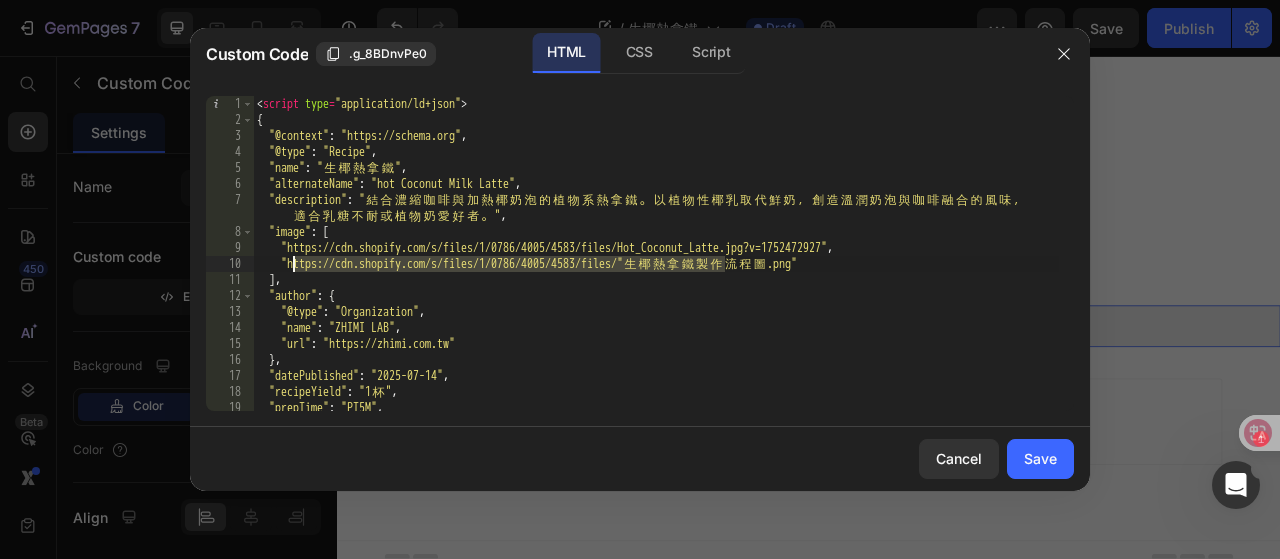 drag, startPoint x: 728, startPoint y: 265, endPoint x: 295, endPoint y: 265, distance: 433 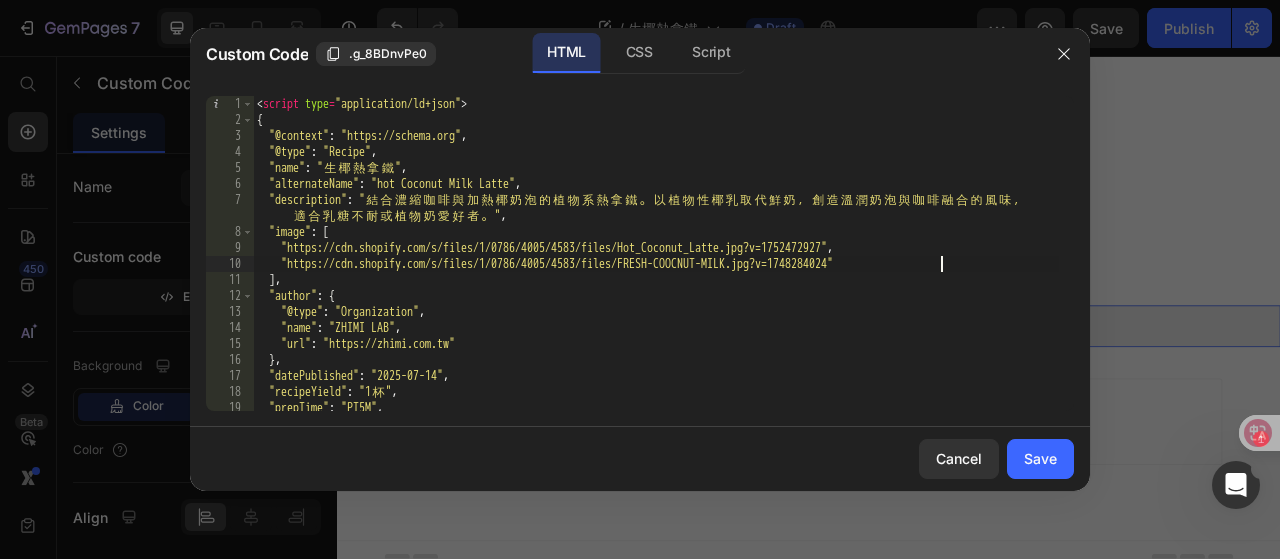 scroll, scrollTop: 0, scrollLeft: 0, axis: both 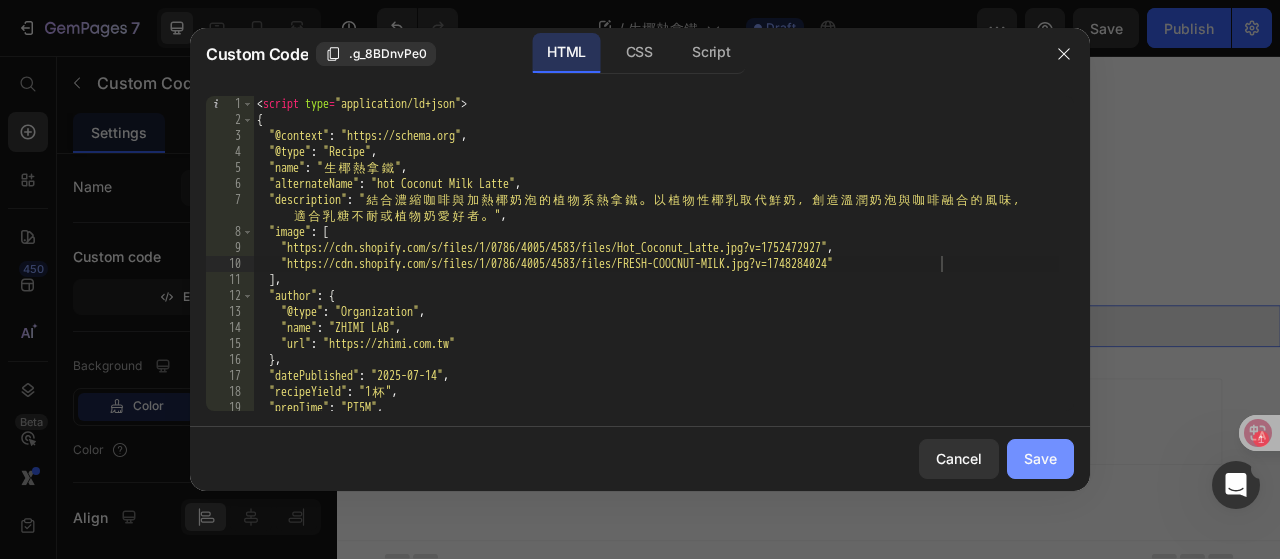 click on "Save" at bounding box center (1040, 458) 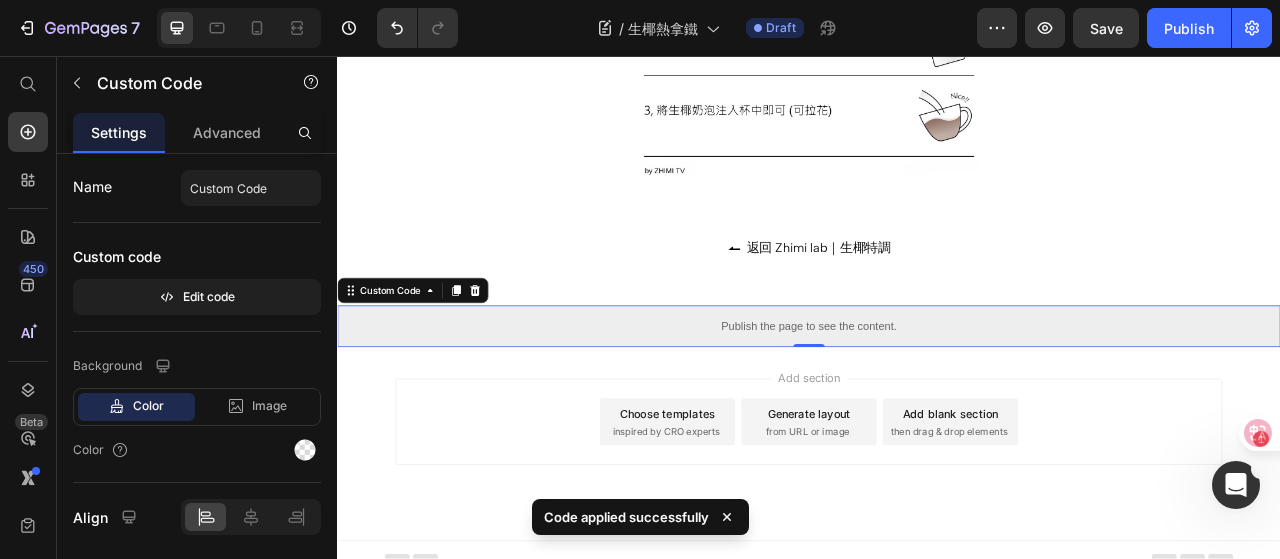 click on "Publish the page to see the content." at bounding box center (937, 400) 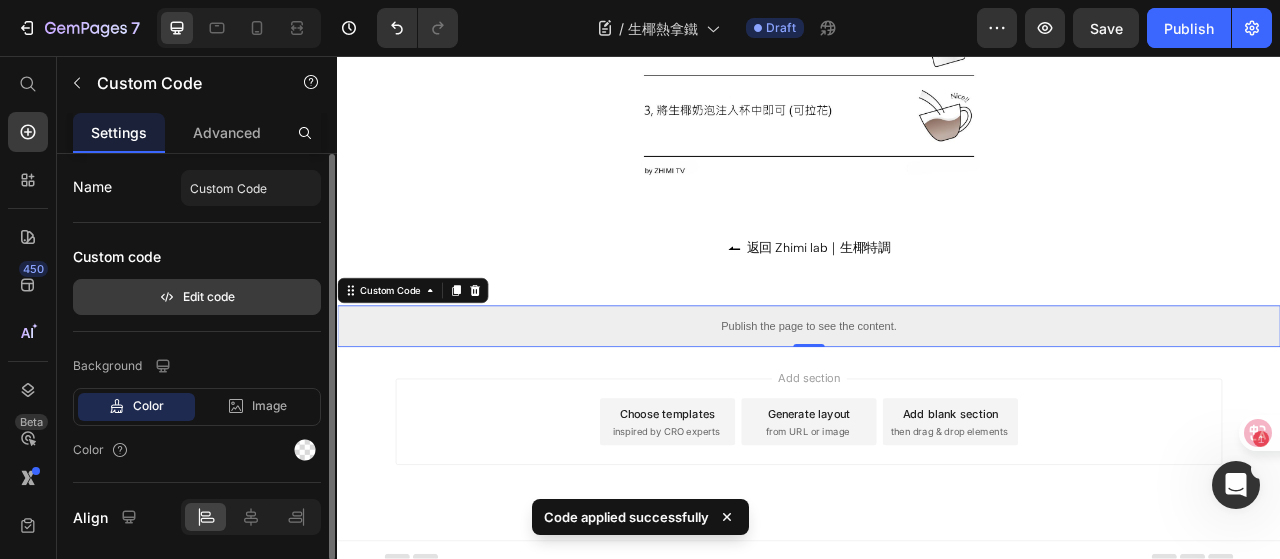 click on "Edit code" at bounding box center (197, 297) 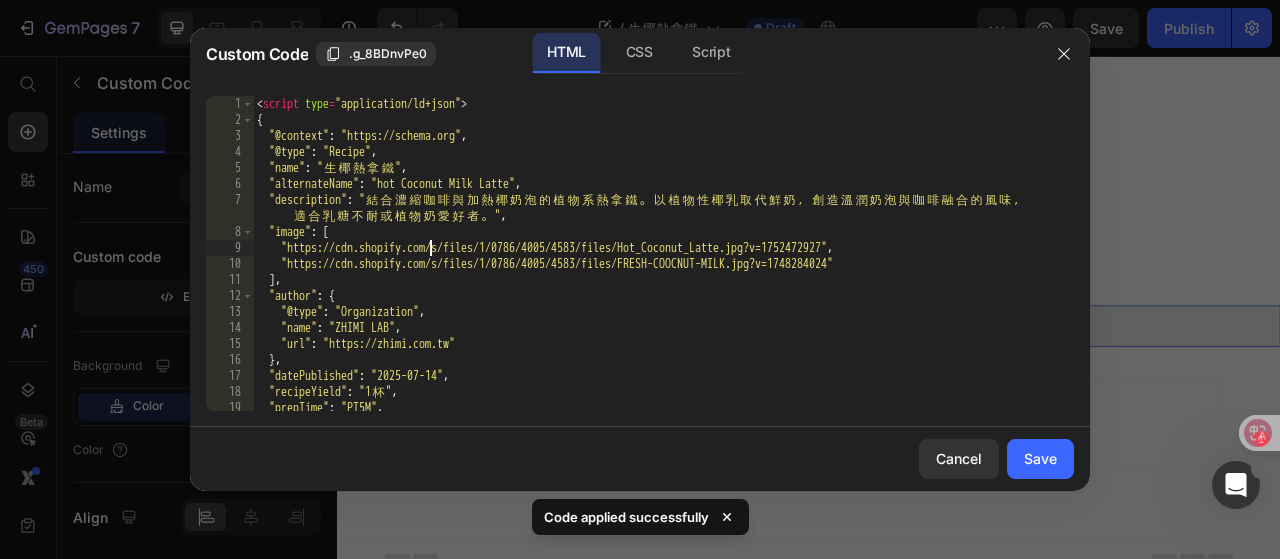 click on "< script type = "application/ld+json" > { "@context" : "https://schema.org" , "@type" : "Recipe" , "name" : " 生 椰 熱 拿 鐵 " , "alternateName" : "hot Coconut Milk Latte" , "description" : " 結 合 濃 縮 咖 啡 與 加 熱 椰 奶 泡 的 植 物 系 熱 拿 鐵 。 以 植 物 性 椰 乳 取 代 鮮 奶 ， 創 造 溫 潤 奶 泡 與 咖 啡 融 合 的 風 味 ，        適 合 乳 糖 不 耐 或 植 物 奶 愛 好 者 。 " , "image" : [ "https://cdn.shopify.com/s/files/1/0786/4005/4583/files/Hot_Coconut_Latte.jpg?v=1752472927" , "https://cdn.shopify.com/s/files/1/0786/4005/4583/files/FRESH-COOCNUT-MILK.jpg?v=1748284024" ] , "author" : { "@type" : "Organization" , "name" : "ZHIMI LAB" , "url" : "https://zhimi.com.tw" } , "datePublished" : "2025-07-14" , "recipeYield" : "1 杯 " , "prepTime" : "PT5M" , "totalTime" : "PT5M" ," at bounding box center [656, 269] 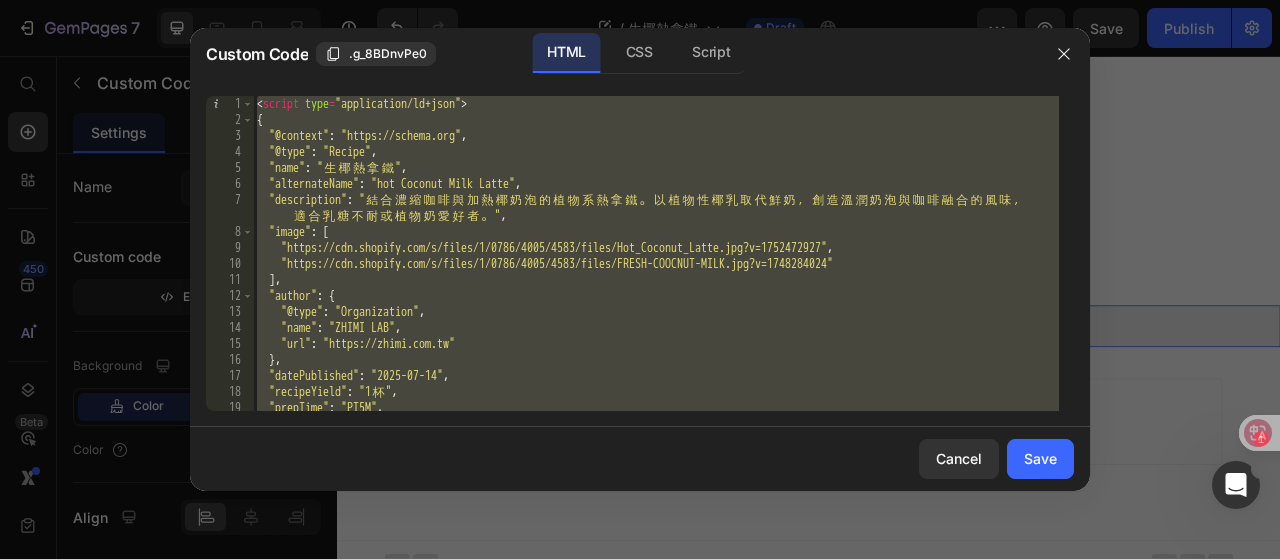 click on "< script type = "application/ld+json" > { "@context" : "https://schema.org" , "@type" : "Recipe" , "name" : " 生 椰 熱 拿 鐵 " , "alternateName" : "hot Coconut Milk Latte" , "description" : " 結 合 濃 縮 咖 啡 與 加 熱 椰 奶 泡 的 植 物 系 熱 拿 鐵 。 以 植 物 性 椰 乳 取 代 鮮 奶 ， 創 造 溫 潤 奶 泡 與 咖 啡 融 合 的 風 味 ，        適 合 乳 糖 不 耐 或 植 物 奶 愛 好 者 。 " , "image" : [ "https://cdn.shopify.com/s/files/1/0786/4005/4583/files/Hot_Coconut_Latte.jpg?v=1752472927" , "https://cdn.shopify.com/s/files/1/0786/4005/4583/files/FRESH-COOCNUT-MILK.jpg?v=1748284024" ] , "author" : { "@type" : "Organization" , "name" : "ZHIMI LAB" , "url" : "https://zhimi.com.tw" } , "datePublished" : "2025-07-14" , "recipeYield" : "1 杯 " , "prepTime" : "PT5M" , "totalTime" : "PT5M" ," at bounding box center (656, 253) 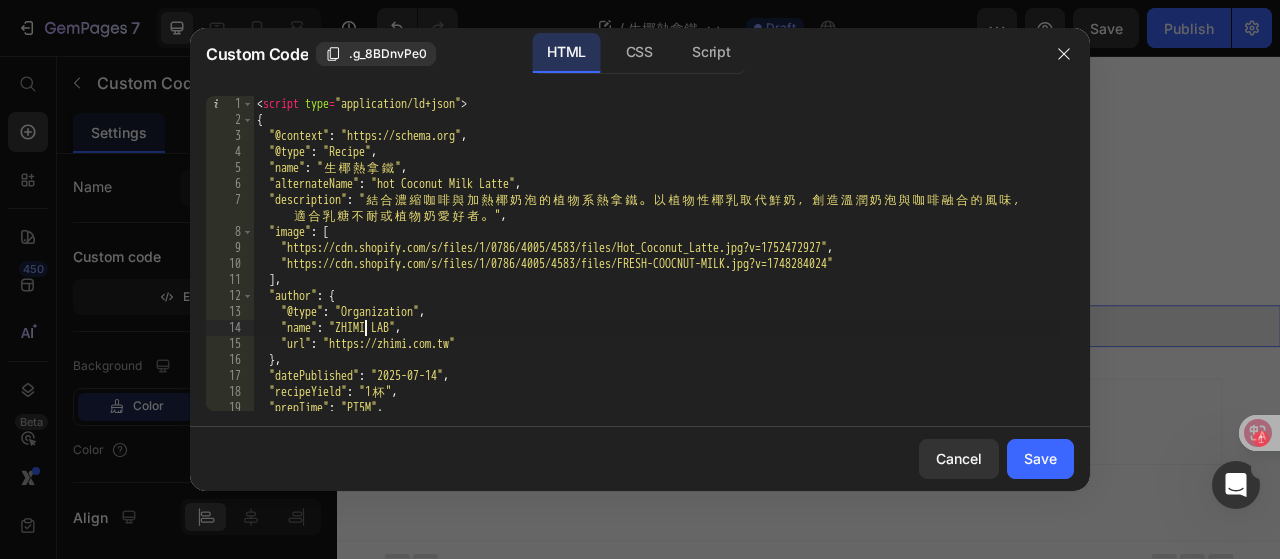type on "</script>" 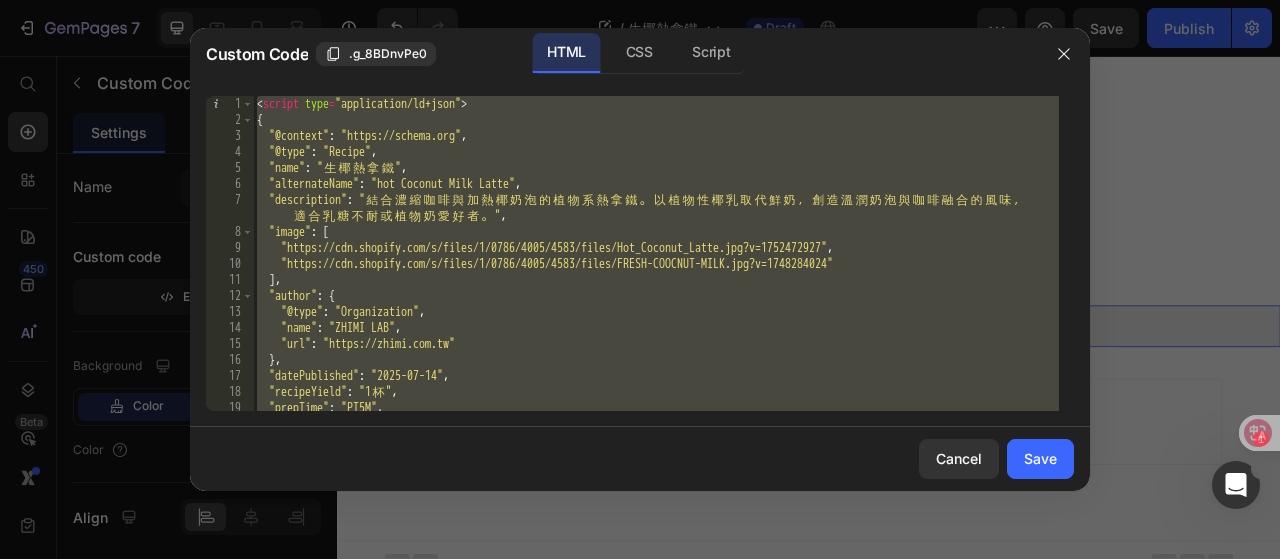 paste 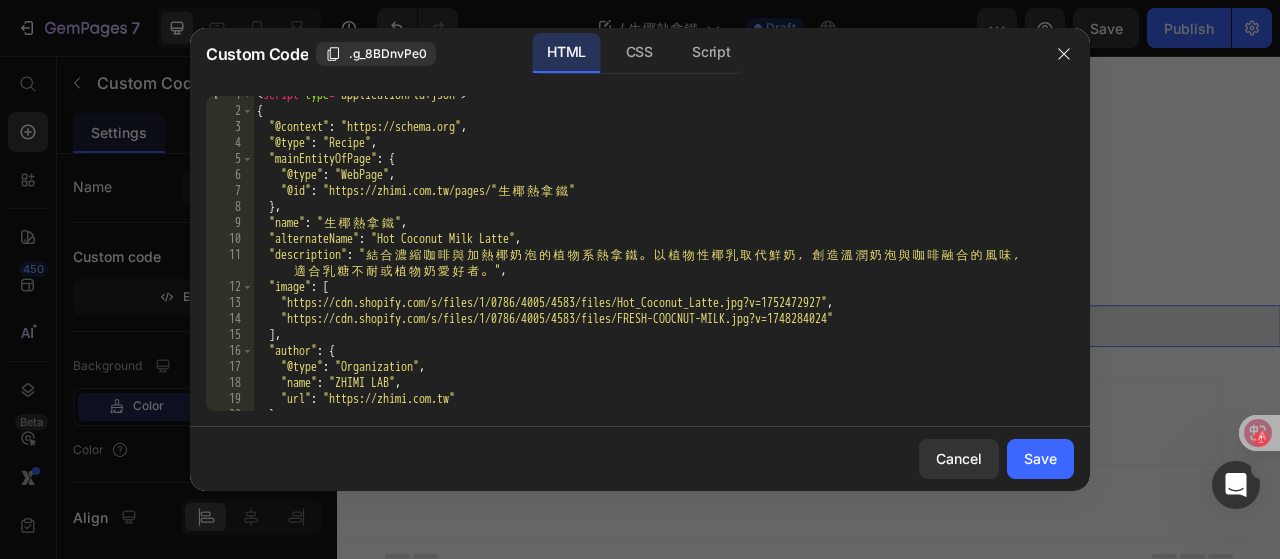 scroll, scrollTop: 0, scrollLeft: 0, axis: both 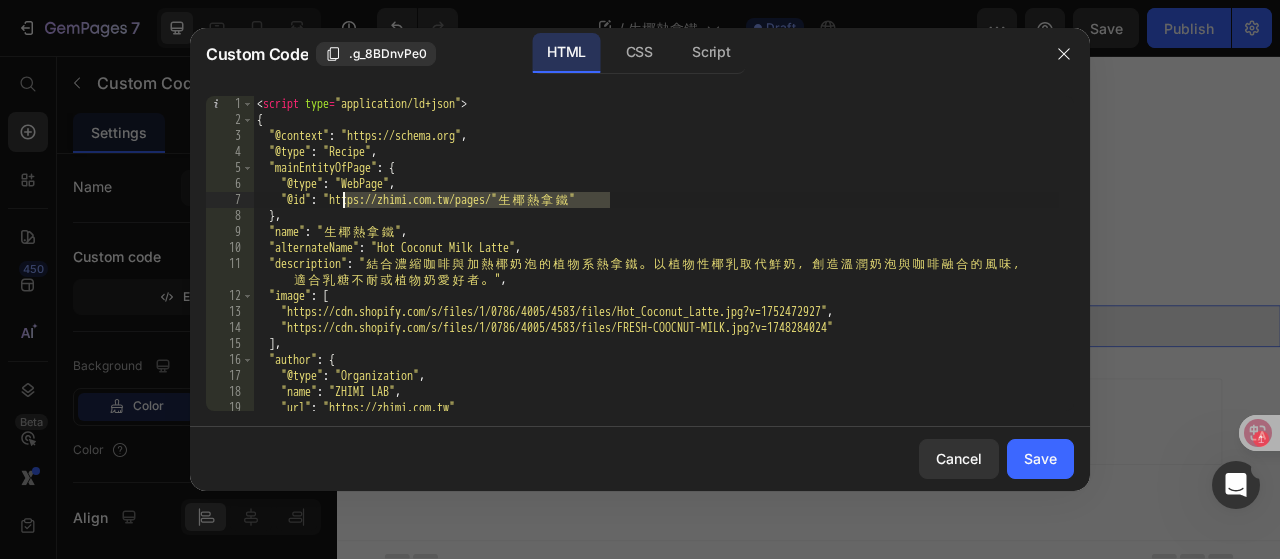 drag, startPoint x: 607, startPoint y: 201, endPoint x: 347, endPoint y: 199, distance: 260.0077 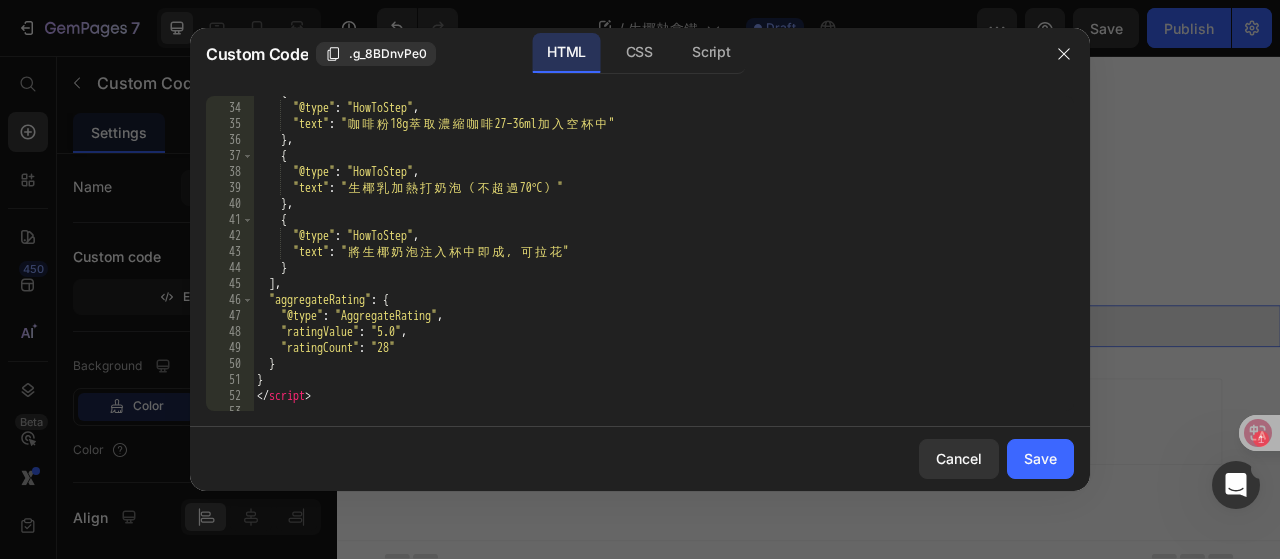 scroll, scrollTop: 548, scrollLeft: 0, axis: vertical 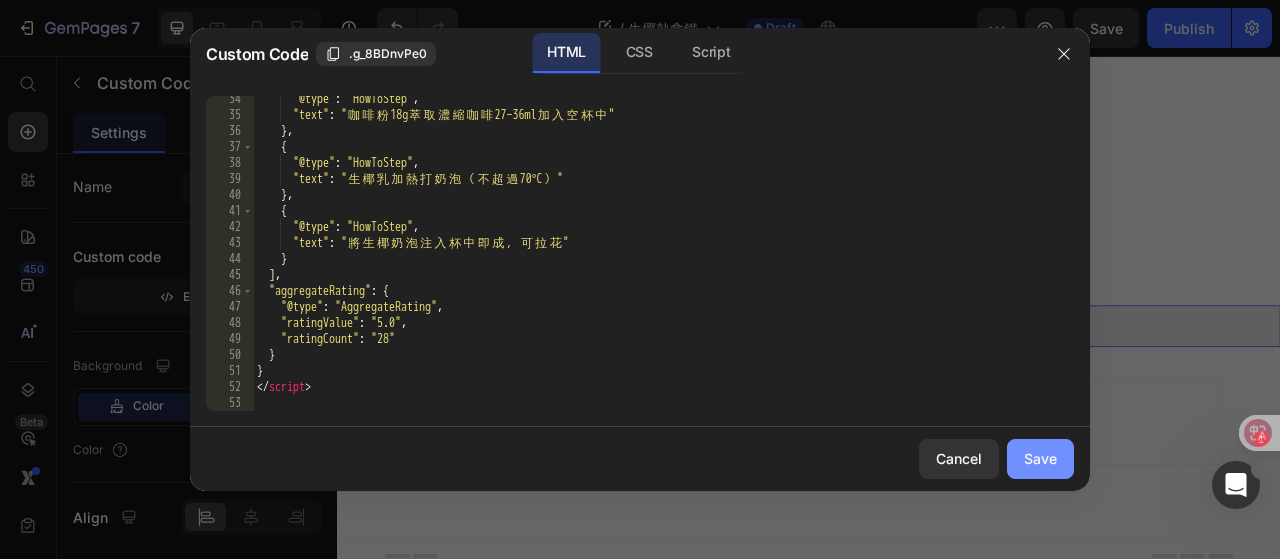 click on "Save" at bounding box center [1040, 458] 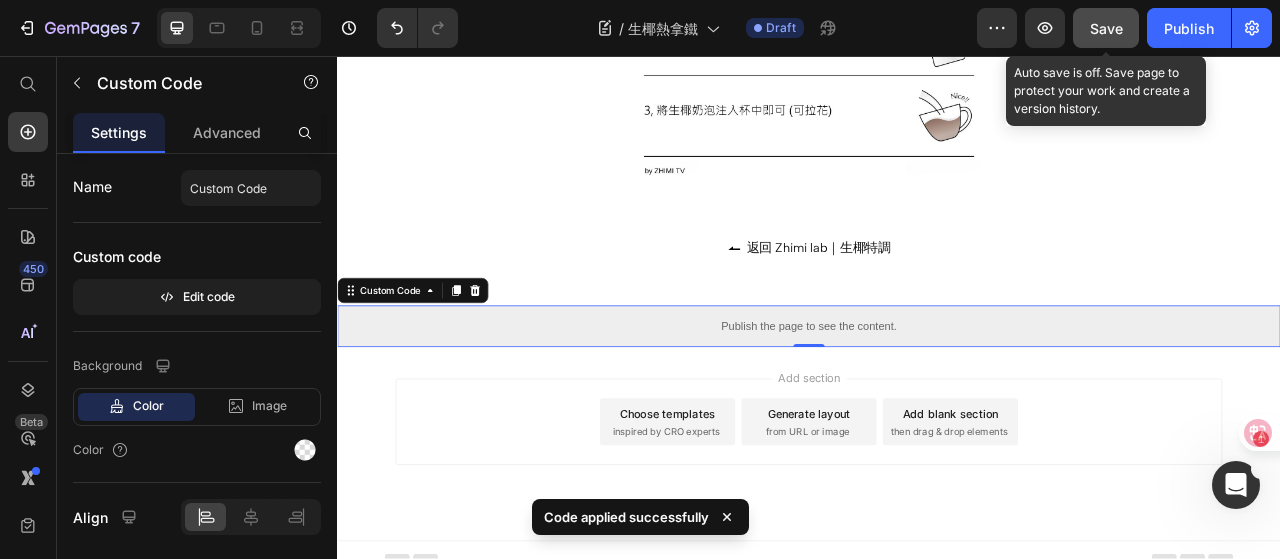 click on "Save" at bounding box center (1106, 28) 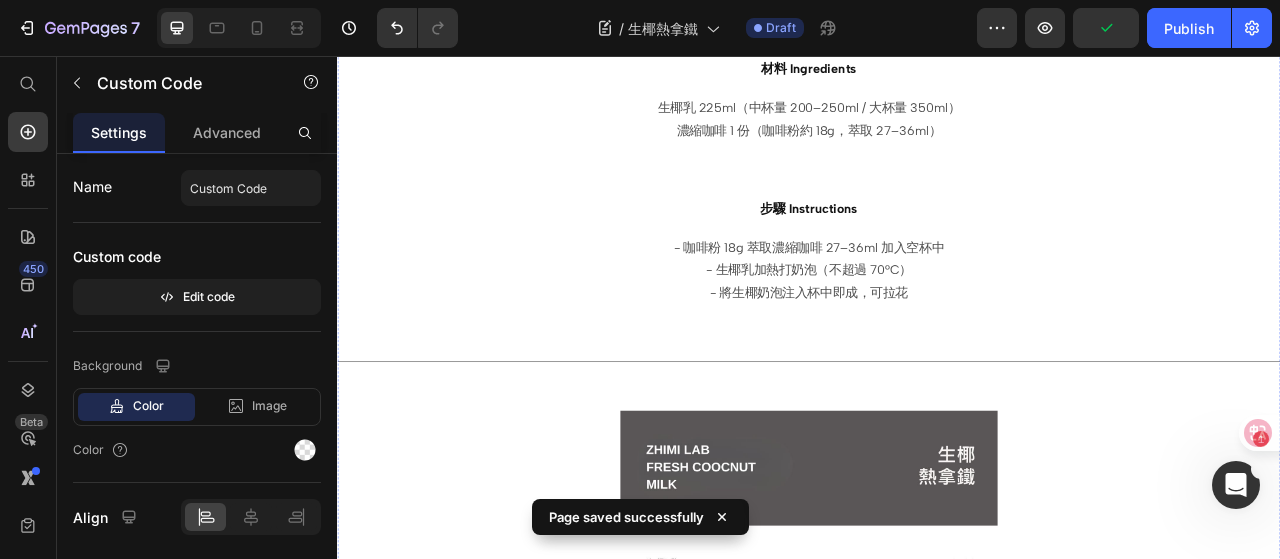 scroll, scrollTop: 1000, scrollLeft: 0, axis: vertical 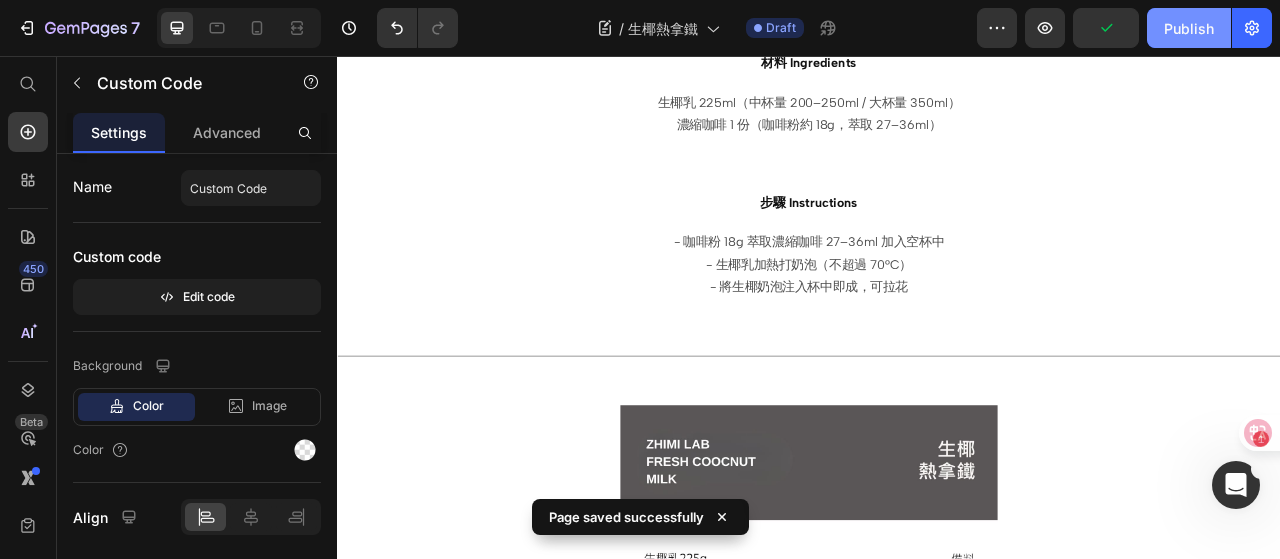 click on "Publish" at bounding box center (1189, 28) 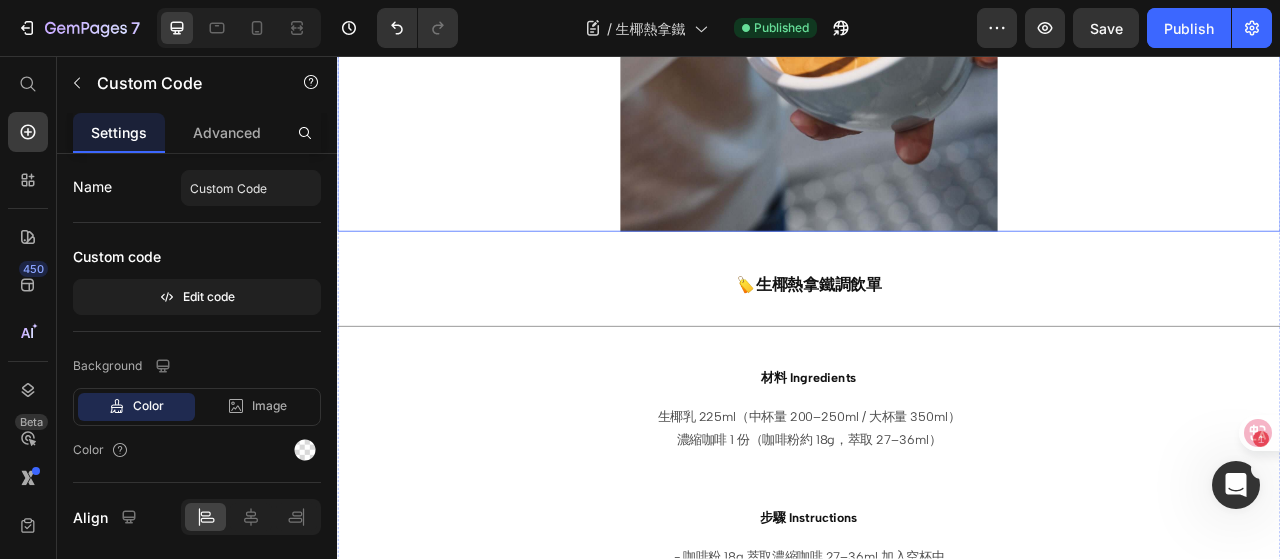 scroll, scrollTop: 0, scrollLeft: 0, axis: both 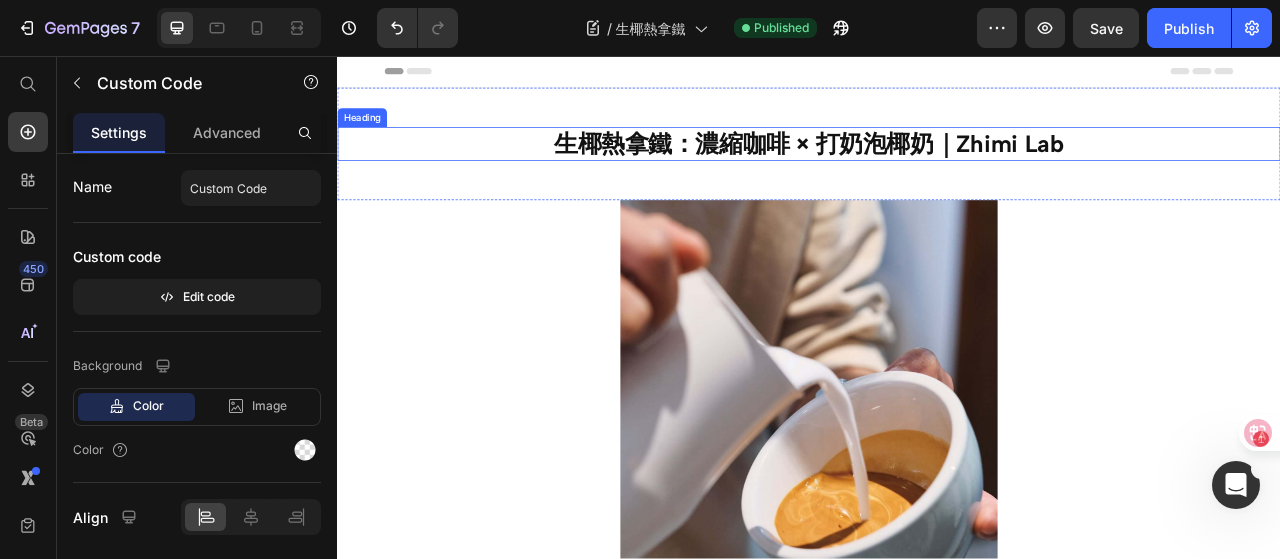 click on "生椰熱拿鐵：濃縮咖啡 × 打奶泡椰奶｜Zhimi Lab" at bounding box center [937, 168] 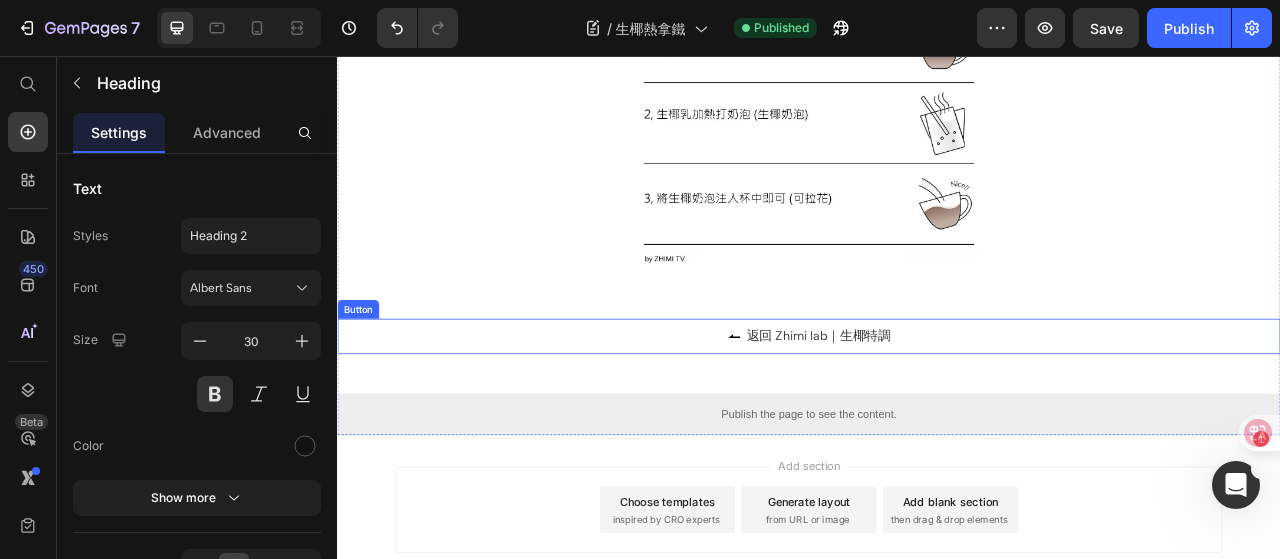 scroll, scrollTop: 1800, scrollLeft: 0, axis: vertical 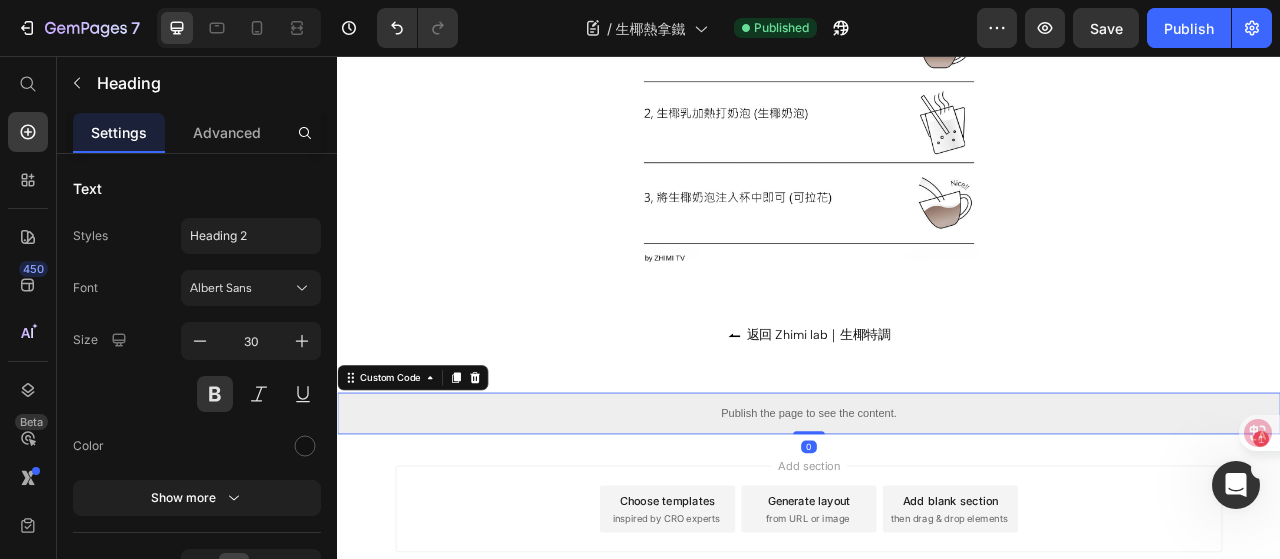 click on "Publish the page to see the content." at bounding box center [937, 511] 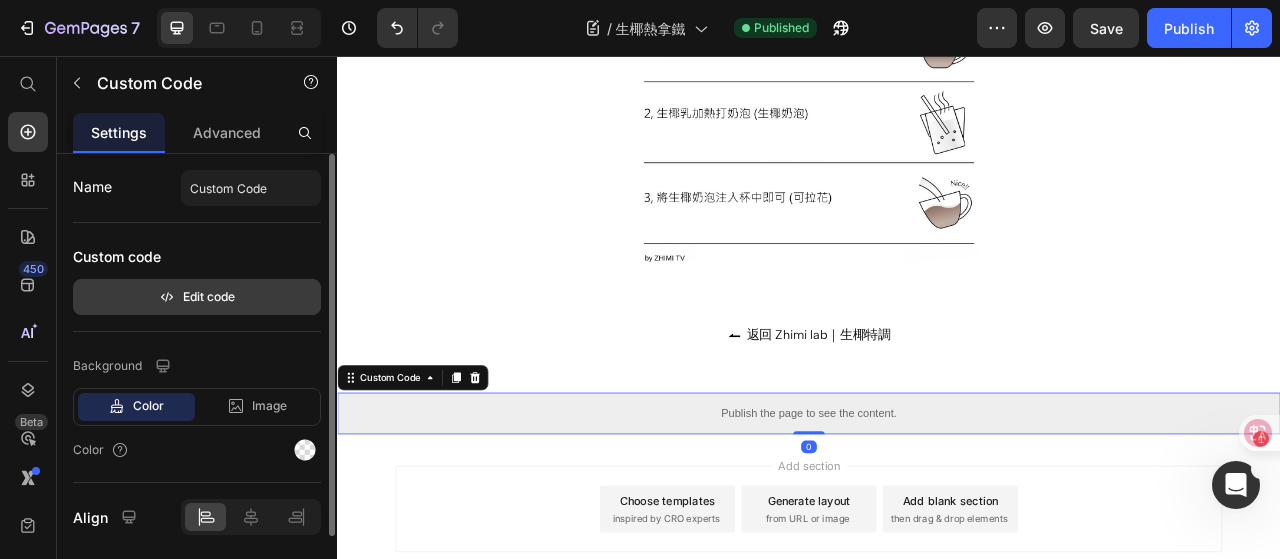 click on "Edit code" at bounding box center (197, 297) 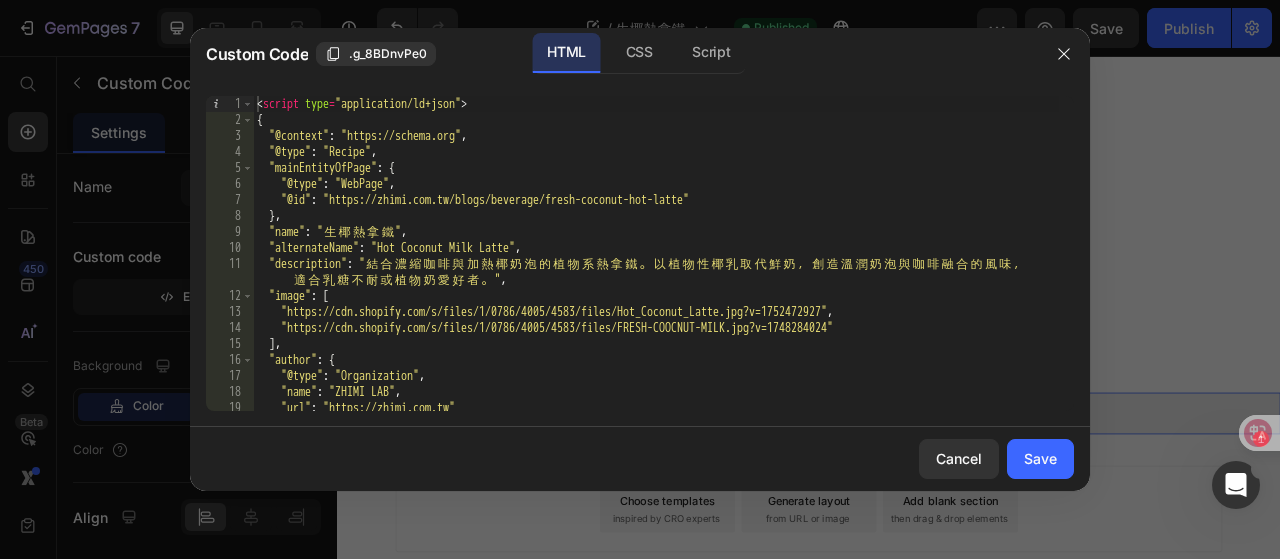 type on ""name": "生椰熱拿鐵"," 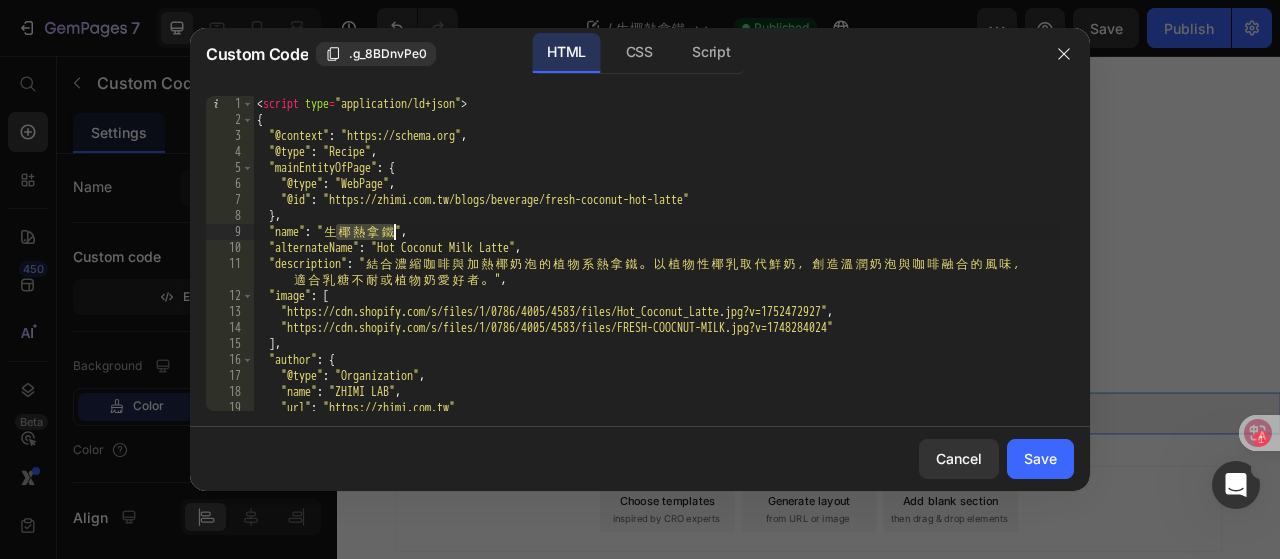 drag, startPoint x: 338, startPoint y: 227, endPoint x: 404, endPoint y: 231, distance: 66.1211 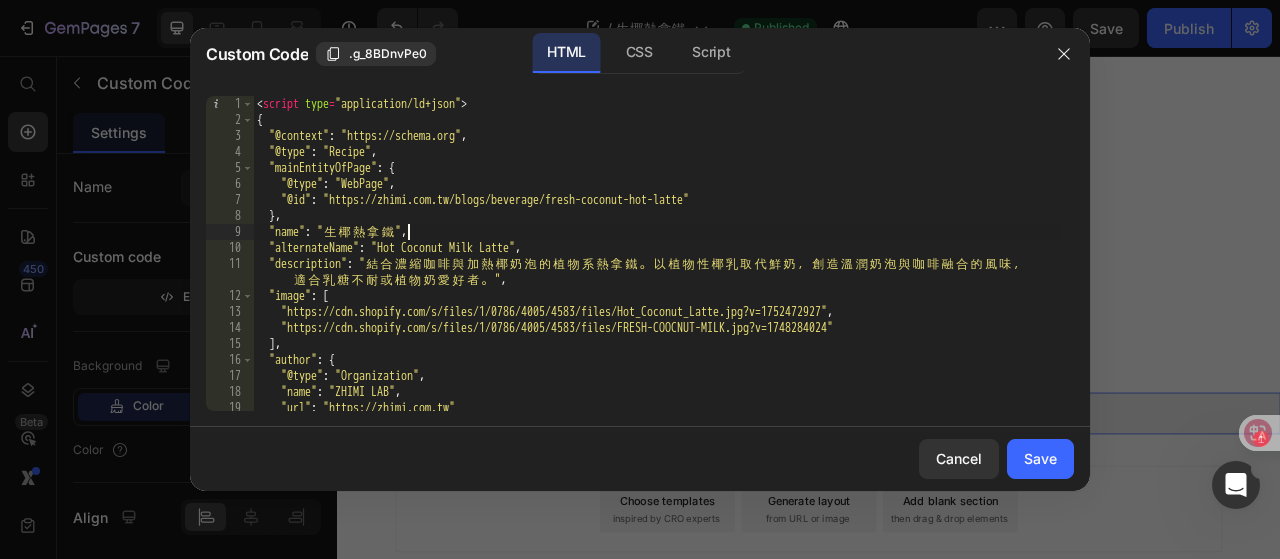 click on "< script type = "application/ld+json" > { "@context" : "https://schema.org" , "@type" : "Recipe" , "mainEntityOfPage" : { "@type" : "WebPage" , "@id" : "https://zhimi.com.tw/blogs/beverage/fresh-coconut-hot-latte" } , "name" : " 生 椰 熱 拿 鐵 " , "alternateName" : "Hot Coconut Milk Latte" , "description" : " 結 合 濃 縮 咖 啡 與 加 熱 椰 奶 泡 的 植 物 系 熱 拿 鐵 。 以 植 物 性 椰 乳 取 代 鮮 奶 ， 創 造 溫 潤 奶 泡 與 咖 啡 融 合 的 風 味 ，        適 合 乳 糖 不 耐 或 植 物 奶 愛 好 者 。 " , "image" : [ "https://cdn.shopify.com/s/files/1/0786/4005/4583/files/Hot_Coconut_Latte.jpg?v=1752472927" , "https://cdn.shopify.com/s/files/1/0786/4005/4583/files/FRESH-COOCNUT-MILK.jpg?v=1748284024" ] , "author" : { "@type" : "Organization" , "name" : "ZHIMI LAB" , "url" : "https://zhimi.com.tw" } ," at bounding box center (656, 269) 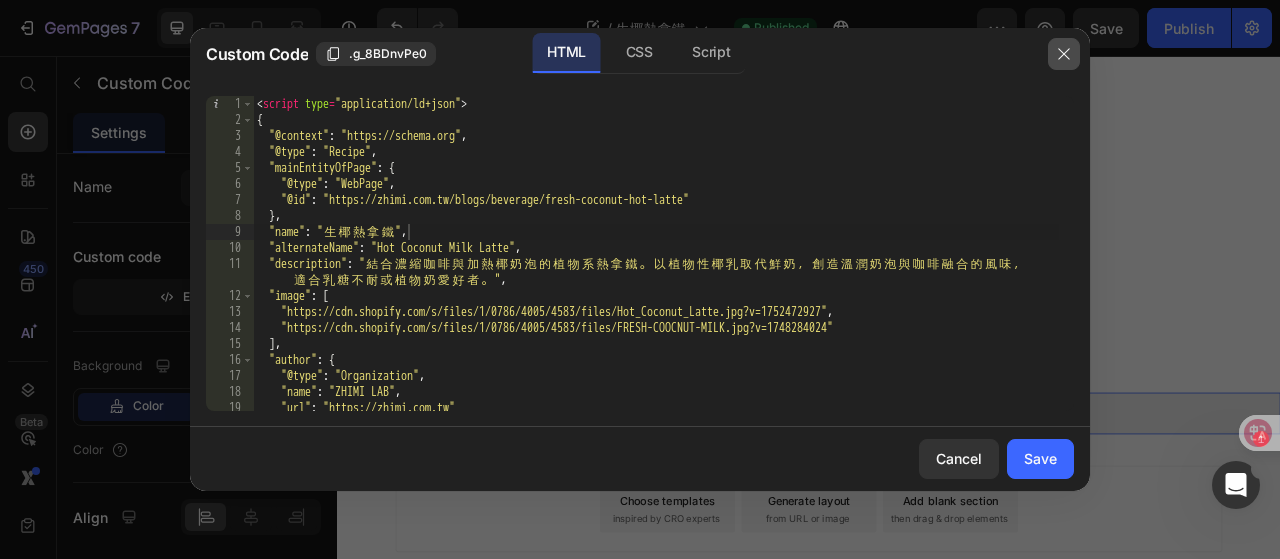 click 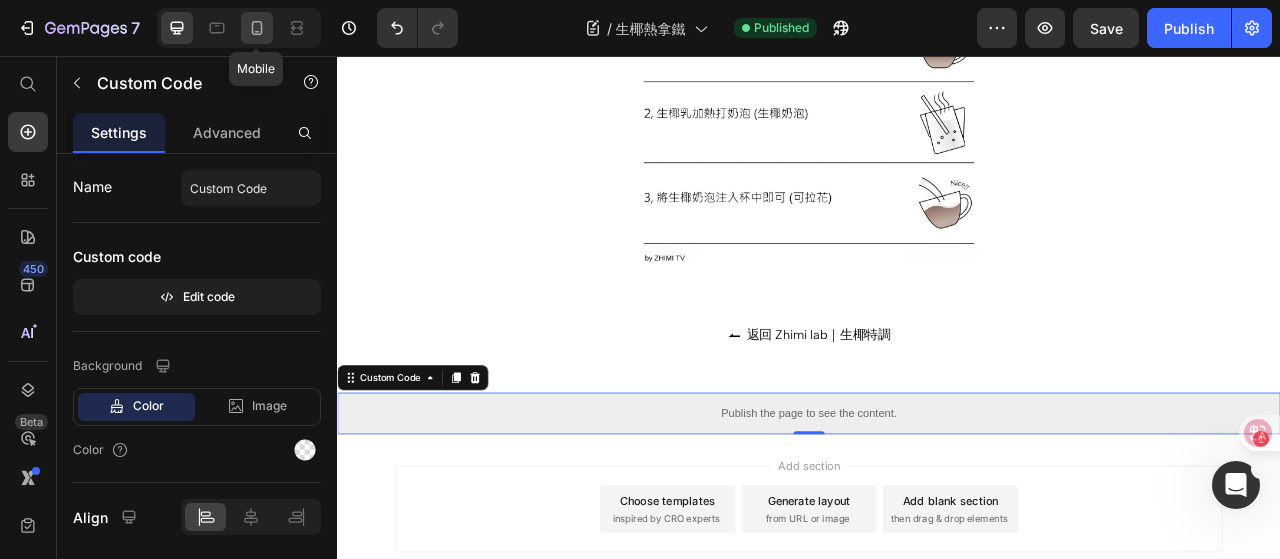 click 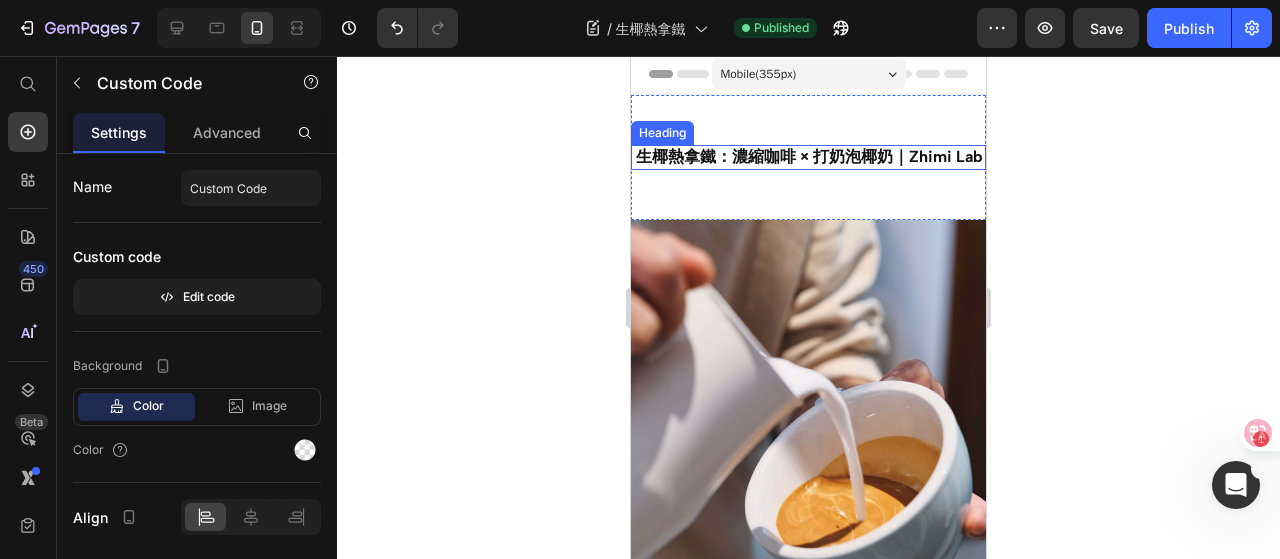 scroll, scrollTop: 0, scrollLeft: 0, axis: both 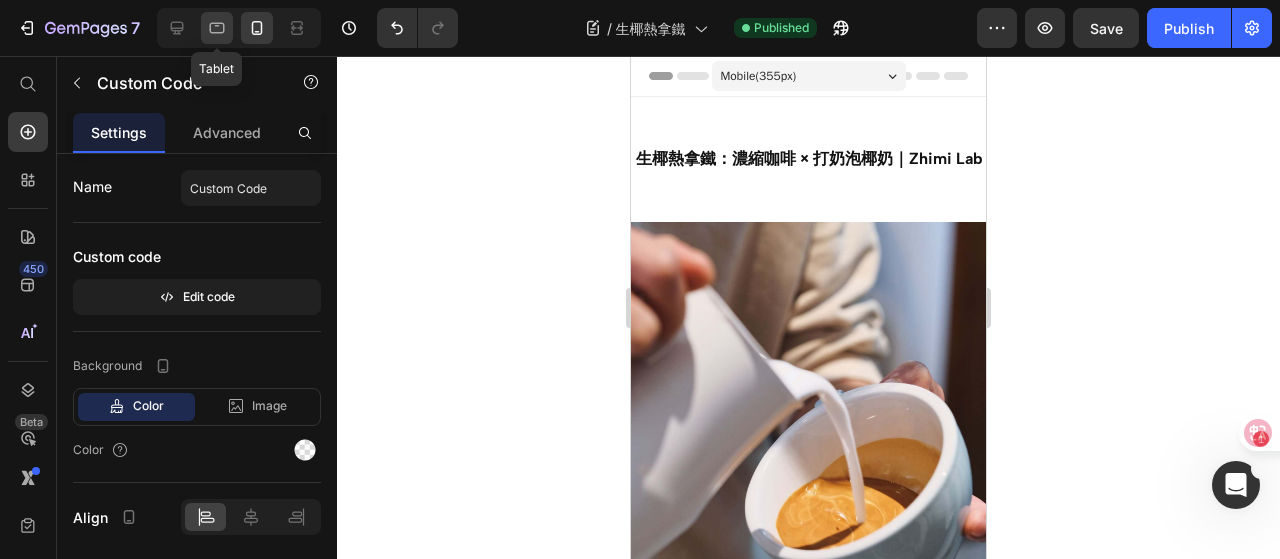 click 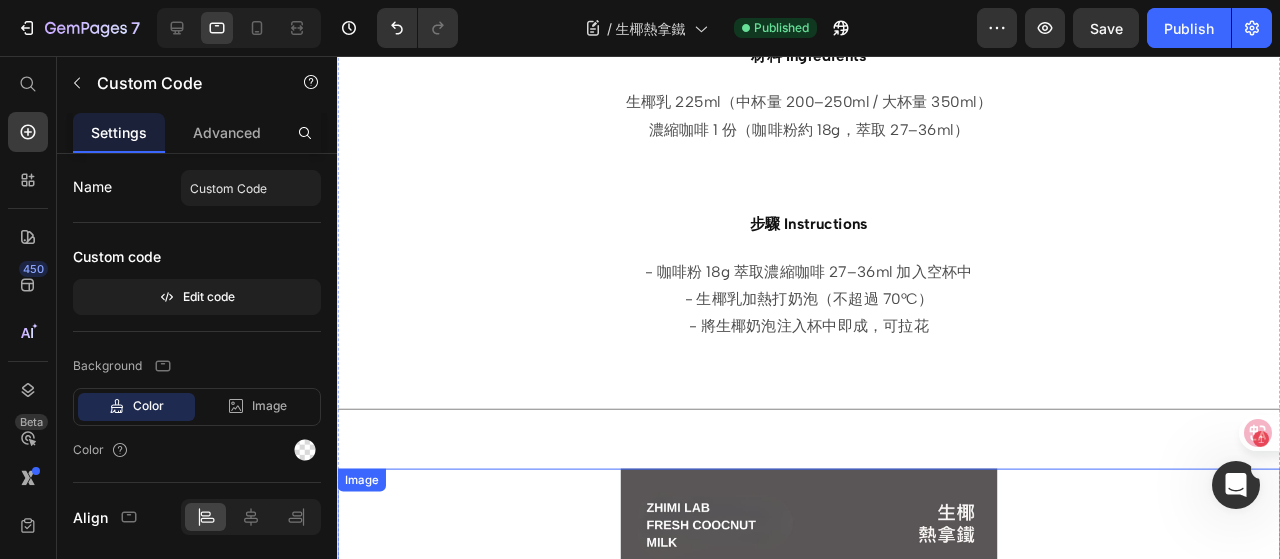 scroll, scrollTop: 479, scrollLeft: 0, axis: vertical 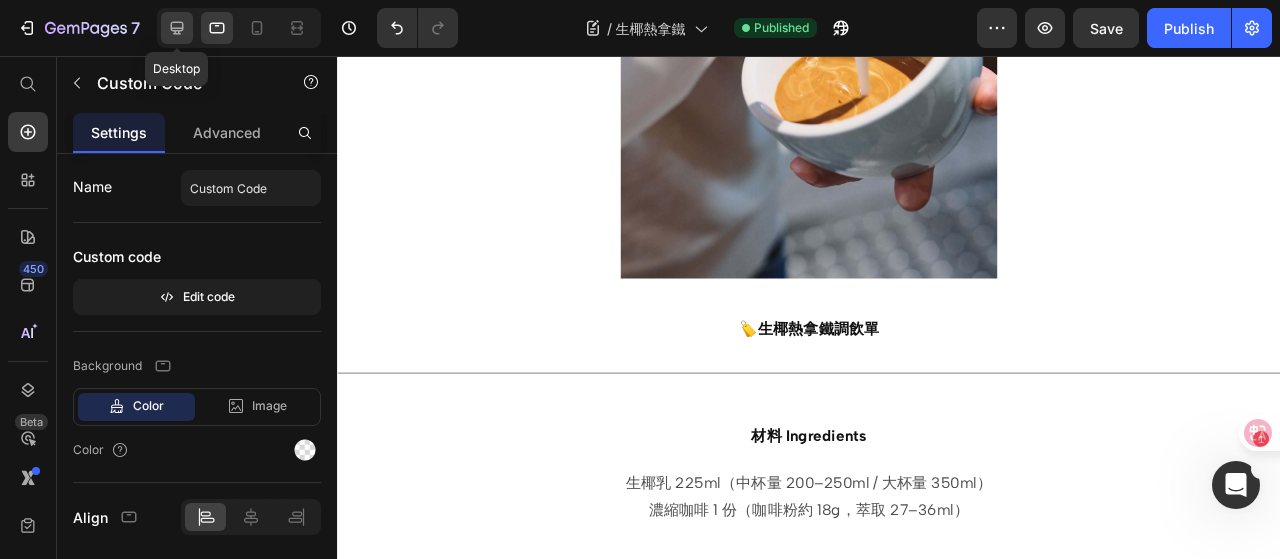 click 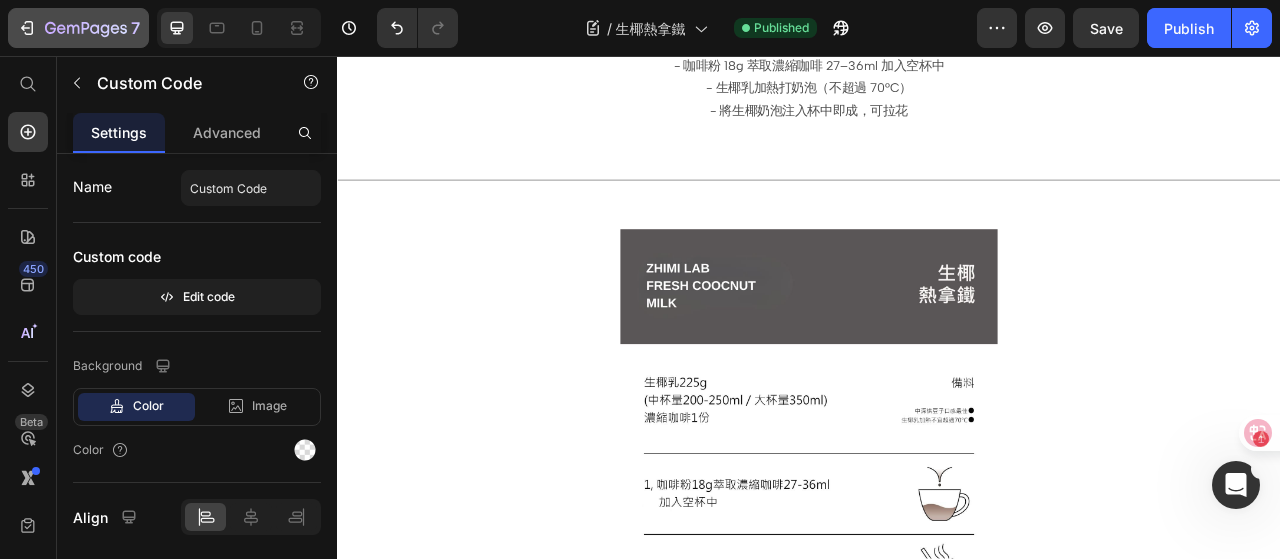 scroll, scrollTop: 1111, scrollLeft: 0, axis: vertical 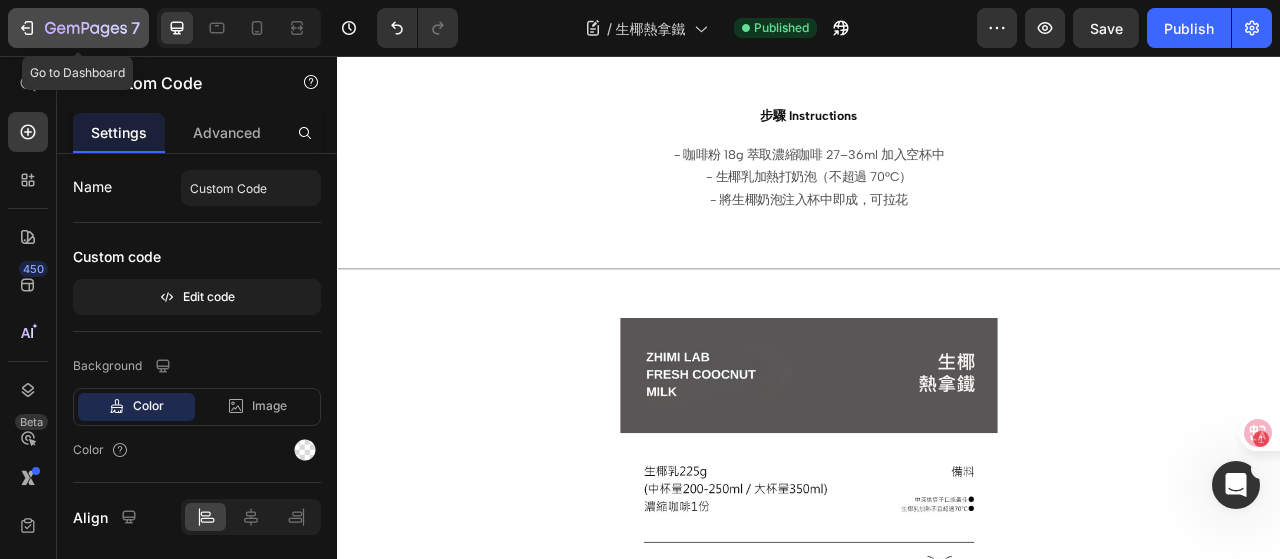 click on "7" 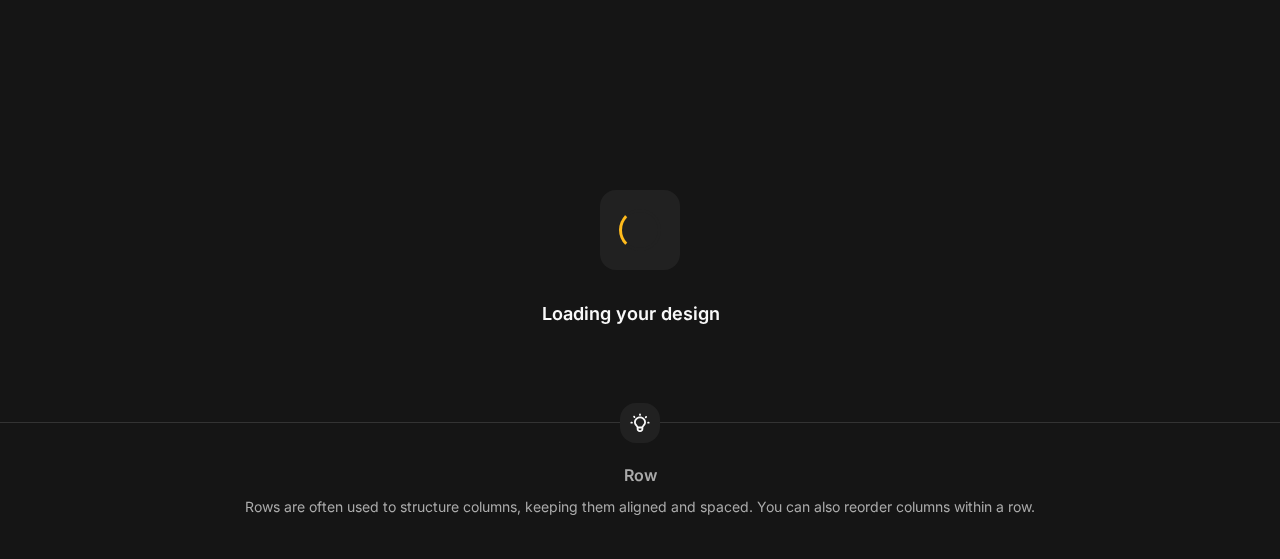 scroll, scrollTop: 0, scrollLeft: 0, axis: both 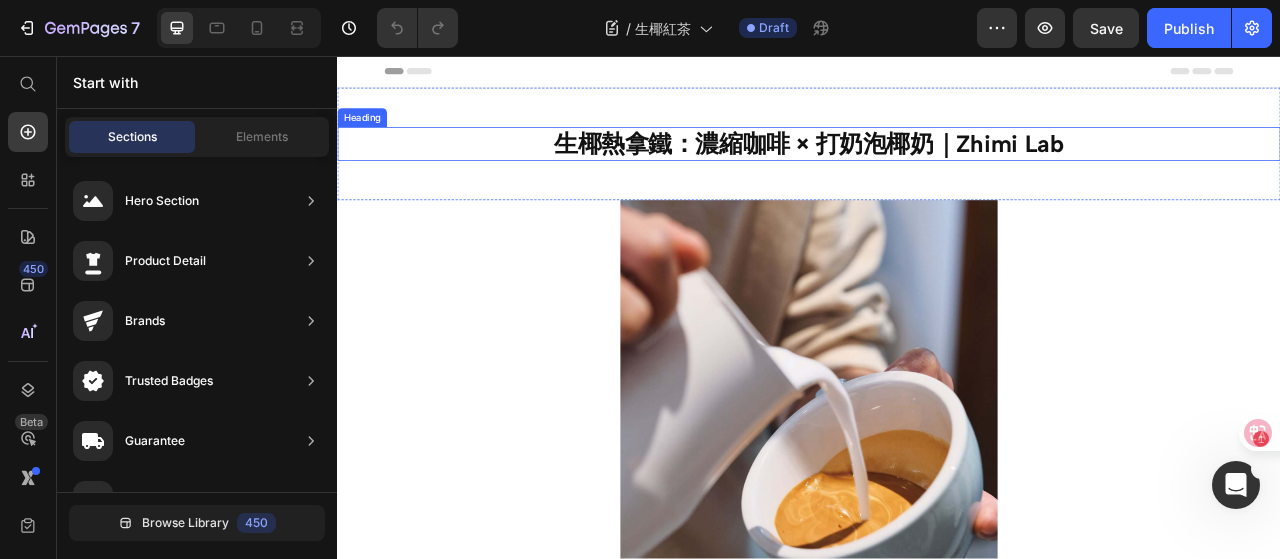click on "生椰熱拿鐵：濃縮咖啡 × 打奶泡椰奶｜Zhimi Lab" at bounding box center [937, 168] 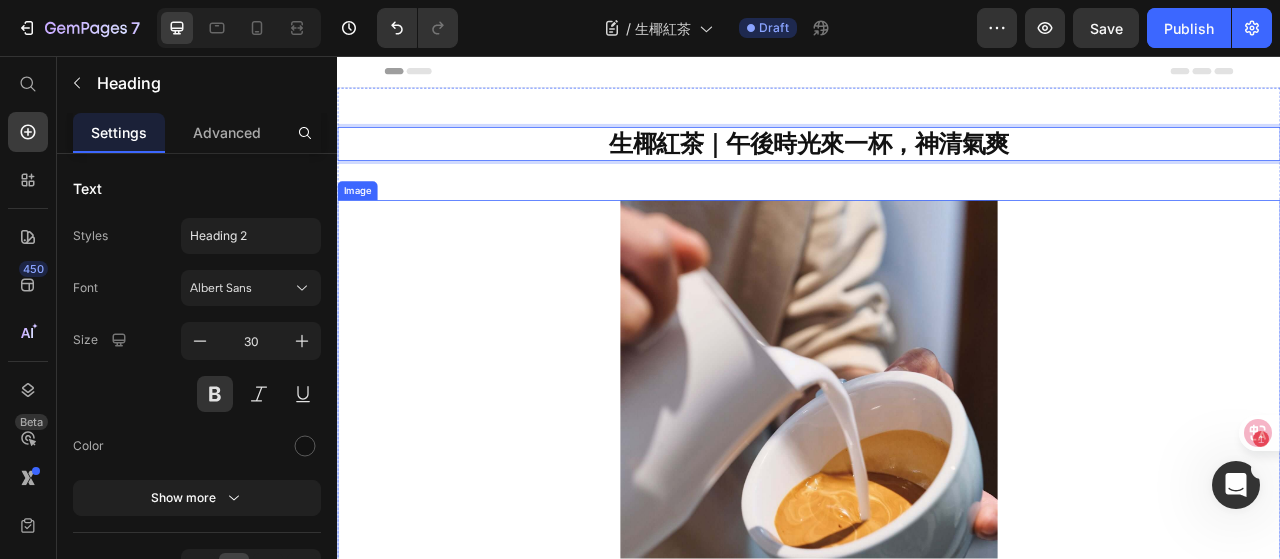 click at bounding box center (937, 560) 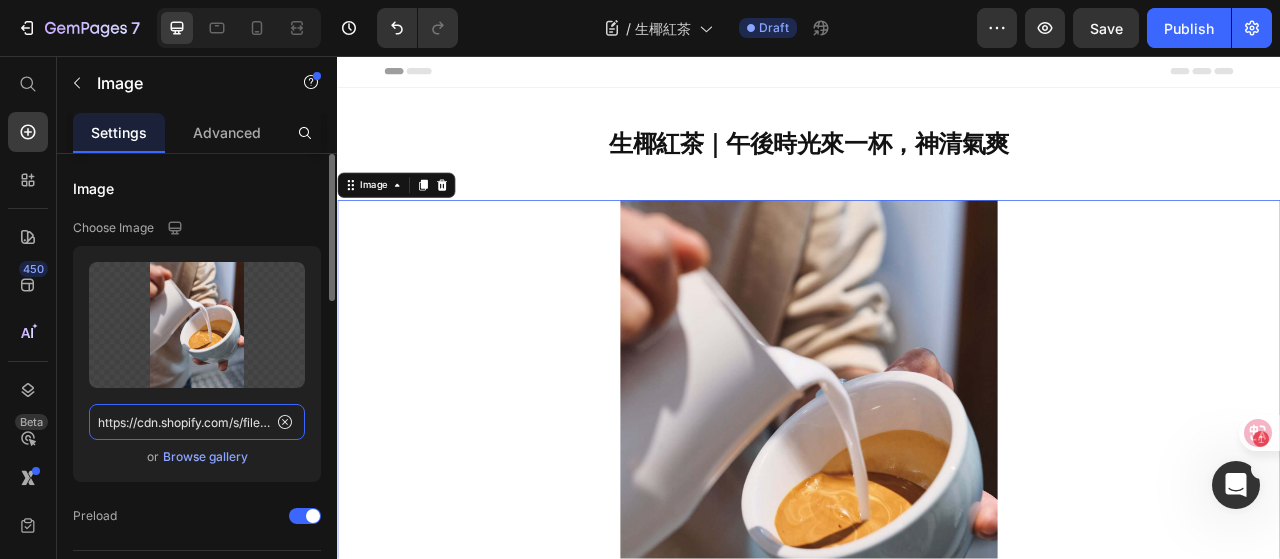 click on "https://cdn.shopify.com/s/files/1/0786/4005/4583/files/Hot_Coconut_Latte.jpg?v=1752472927" 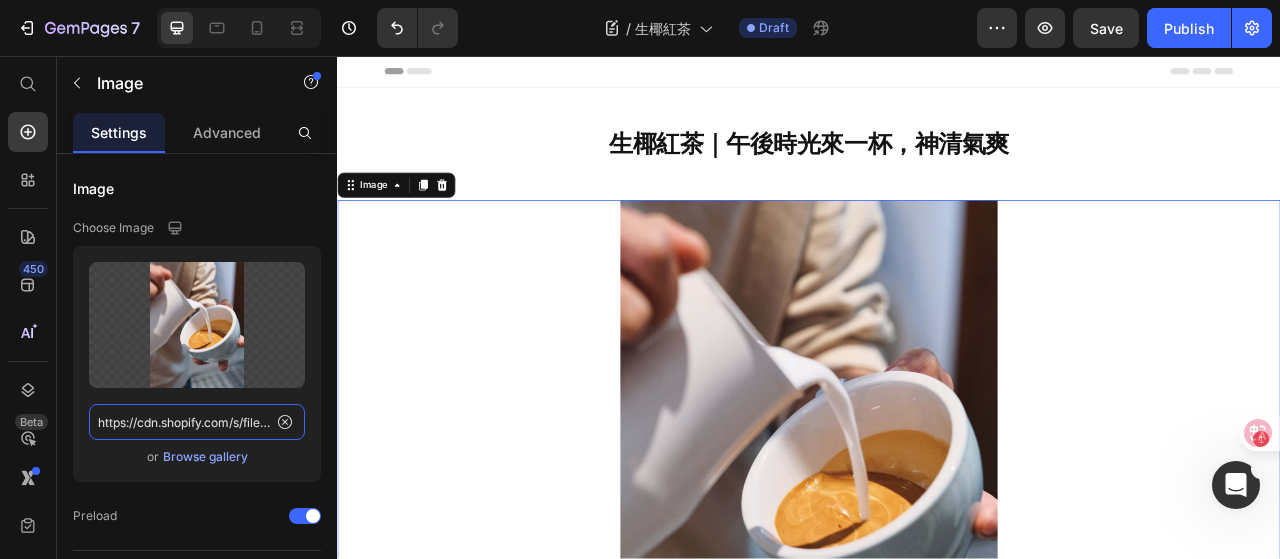 scroll, scrollTop: 0, scrollLeft: 378, axis: horizontal 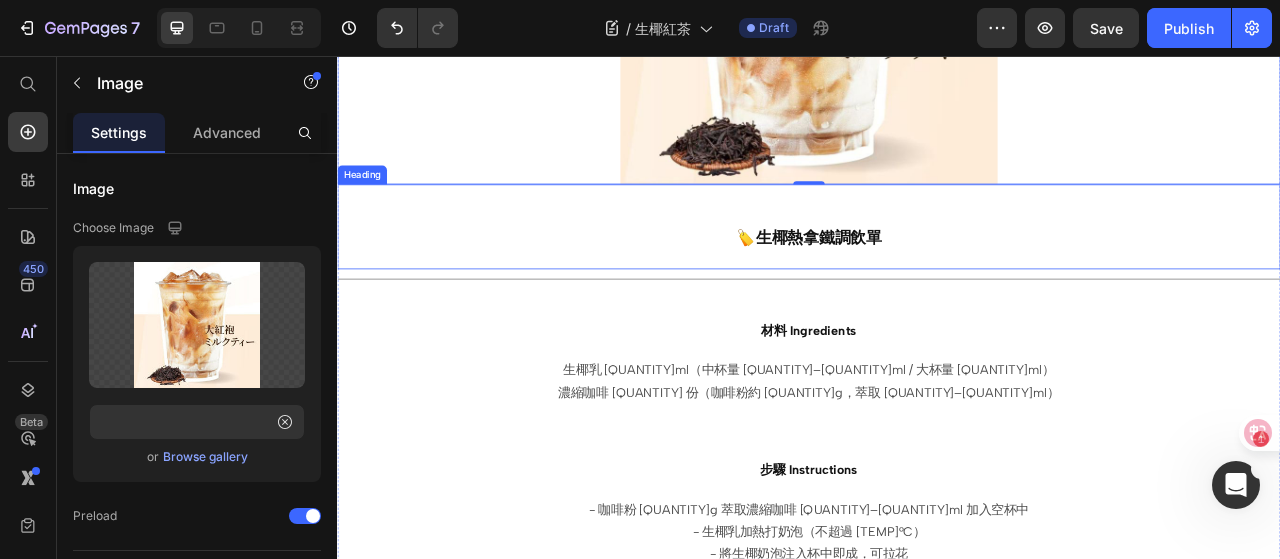click on "🏷️生椰熱拿鐵調飲單" at bounding box center [937, 287] 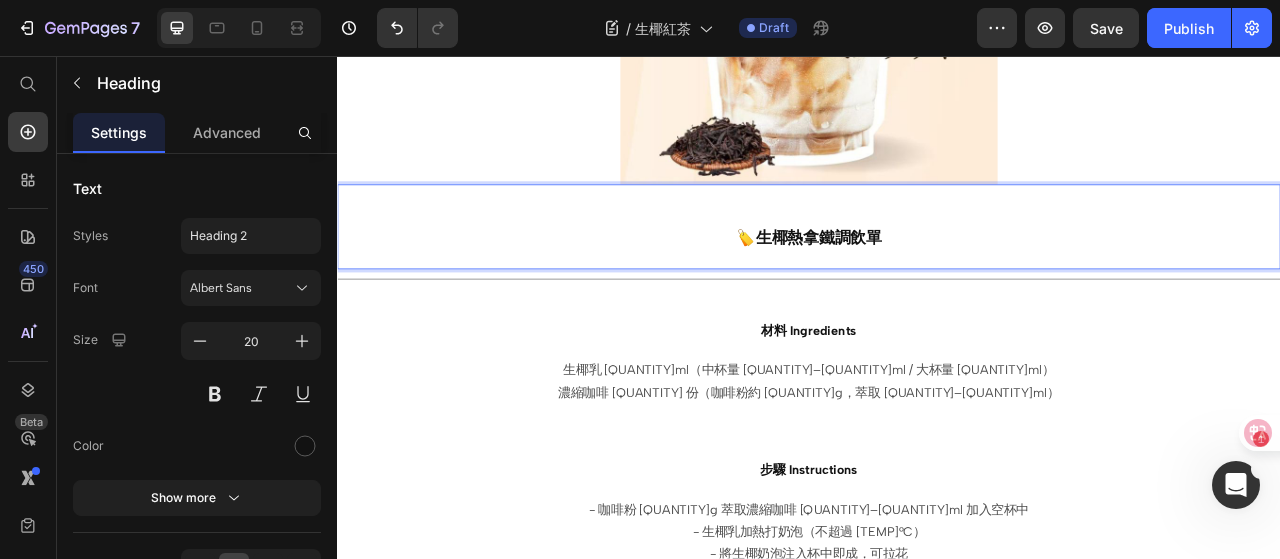 click on "🏷️生椰熱拿鐵調飲單" at bounding box center [937, 287] 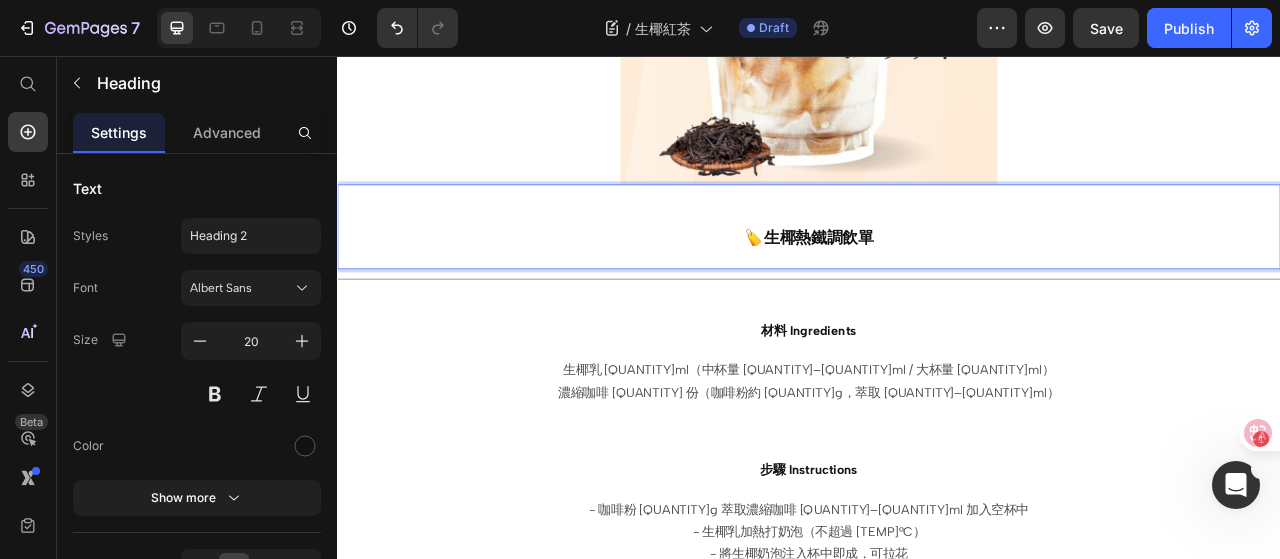 type 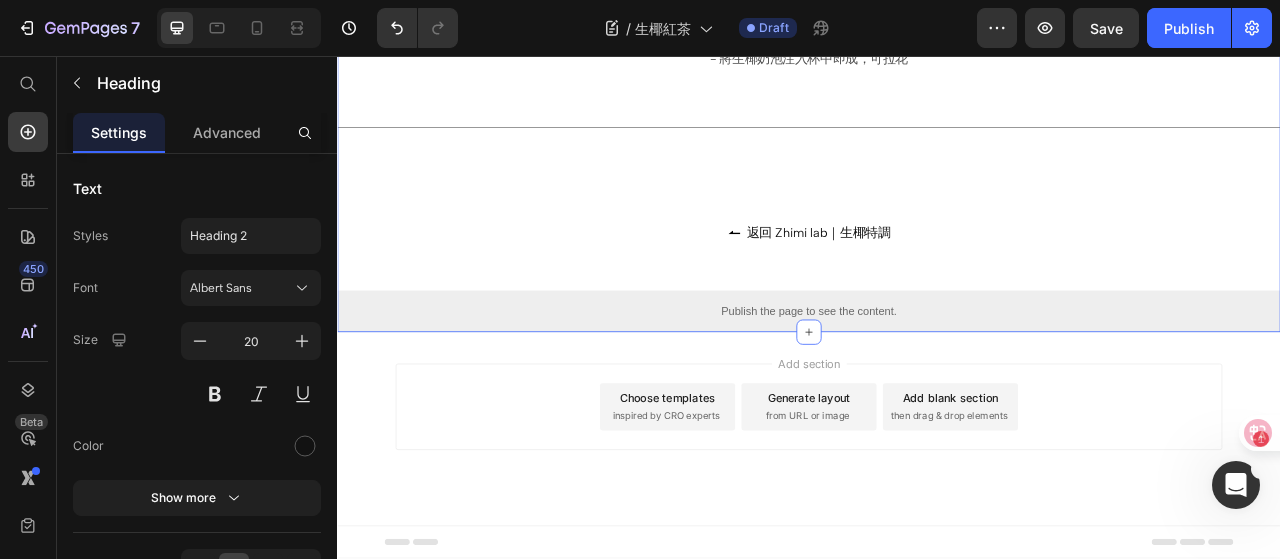 scroll, scrollTop: 1300, scrollLeft: 0, axis: vertical 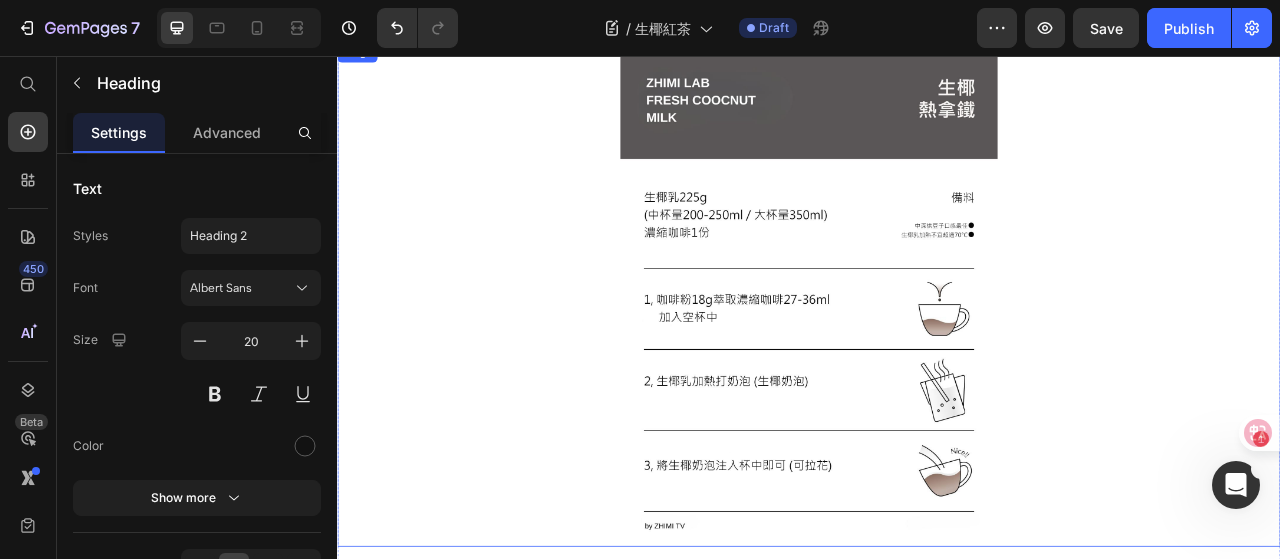click at bounding box center [937, 361] 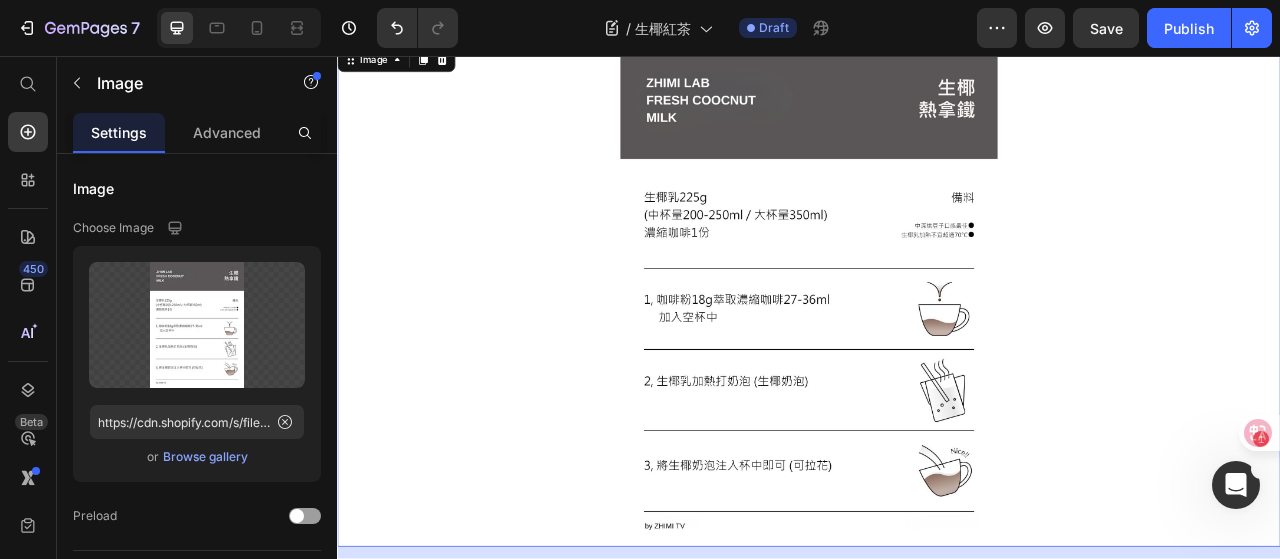 click at bounding box center [937, 361] 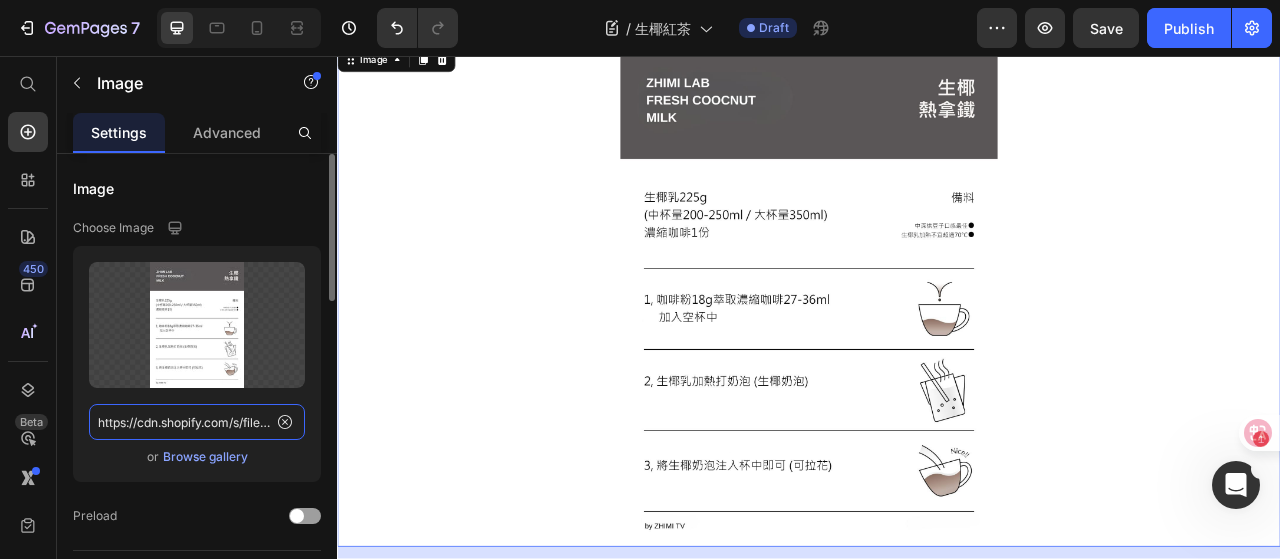 click on "https://cdn.shopify.com/s/files/1/0786/4005/4583/files/FRESH-COOCNUT-MILK.jpg?v=1748284024" 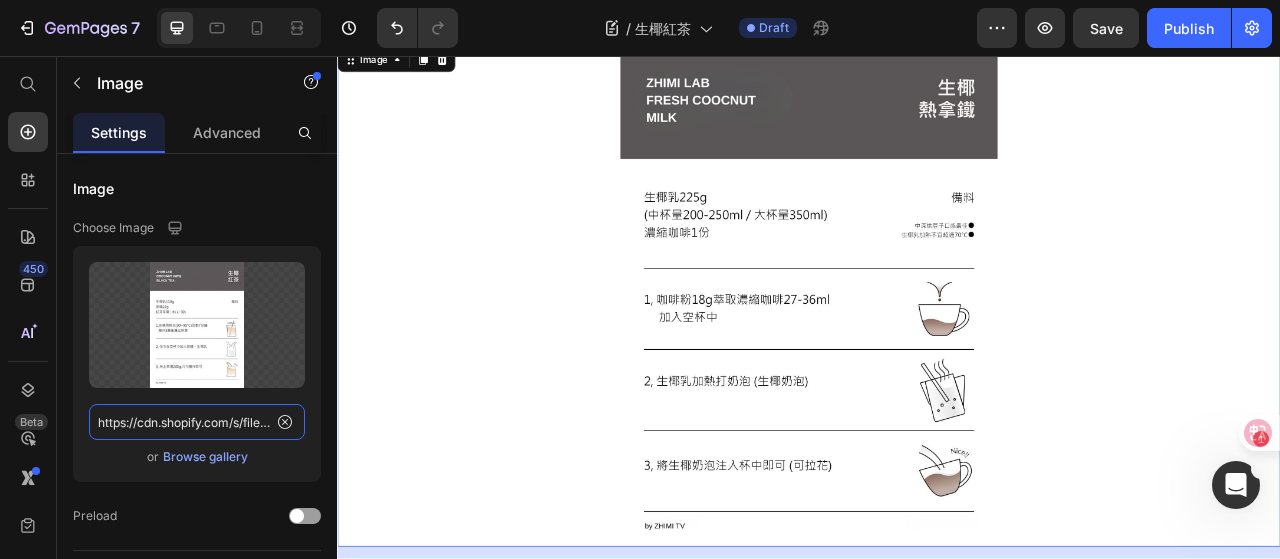 scroll, scrollTop: 0, scrollLeft: 422, axis: horizontal 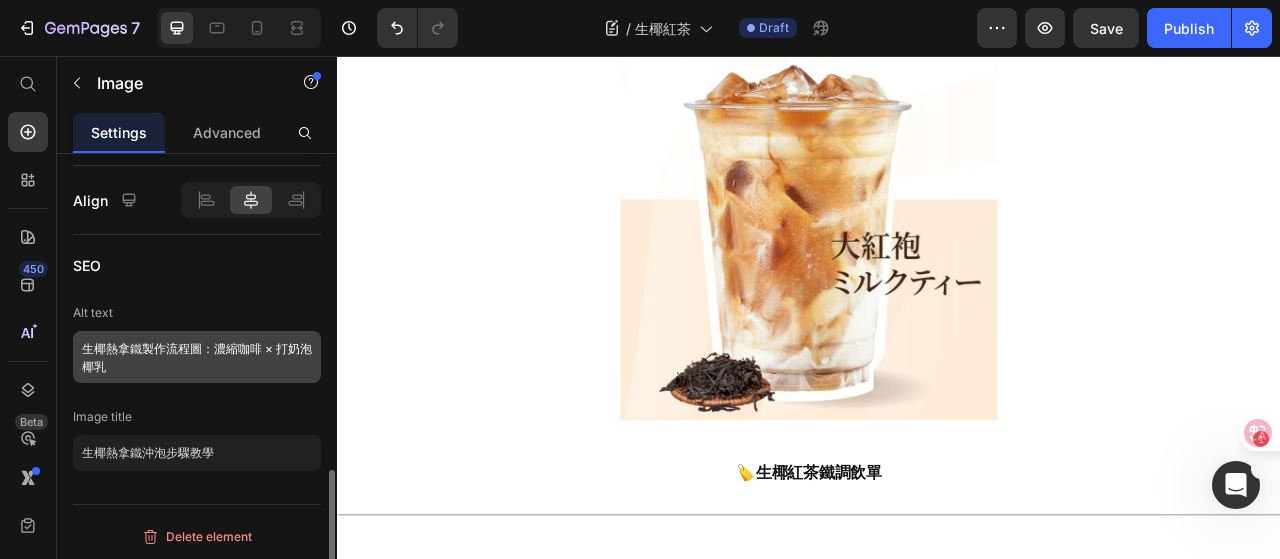 type on "https://cdn.shopify.com/s/files/1/0786/4005/4583/files/COCONUT-WITH-BLACK-TEA.jpg?v=1748284223" 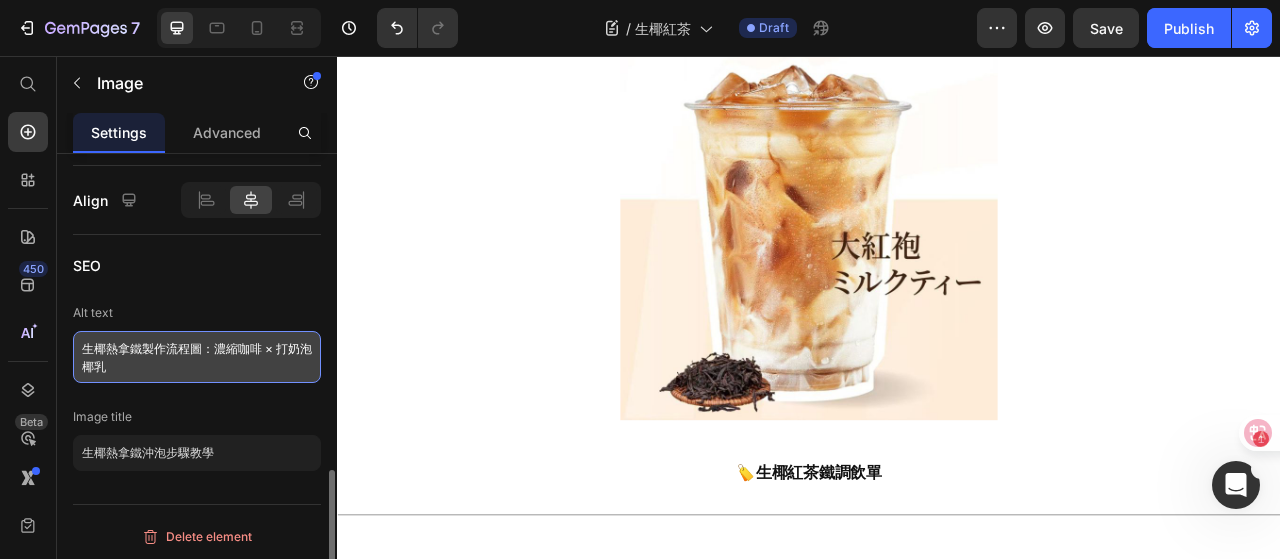 scroll, scrollTop: 0, scrollLeft: 0, axis: both 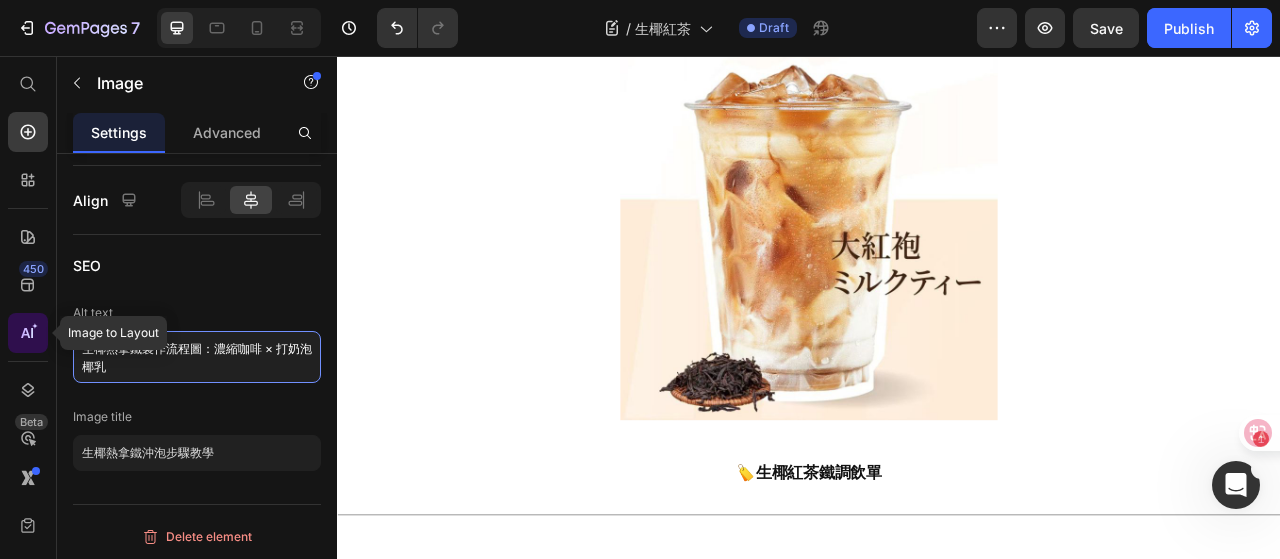 drag, startPoint x: 239, startPoint y: 371, endPoint x: 42, endPoint y: 331, distance: 201.0199 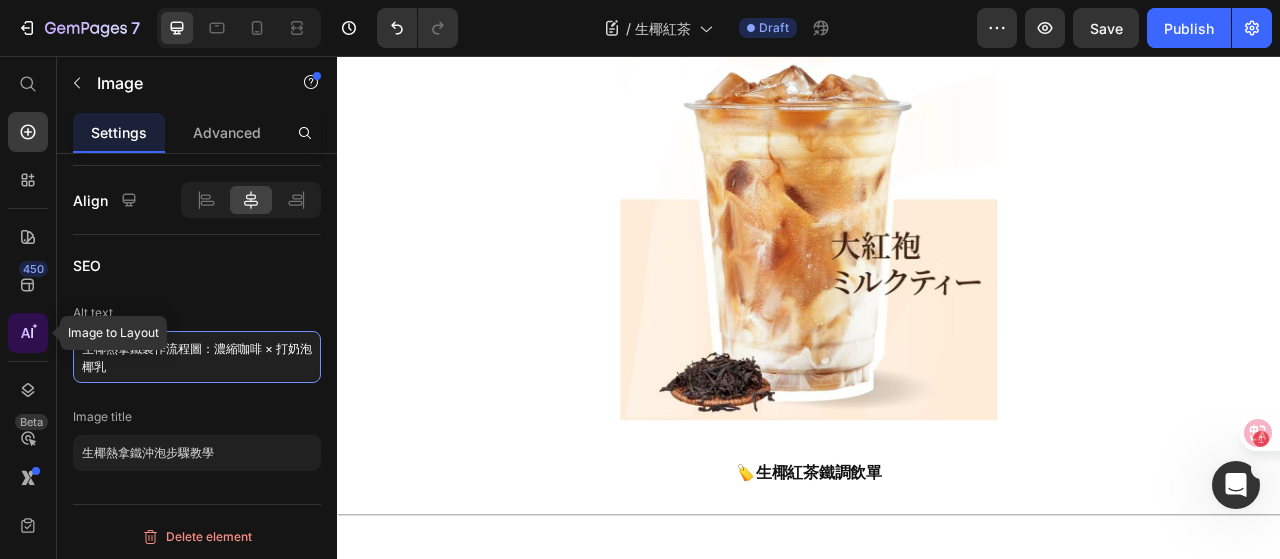 click on "450 Image to Layout Beta Start with Sections Elements Hero Section Product Detail Brands Trusted Badges Guarantee Product Breakdown How to use Testimonials Compare Bundle FAQs Social Proof Brand Story Product List Collection Blog List Contact Sticky Add to Cart Custom Footer Browse Library 450 Layout
Row
Row
Row
Row Text
Heading
Text Block Button
Button
Button
Sticky Back to top Media
Image
Image" at bounding box center [168, 307] 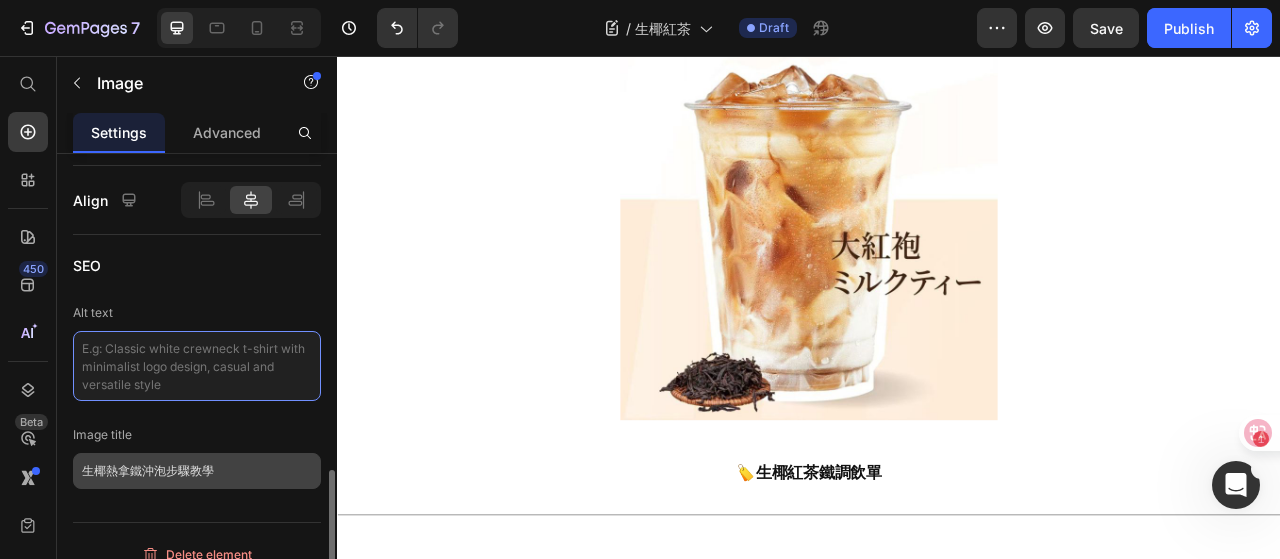 type 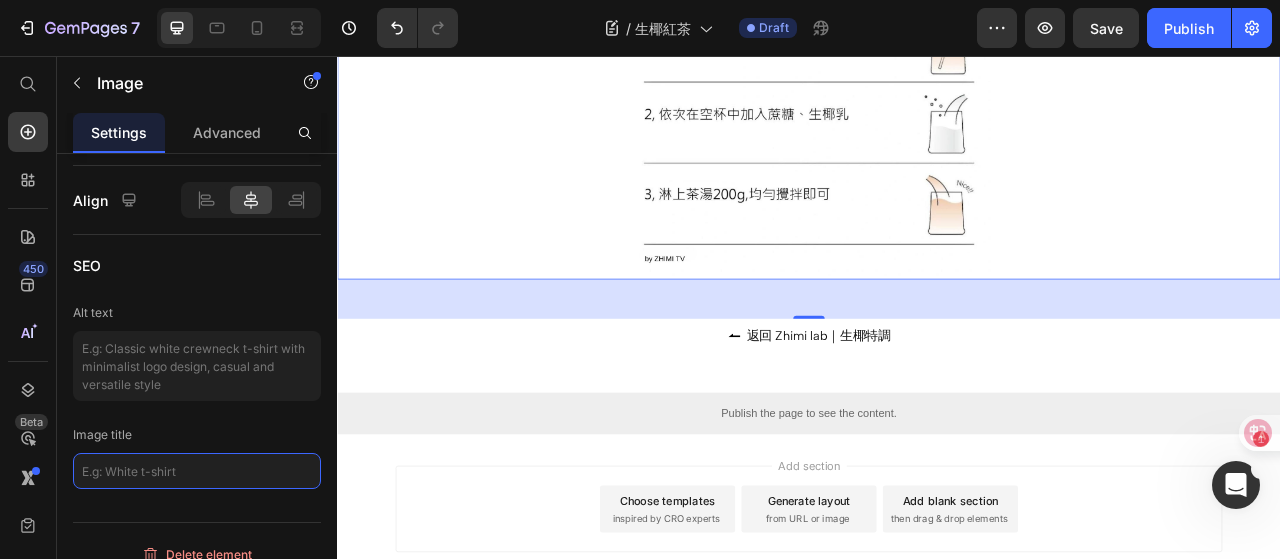 scroll, scrollTop: 1754, scrollLeft: 0, axis: vertical 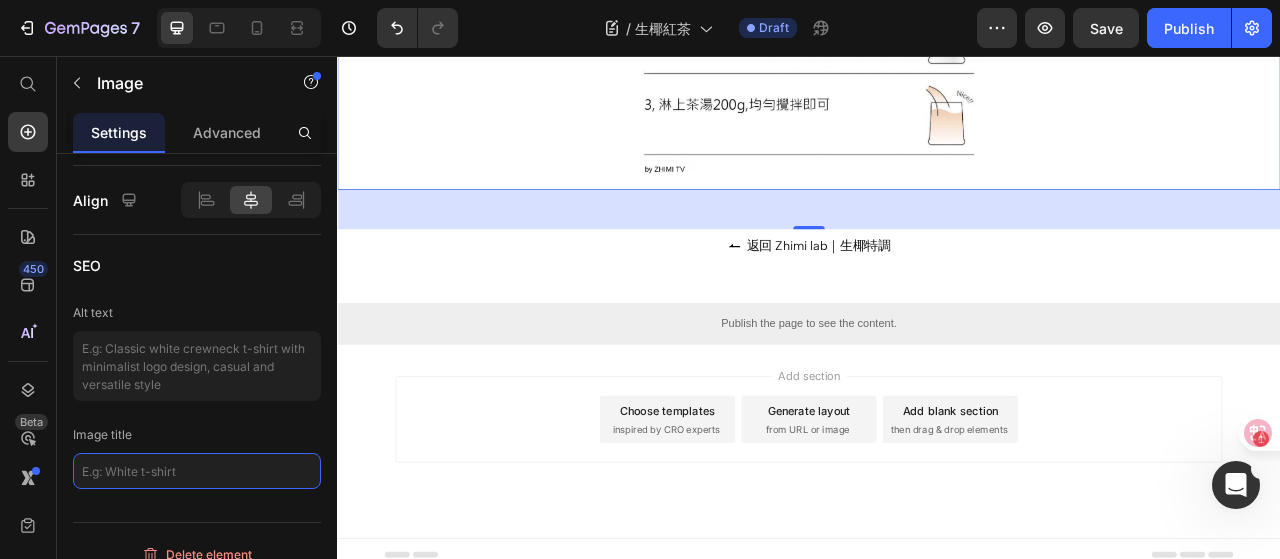 type 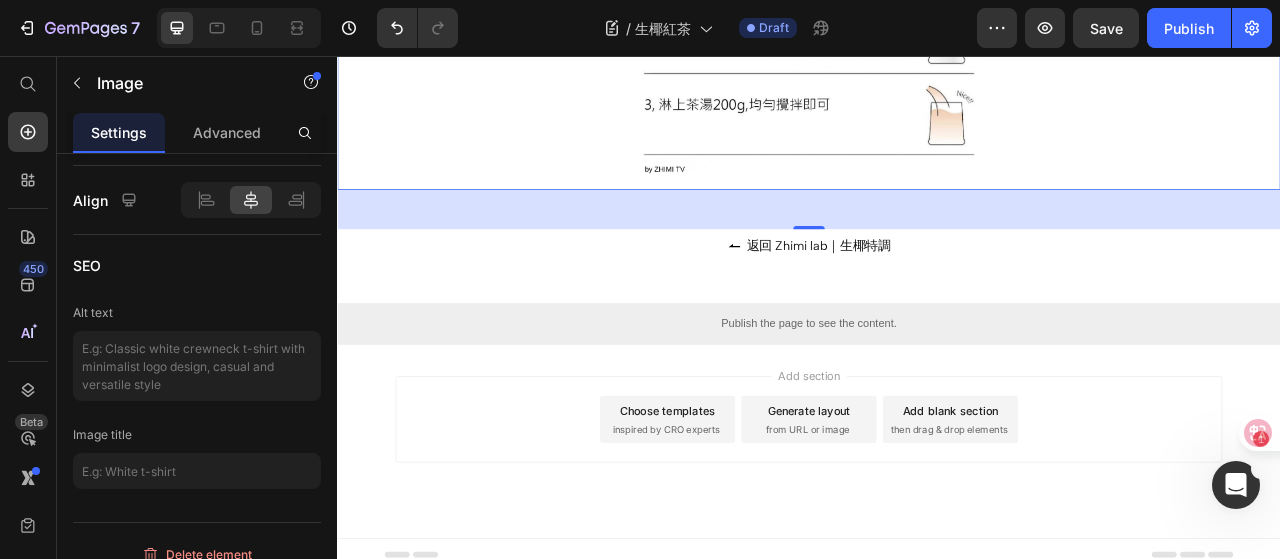 click at bounding box center (937, -93) 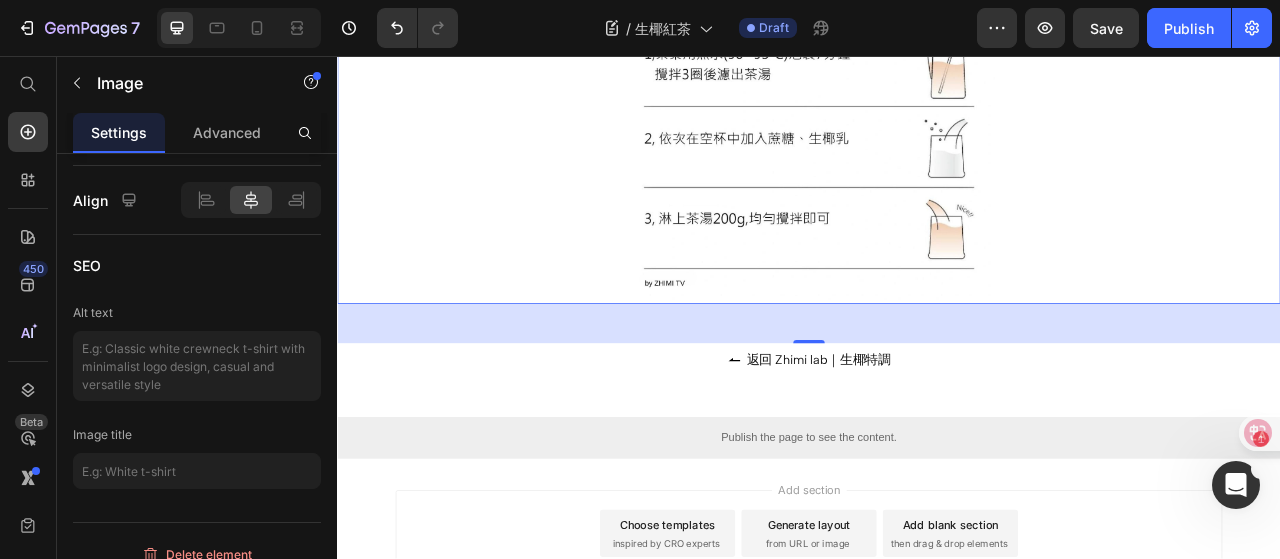 scroll, scrollTop: 1454, scrollLeft: 0, axis: vertical 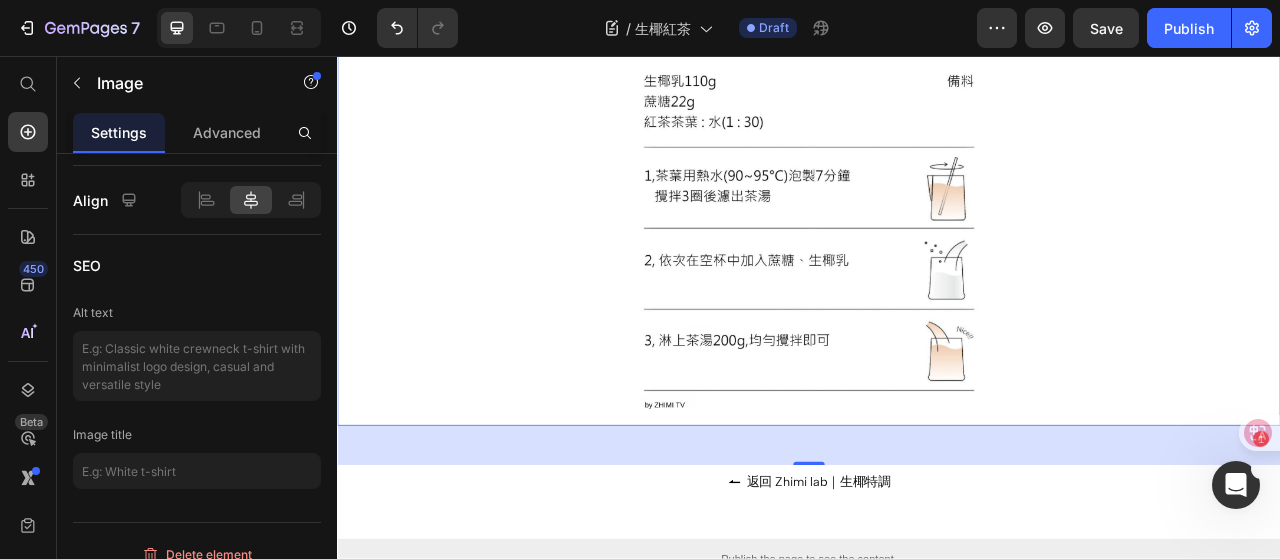 click at bounding box center (937, 207) 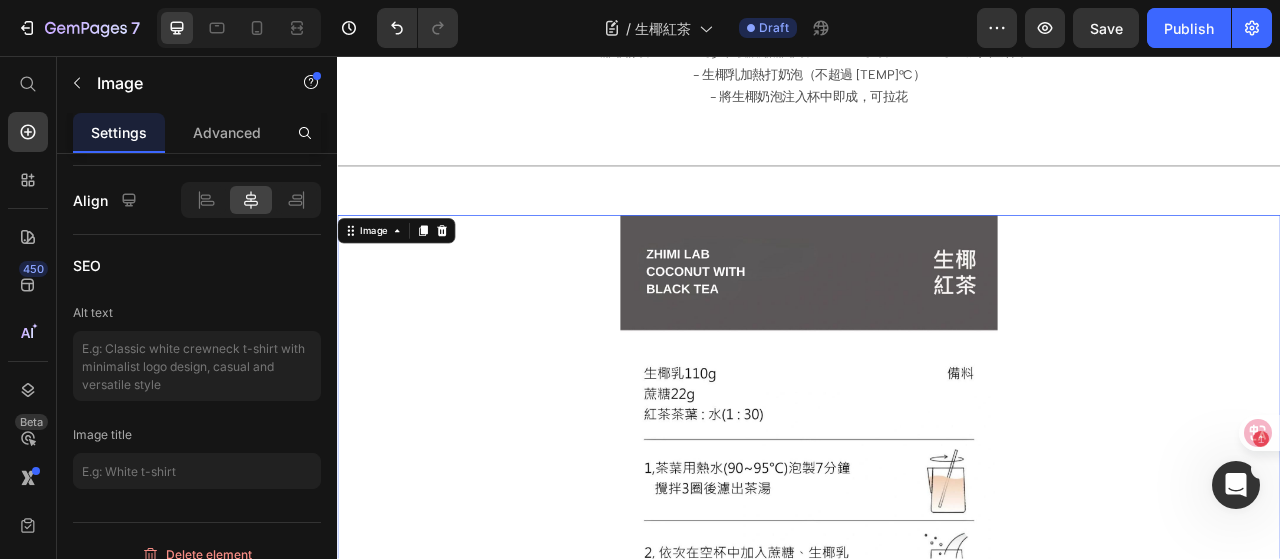 scroll, scrollTop: 1054, scrollLeft: 0, axis: vertical 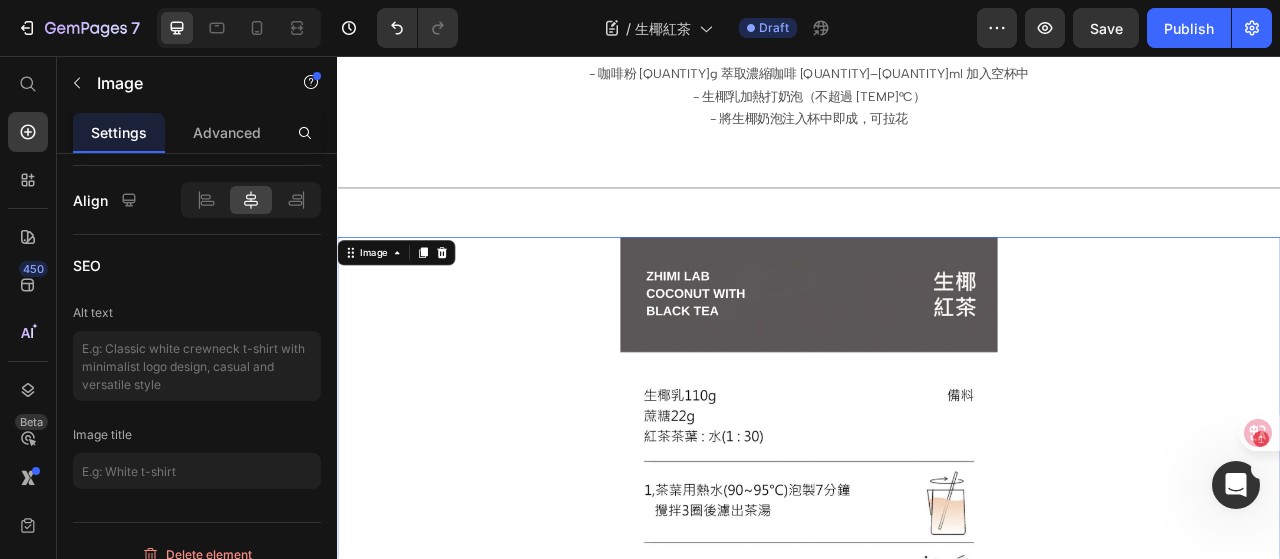 click at bounding box center (937, 607) 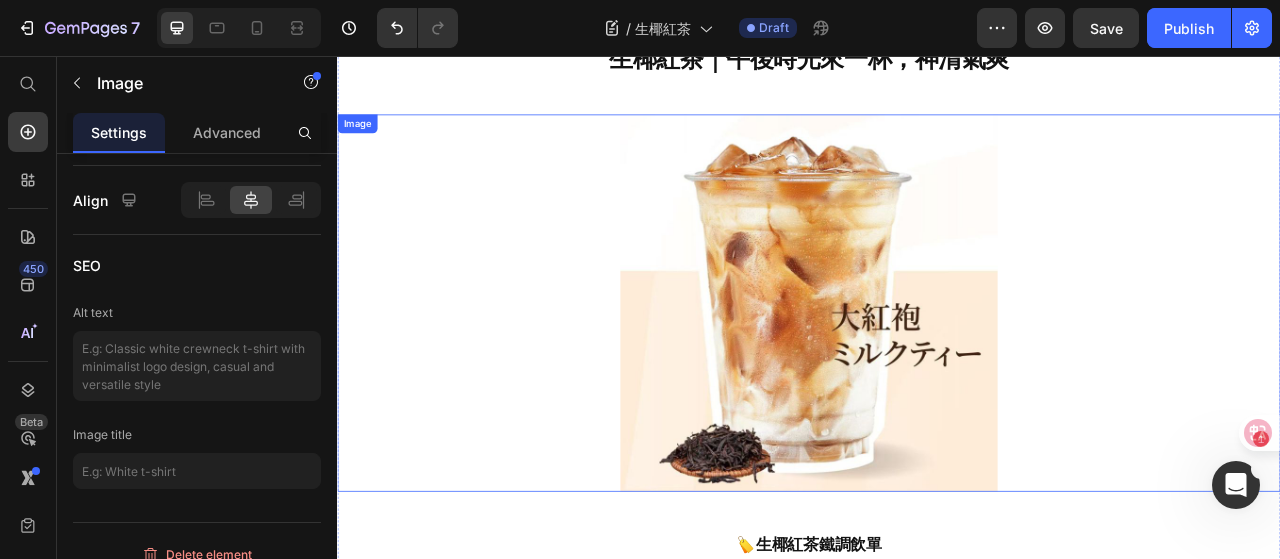scroll, scrollTop: 0, scrollLeft: 0, axis: both 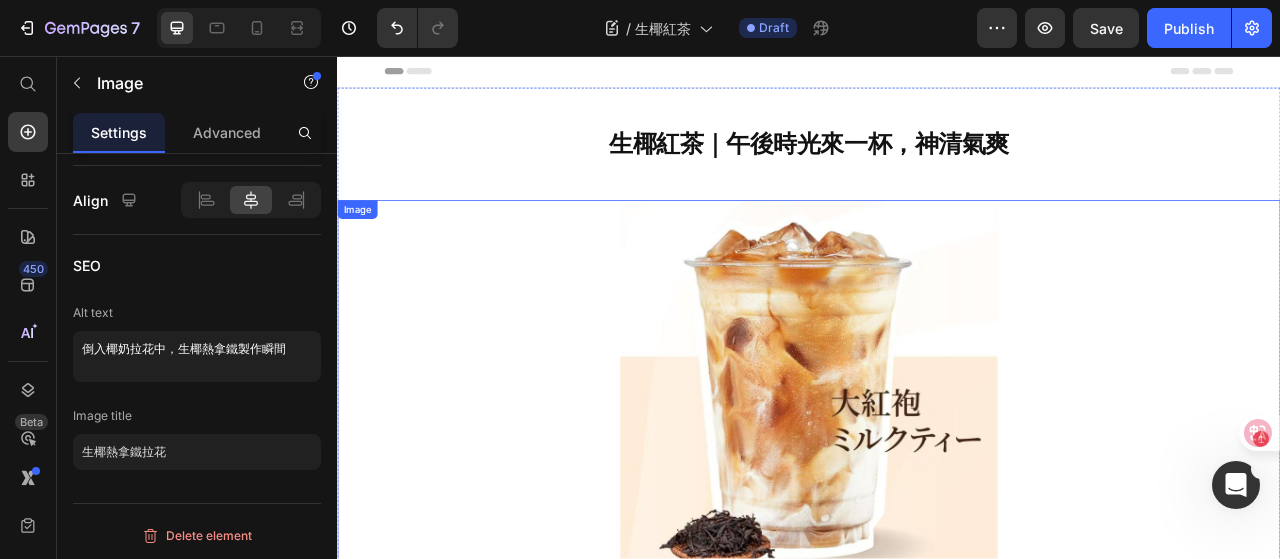 click at bounding box center [937, 480] 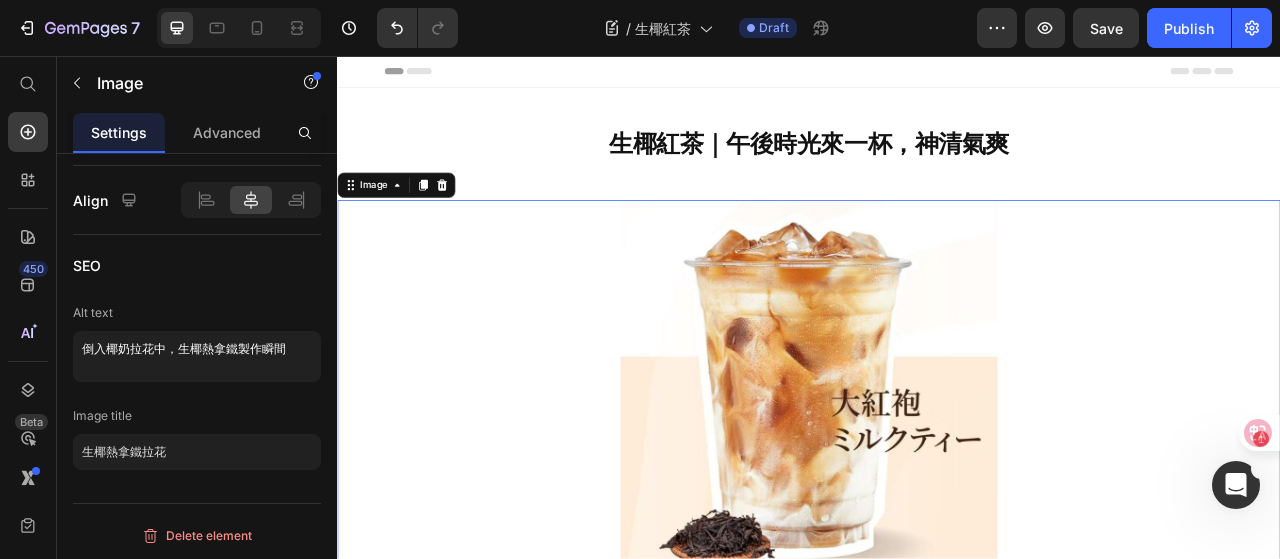 scroll, scrollTop: 988, scrollLeft: 0, axis: vertical 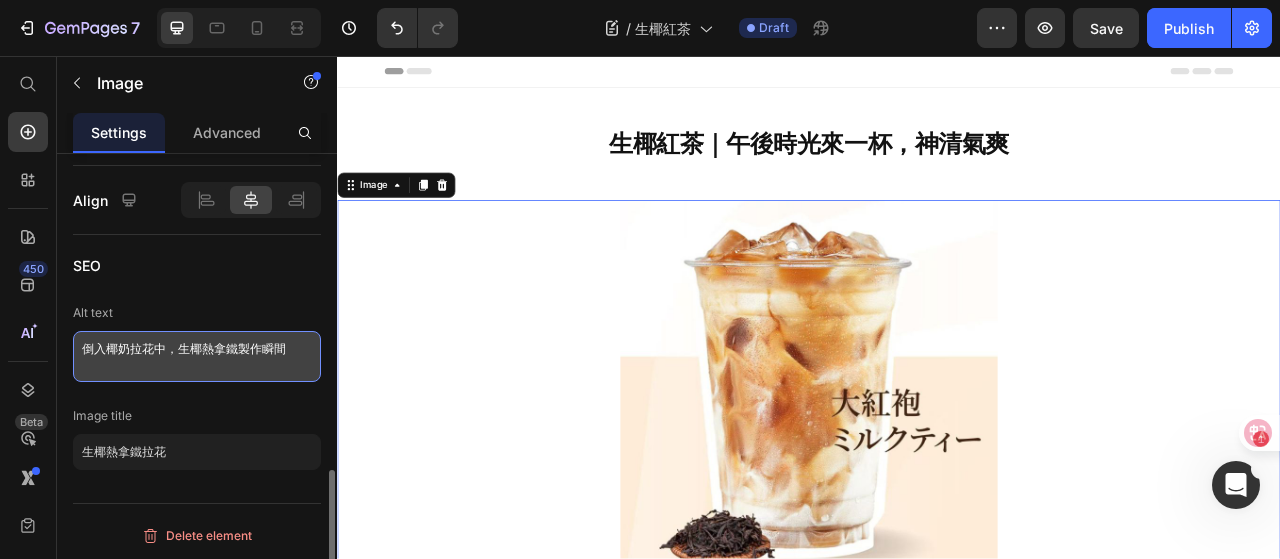 click on "倒入椰奶拉花中，生椰熱拿鐵製作瞬間" at bounding box center (197, 356) 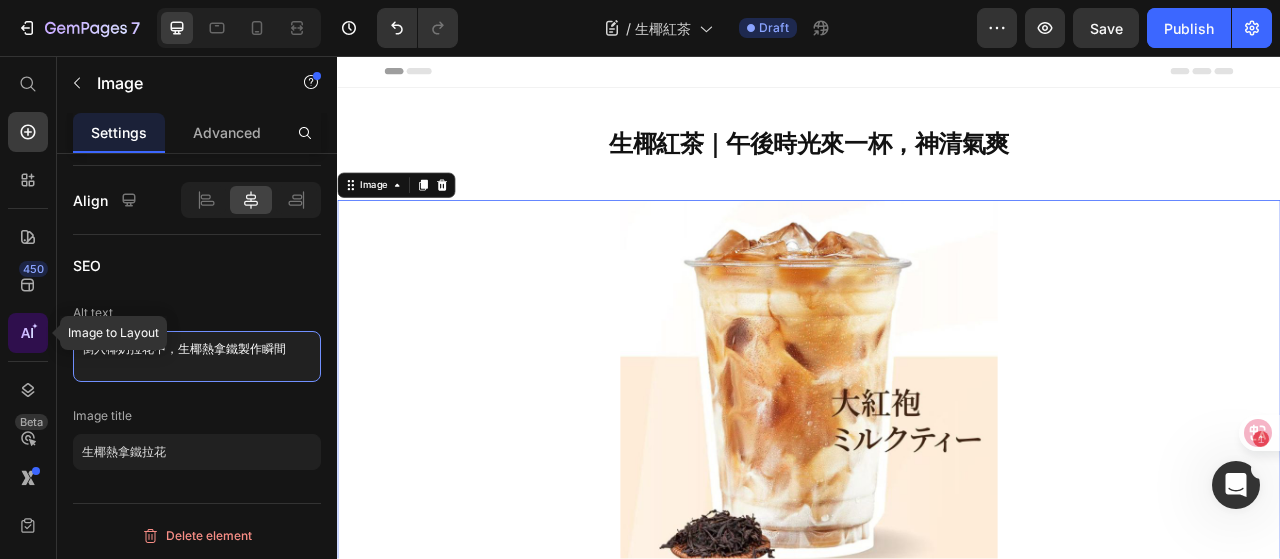 drag, startPoint x: 303, startPoint y: 350, endPoint x: 14, endPoint y: 331, distance: 289.6239 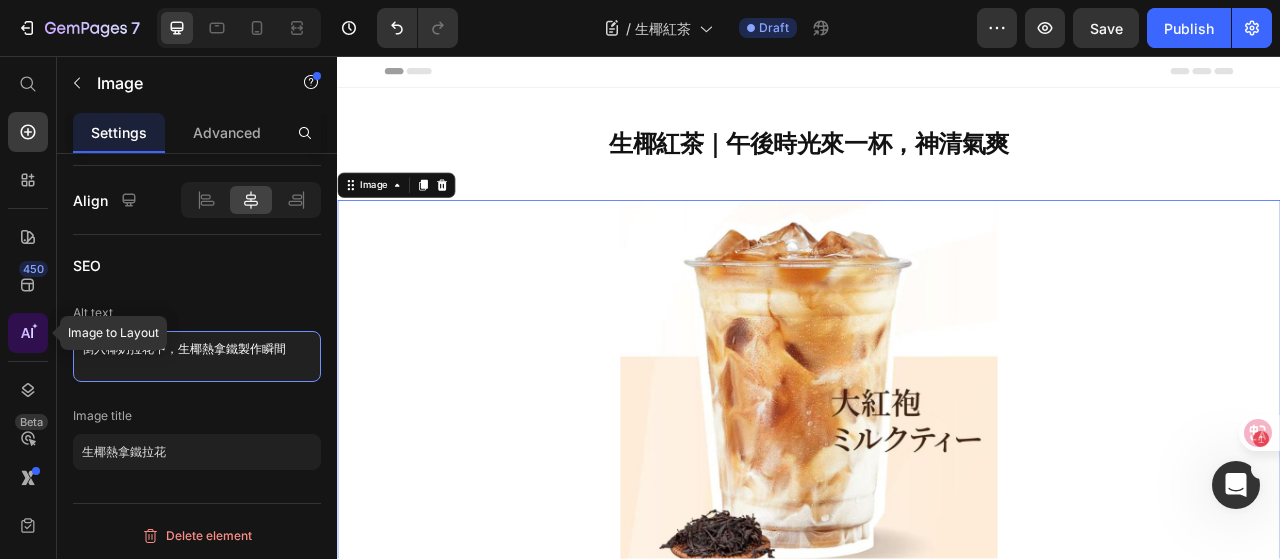 click on "450 Image to Layout Beta Start with Sections Elements Hero Section Product Detail Brands Trusted Badges Guarantee Product Breakdown How to use Testimonials Compare Bundle FAQs Social Proof Brand Story Product List Collection Blog List Contact Sticky Add to Cart Custom Footer Browse Library 450 Layout
Row
Row
Row
Row Text
Heading
Text Block Button
Button
Button
Sticky Back to top Media
Image
Image" at bounding box center [168, 307] 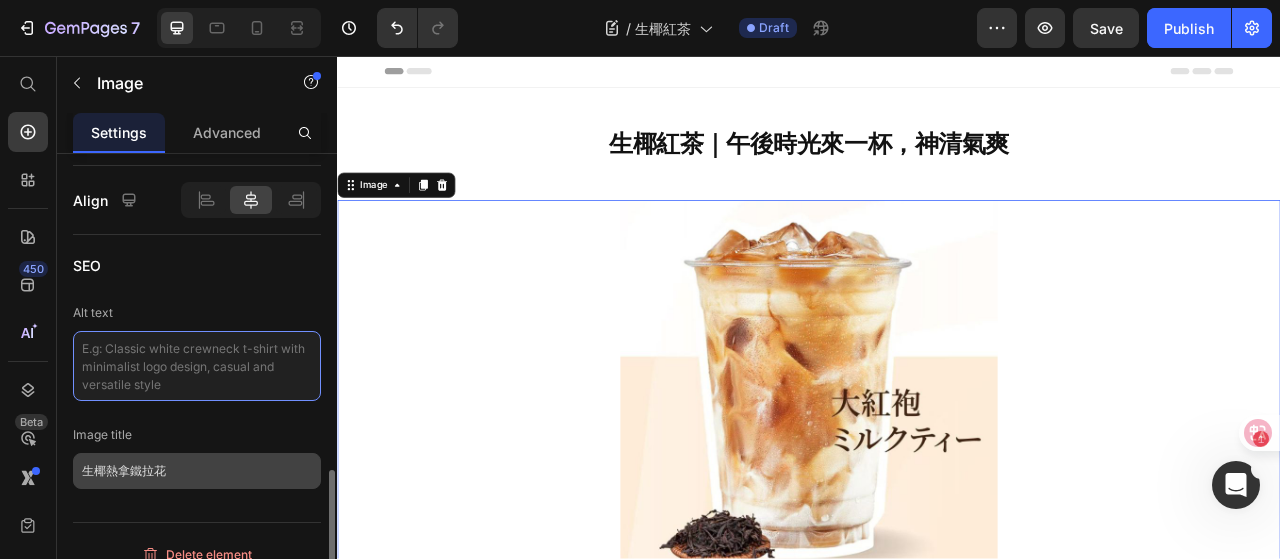 type 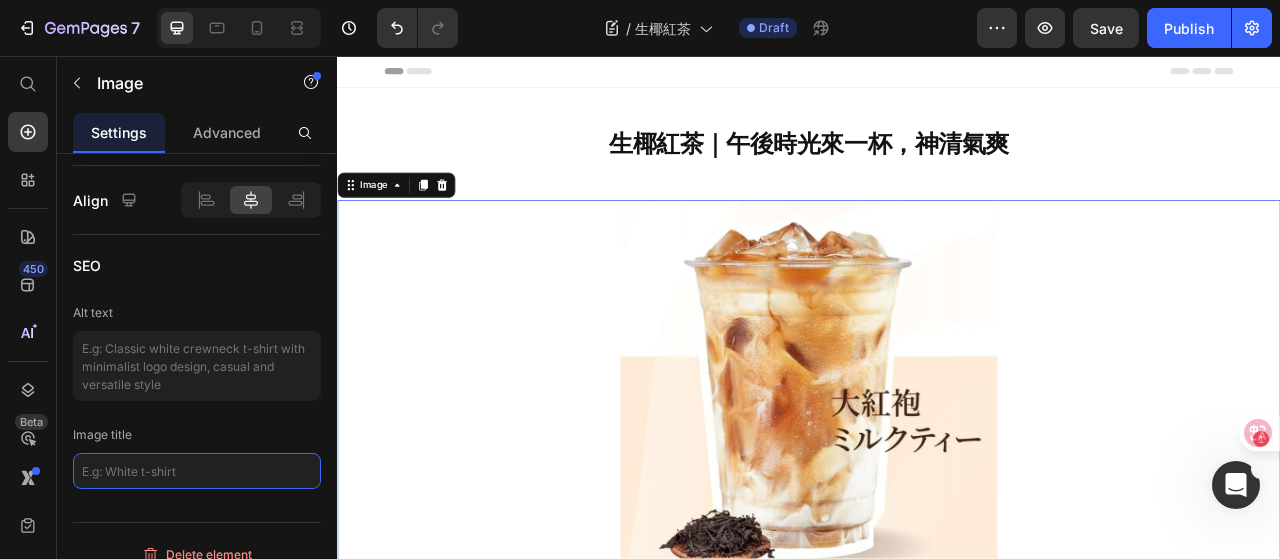 type 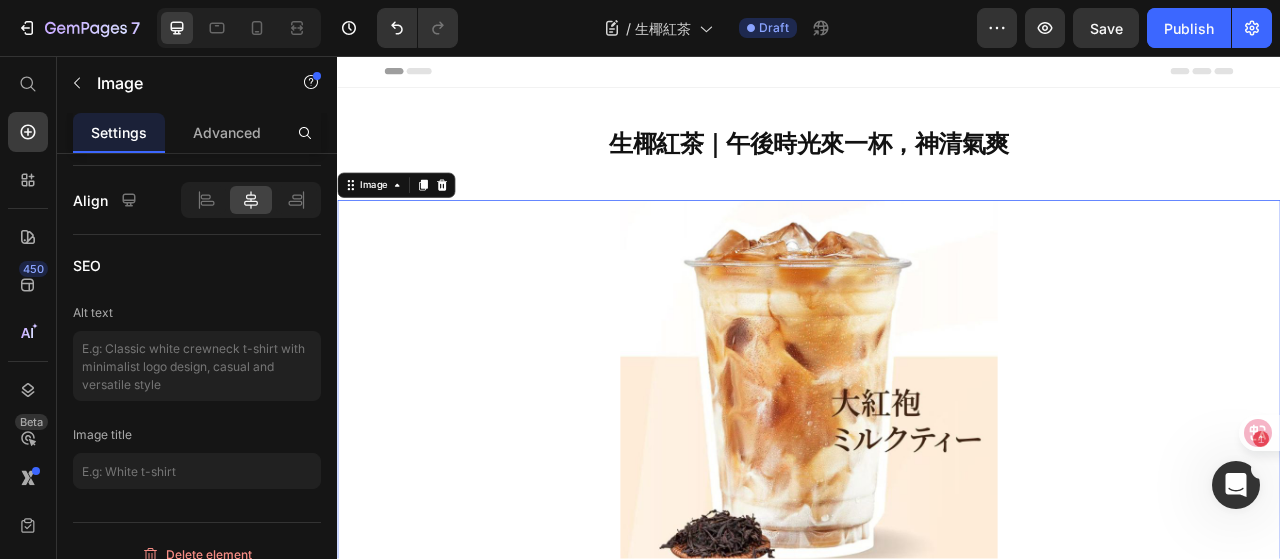 click at bounding box center (937, 480) 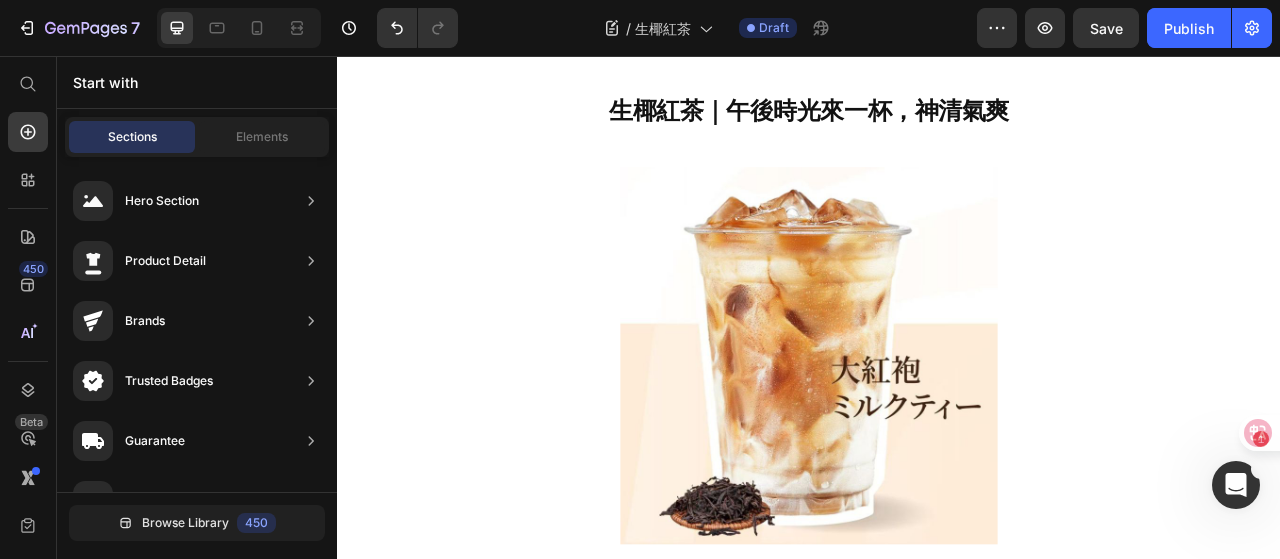 scroll, scrollTop: 52, scrollLeft: 0, axis: vertical 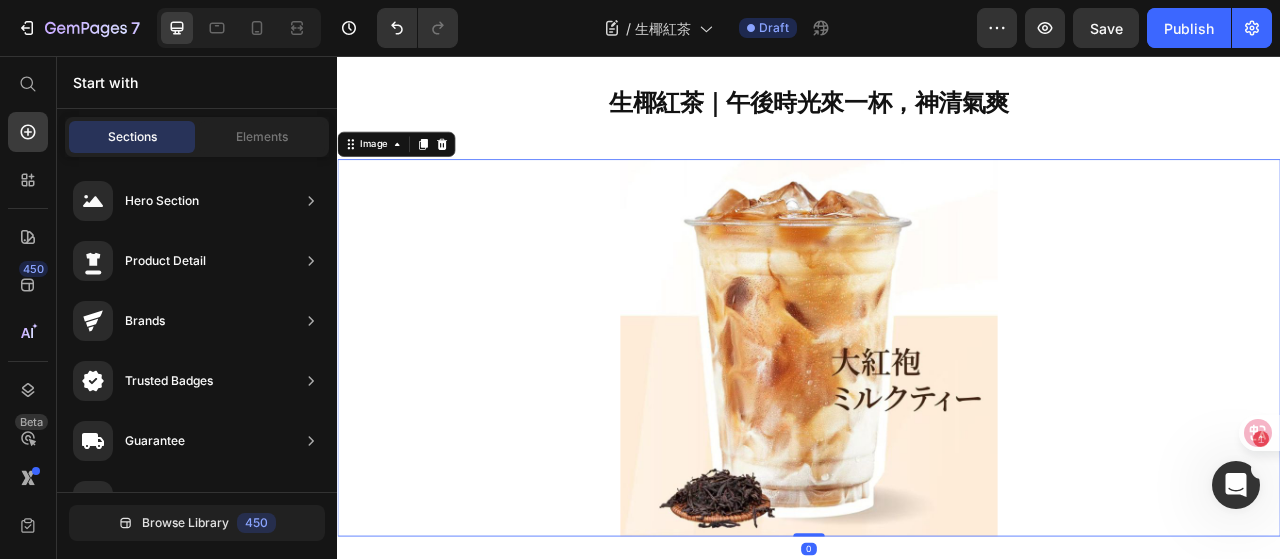 click at bounding box center (937, 428) 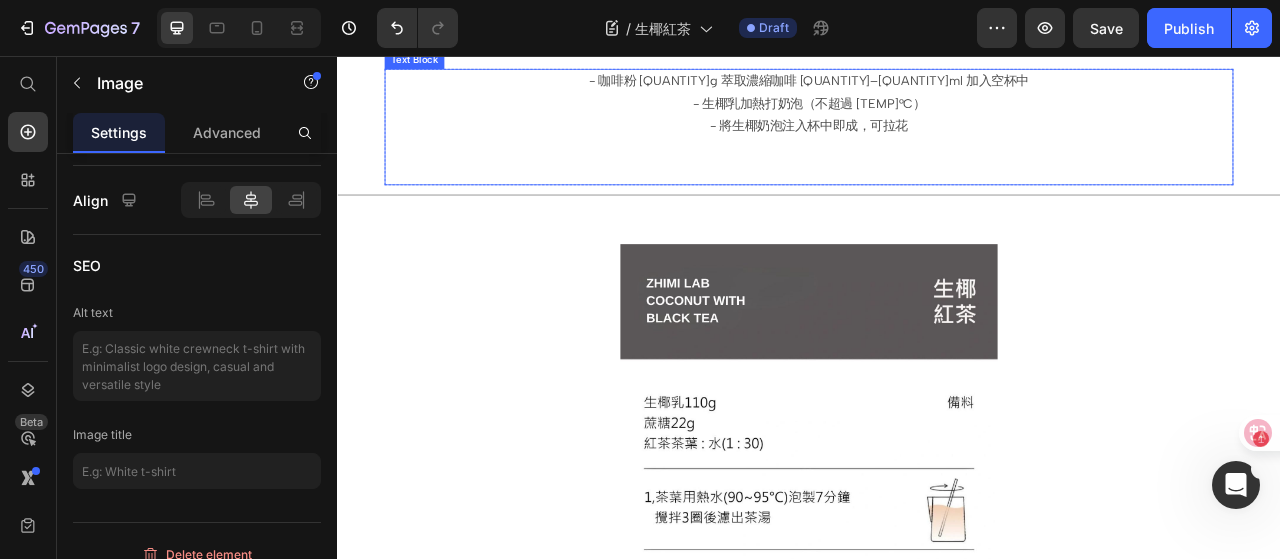 scroll, scrollTop: 1252, scrollLeft: 0, axis: vertical 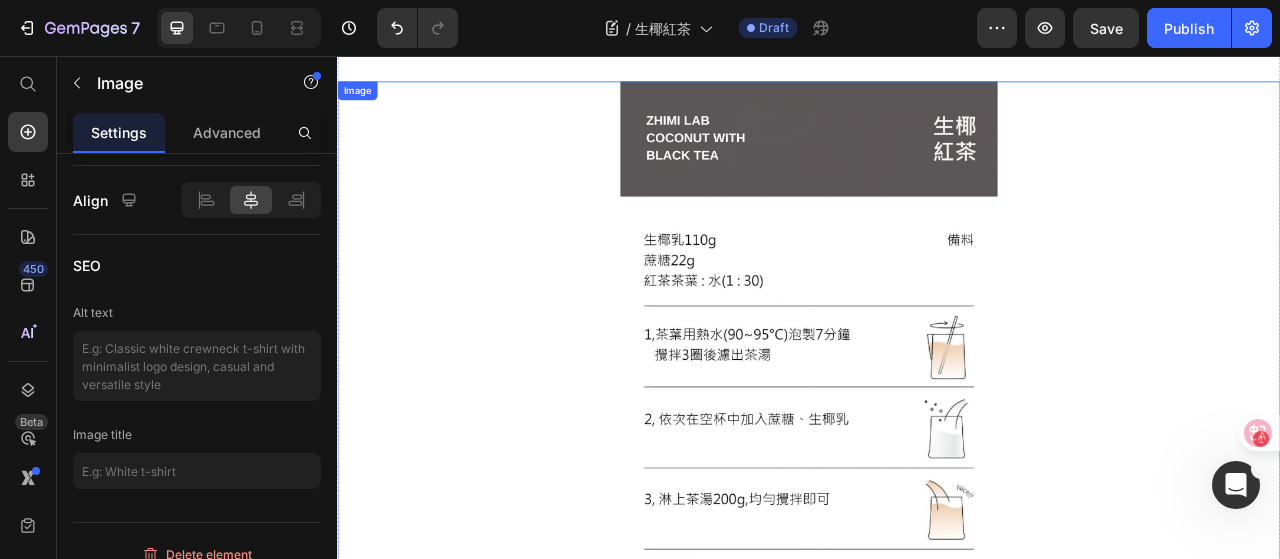 click at bounding box center [937, 409] 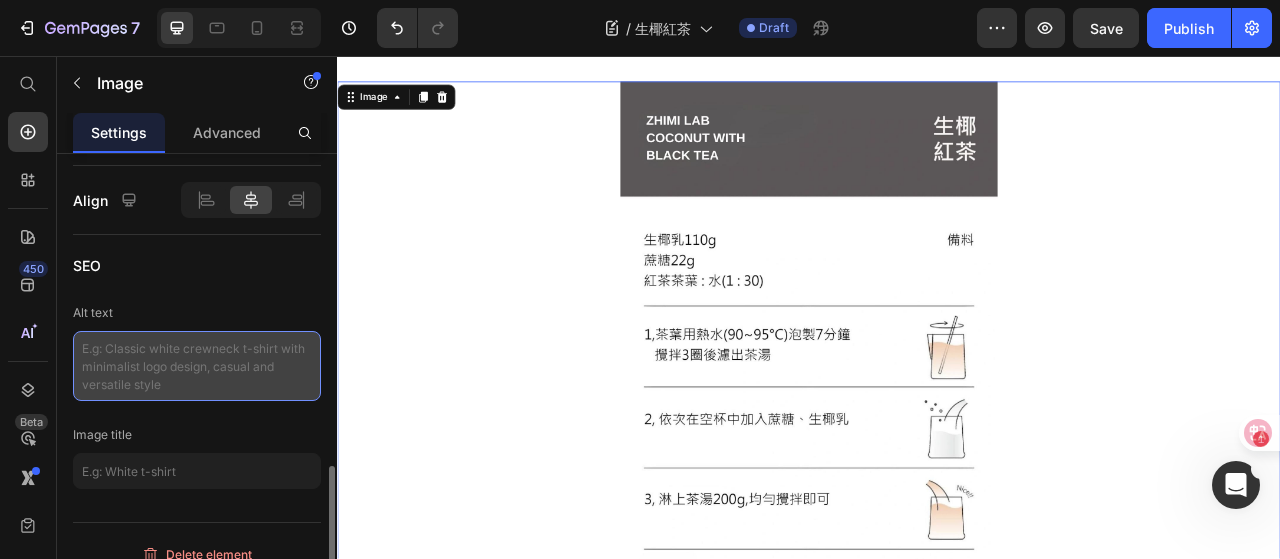 click at bounding box center (197, 366) 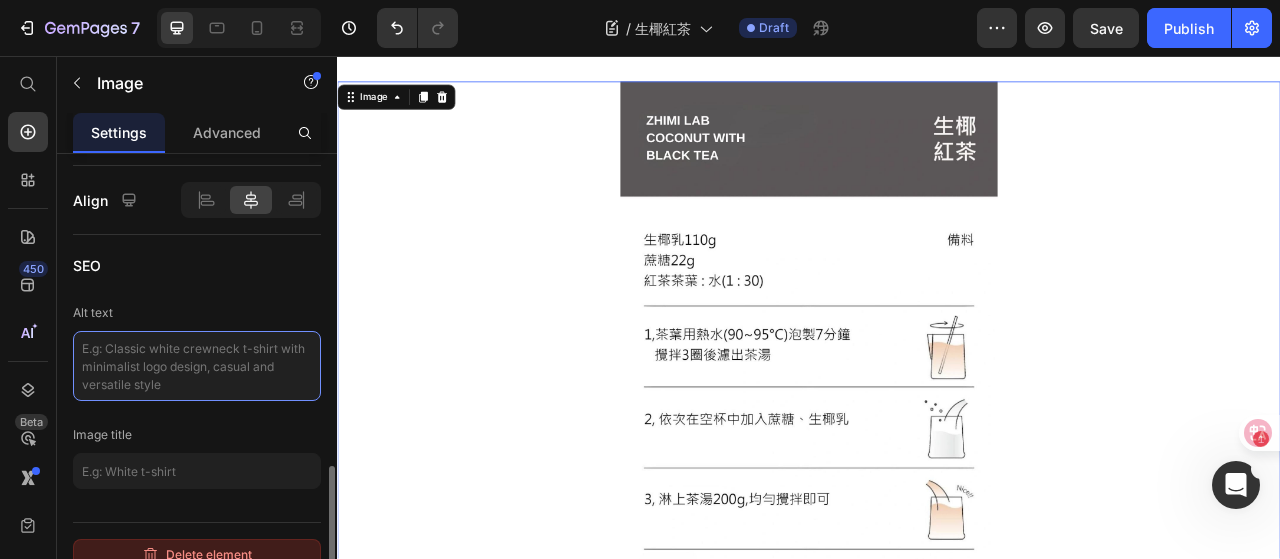paste on "冰鎮生椰紅茶飲品，搭配大紅袍茶葉，沁涼清爽" 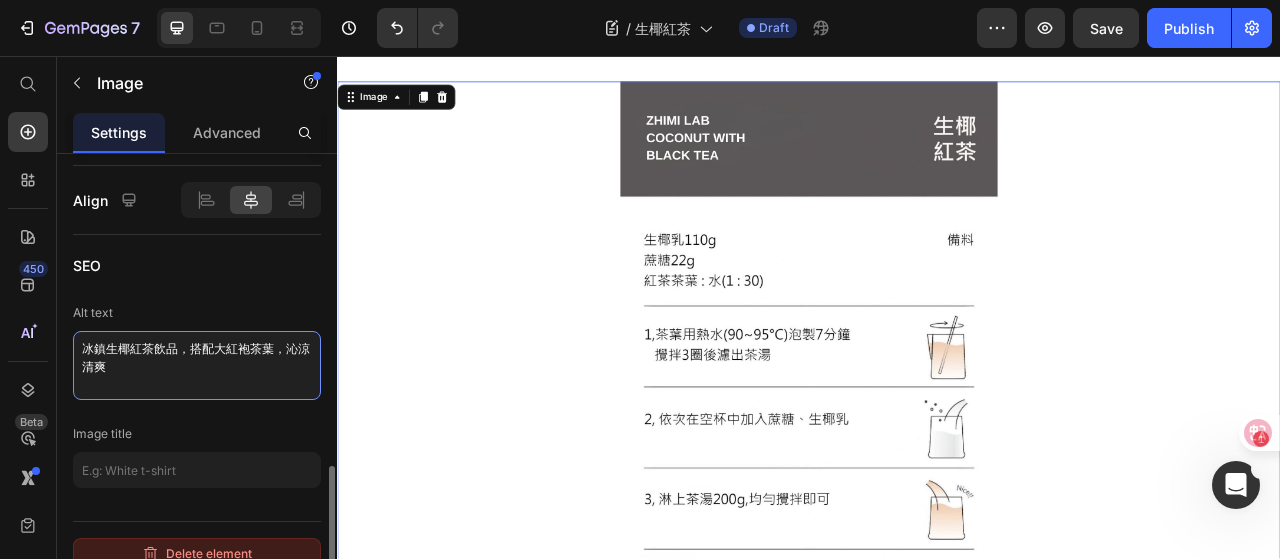 type on "冰鎮生椰紅茶飲品，搭配大紅袍茶葉，沁涼清爽" 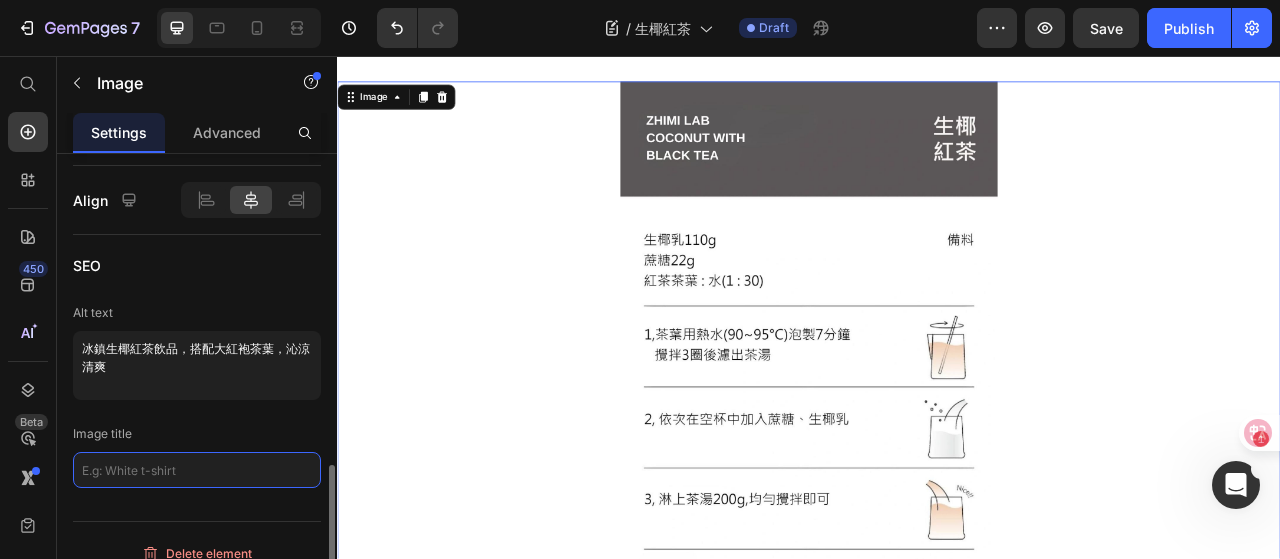 click 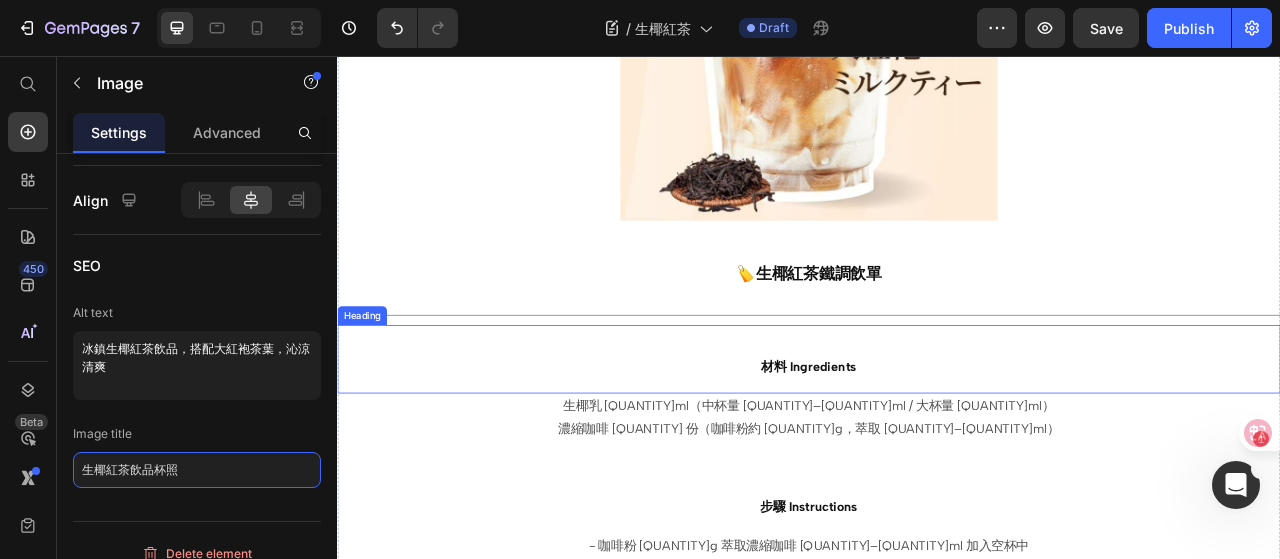 scroll, scrollTop: 154, scrollLeft: 0, axis: vertical 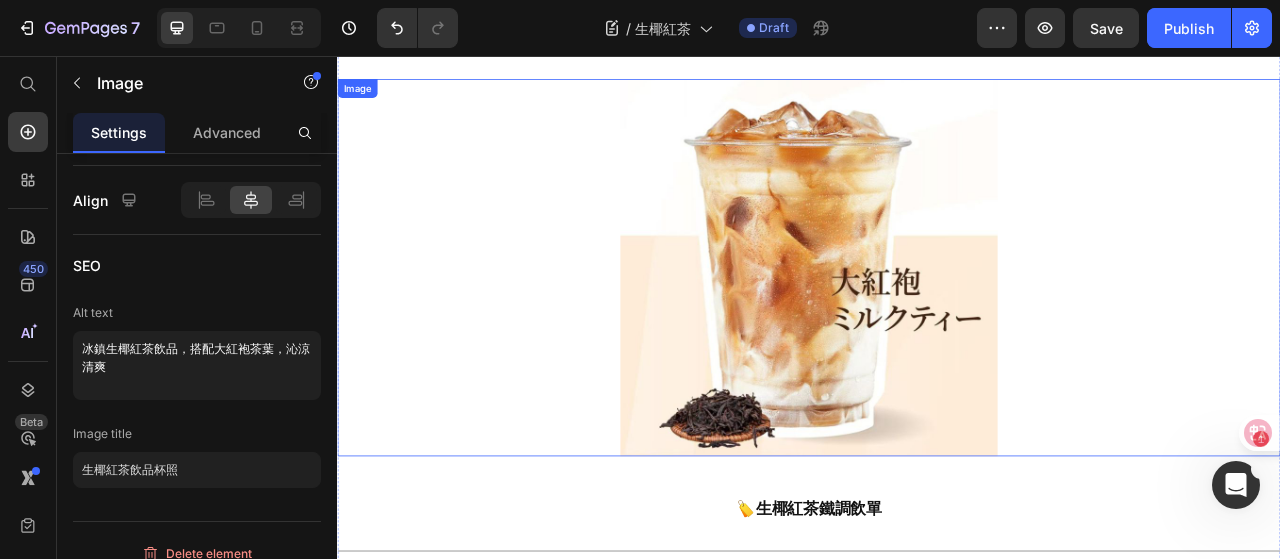 click at bounding box center [937, 326] 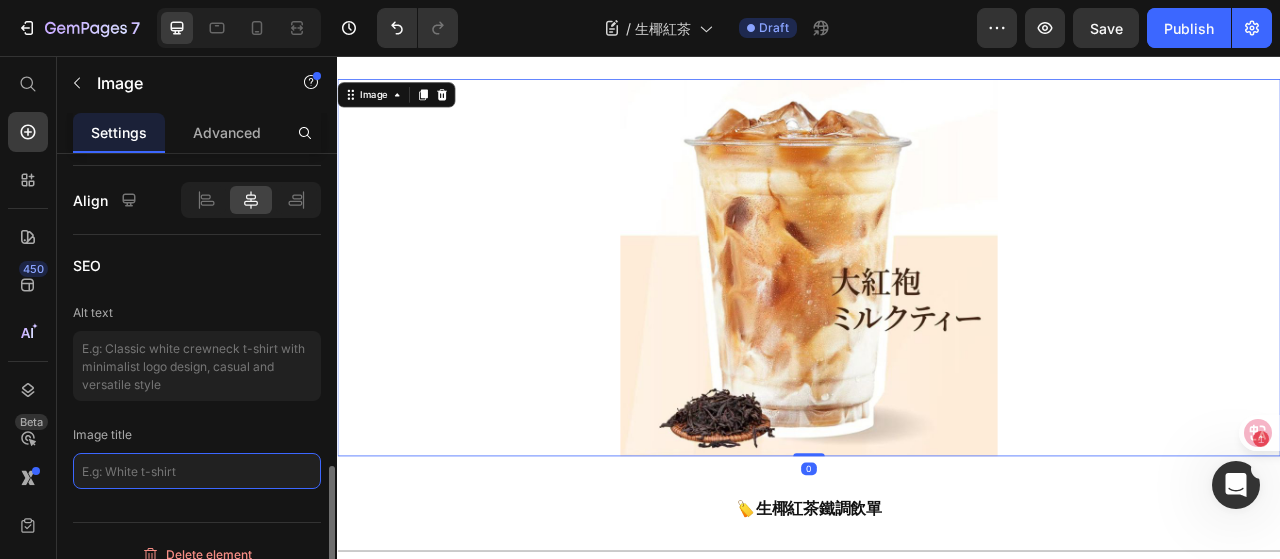 click 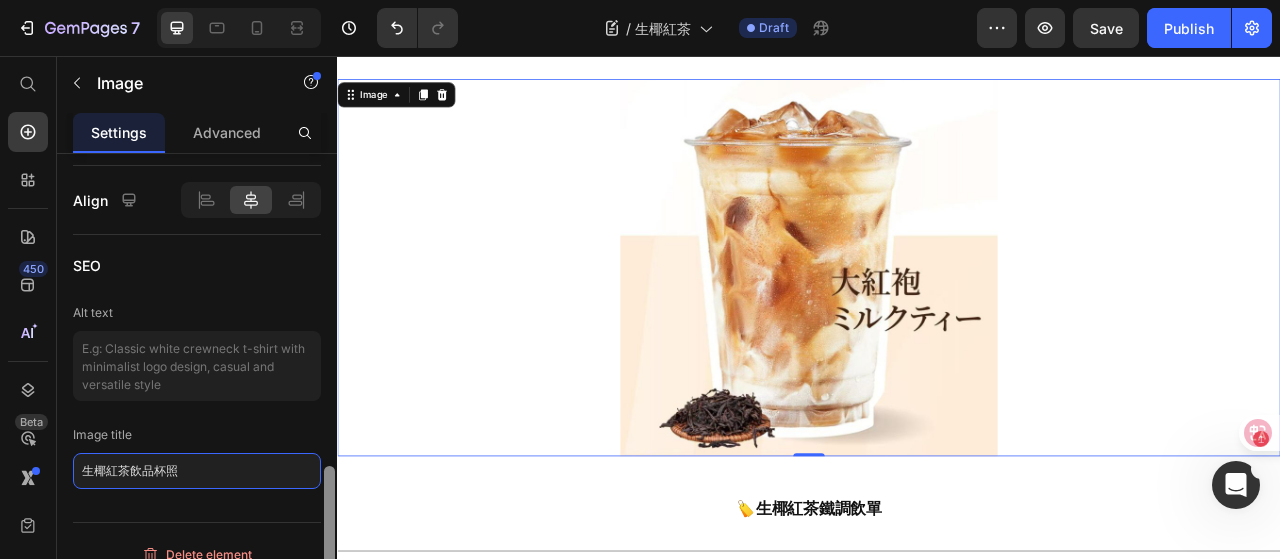 type on "生椰紅茶飲品杯照" 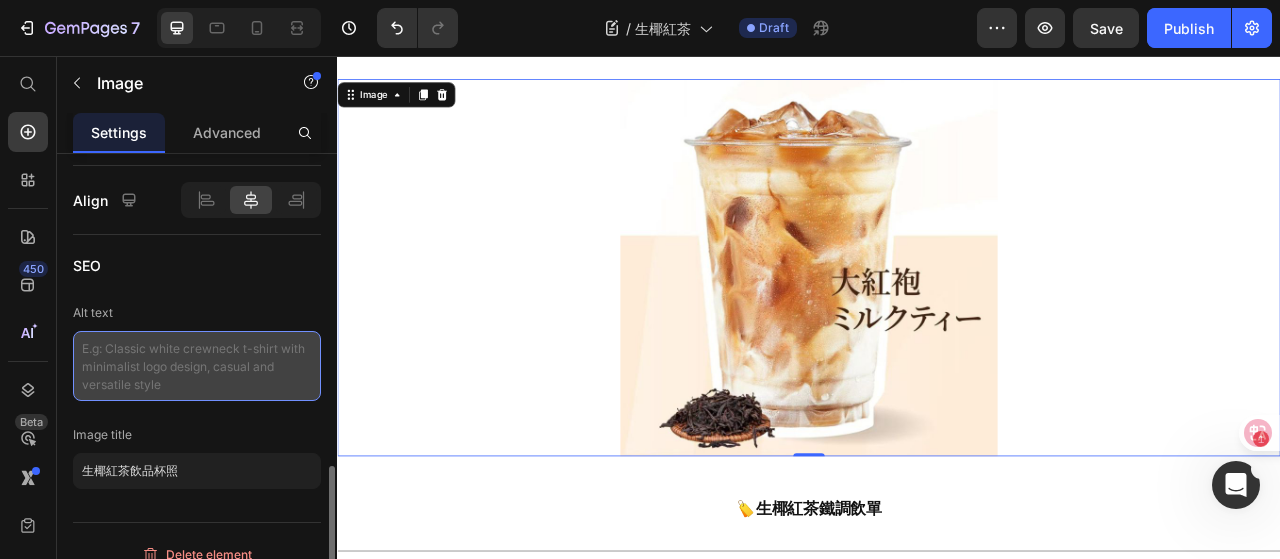 click at bounding box center [197, 366] 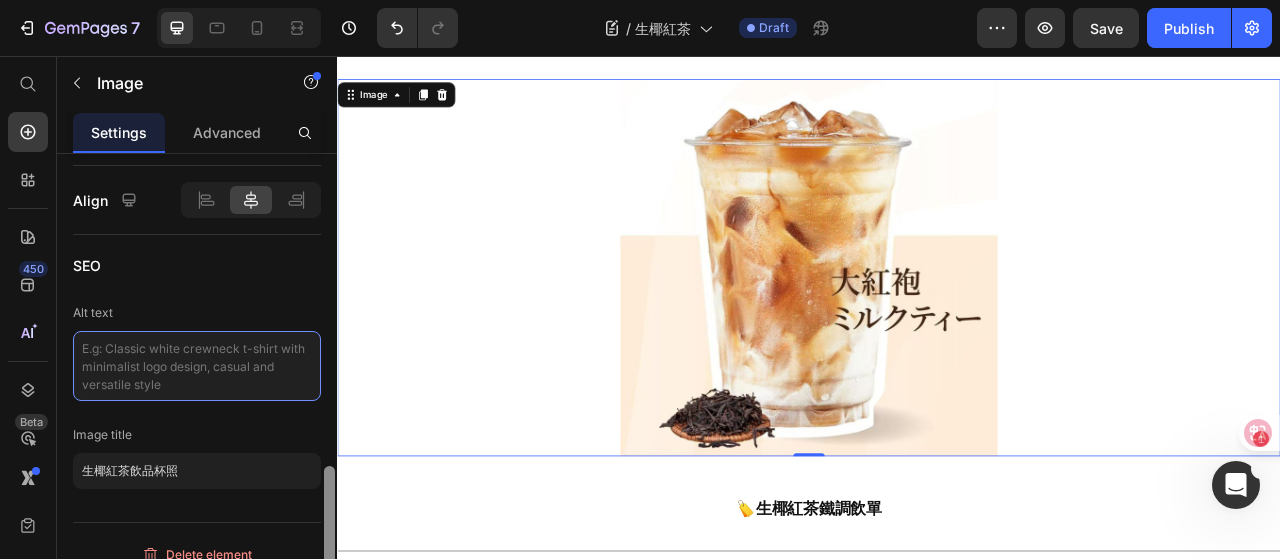 paste on "冰鎮生椰紅茶飲品，搭配大紅袍茶葉，沁涼清爽" 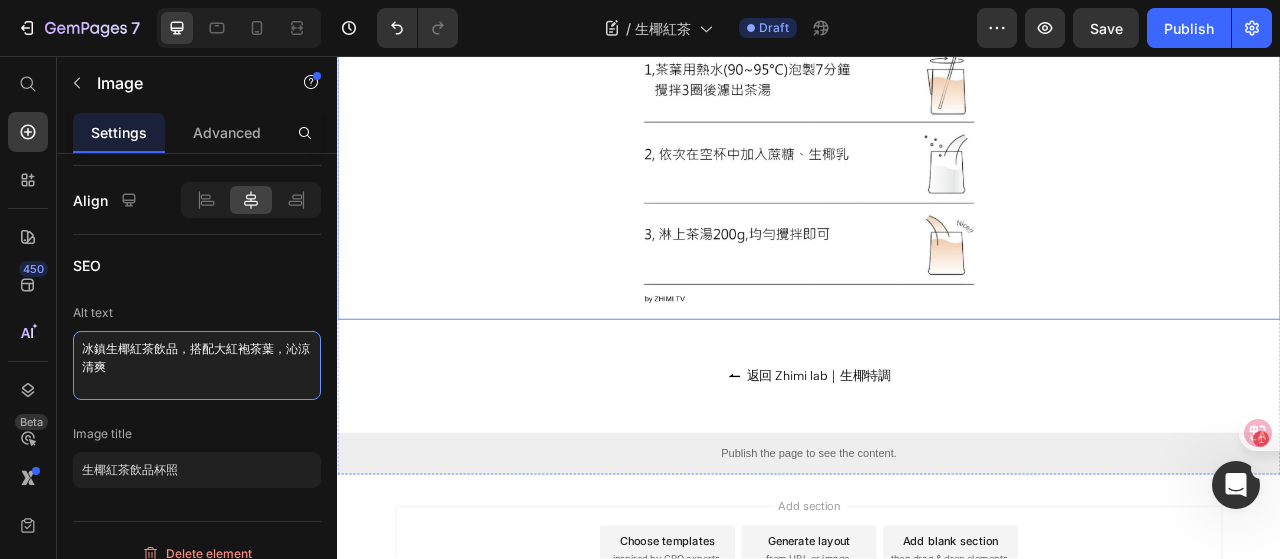 scroll, scrollTop: 1454, scrollLeft: 0, axis: vertical 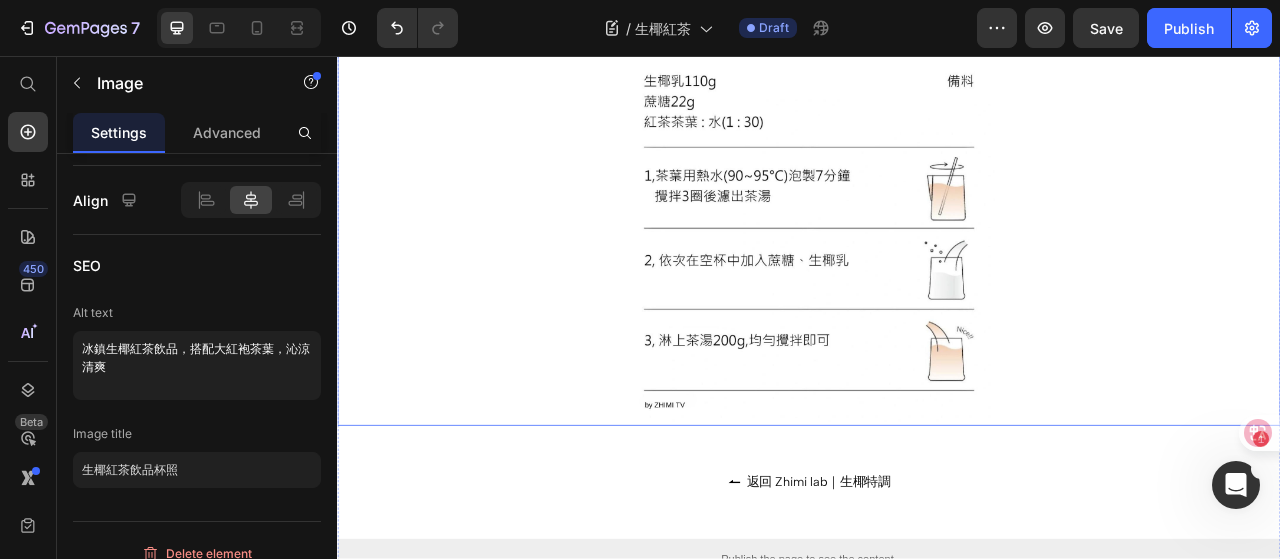 click at bounding box center [937, 207] 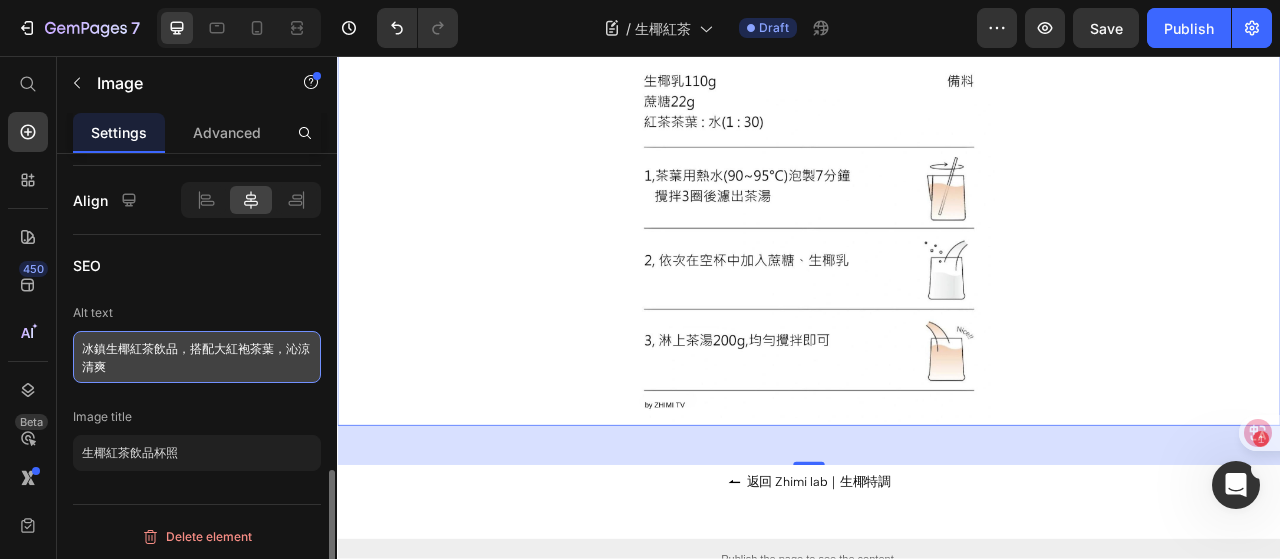 click on "冰鎮生椰紅茶飲品，搭配大紅袍茶葉，沁涼清爽" at bounding box center (197, 357) 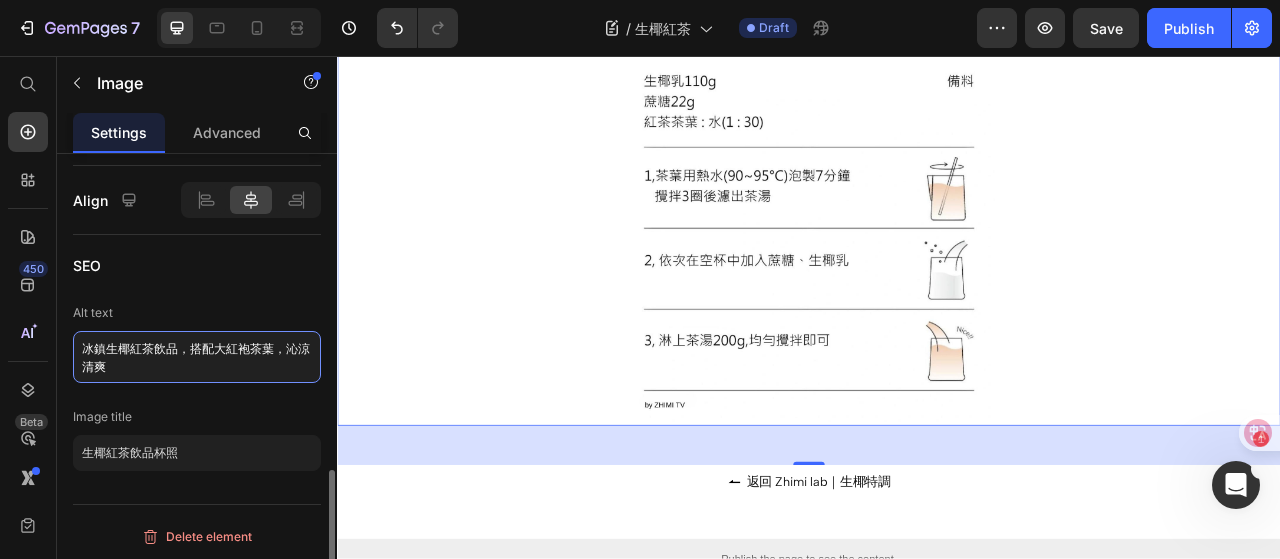 paste on "生椰紅茶沖泡流程圖，包含茶湯萃取、混合蔗糖與椰乳、攪拌完成" 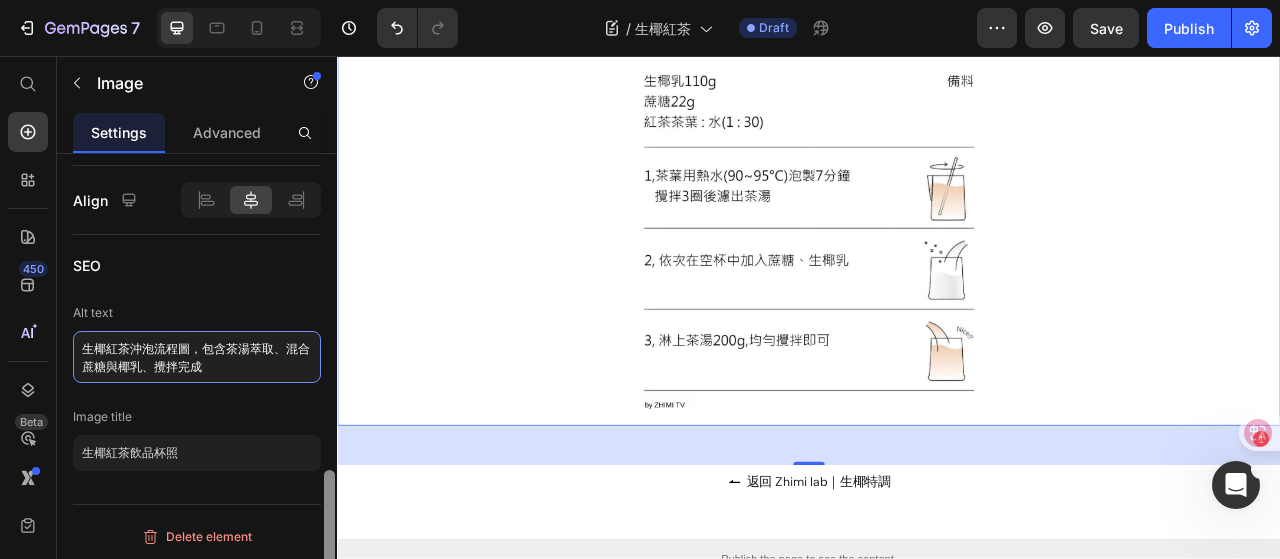 type on "生椰紅茶沖泡流程圖，包含茶湯萃取、混合蔗糖與椰乳、攪拌完成" 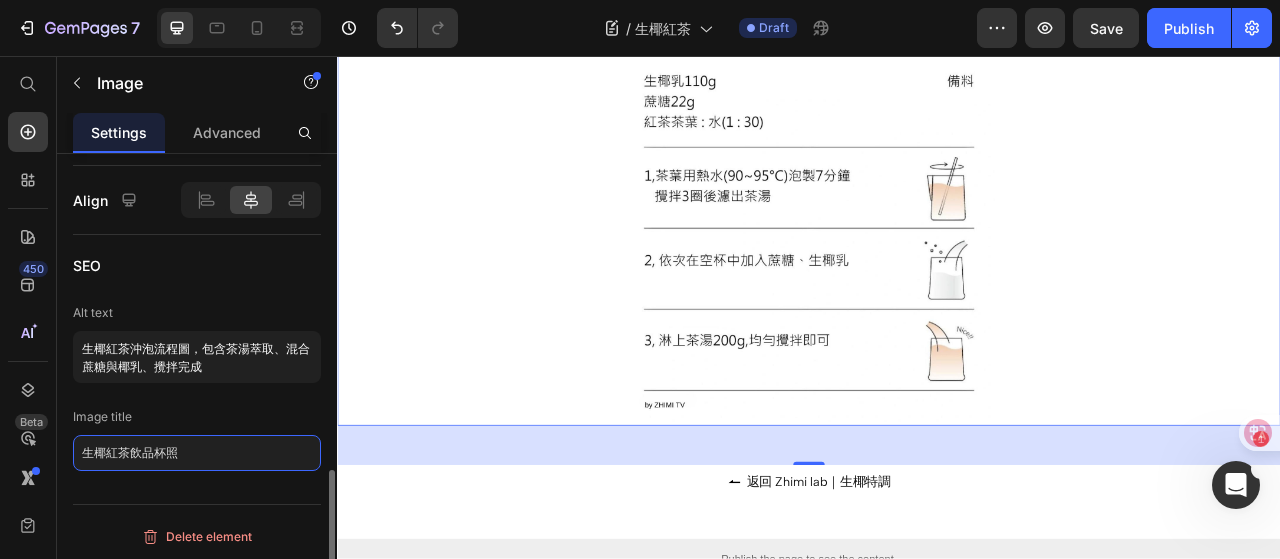 click on "生椰紅茶飲品杯照" 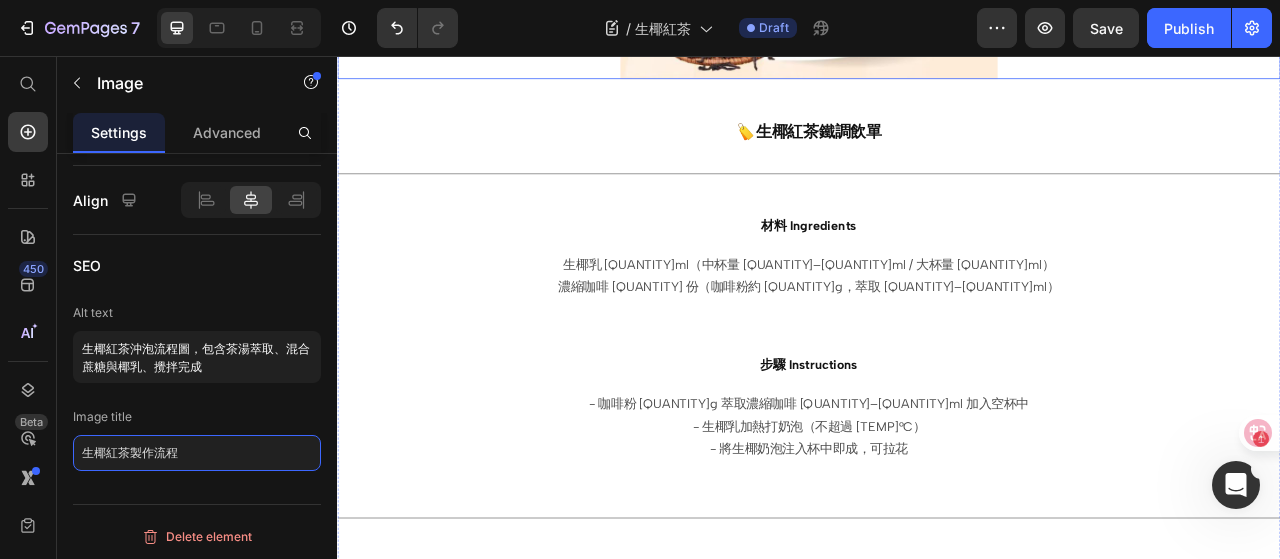 scroll, scrollTop: 700, scrollLeft: 0, axis: vertical 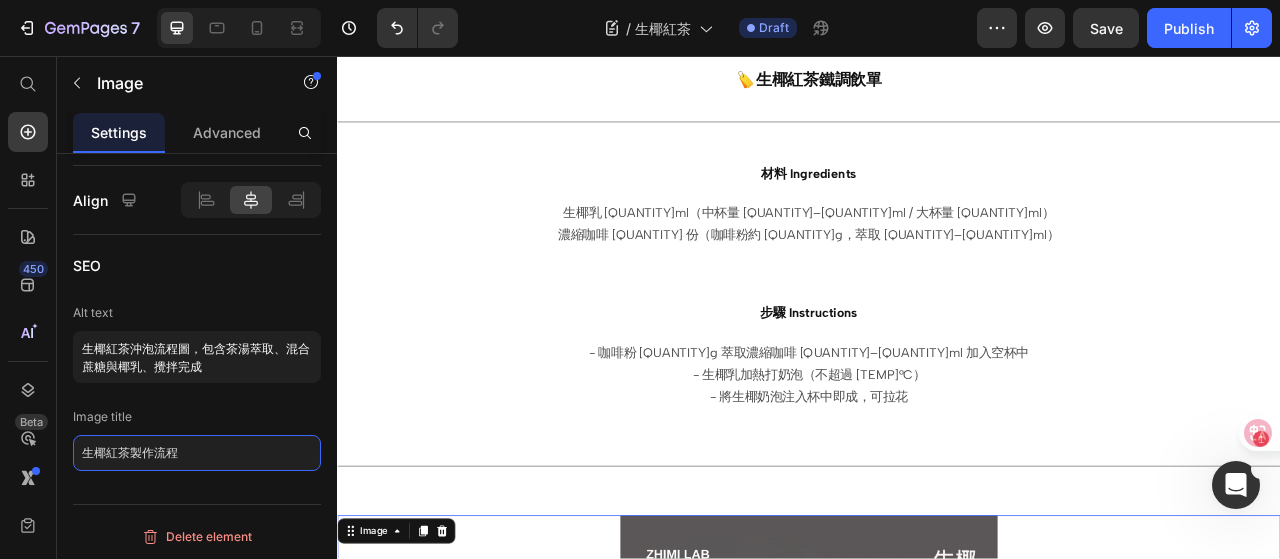 type on "生椰紅茶製作流程" 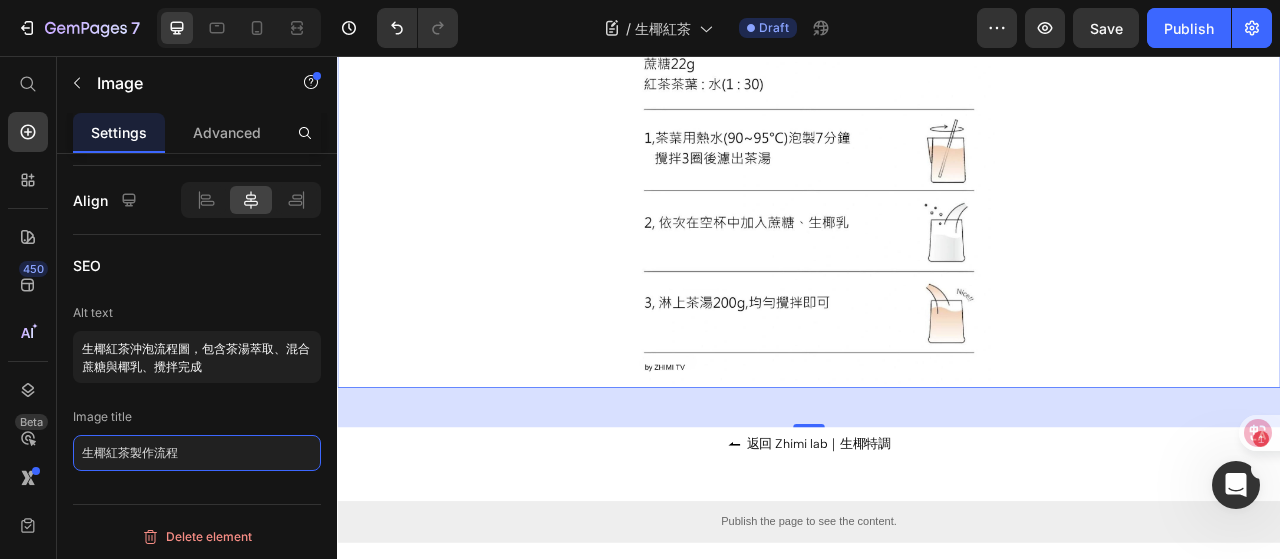 scroll, scrollTop: 1754, scrollLeft: 0, axis: vertical 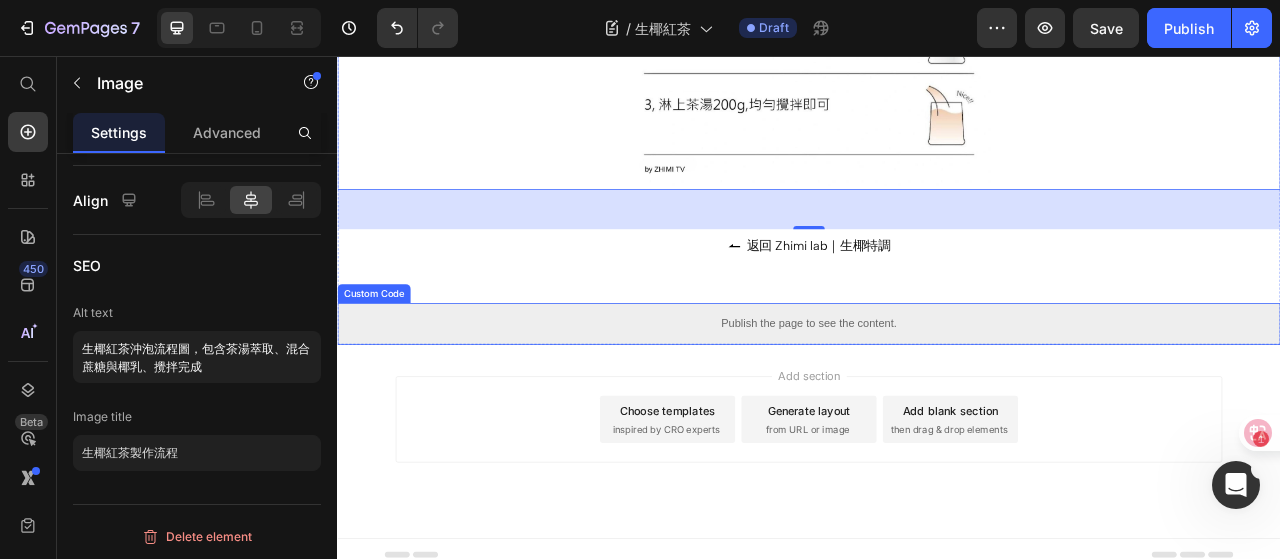 click on "Publish the page to see the content." at bounding box center [937, 397] 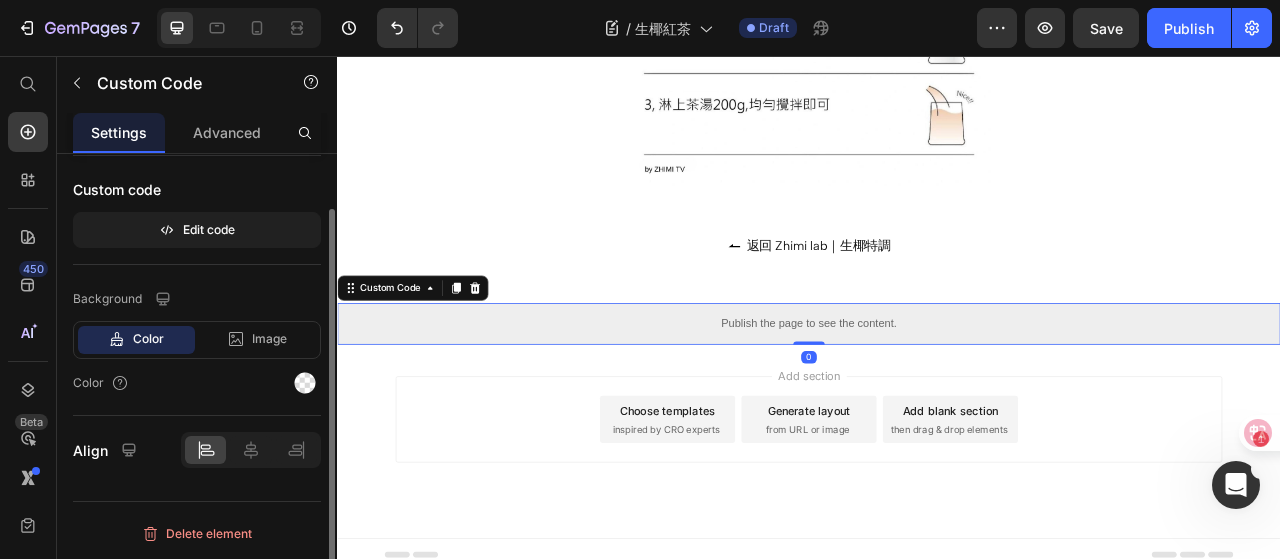 scroll, scrollTop: 0, scrollLeft: 0, axis: both 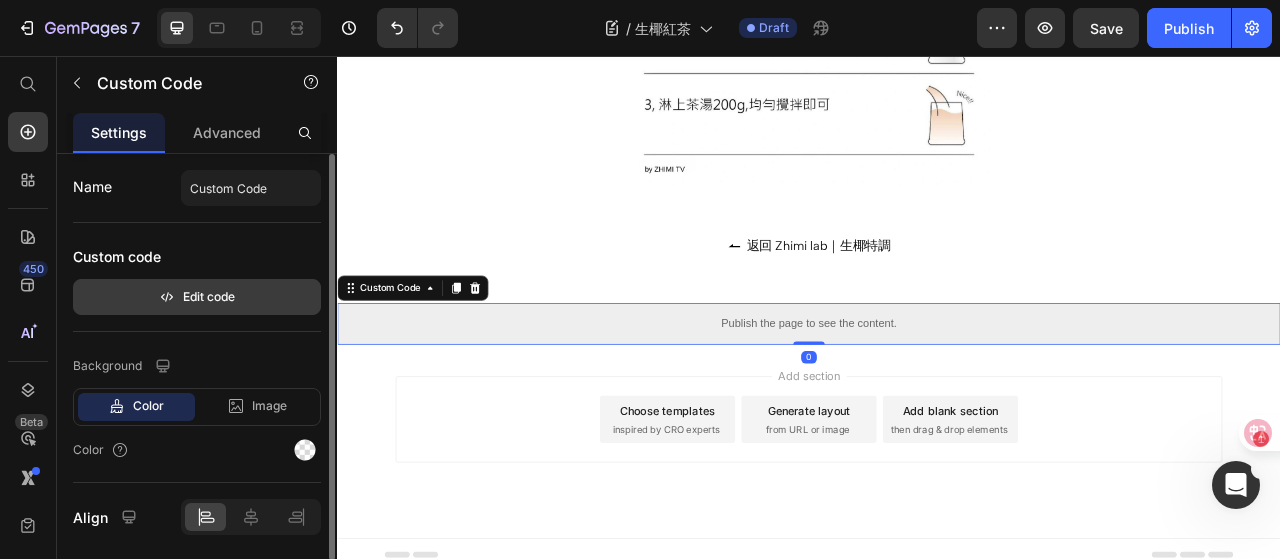 click on "Edit code" at bounding box center [197, 297] 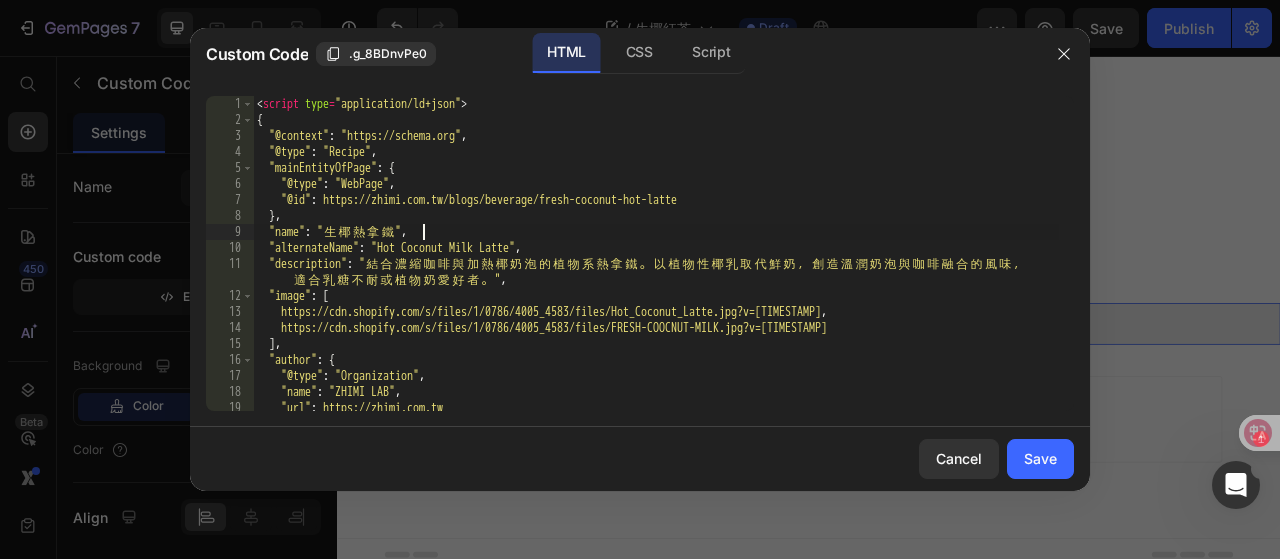 click on "< script type = "application/ld+json" > { "@context" : "https://schema.org" , "@type" : "Recipe" , "mainEntityOfPage" : { "@type" : "WebPage" , "@id" : "https://zhimi.com.tw/blogs/beverage/fresh-coconut-hot-latte" } , "name" : " 生 椰 熱 拿 鐵 " , "alternateName" : "Hot Coconut Milk Latte" , "description" : " 結 合 濃 縮 咖 啡 與 加 熱 椰 奶 泡 的 植 物 系 熱 拿 鐵 。 以 植 物 性 椰 乳 取 代 鮮 奶 ， 創 造 溫 潤 奶 泡 與 咖 啡 融 合 的 風 味 ，        適 合 乳 糖 不 耐 或 植 物 奶 愛 好 者 。 " , "image" : [ "https://cdn.shopify.com/s/files/1/0786/4005/4583/files/Hot_Coconut_Latte.jpg?v=1752472927" , "https://cdn.shopify.com/s/files/1/0786/4005/4583/files/FRESH-COOCNUT-MILK.jpg?v=1748284024" ] , "author" : { "@type" : "Organization" , "name" : "ZHIMI LAB" , "url" : "https://zhimi.com.tw" } ," at bounding box center (656, 269) 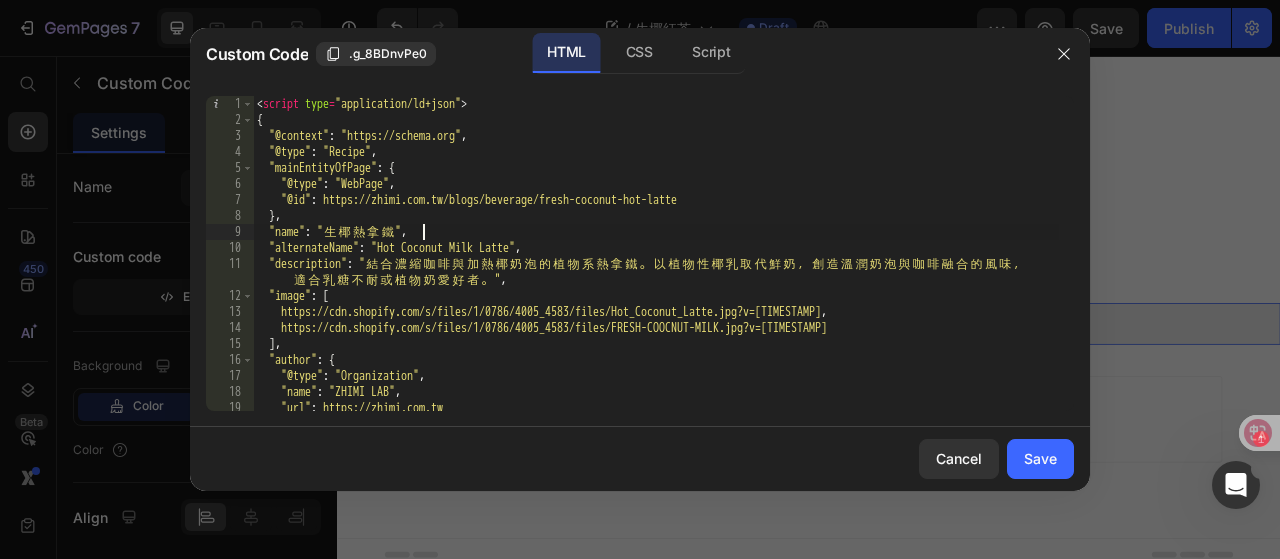 type on "</script>" 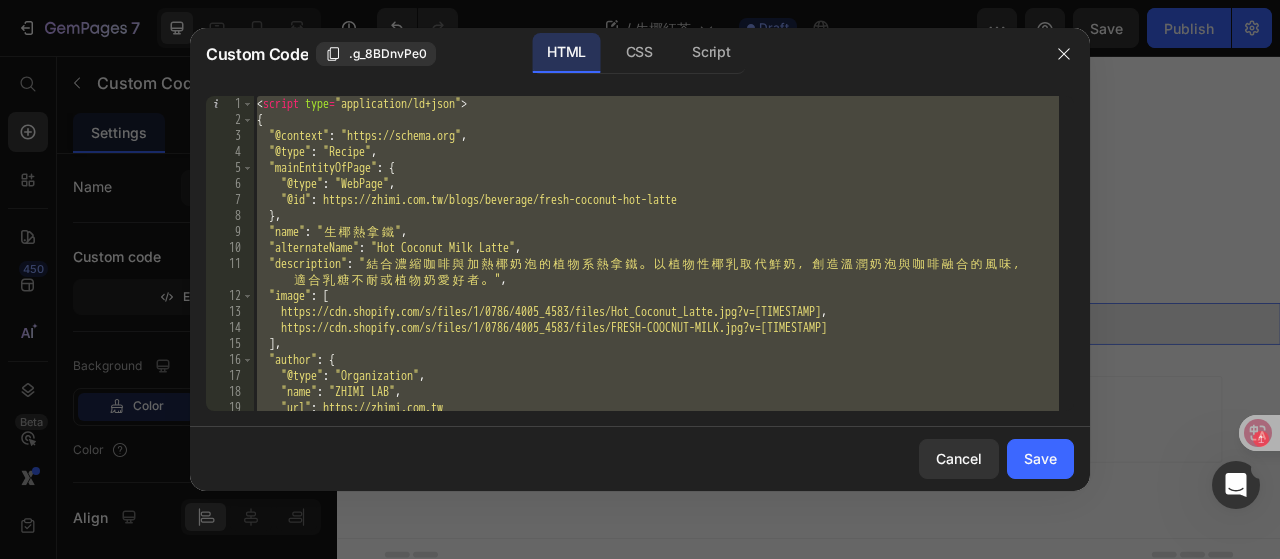 paste 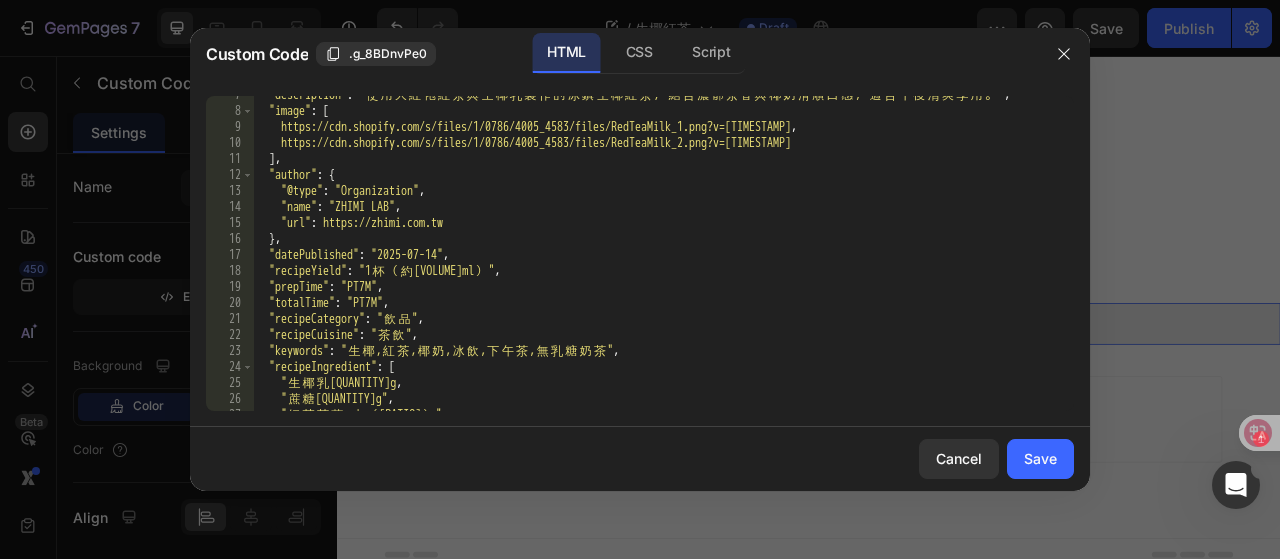 scroll, scrollTop: 0, scrollLeft: 0, axis: both 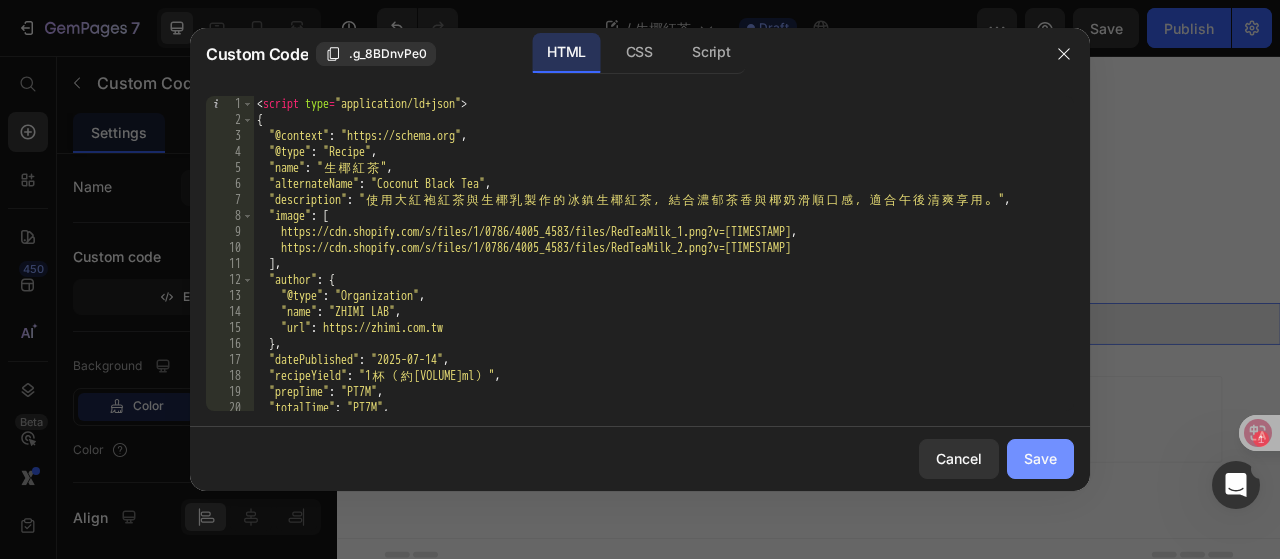 click on "Save" at bounding box center [1040, 458] 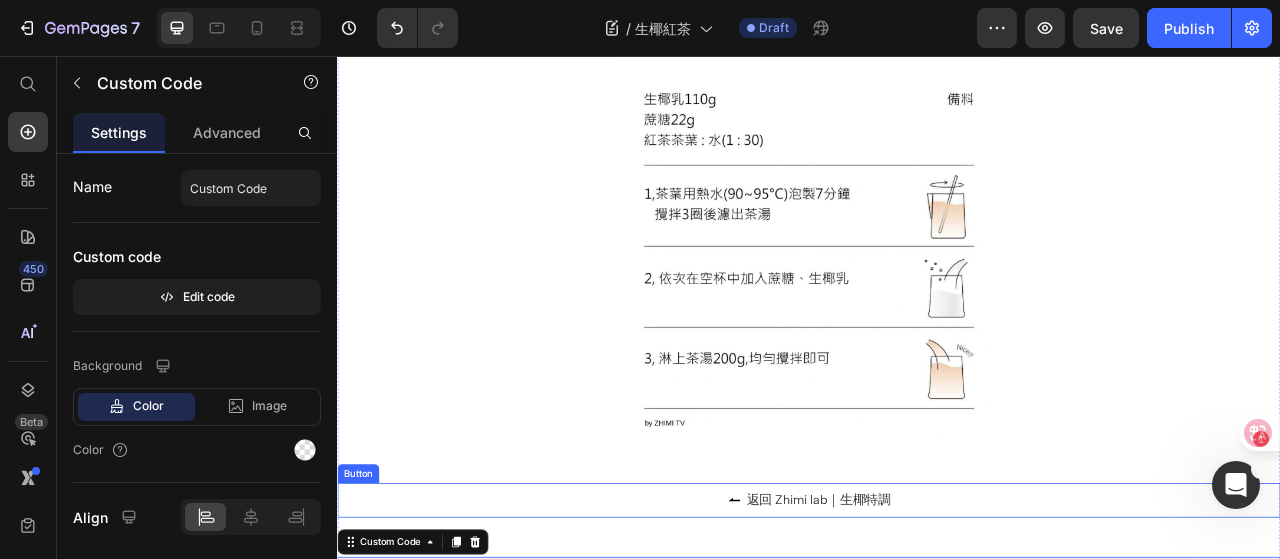 scroll, scrollTop: 1254, scrollLeft: 0, axis: vertical 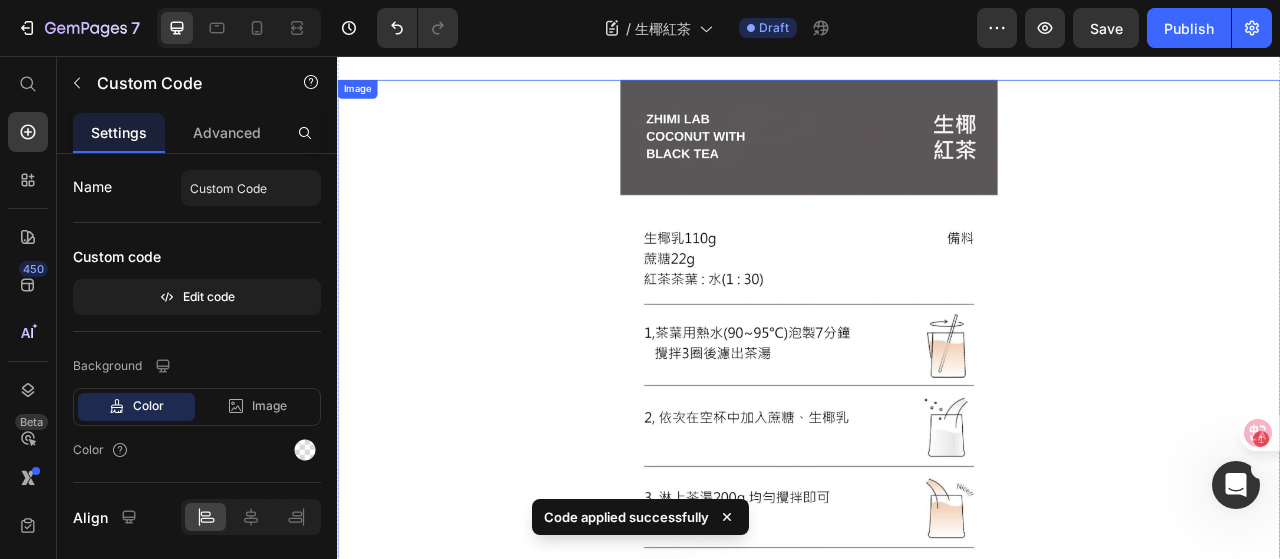 click at bounding box center (937, 407) 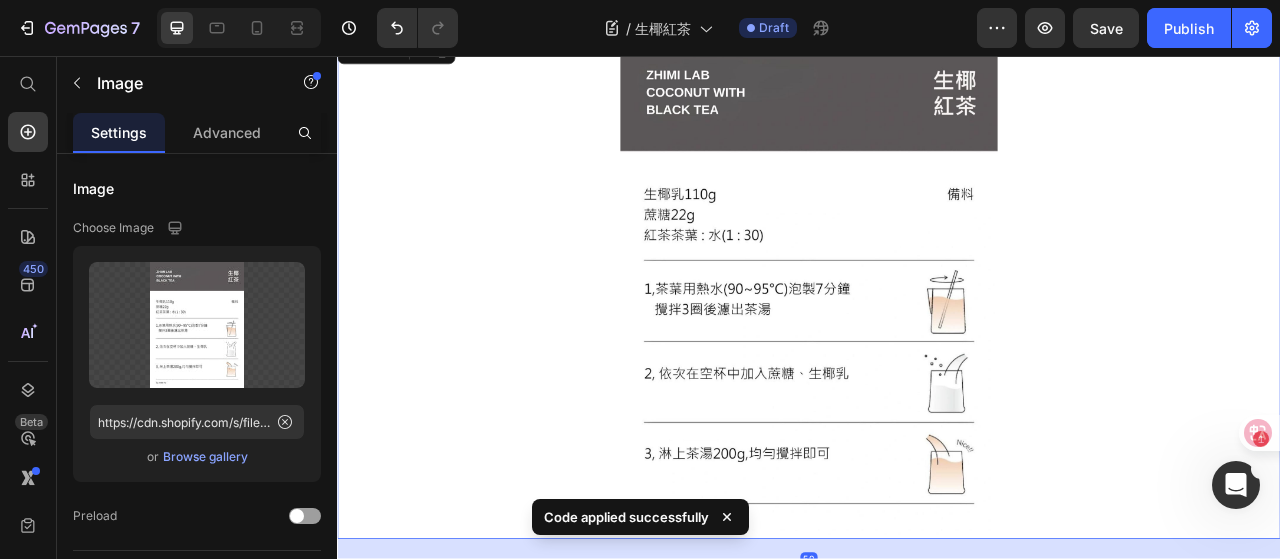 scroll, scrollTop: 1354, scrollLeft: 0, axis: vertical 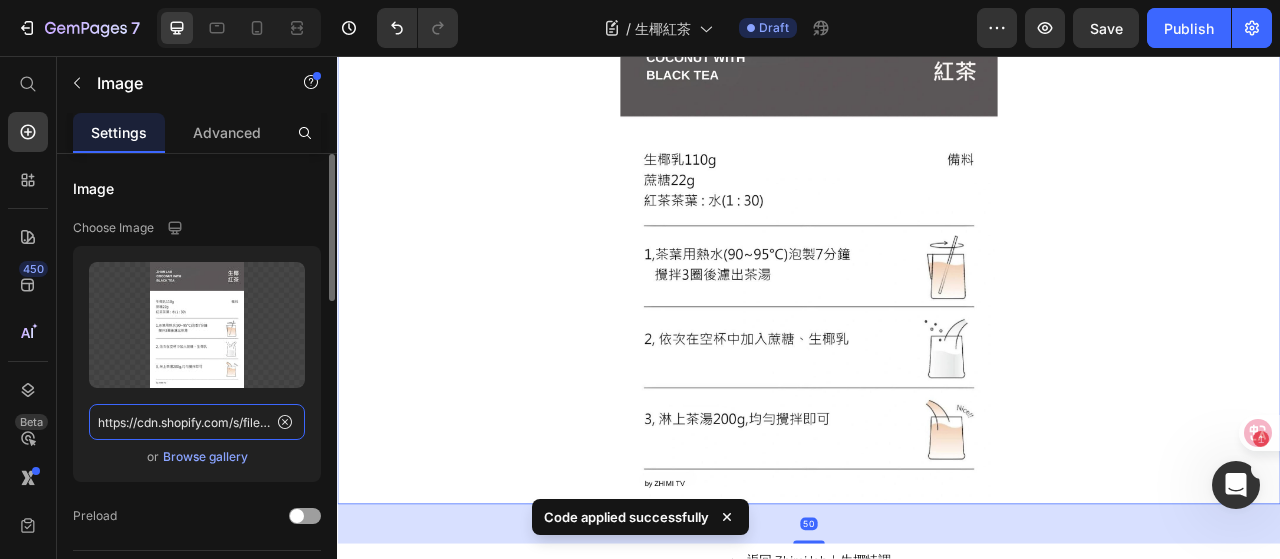 click on "https://cdn.shopify.com/s/files/1/0786/4005/4583/files/COCONUT-WITH-BLACK-TEA.jpg?v=1748284223" 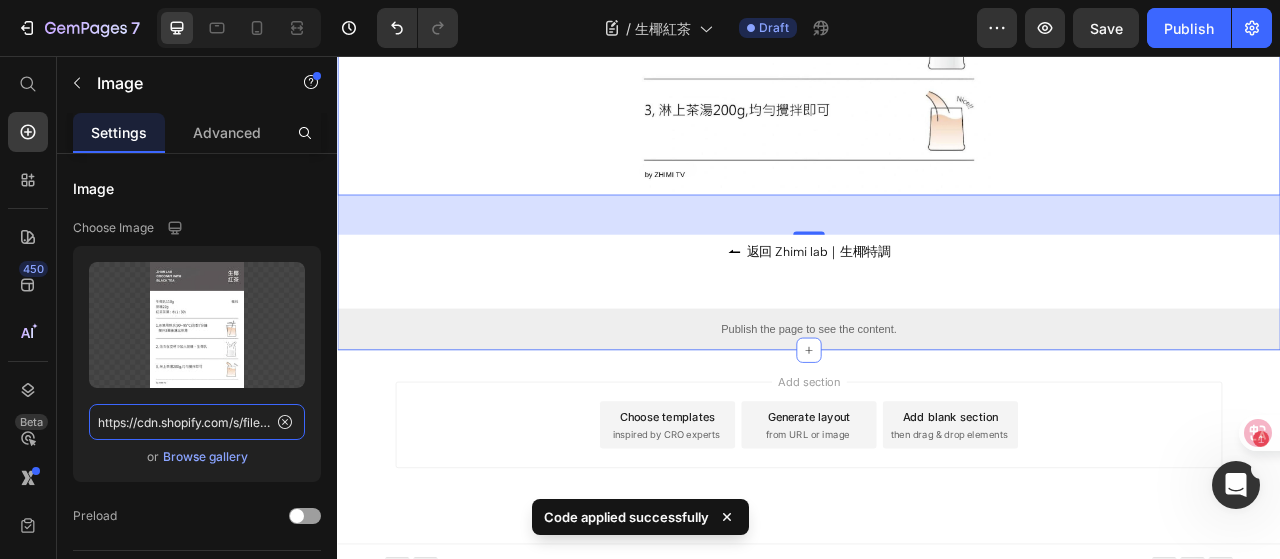 scroll, scrollTop: 1754, scrollLeft: 0, axis: vertical 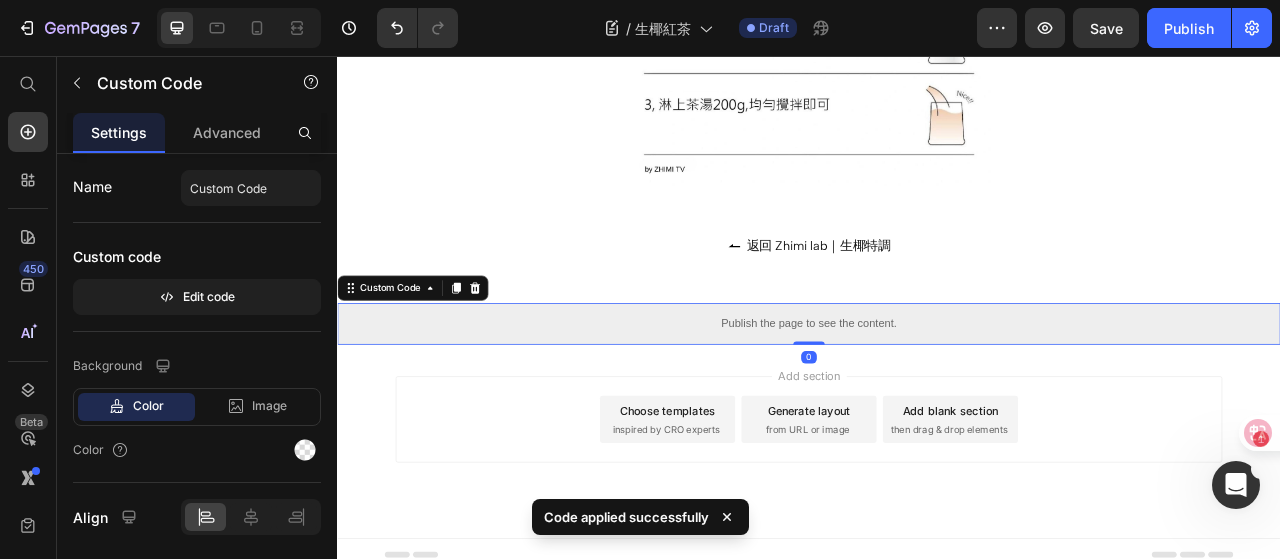 click on "Publish the page to see the content." at bounding box center (937, 397) 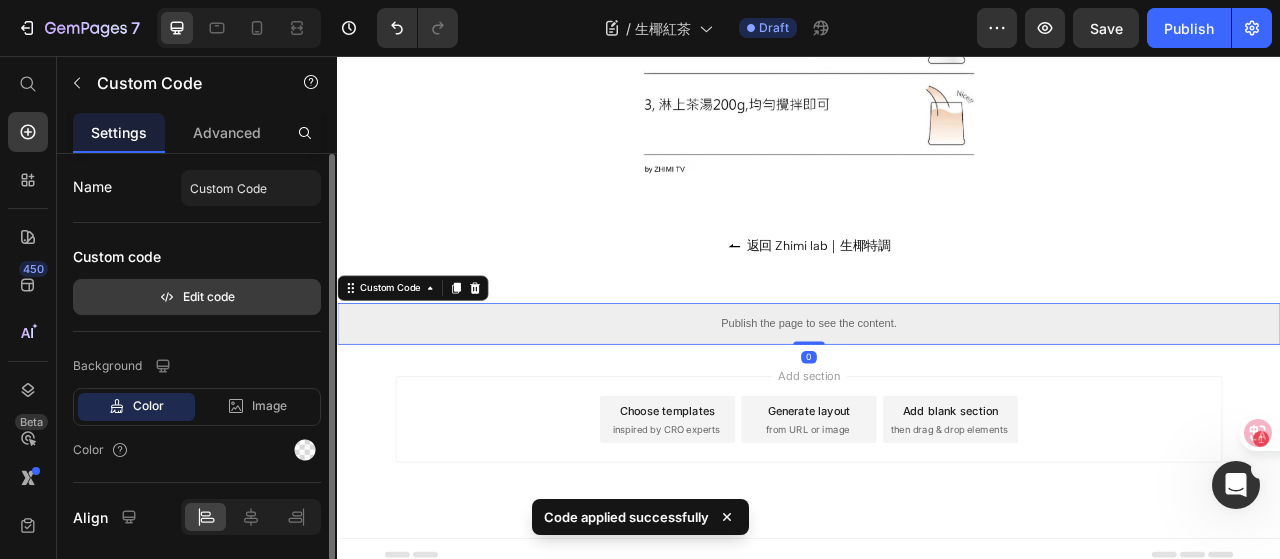 click 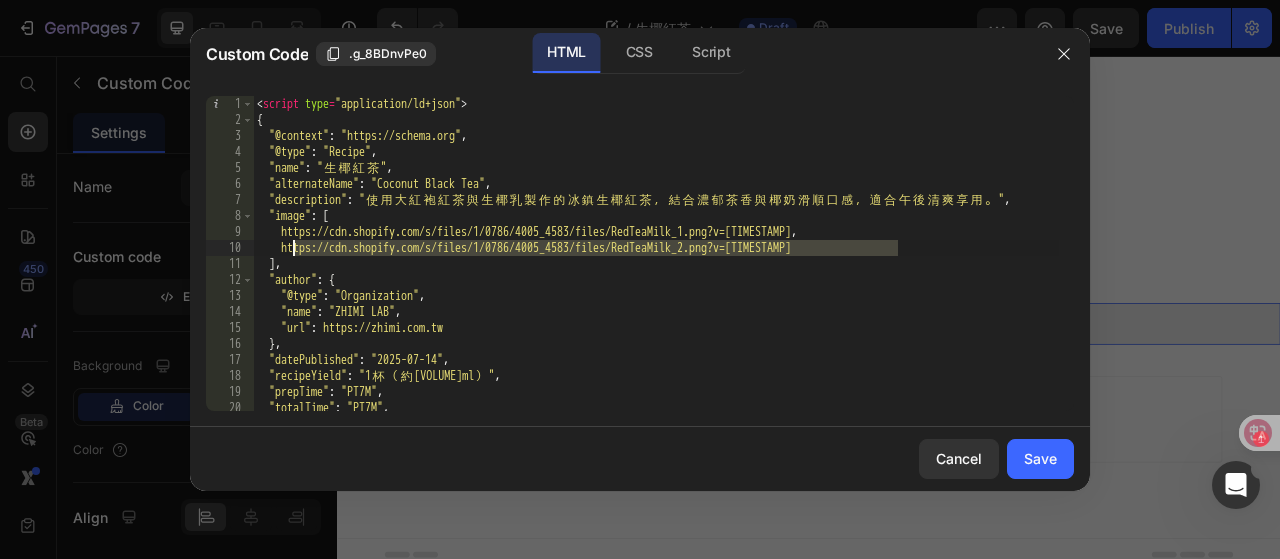 drag, startPoint x: 897, startPoint y: 246, endPoint x: 296, endPoint y: 243, distance: 601.0075 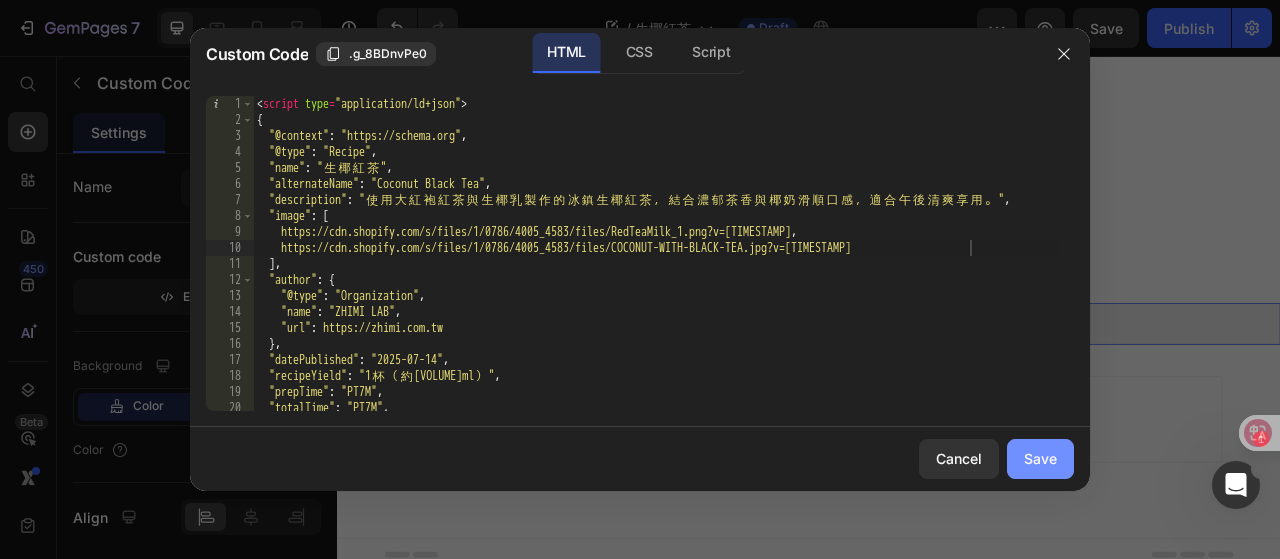 click on "Save" 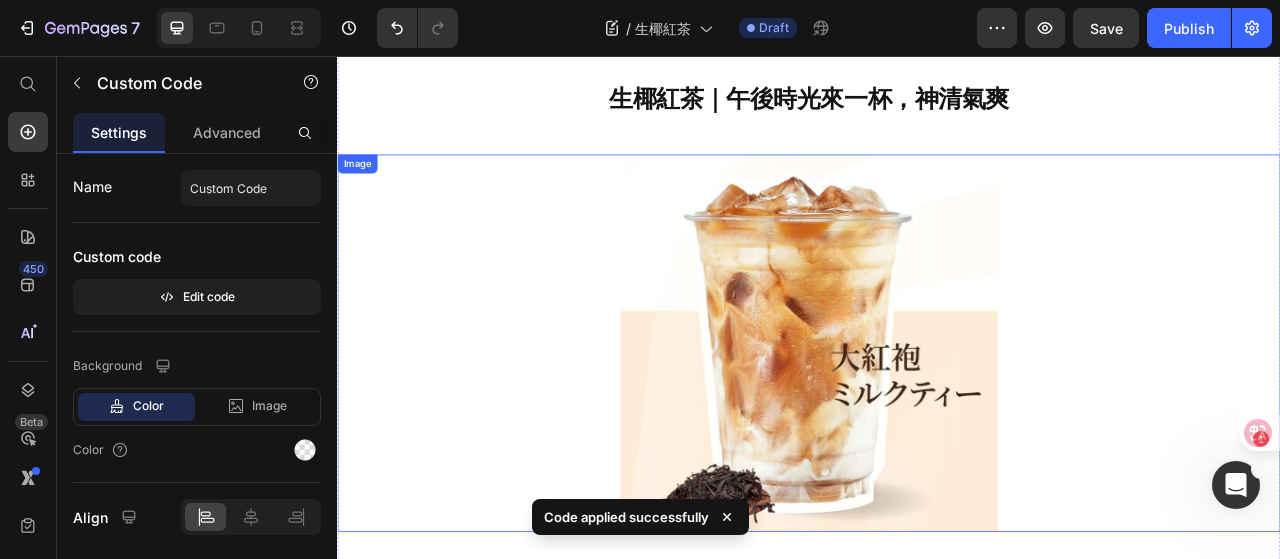 scroll, scrollTop: 0, scrollLeft: 0, axis: both 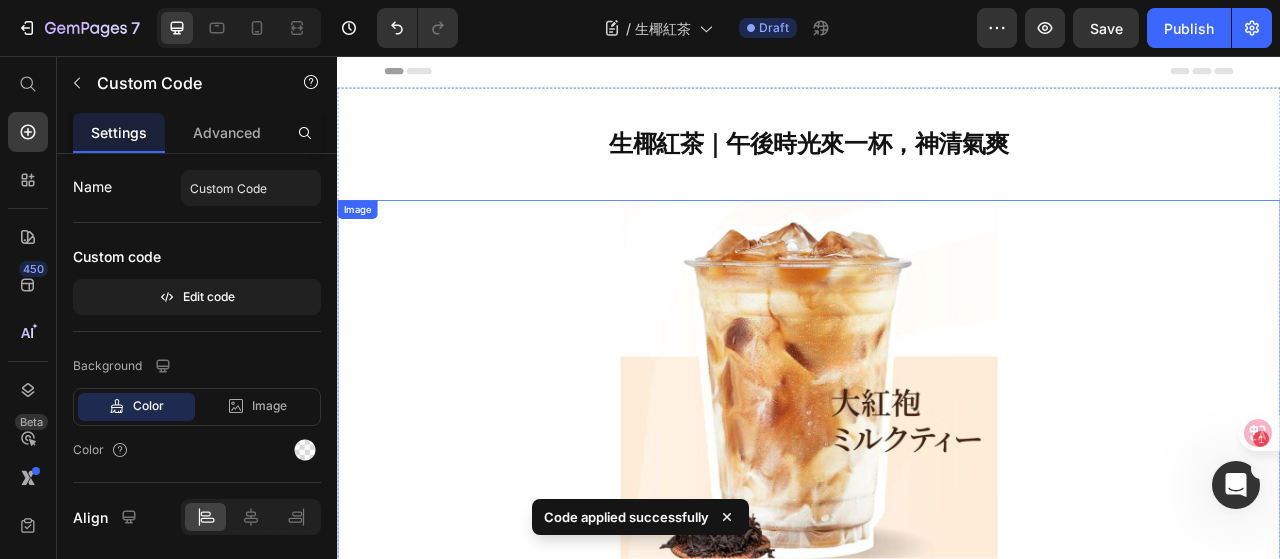 click at bounding box center [937, 480] 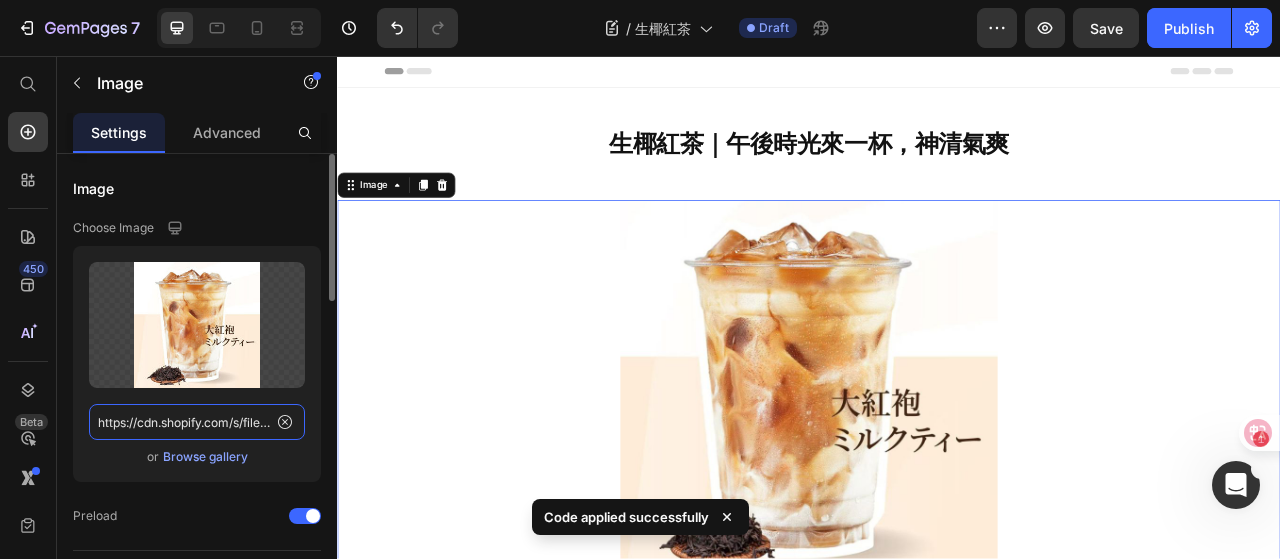 click on "https://cdn.shopify.com/s/files/1/0786/4005/4583/files/coconut_Da_Hong_Pao.jpg?v=1752474121" 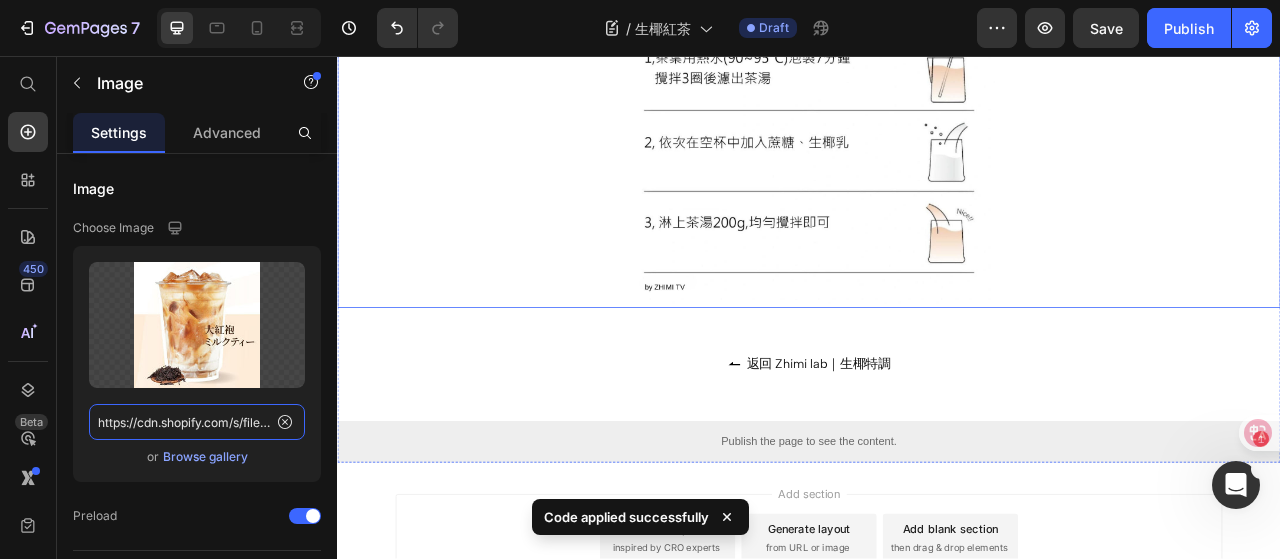 scroll, scrollTop: 1754, scrollLeft: 0, axis: vertical 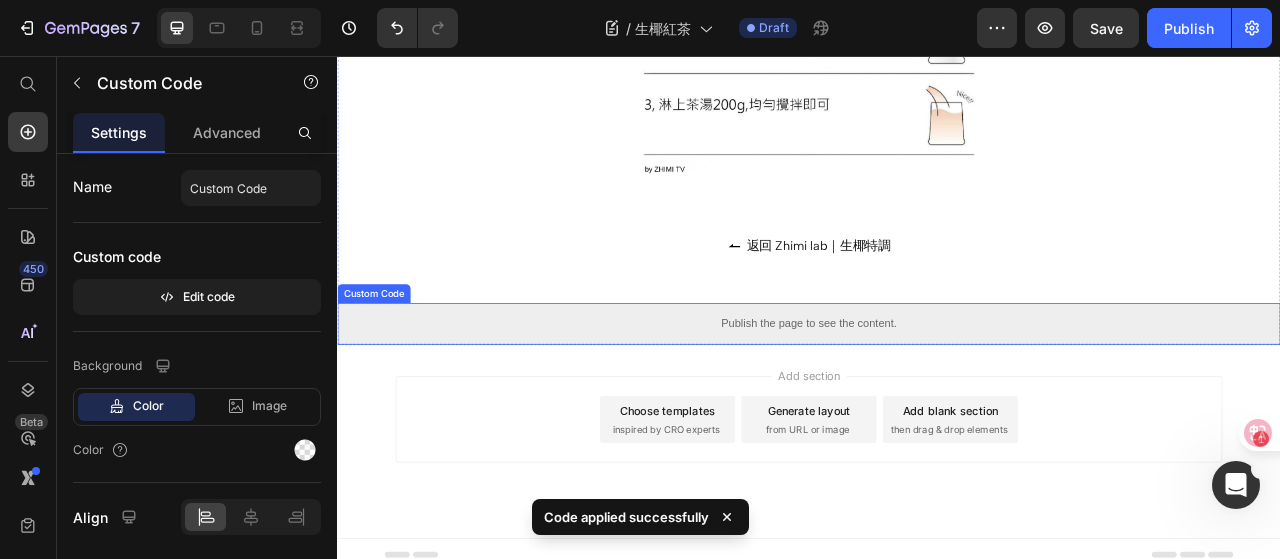 click on "Publish the page to see the content." at bounding box center (937, 397) 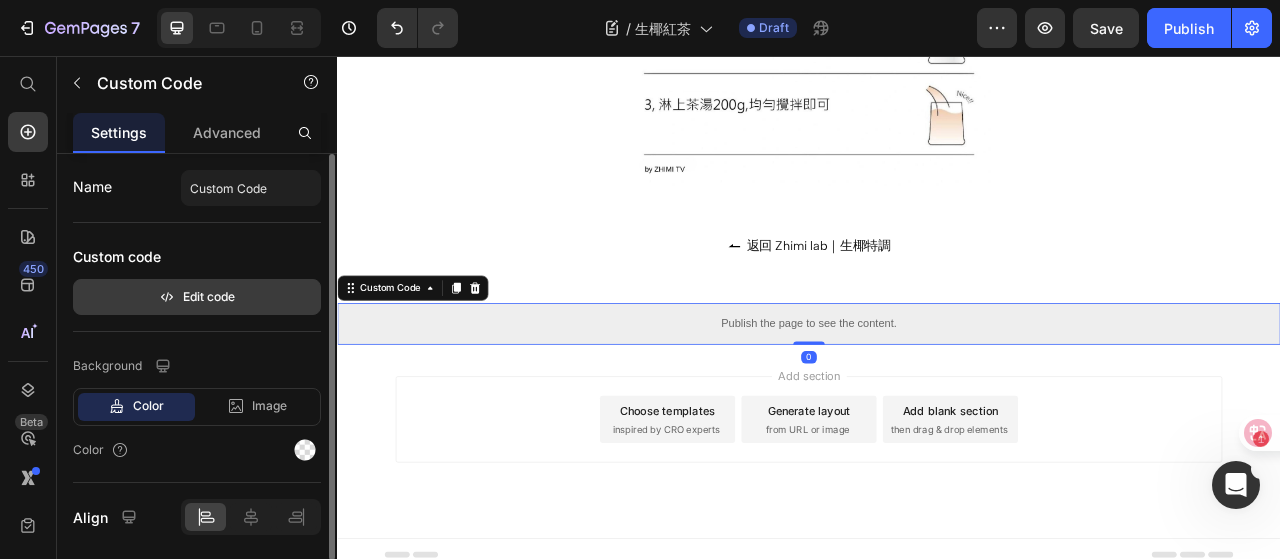 click on "Edit code" at bounding box center [197, 297] 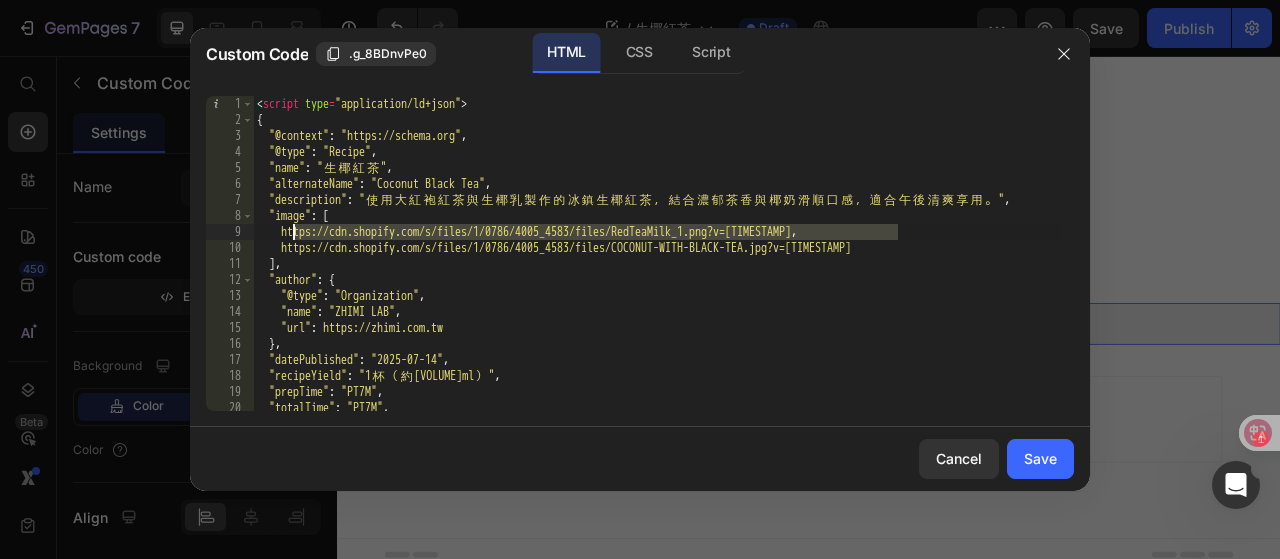 drag, startPoint x: 900, startPoint y: 228, endPoint x: 297, endPoint y: 237, distance: 603.06714 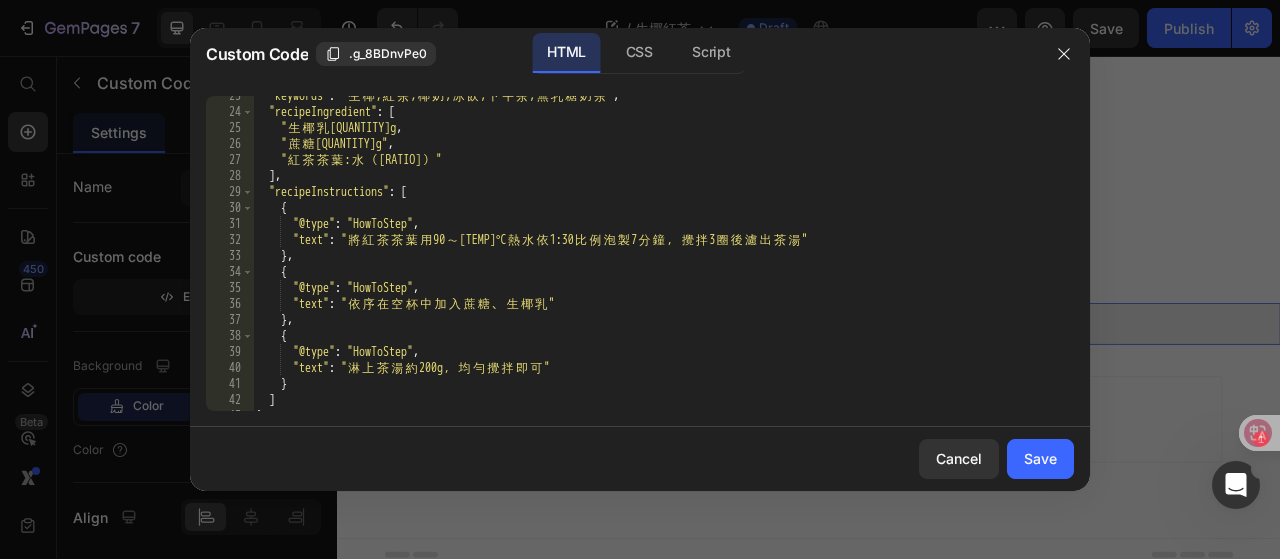 scroll, scrollTop: 404, scrollLeft: 0, axis: vertical 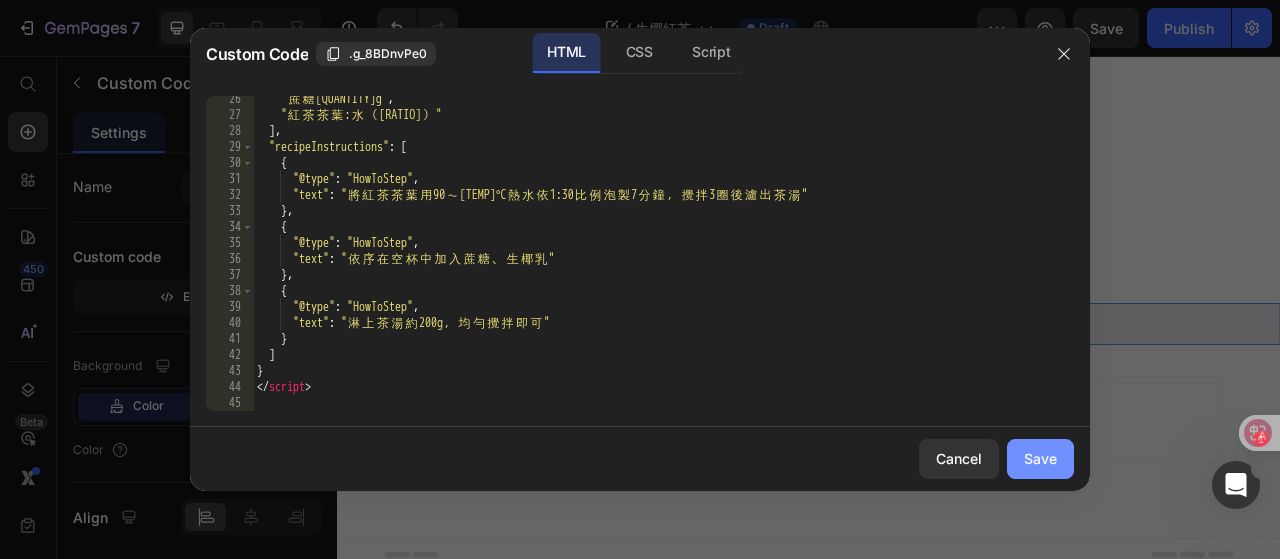 click on "Save" 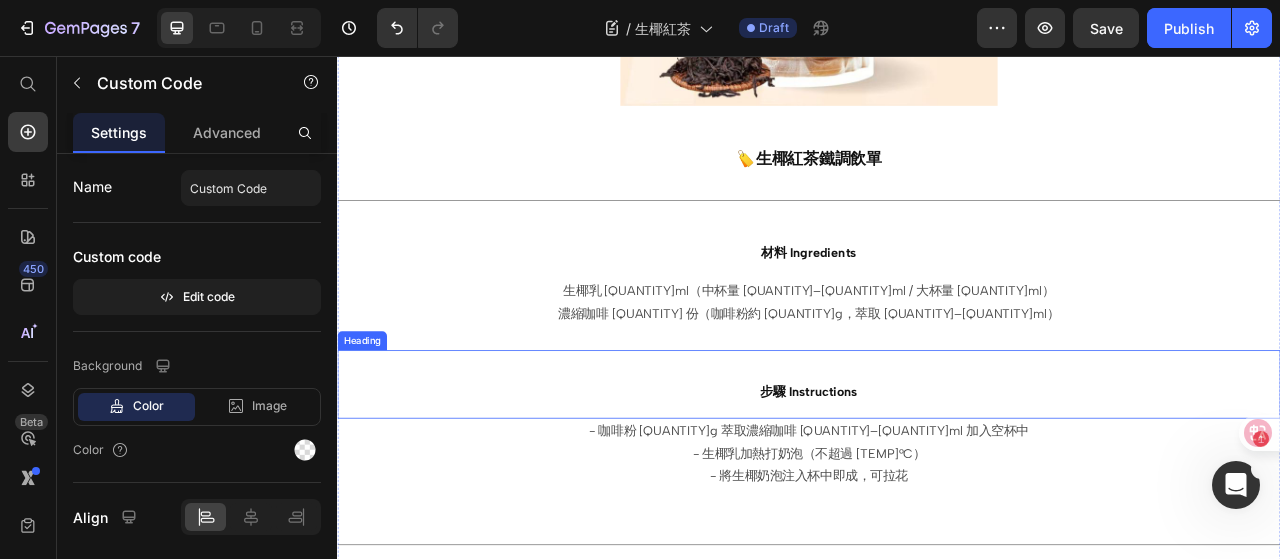 scroll, scrollTop: 700, scrollLeft: 0, axis: vertical 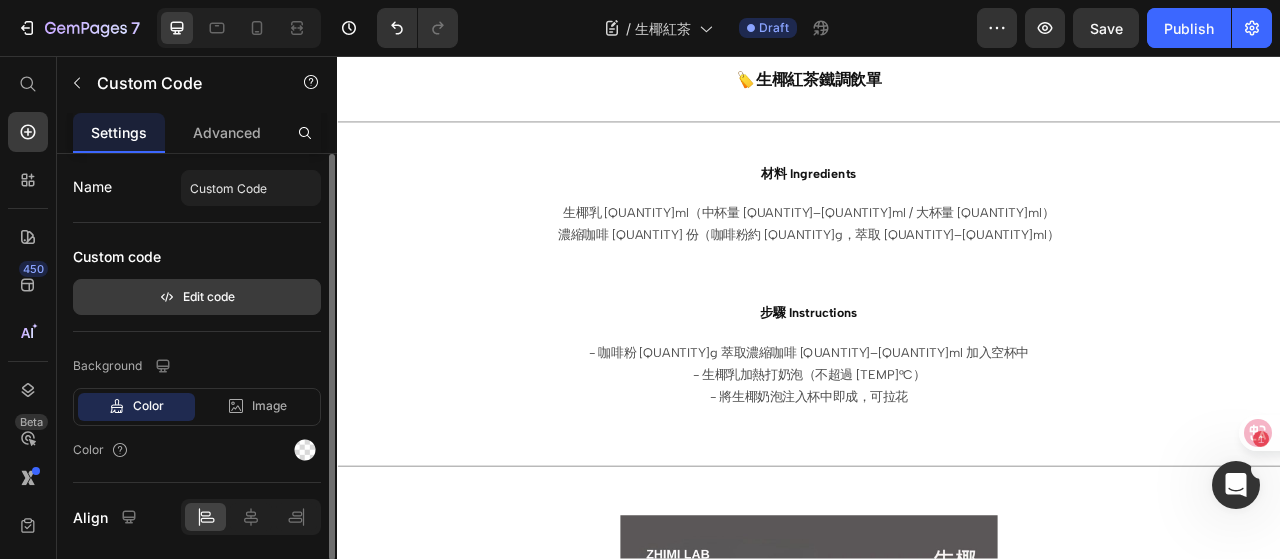 click on "Edit code" at bounding box center (197, 297) 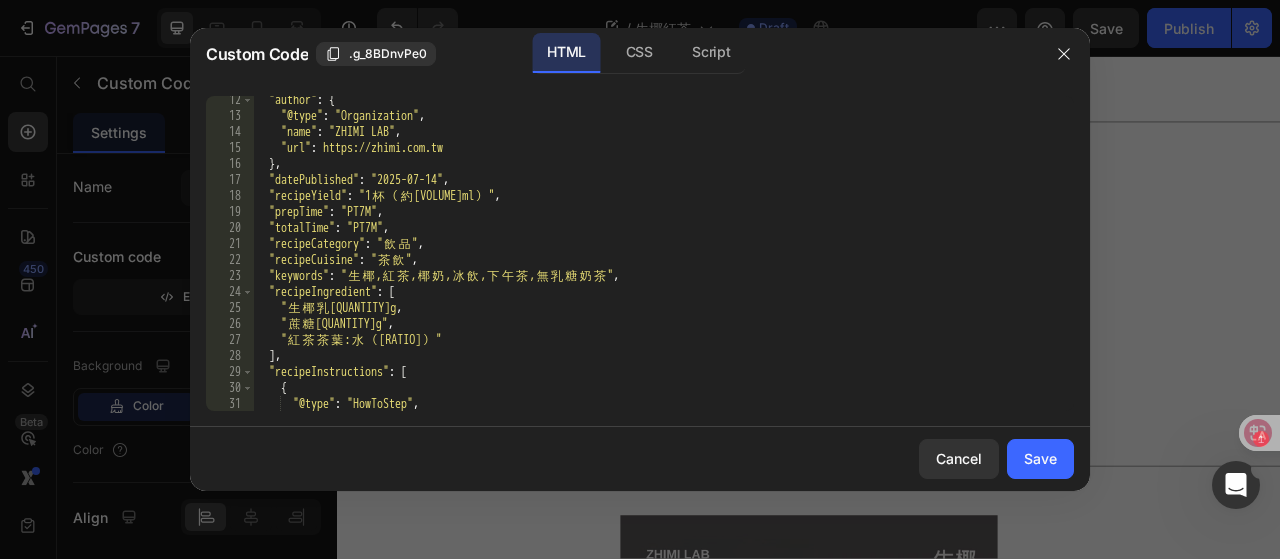 scroll, scrollTop: 240, scrollLeft: 0, axis: vertical 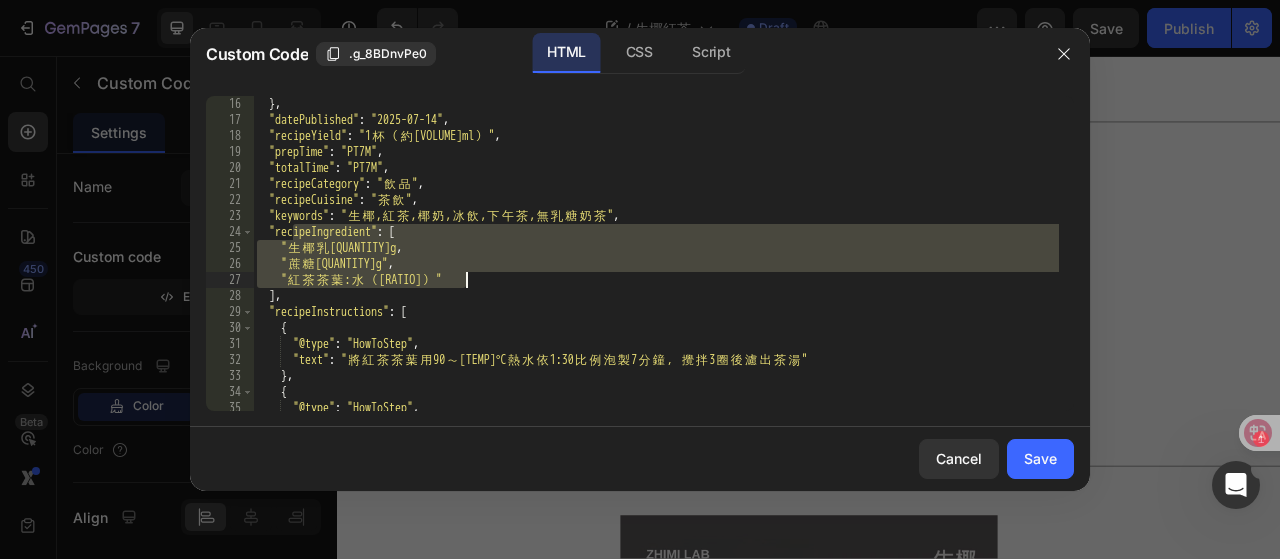 drag, startPoint x: 296, startPoint y: 239, endPoint x: 489, endPoint y: 286, distance: 198.64038 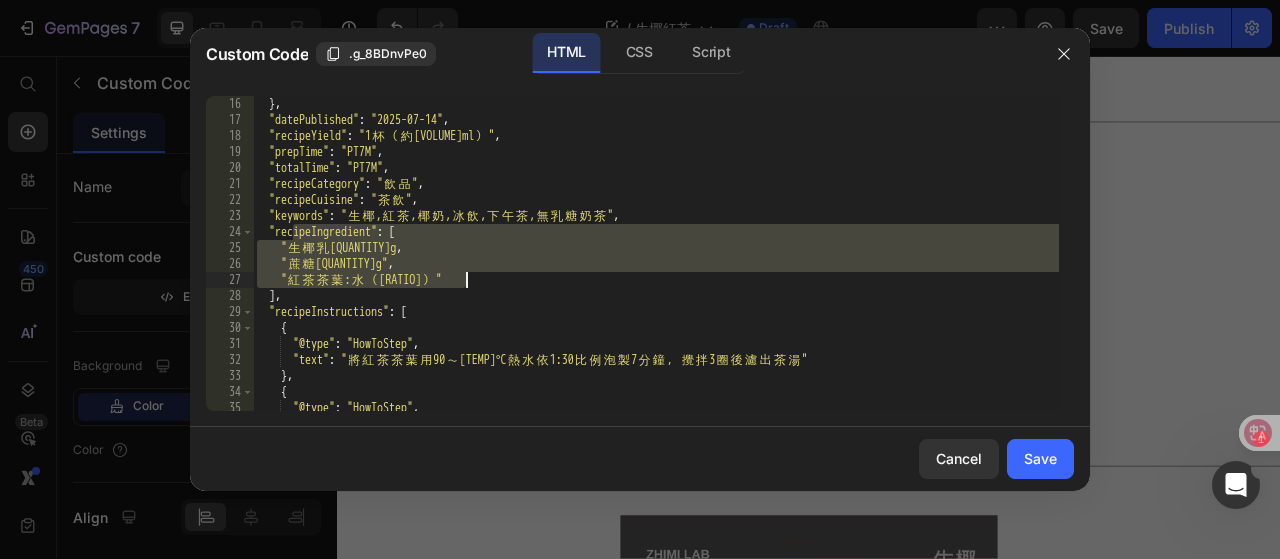 click on "} ,    "datePublished" :   "2025-07-14" ,    "recipeYield" :   "1  杯 （ 約  400ml ） " ,    "prepTime" :   "PT7M" ,    "totalTime" :   "PT7M" ,    "recipeCategory" :   " 飲 品 " ,    "recipeCuisine" :   " 茶 飲 " ,    "keywords" :   " 生 椰 ,  紅 茶 ,  椰 奶 ,  冰 飲 ,  下 午 茶 ,  無 乳 糖 奶 茶 " ,    "recipeIngredient" :   [      " 生 椰 乳  110g" ,      " 蔗 糖  22g" ,      " 紅 茶 茶 葉  :  水 （ 1 : 30 ） "    ] ,    "recipeInstructions" :   [      {         "@type" :   "HowToStep" ,         "text" :   " 將 紅 茶 茶 葉 用  90 ～ 95°C  熱 水 依  1:30  比 例 泡 製  7  分 鐘 ， 攪 拌  3  圈 後 濾 出 茶 湯 "      } ,      {         "@type" :   "HowToStep" ,         "text" :   " 依 序 在 空 杯 中 加 入 蔗 糖 、 生 椰 乳 "" at bounding box center [656, 253] 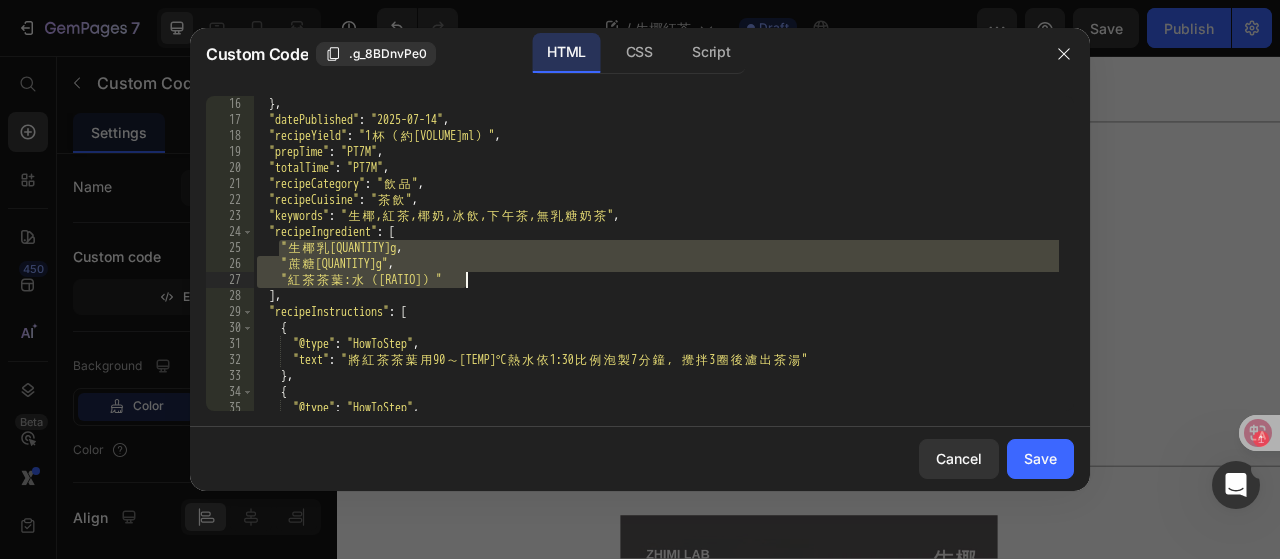 drag, startPoint x: 277, startPoint y: 247, endPoint x: 464, endPoint y: 276, distance: 189.2353 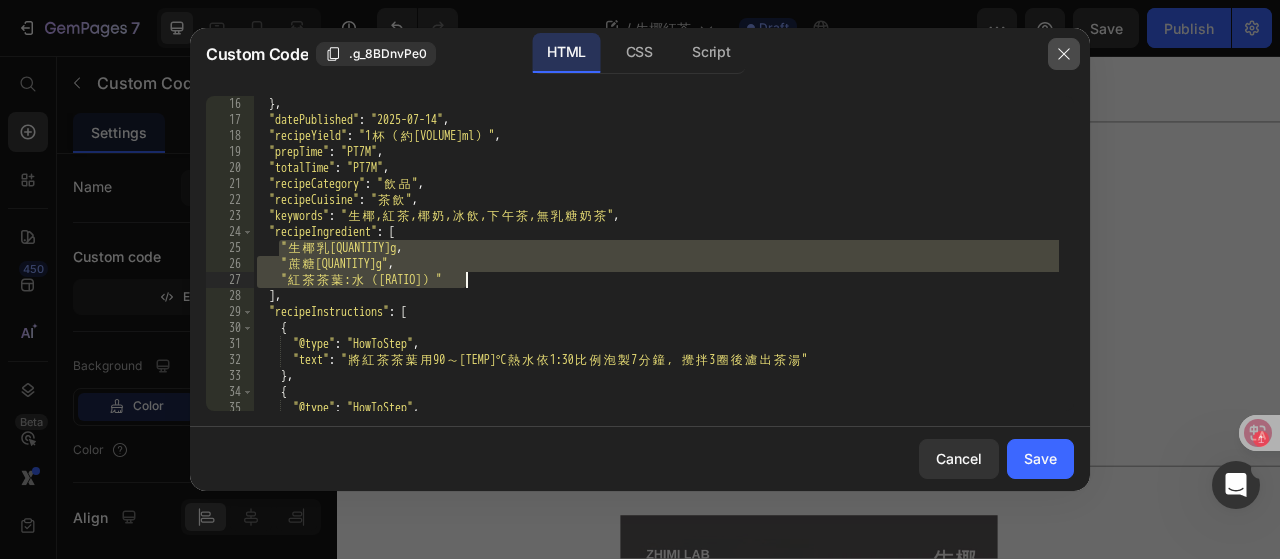 click 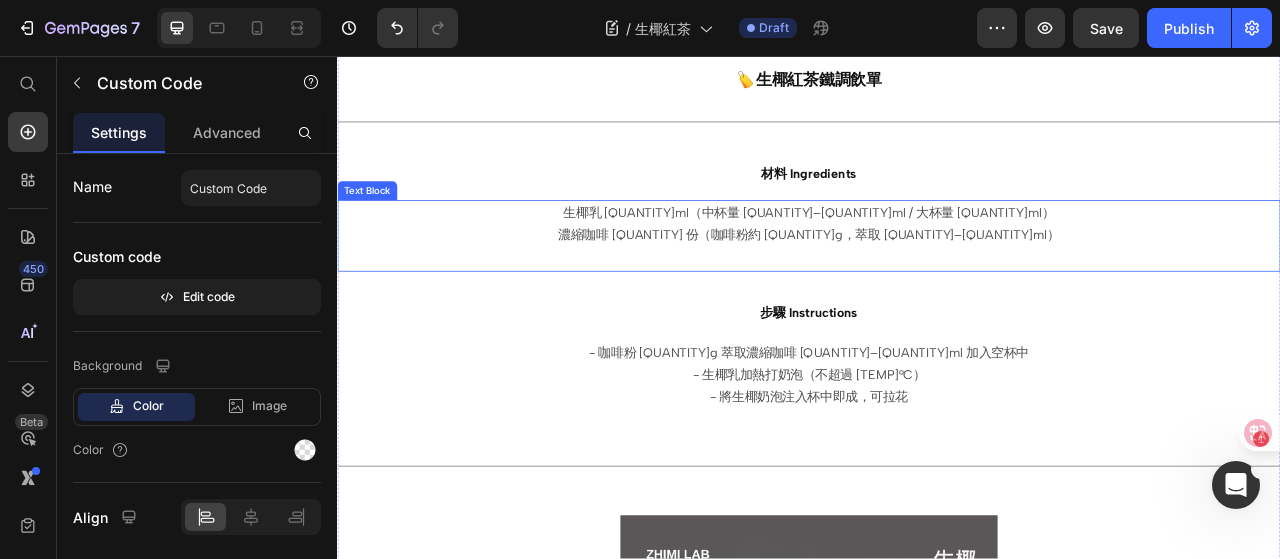 click on "生椰乳 225ml（中杯量 200–250ml / 大杯量 350ml）" at bounding box center [937, 256] 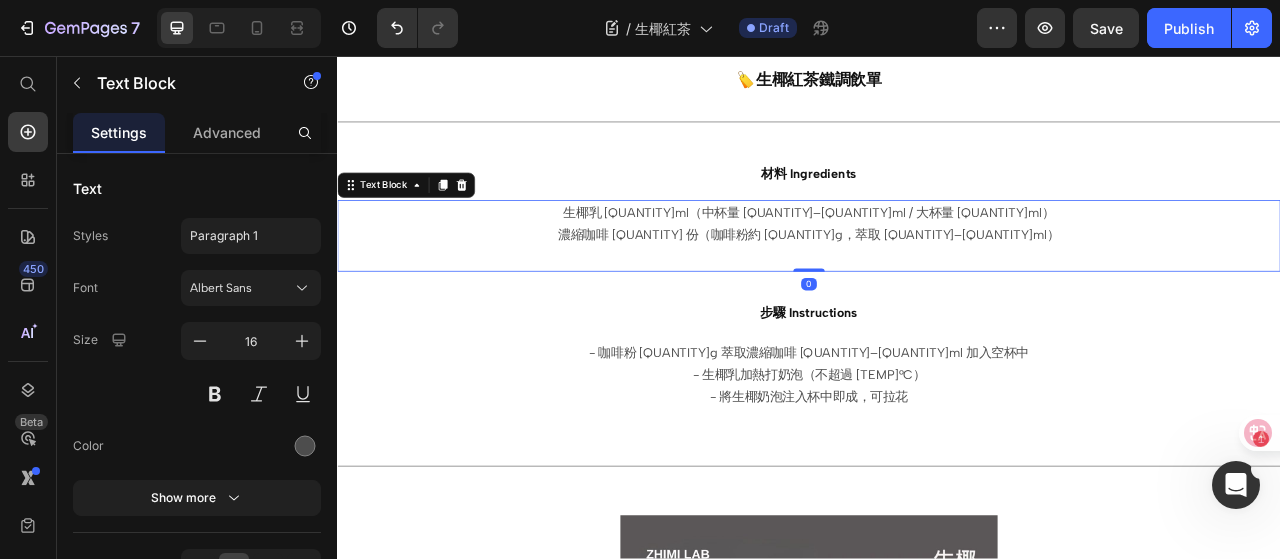 click on "生椰乳 225ml（中杯量 200–250ml / 大杯量 350ml）" at bounding box center (937, 256) 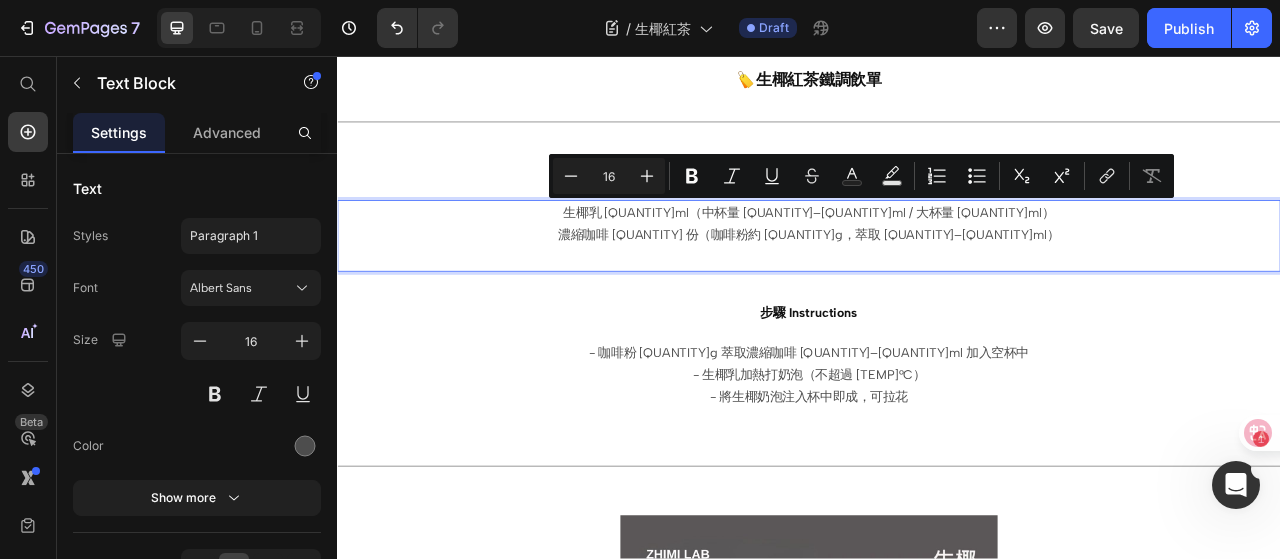 click on "生椰乳 225ml（中杯量 200–250ml / 大杯量 350ml）" at bounding box center [937, 256] 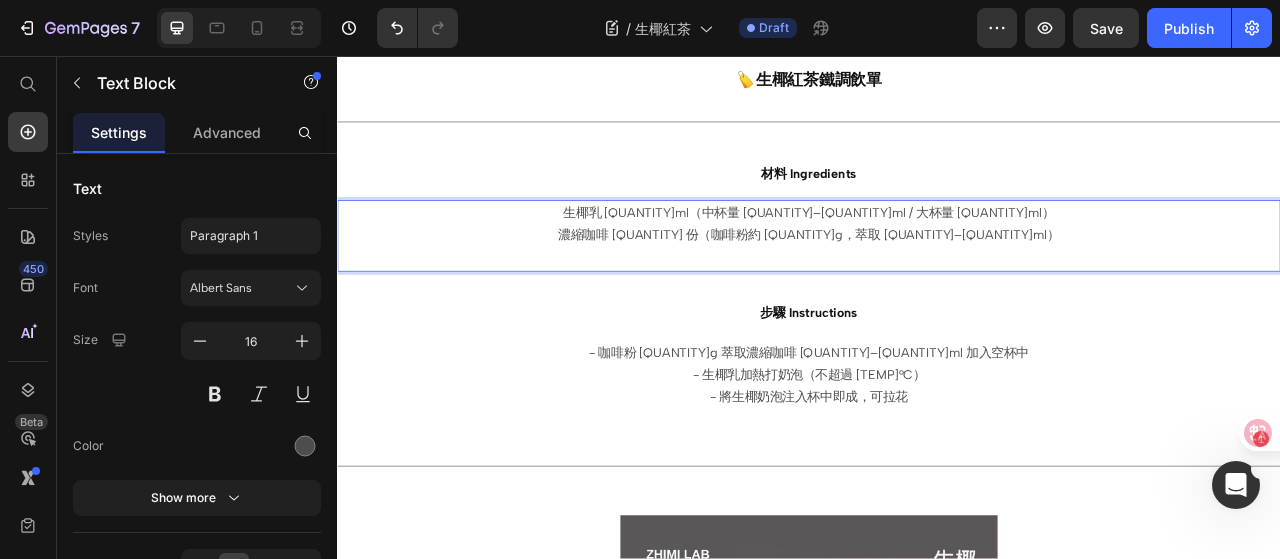 click on "生椰乳 225ml（中杯量 200–250ml / 大杯量 350ml）" at bounding box center (937, 256) 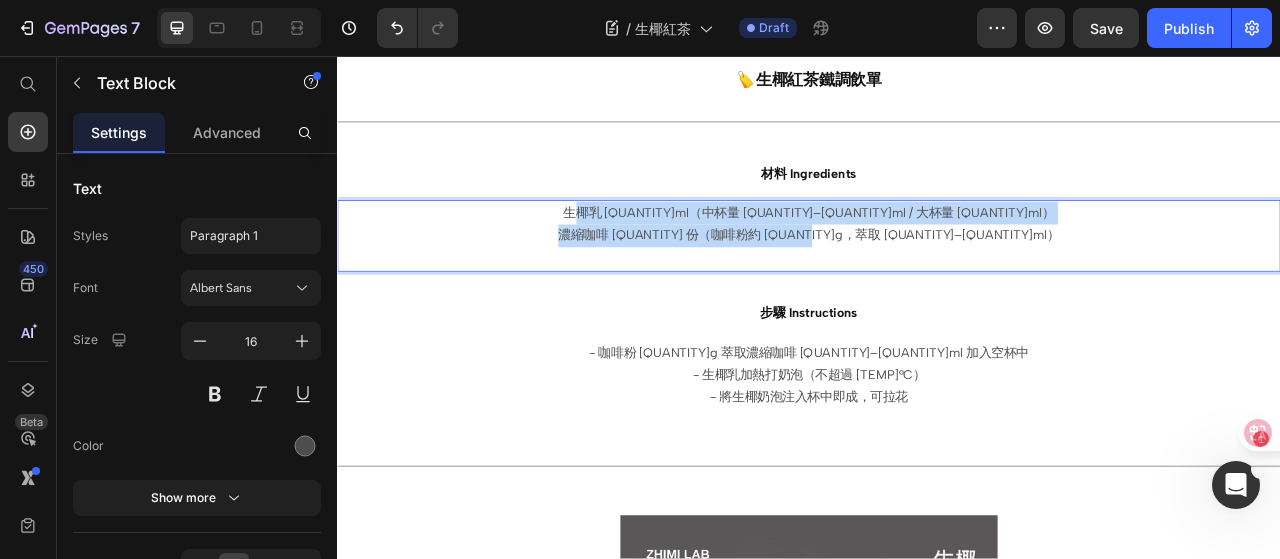 drag, startPoint x: 757, startPoint y: 239, endPoint x: 1095, endPoint y: 287, distance: 341.39127 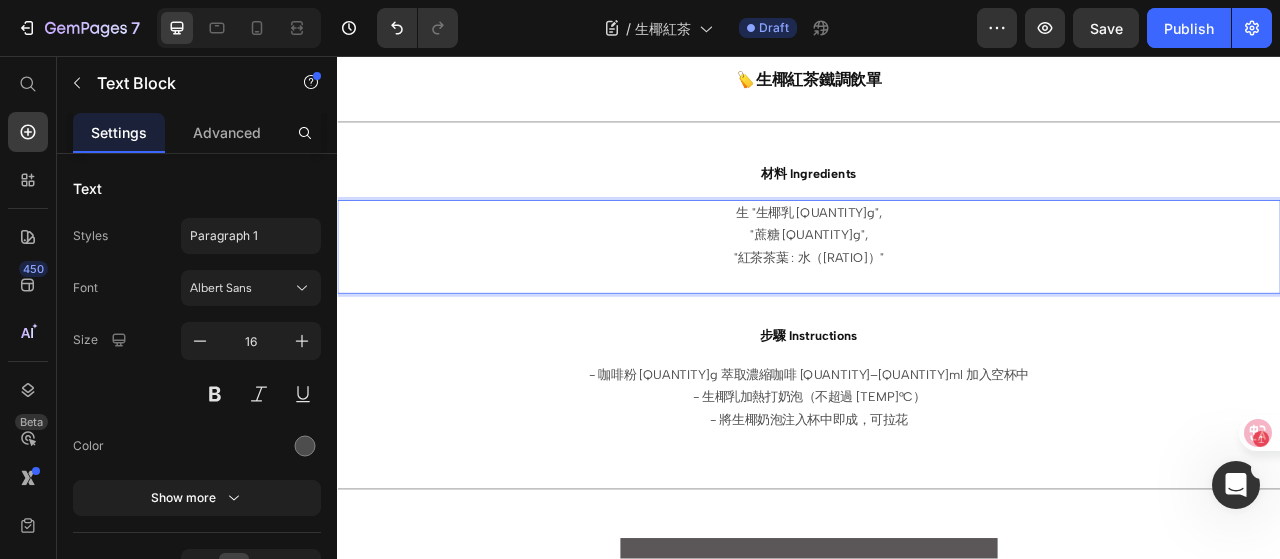click on "生 "生椰乳 110g",    "蔗糖 22g",    "紅茶茶葉 : 水（1 : 30）"" at bounding box center [937, 285] 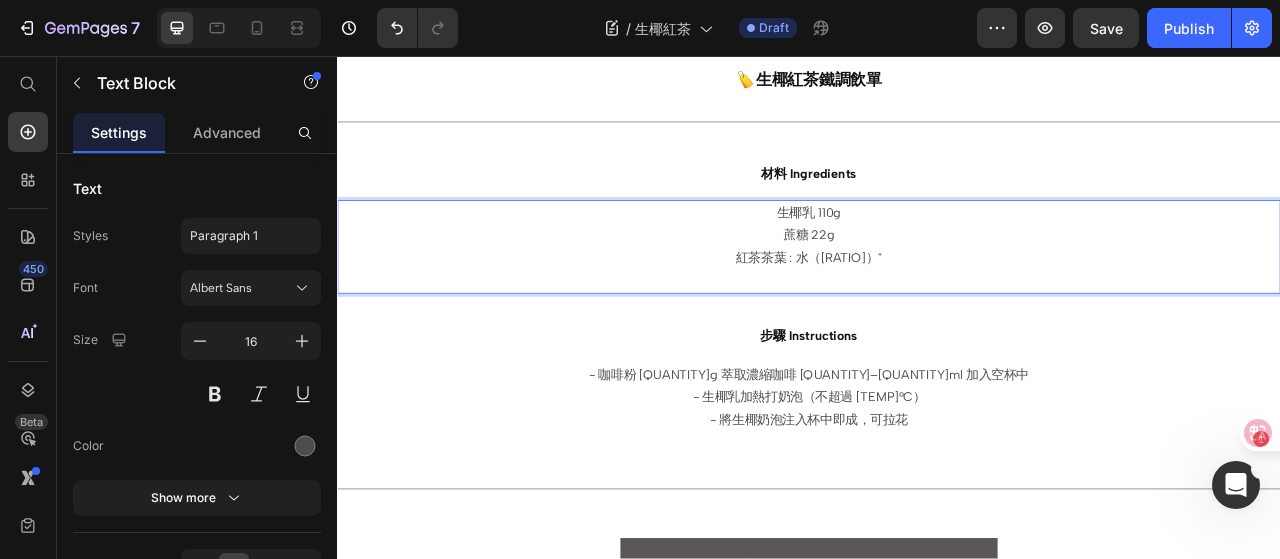 click on "蔗糖 22g    紅茶茶葉 : 水（1 : 30）"" at bounding box center (937, 300) 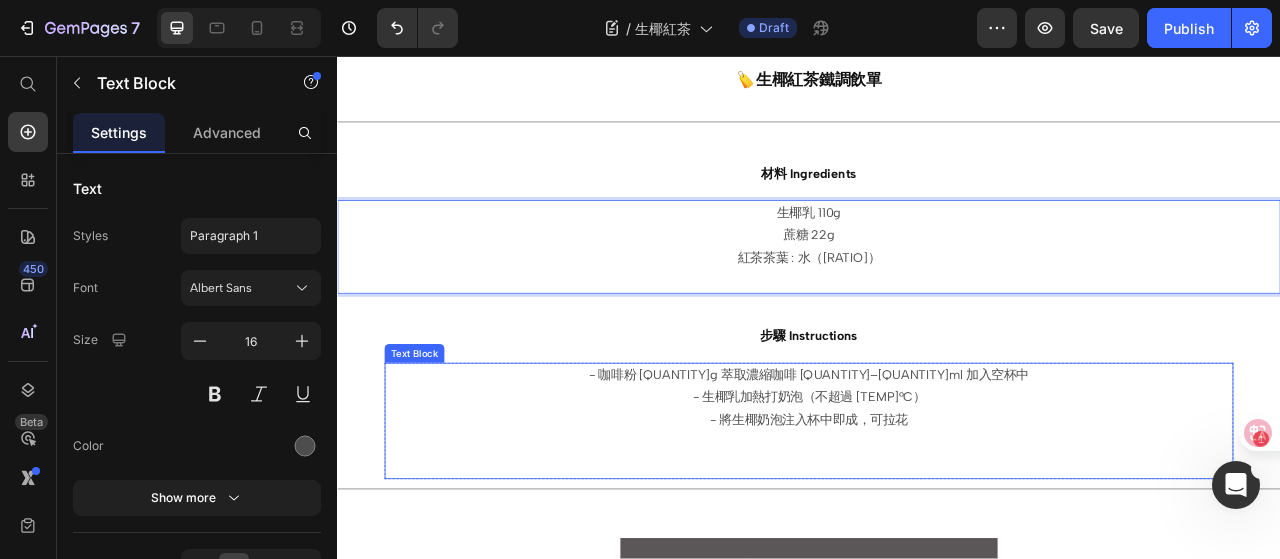 click on "- 咖啡粉 18g 萃取濃縮咖啡 27–36ml 加入空杯中" at bounding box center (937, 463) 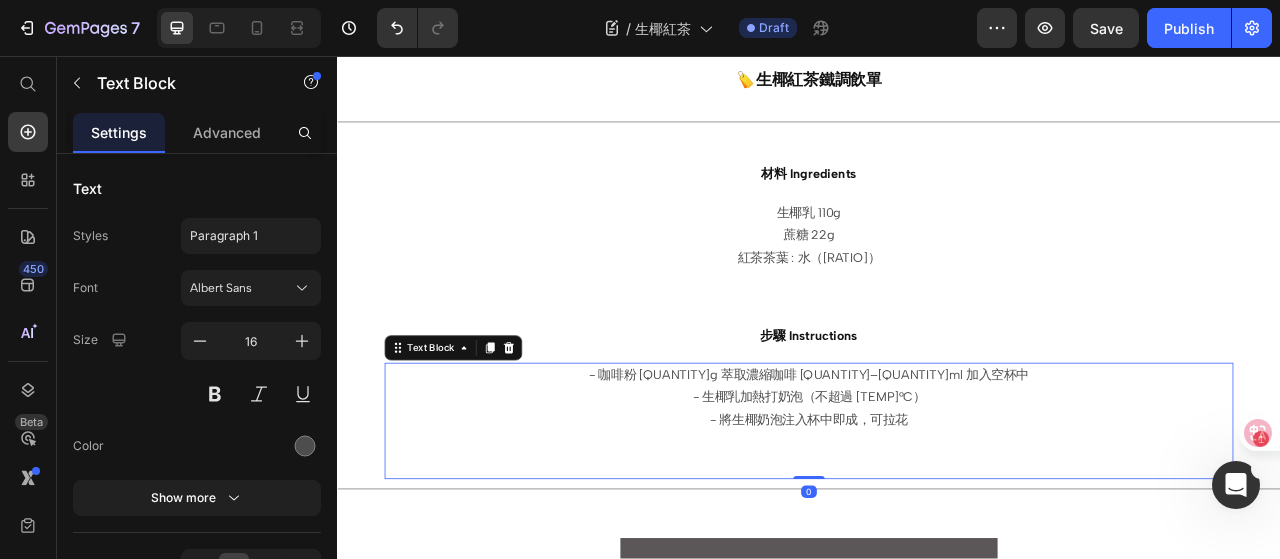 click on "- 咖啡粉 18g 萃取濃縮咖啡 27–36ml 加入空杯中" at bounding box center (937, 463) 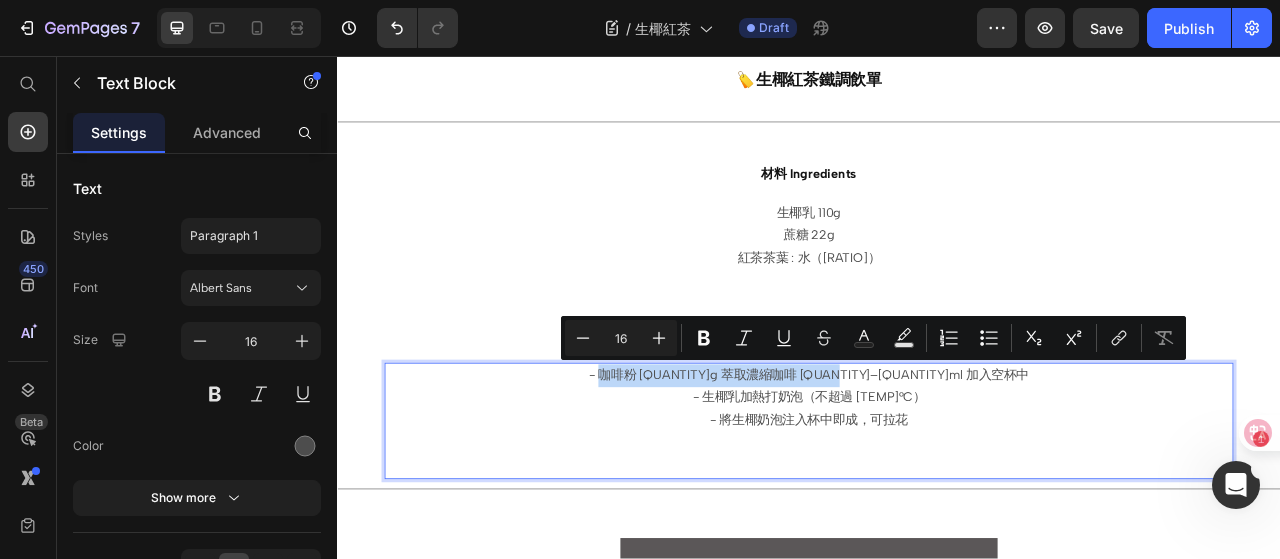 drag, startPoint x: 774, startPoint y: 456, endPoint x: 1106, endPoint y: 453, distance: 332.01355 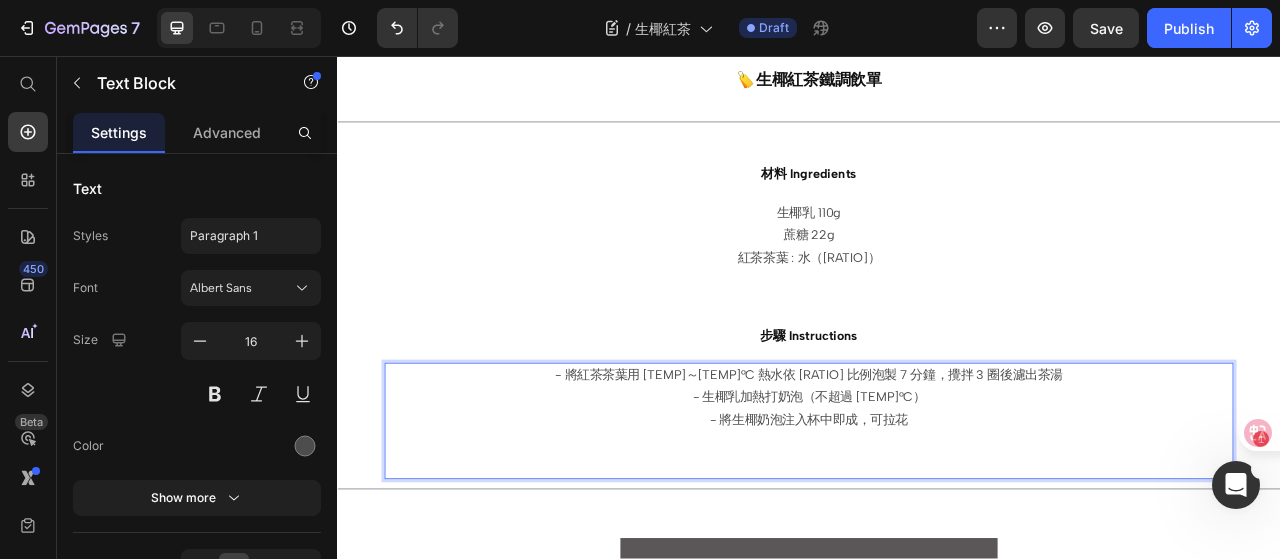 click on "- 生椰乳加熱打奶泡（不超過 70°C）" at bounding box center [937, 491] 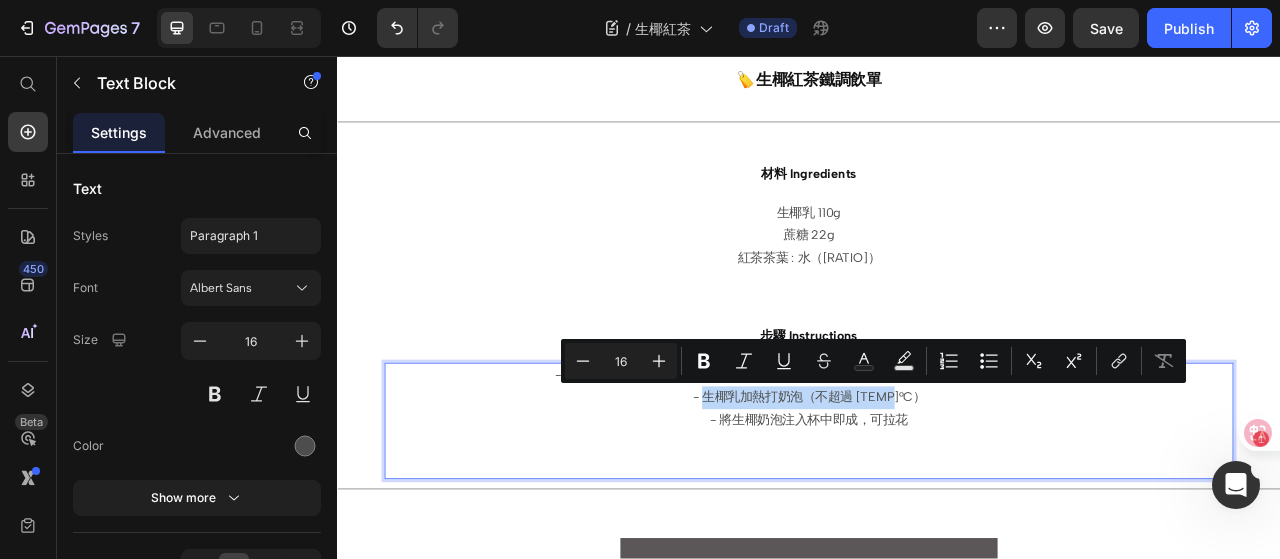 drag, startPoint x: 814, startPoint y: 483, endPoint x: 1059, endPoint y: 482, distance: 245.00204 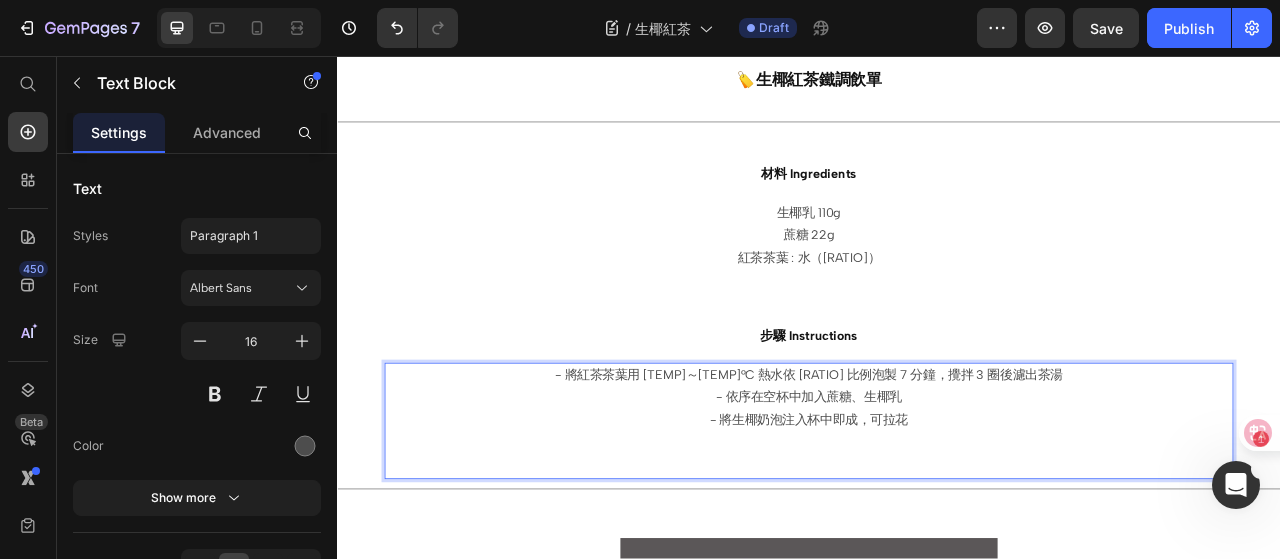 click on "- 將生椰奶泡注入杯中即成，可拉花" at bounding box center [937, 520] 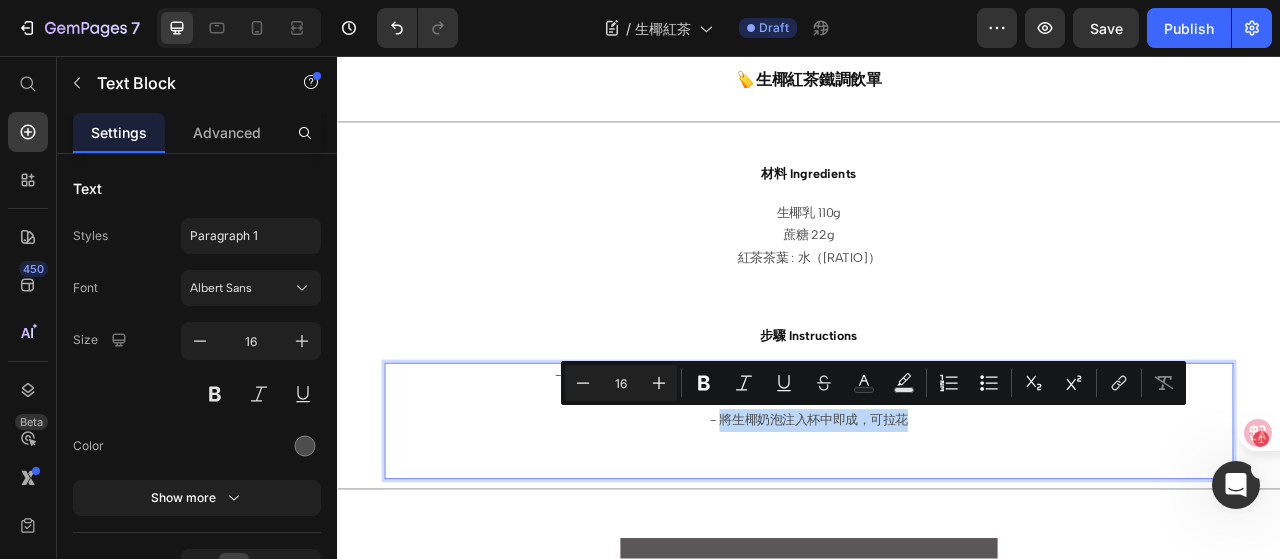 drag, startPoint x: 822, startPoint y: 514, endPoint x: 1061, endPoint y: 511, distance: 239.01883 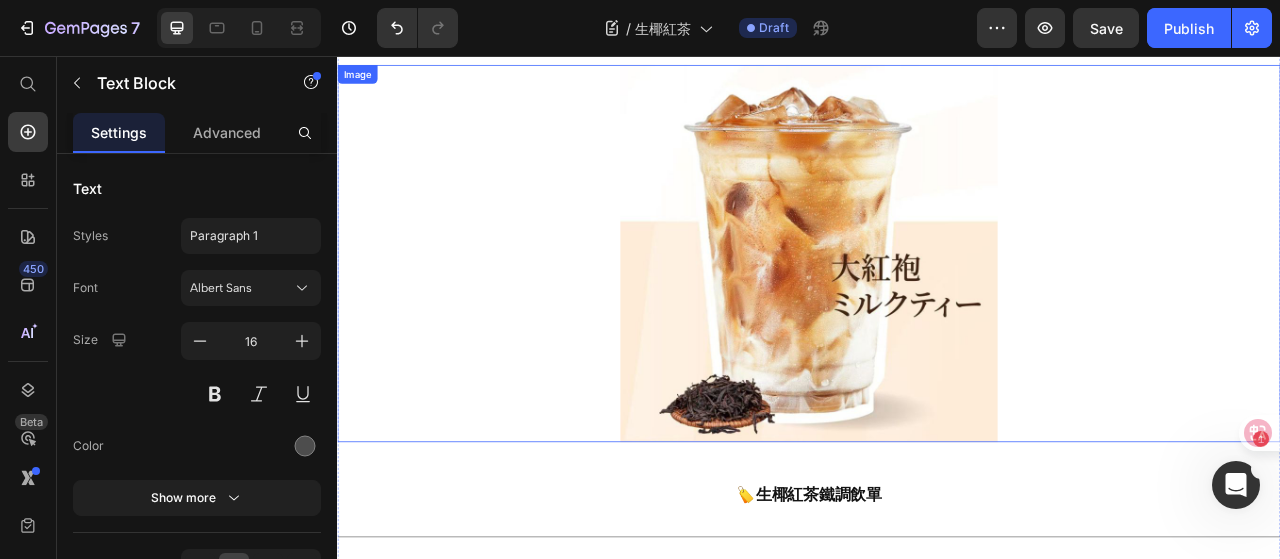 scroll, scrollTop: 0, scrollLeft: 0, axis: both 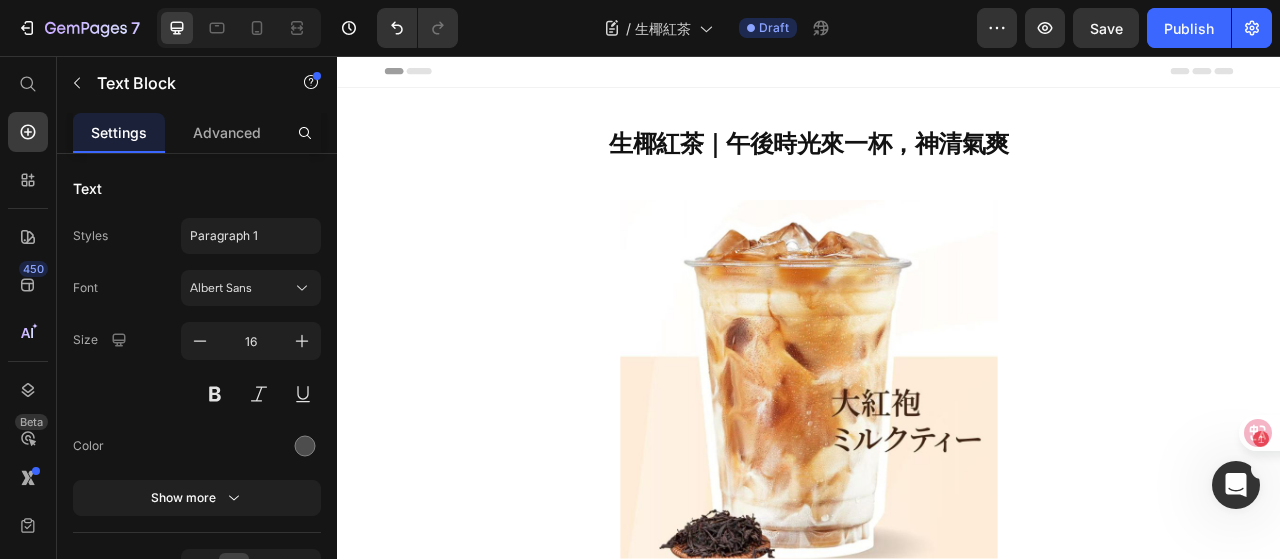 click on "Header" at bounding box center (383, 76) 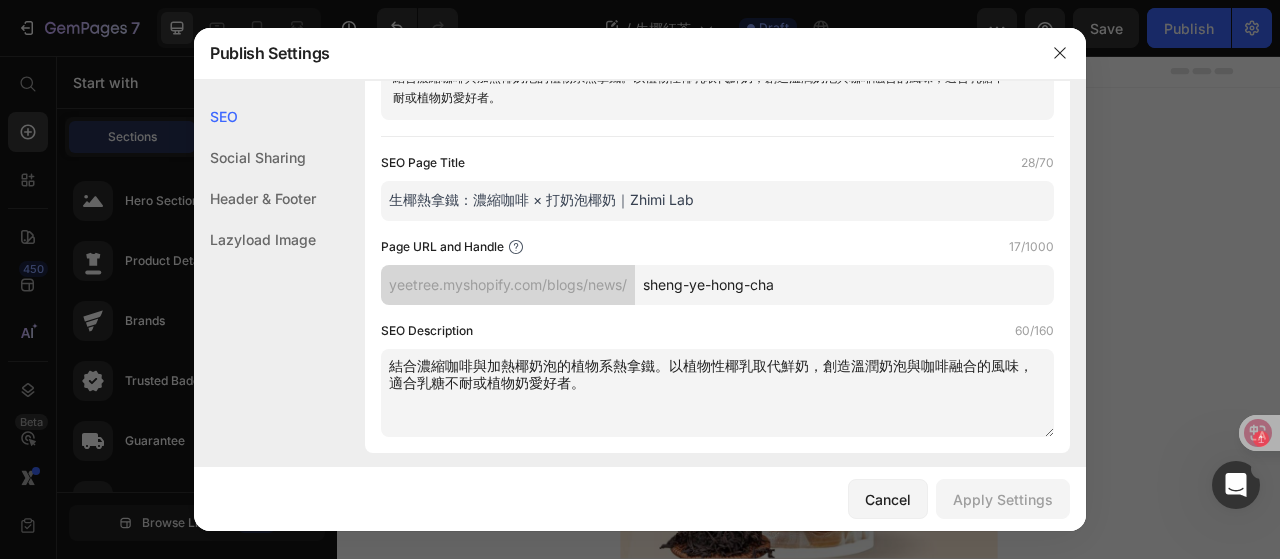 scroll, scrollTop: 212, scrollLeft: 0, axis: vertical 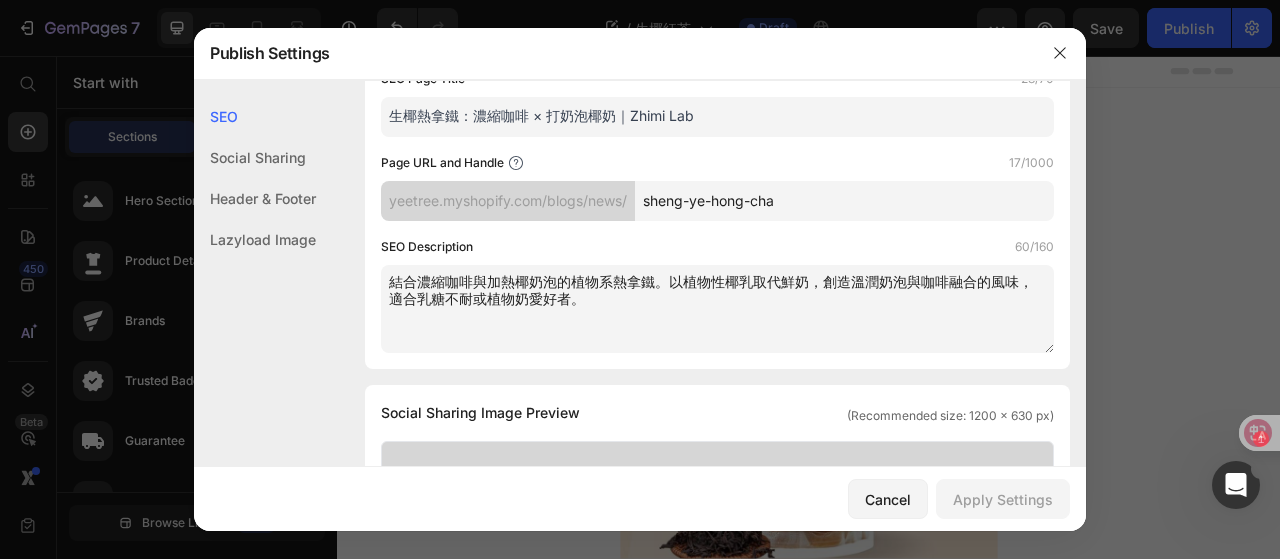 drag, startPoint x: 690, startPoint y: 311, endPoint x: 367, endPoint y: 258, distance: 327.31943 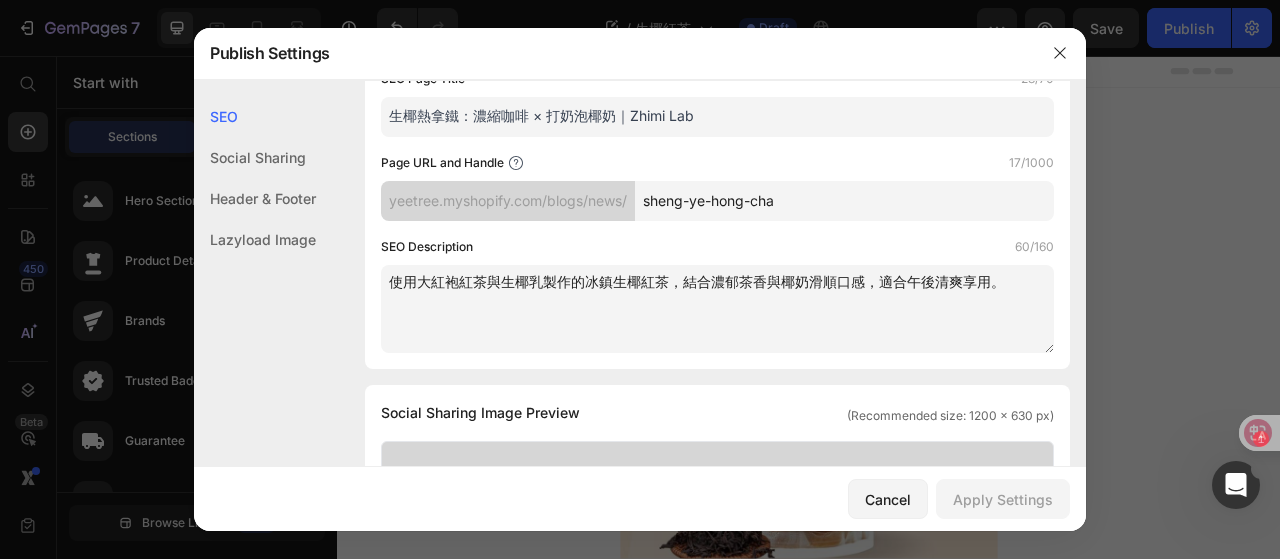 scroll, scrollTop: 192, scrollLeft: 0, axis: vertical 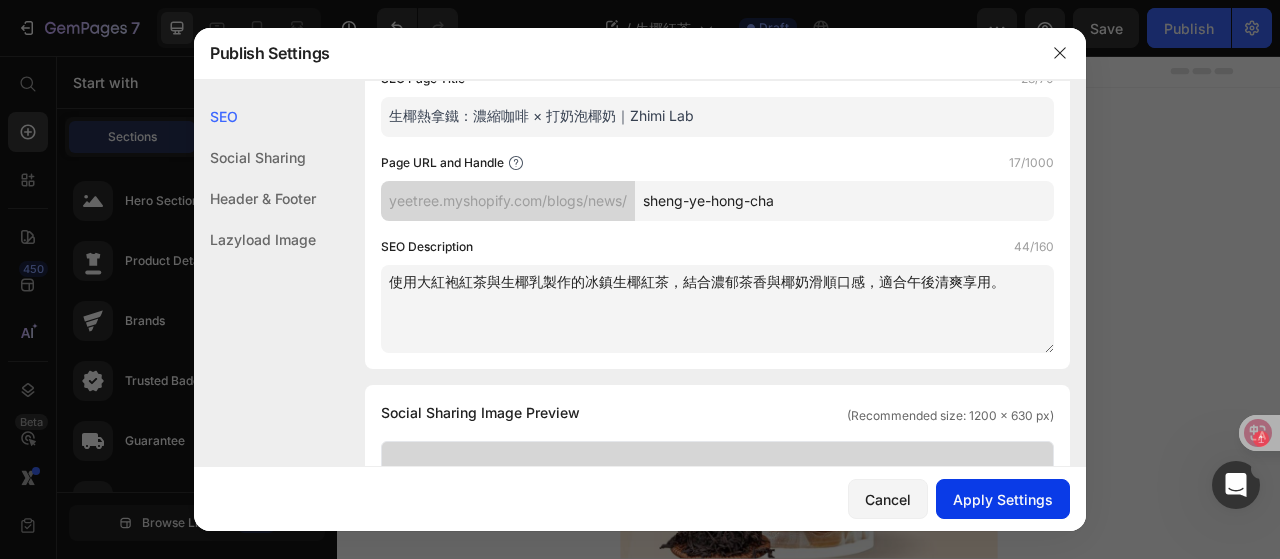 type on "使用大紅袍紅茶與生椰乳製作的冰鎮生椰紅茶，結合濃郁茶香與椰奶滑順口感，適合午後清爽享用。" 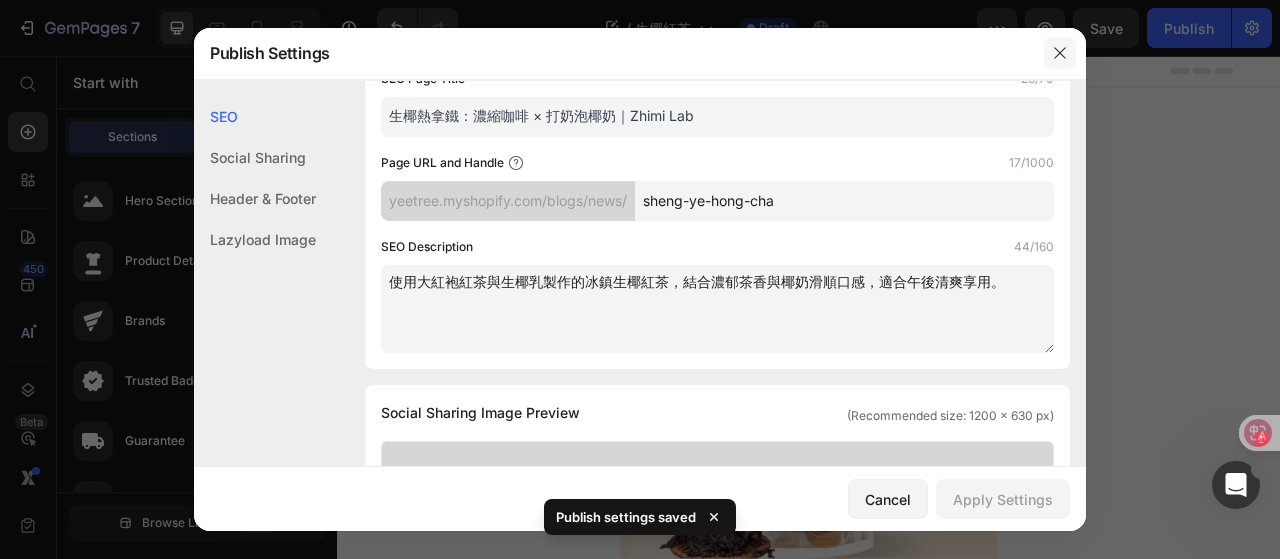 click 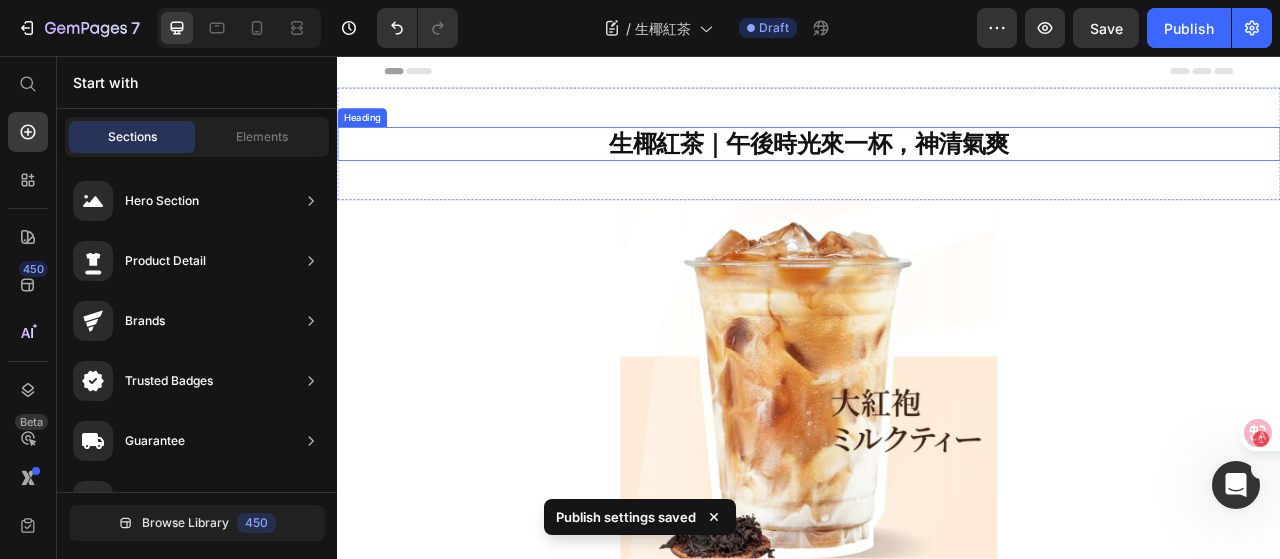 click on "生椰紅茶｜午後時光來一杯，神清氣爽" at bounding box center (937, 168) 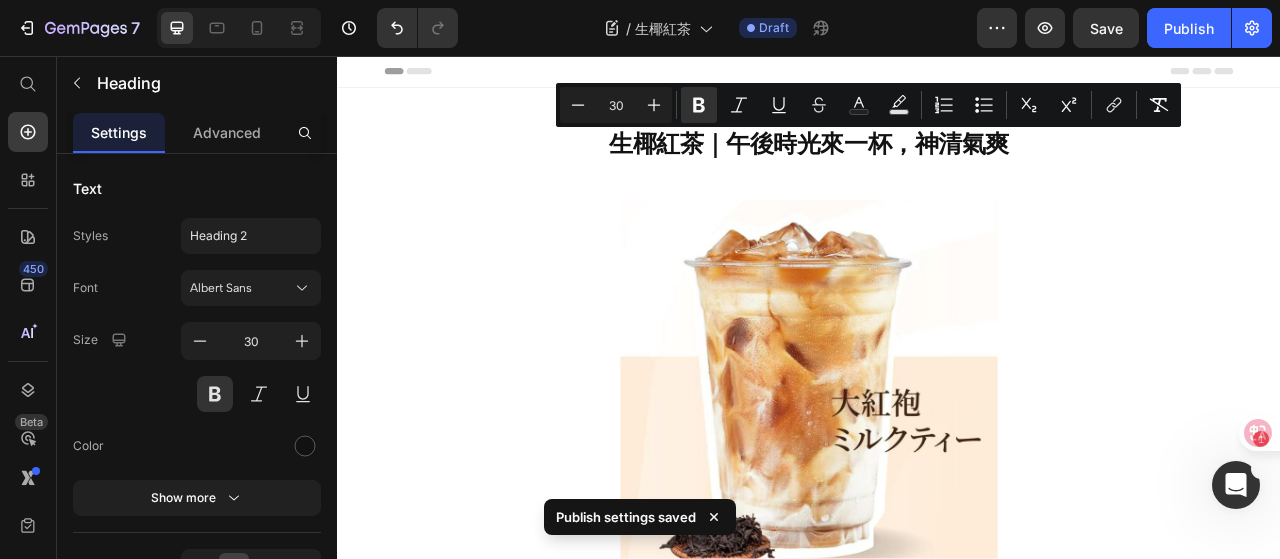 click on "Header" at bounding box center (394, 76) 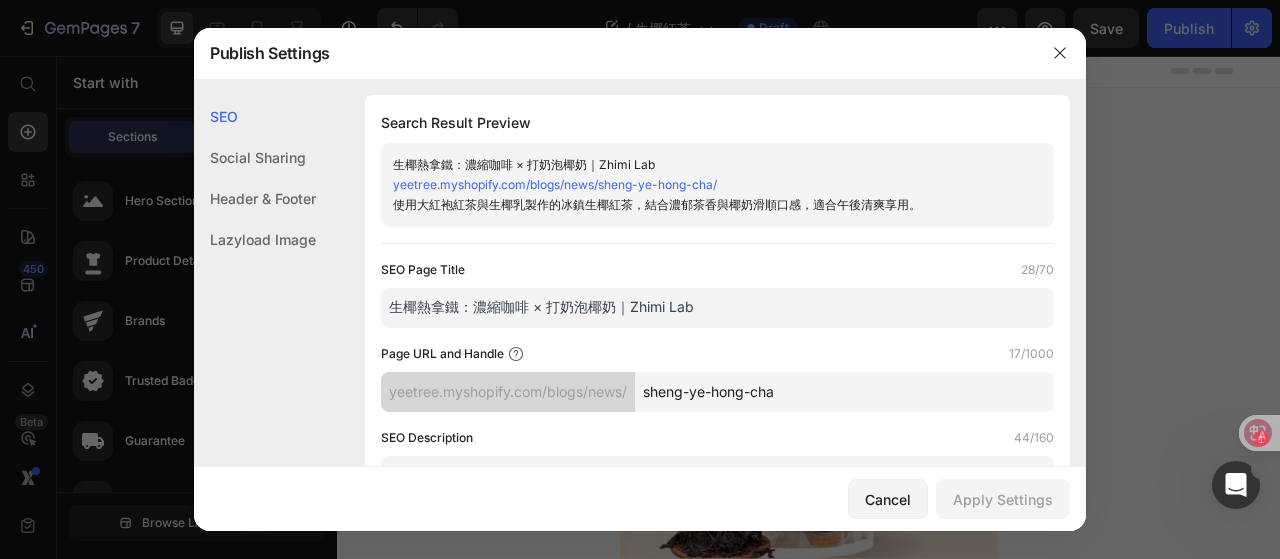 scroll, scrollTop: 0, scrollLeft: 0, axis: both 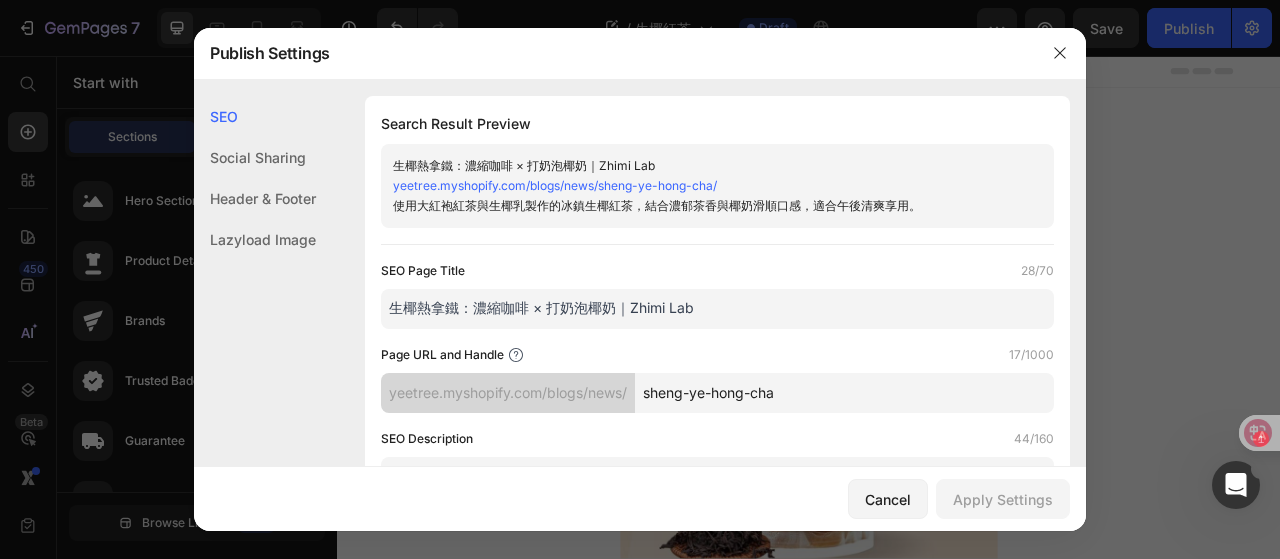 drag, startPoint x: 739, startPoint y: 305, endPoint x: 372, endPoint y: 301, distance: 367.0218 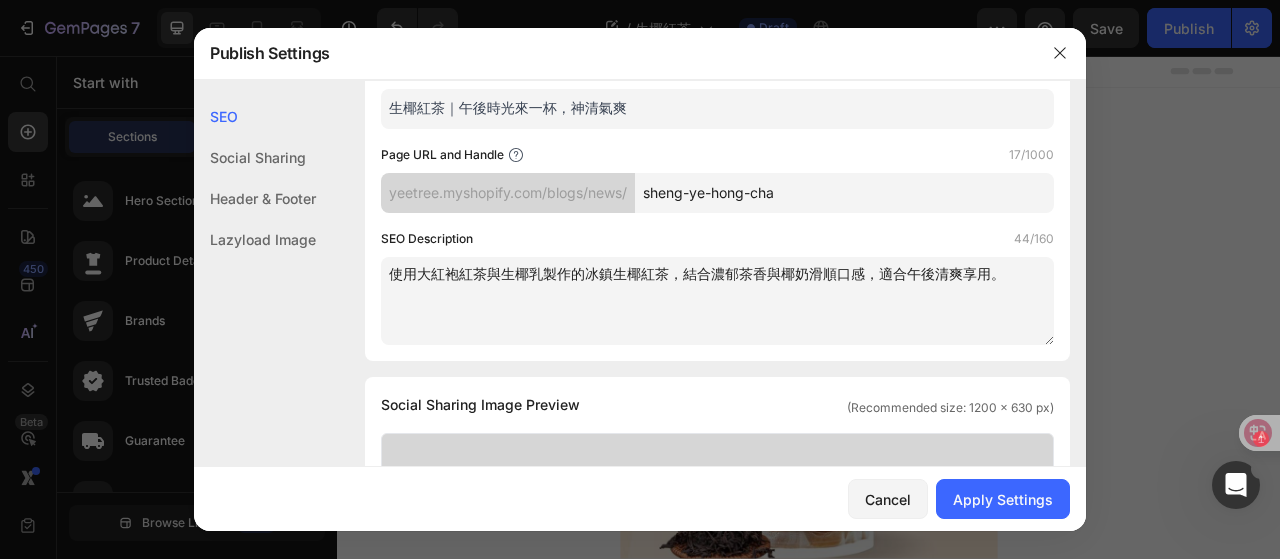 scroll, scrollTop: 400, scrollLeft: 0, axis: vertical 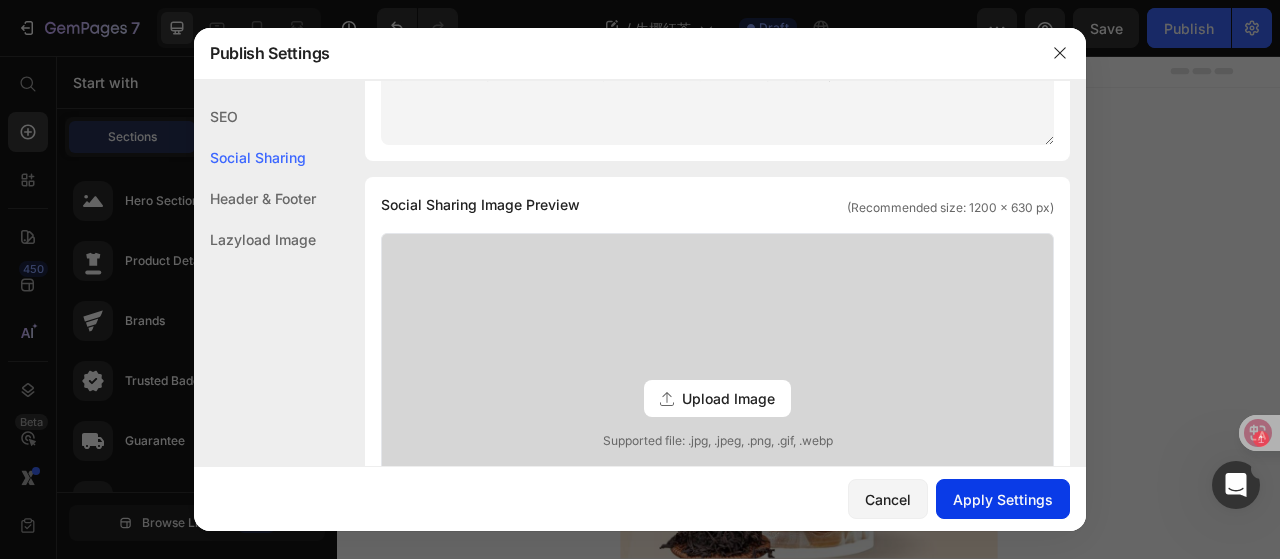 type on "生椰紅茶｜午後時光來一杯，神清氣爽" 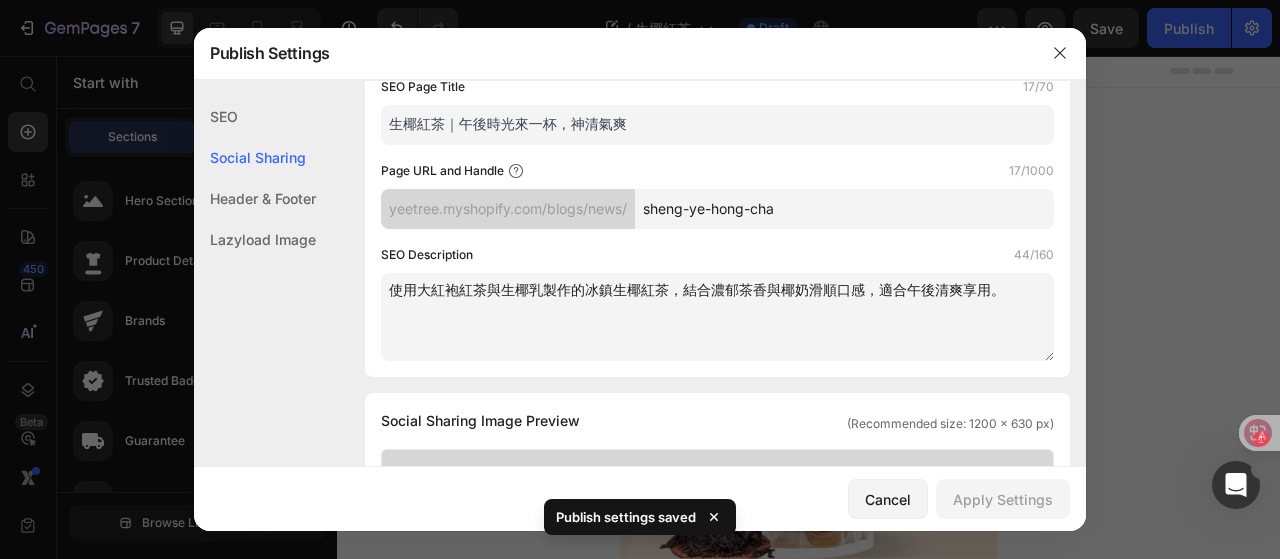 scroll, scrollTop: 0, scrollLeft: 0, axis: both 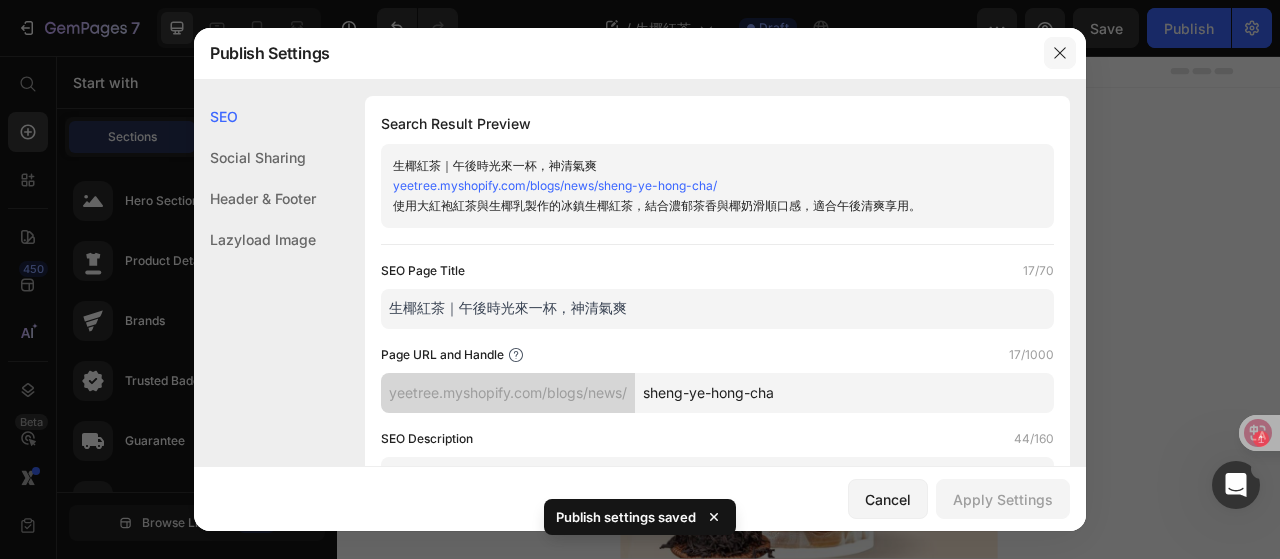 click 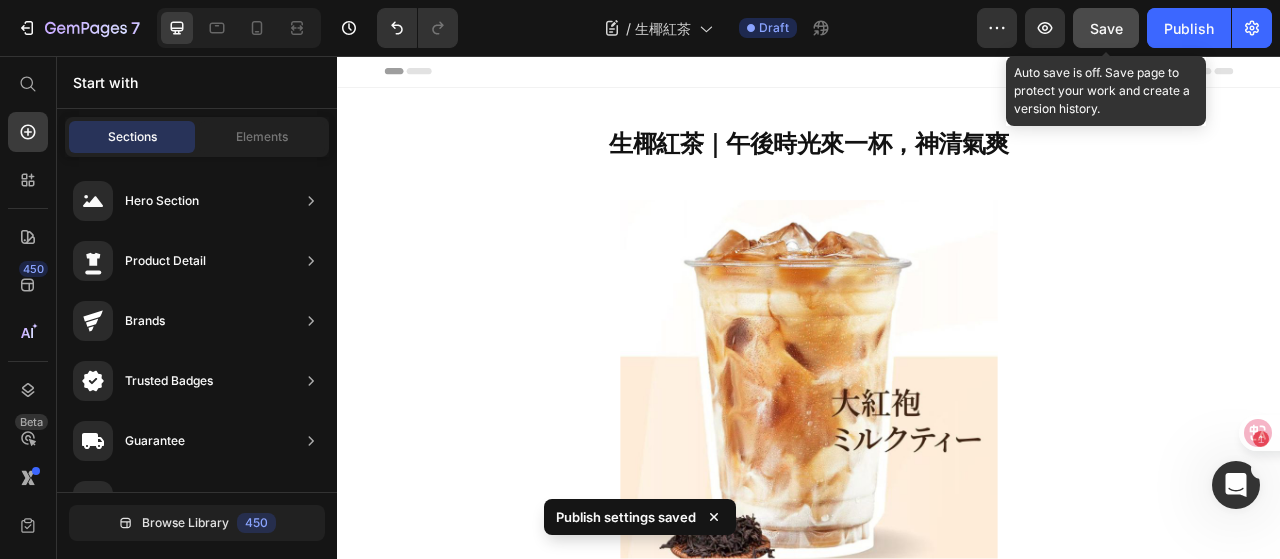 click on "Save" at bounding box center [1106, 28] 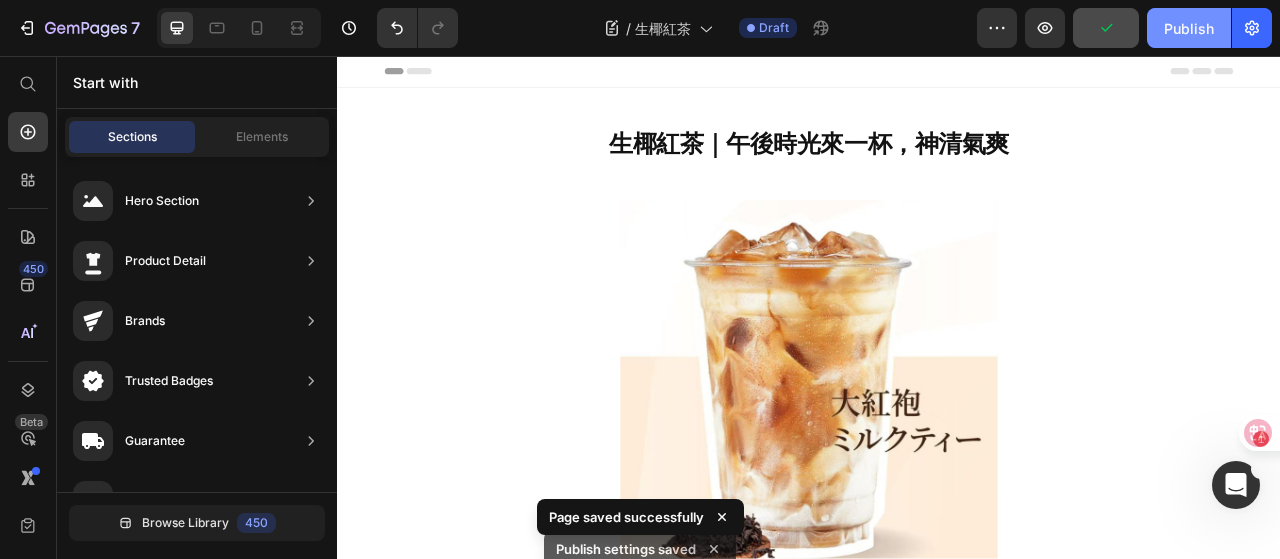 click on "Publish" at bounding box center [1189, 28] 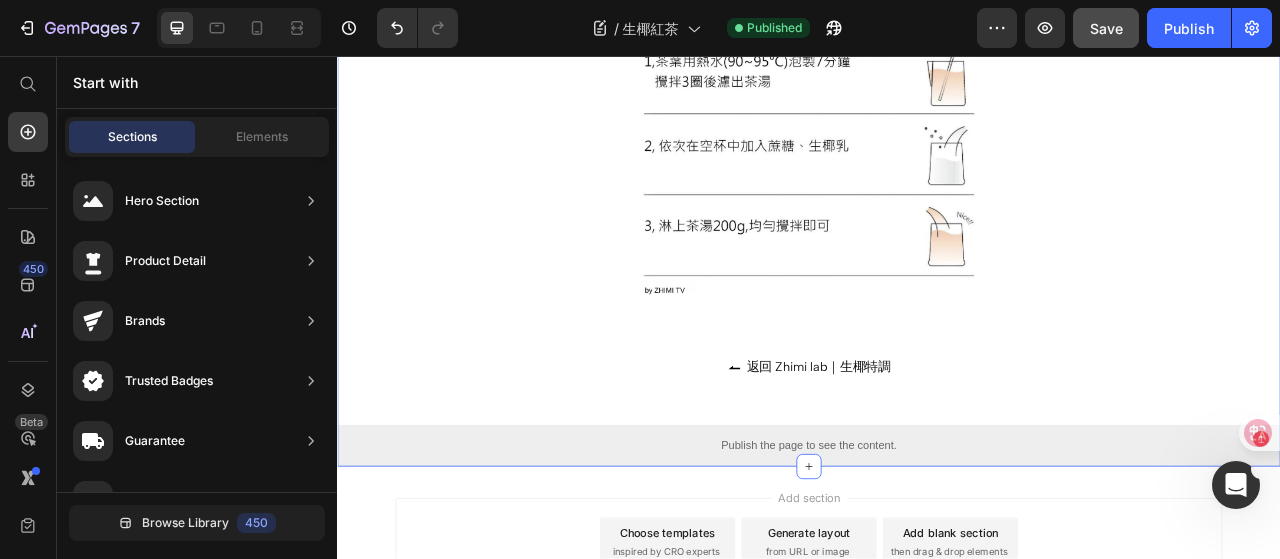 scroll, scrollTop: 1782, scrollLeft: 0, axis: vertical 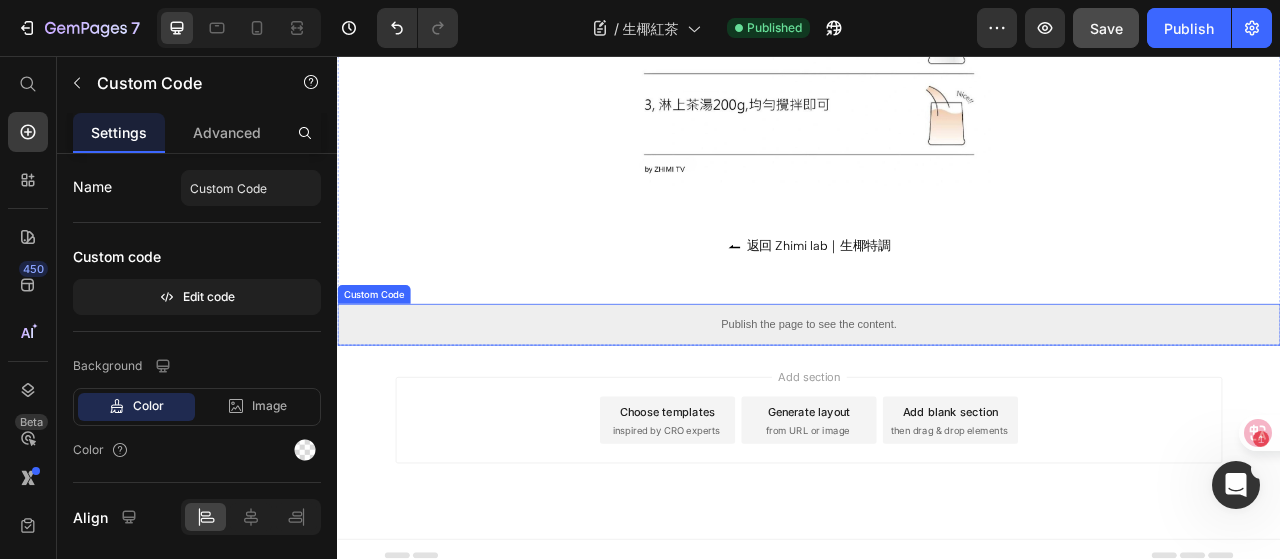 click on "Publish the page to see the content." at bounding box center (937, 398) 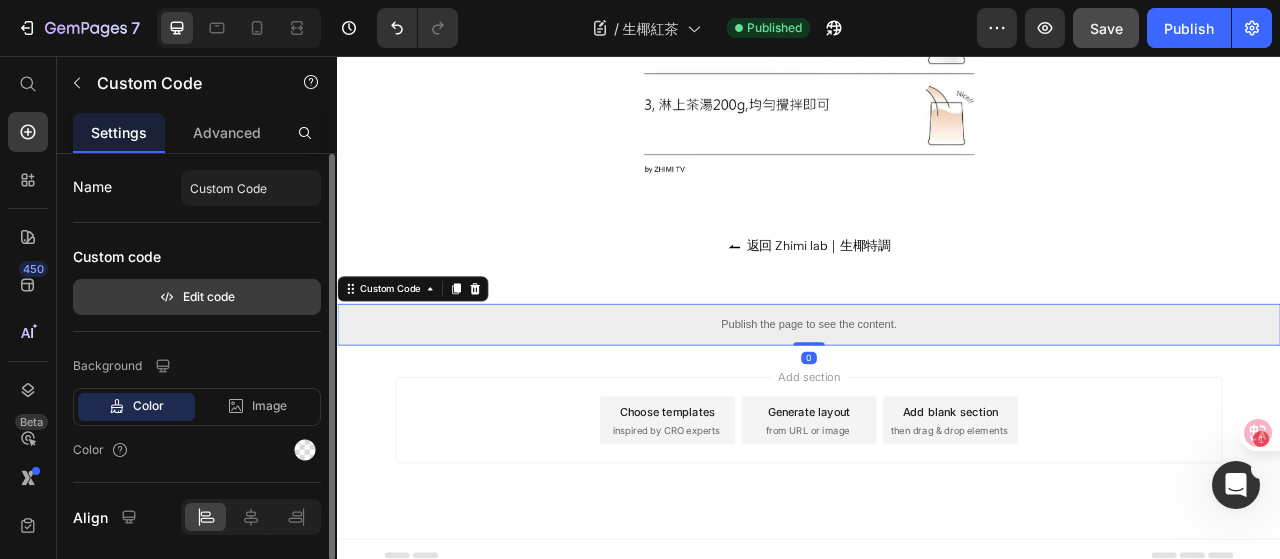 click on "Edit code" at bounding box center [197, 297] 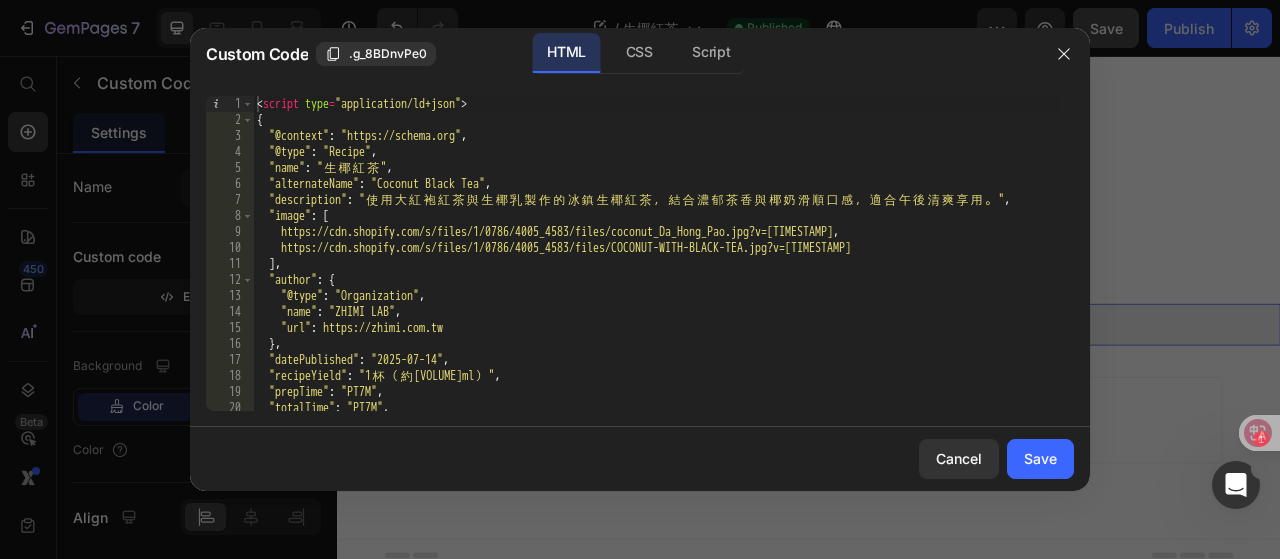 click on "< script   type = "application/ld+json" > {    "@context" :   "https://schema.org" ,    "@type" :   "Recipe" ,    "name" :   " 生 椰 紅 茶 " ,    "alternateName" :   "Coconut Black Tea" ,    "description" :   " 使 用 大 紅 袍 紅 茶 與 生 椰 乳 製 作 的 冰 鎮 生 椰 紅 茶 ， 結 合 濃 郁 茶 香 與 椰 奶 滑 順 口 感 ， 適 合 午 後 清 爽 享 用 。 " ,    "image" :   [      "https://cdn.shopify.com/s/files/1/0786/4005/4583/files/coconut_Da_Hong_Pao.jpg?v=1752474121" ,      "https://cdn.shopify.com/s/files/1/0786/4005/4583/files/COCONUT-WITH-BLACK-TEA.jpg?v=1748284223"    ] ,    "author" :   {      "@type" :   "Organization" ,      "name" :   "ZHIMI LAB" ,      "url" :   "https://zhimi.com.tw"    } ,    "datePublished" :   "2025-07-14" ,    "recipeYield" :   "1  杯 （ 約  400ml ） " ,    "prepTime" :   "PT7M" ,    "totalTime" :   "PT7M" ,    "recipeCategory" :   " 飲 品 " ," at bounding box center [656, 269] 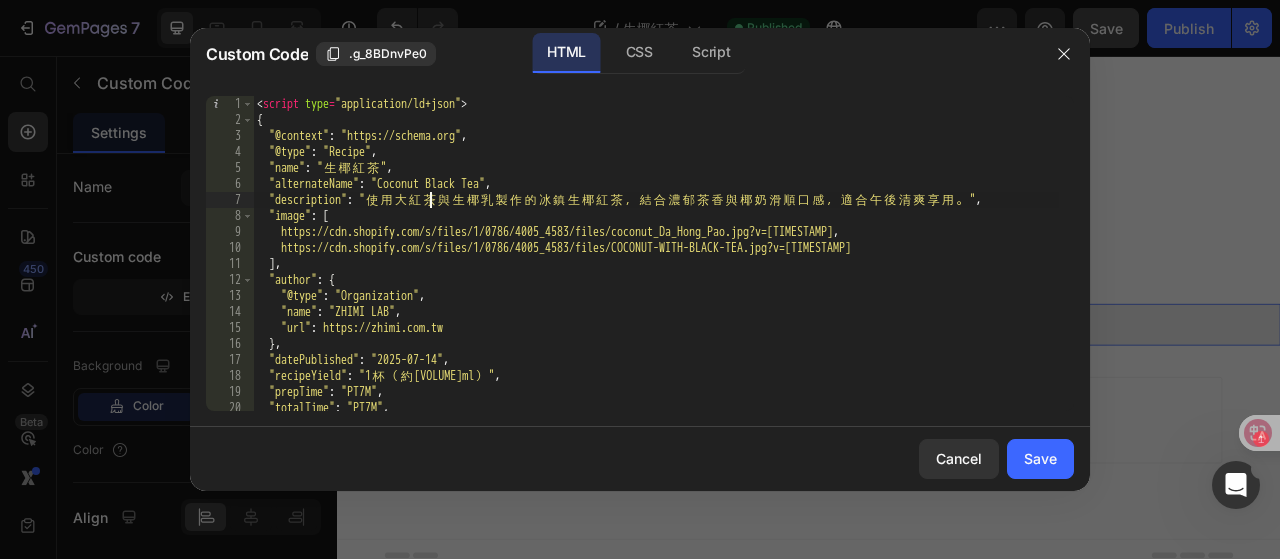 type on ""description": "使用紅茶與生椰乳製作的冰鎮生椰紅茶，結合濃郁茶香與椰奶滑順口感，適合午後清爽享用。"," 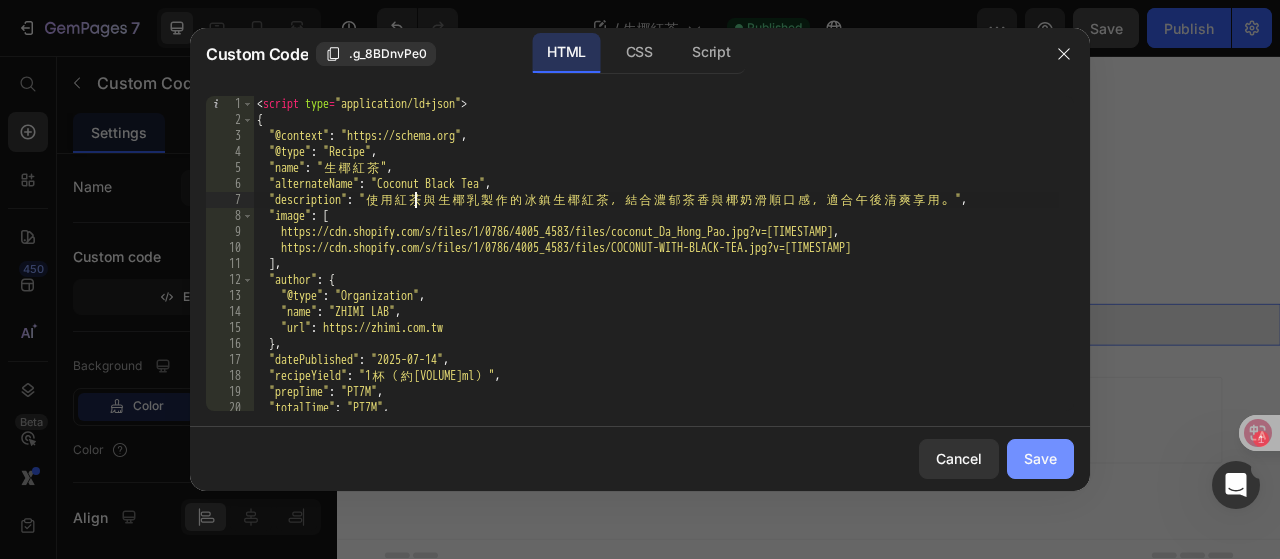click on "Save" at bounding box center [1040, 458] 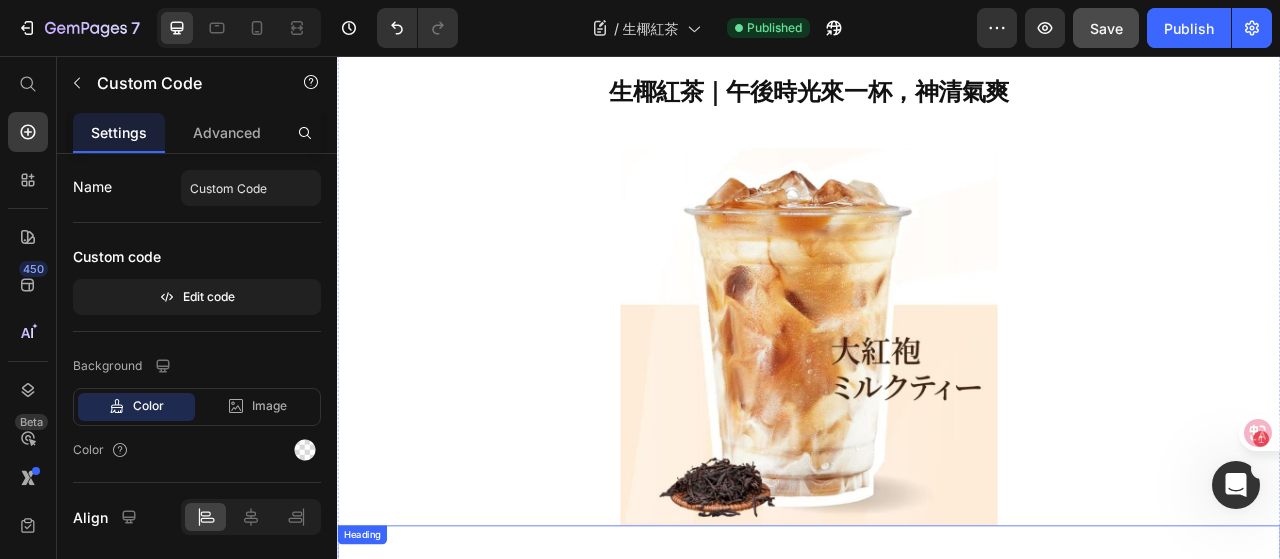 scroll, scrollTop: 0, scrollLeft: 0, axis: both 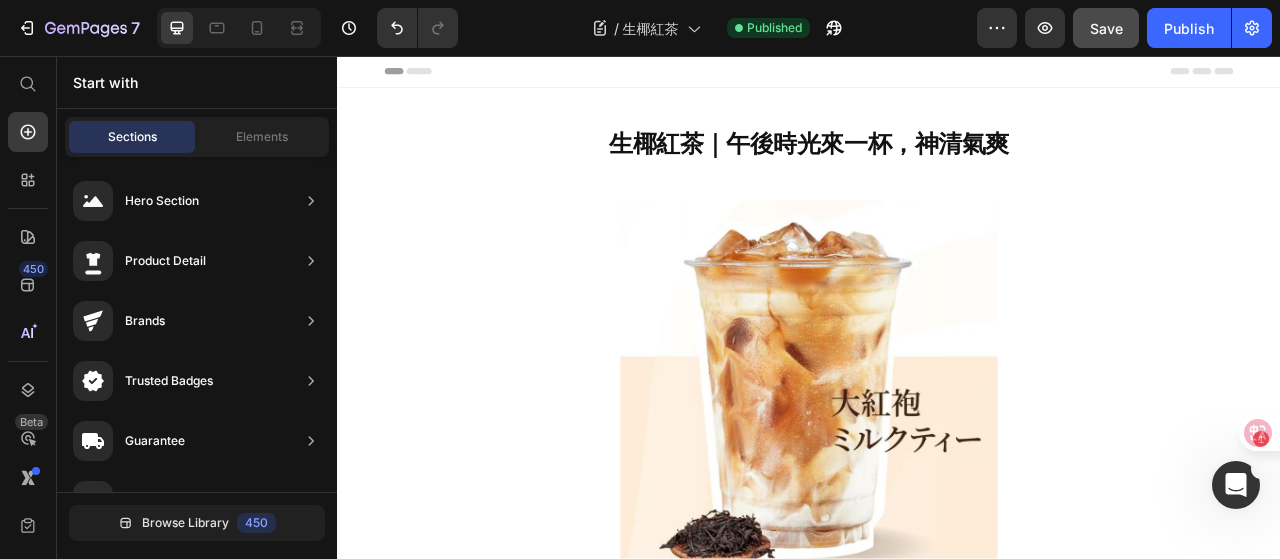 click on "Header" at bounding box center (394, 76) 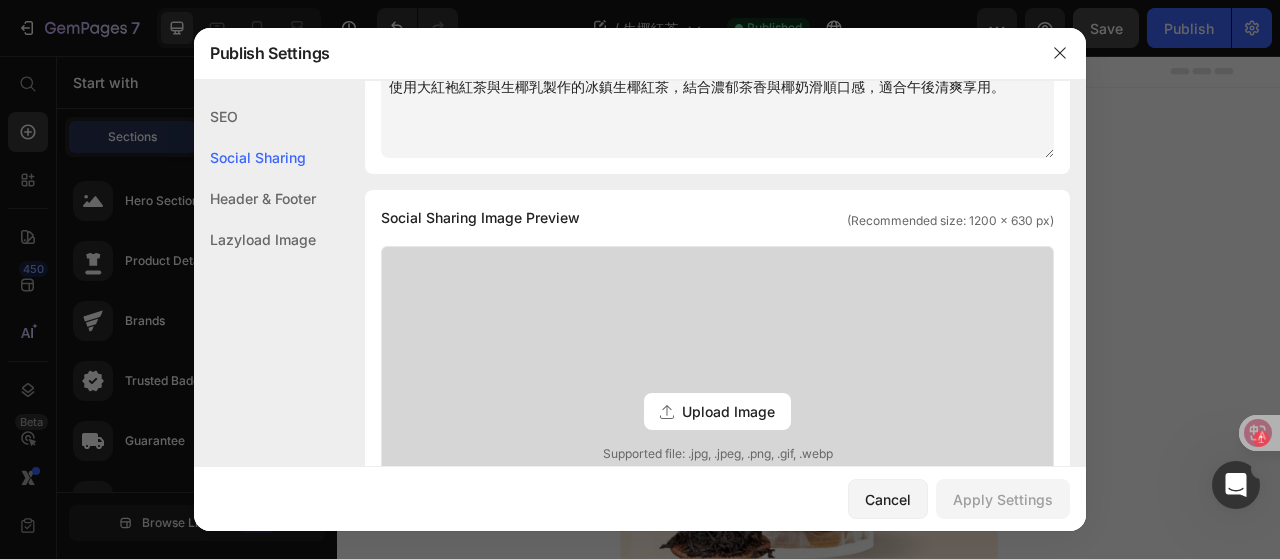 scroll, scrollTop: 174, scrollLeft: 0, axis: vertical 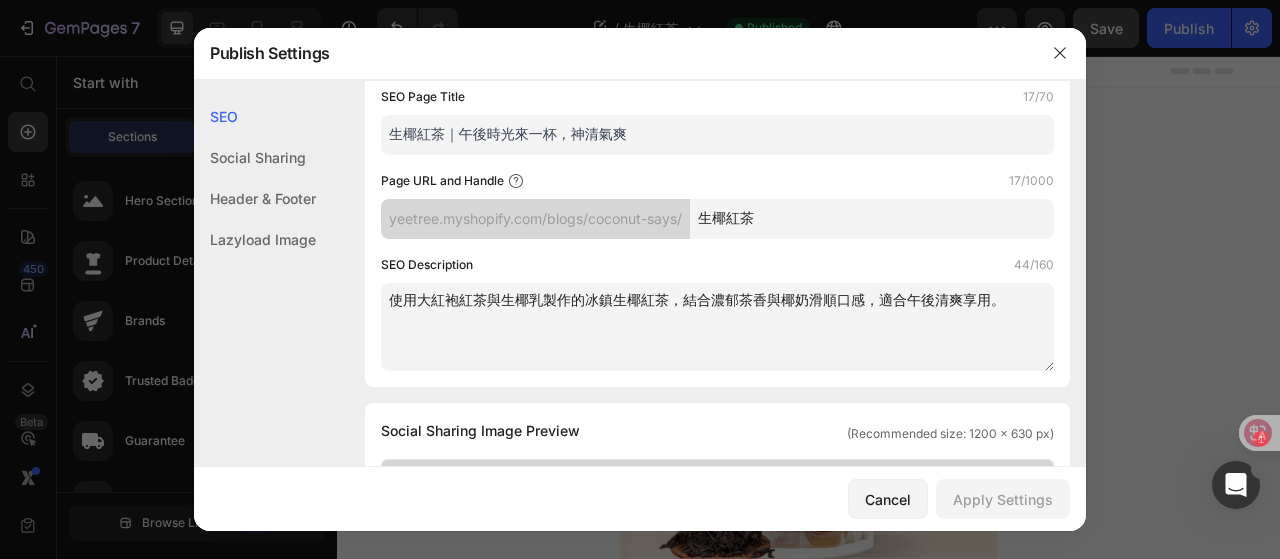 click on "使用大紅袍紅茶與生椰乳製作的冰鎮生椰紅茶，結合濃郁茶香與椰奶滑順口感，適合午後清爽享用。" at bounding box center [717, 327] 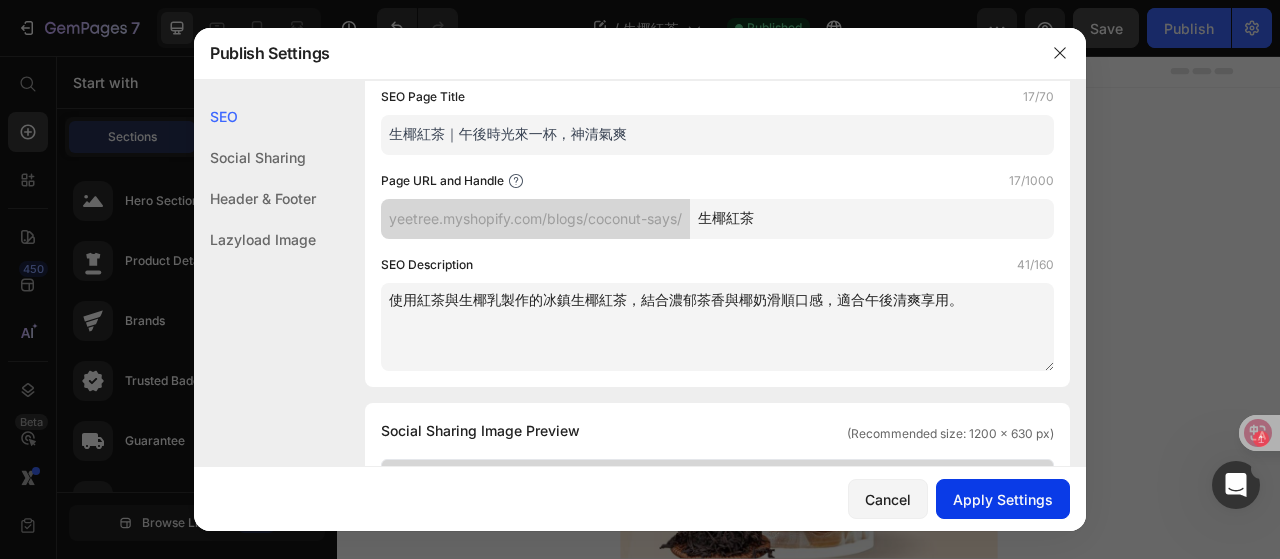type on "使用紅茶與生椰乳製作的冰鎮生椰紅茶，結合濃郁茶香與椰奶滑順口感，適合午後清爽享用。" 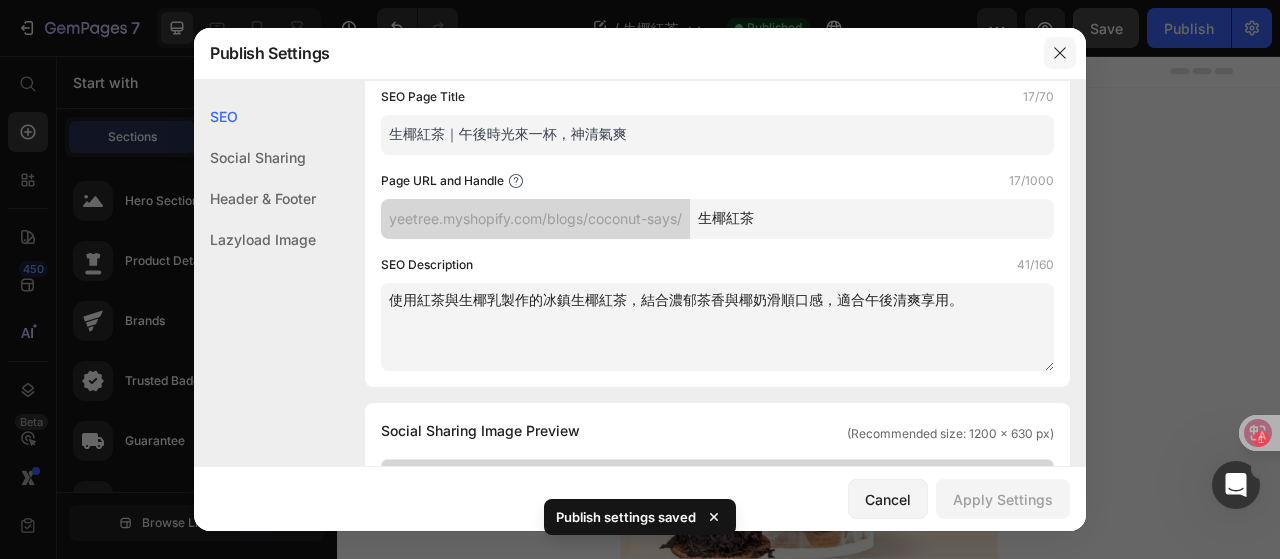 click at bounding box center (1060, 53) 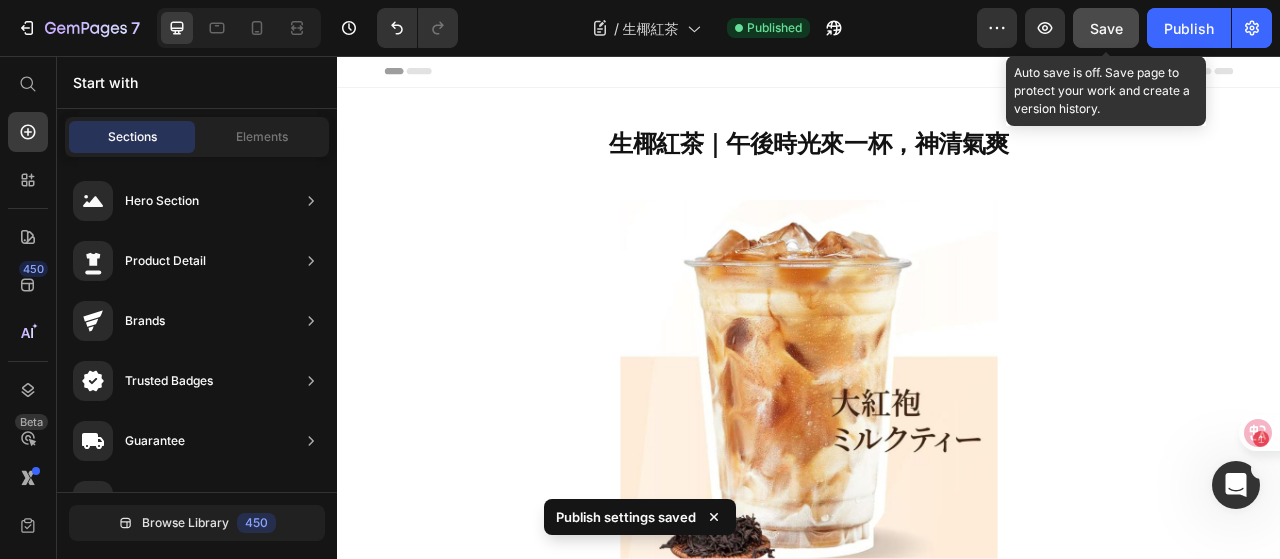 click on "Save" at bounding box center (1106, 28) 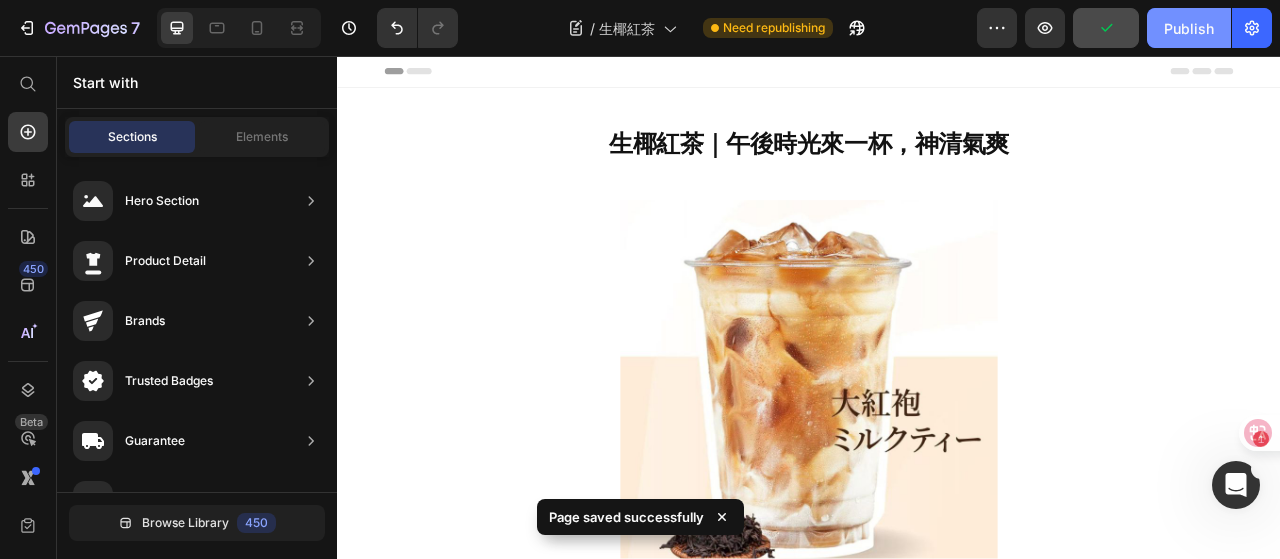 click on "Publish" at bounding box center [1189, 28] 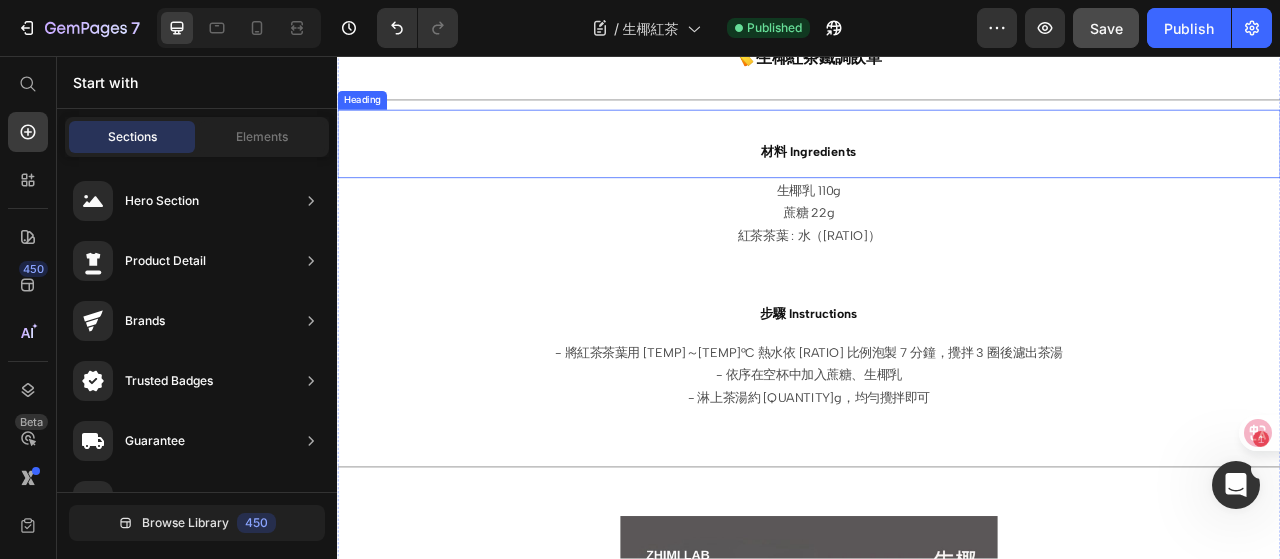 scroll, scrollTop: 800, scrollLeft: 0, axis: vertical 